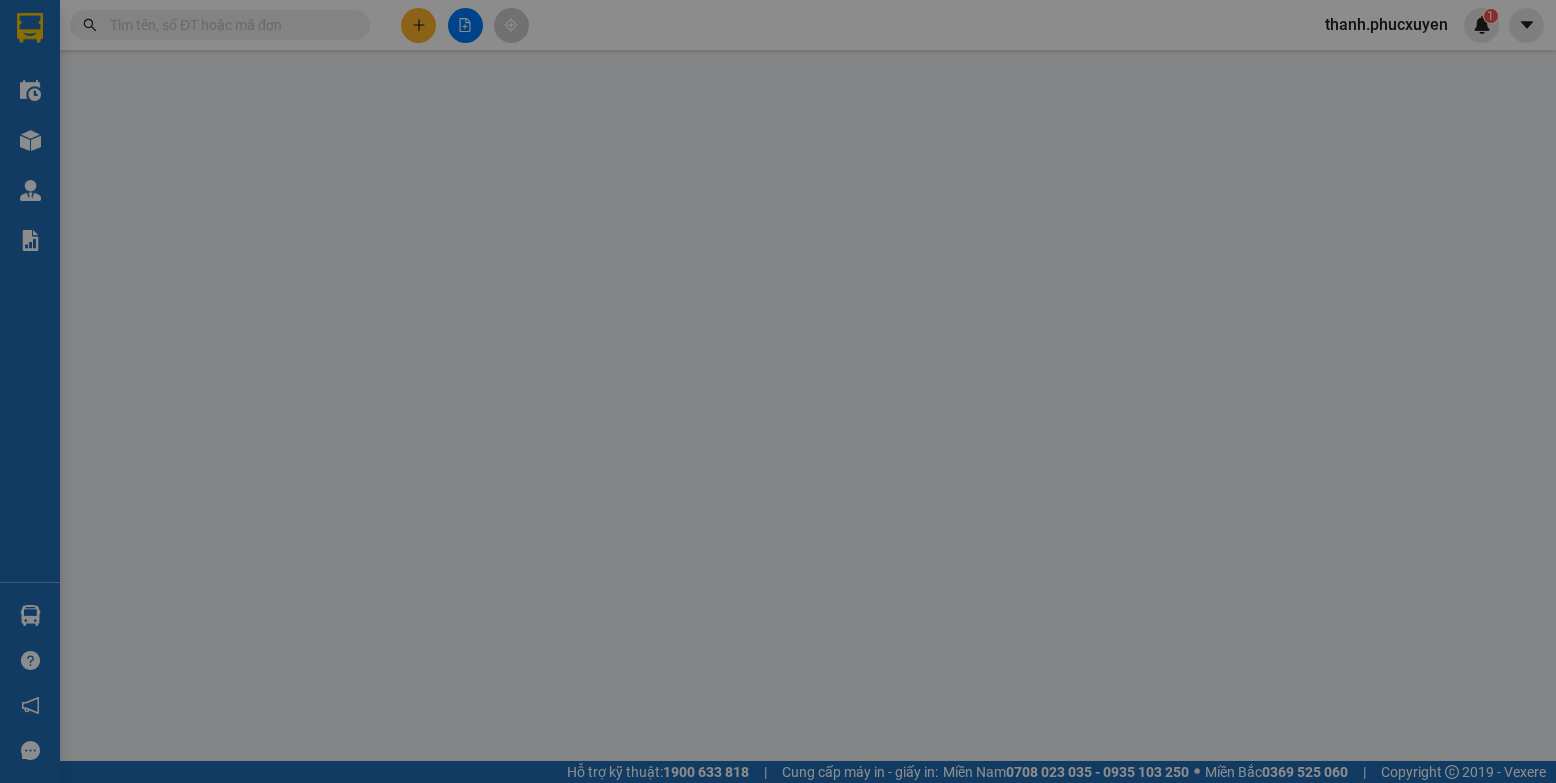 scroll, scrollTop: 0, scrollLeft: 0, axis: both 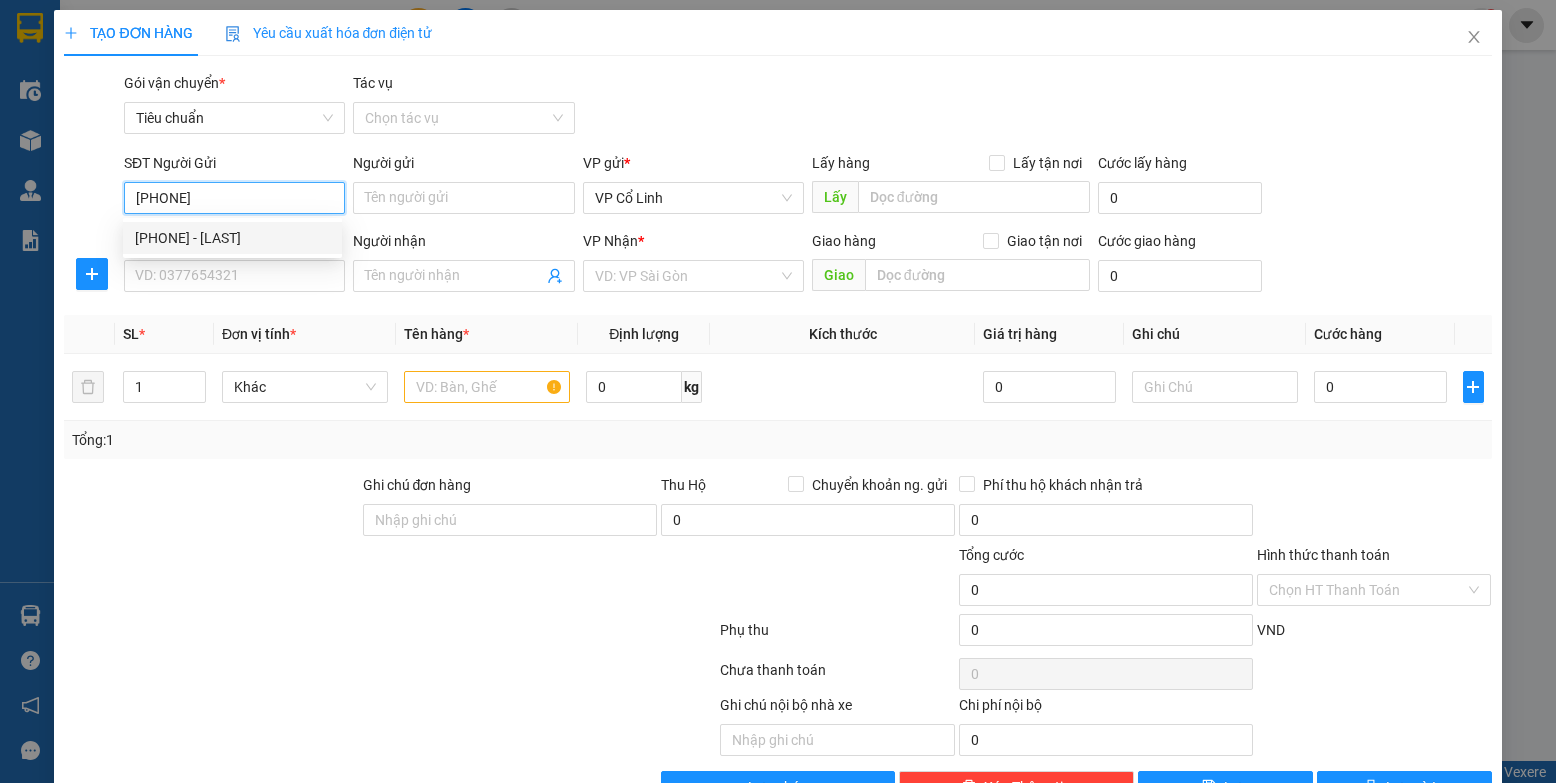 type on "0962949350" 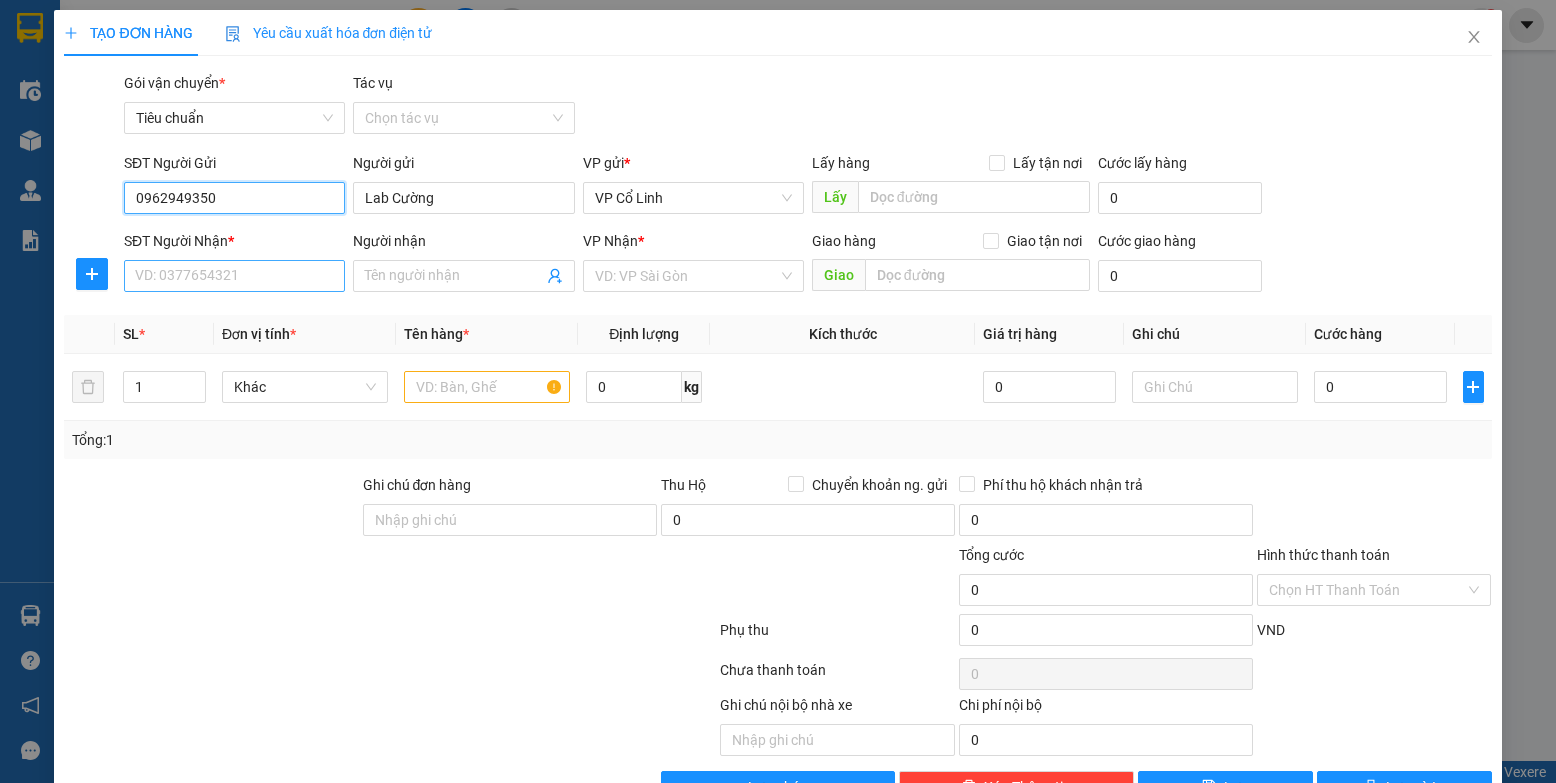 type on "0962949350" 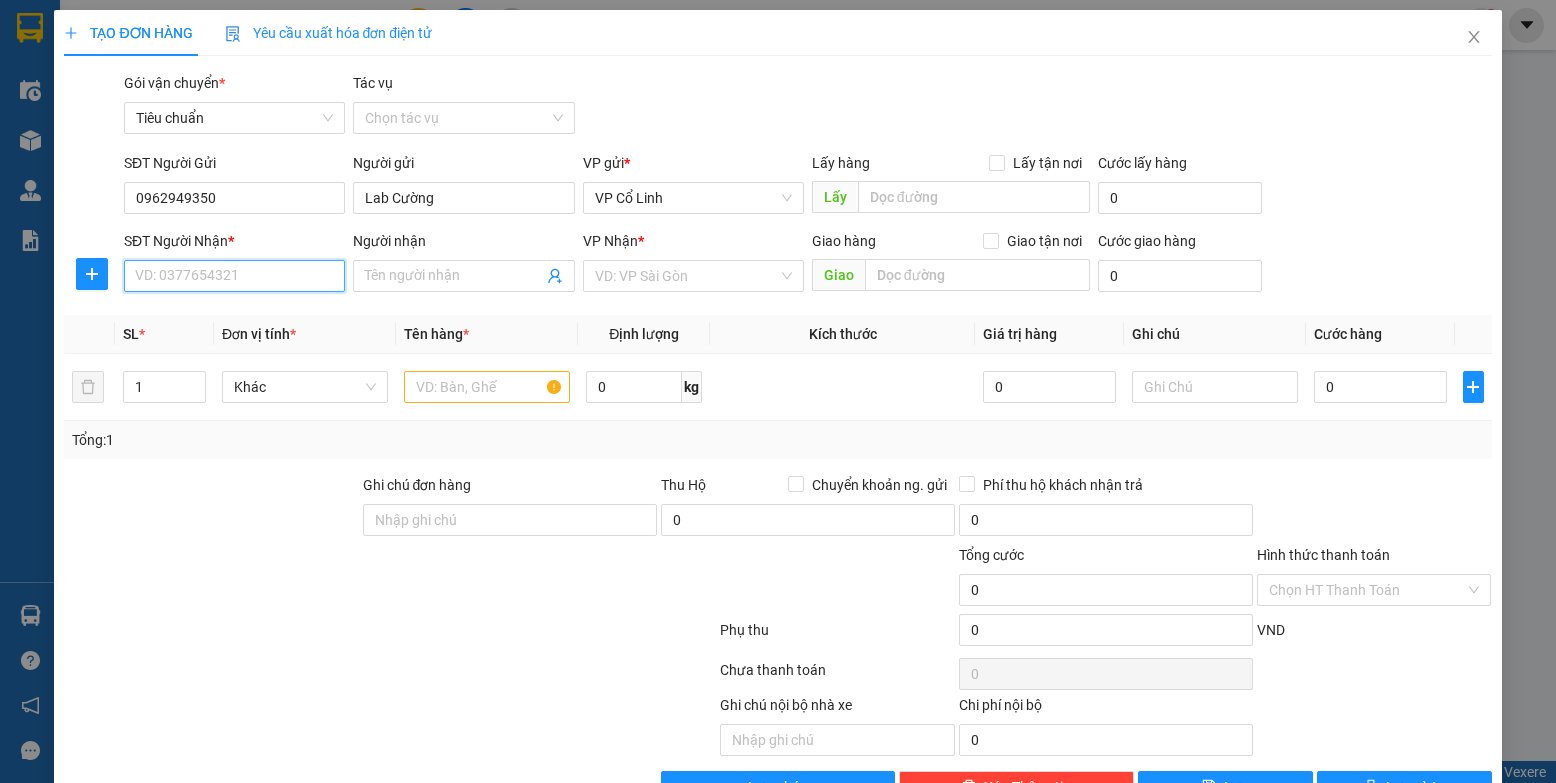 click on "SĐT Người Nhận  *" at bounding box center [234, 276] 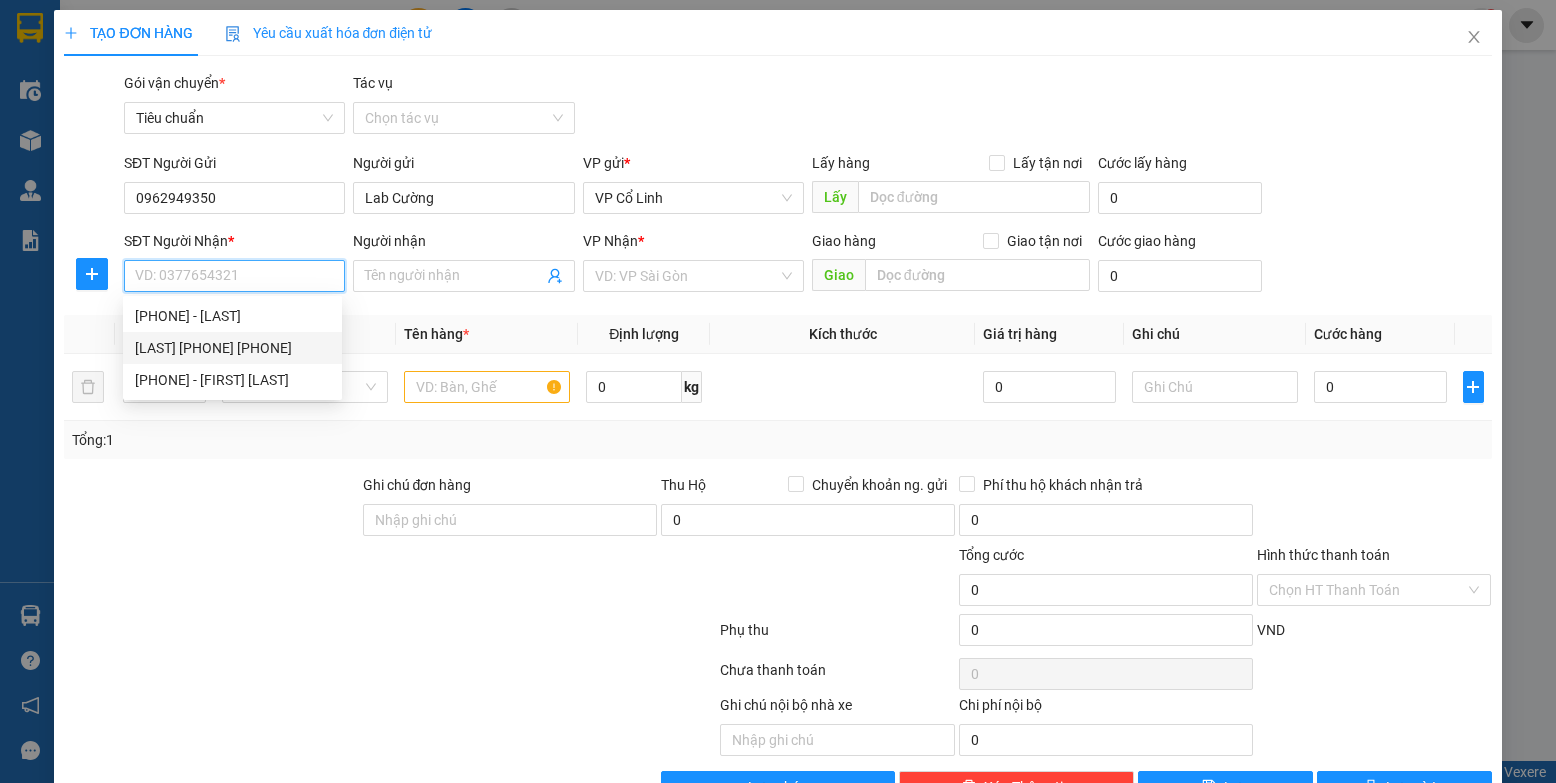 click on "[LAST] [PHONE] [PHONE]" at bounding box center [232, 348] 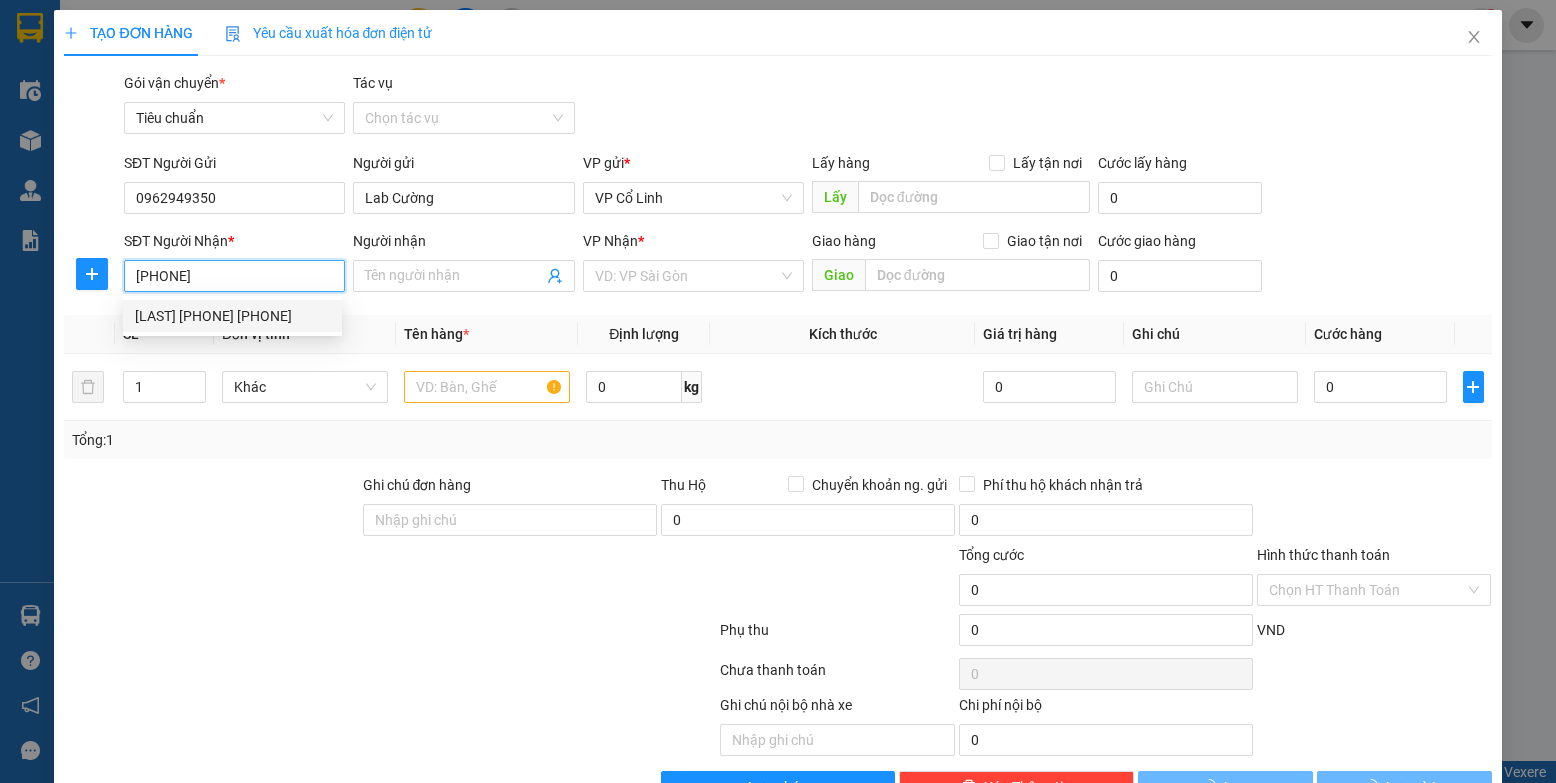 type on "[LAST] [PHONE]" 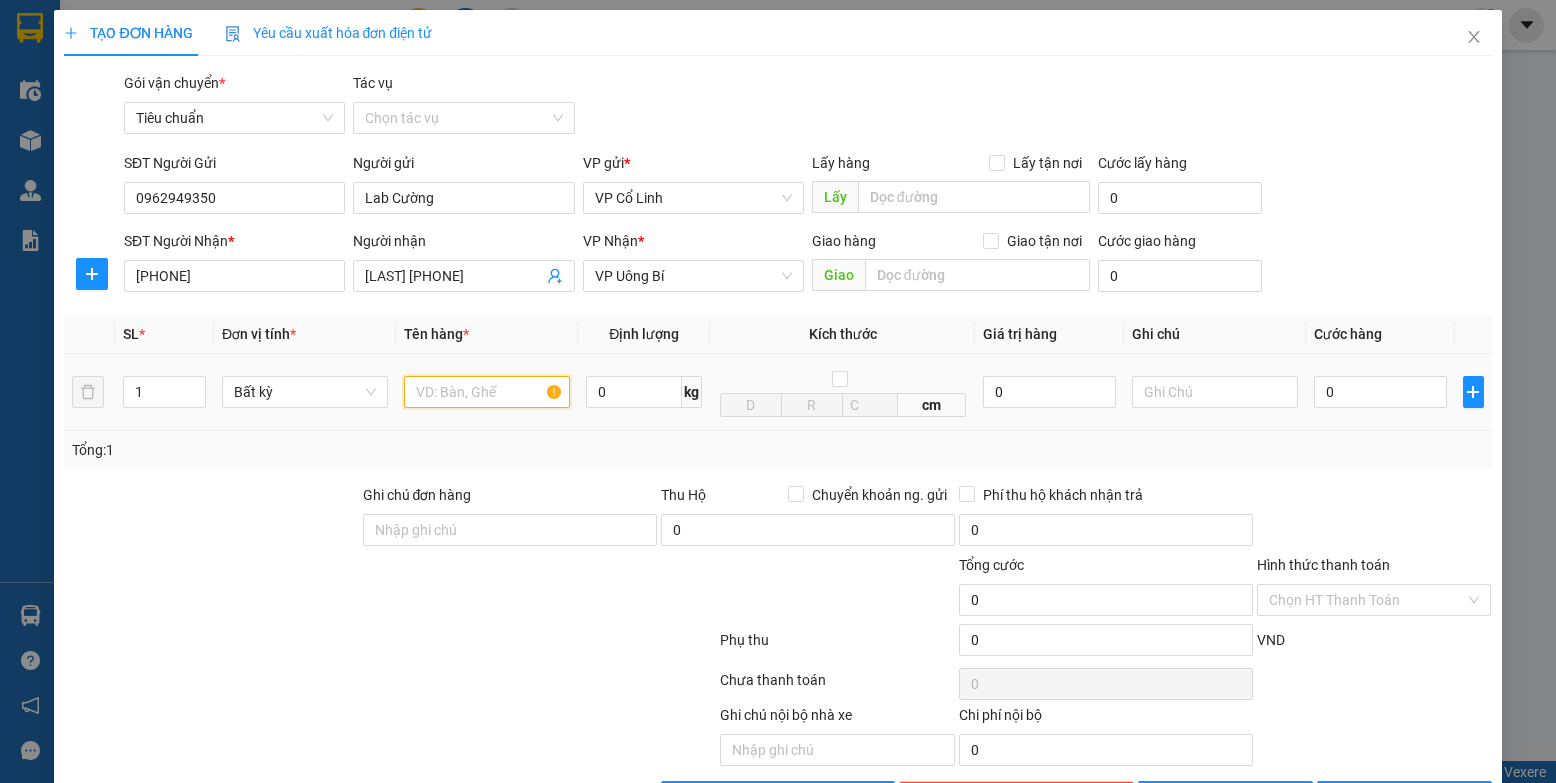 click at bounding box center [487, 392] 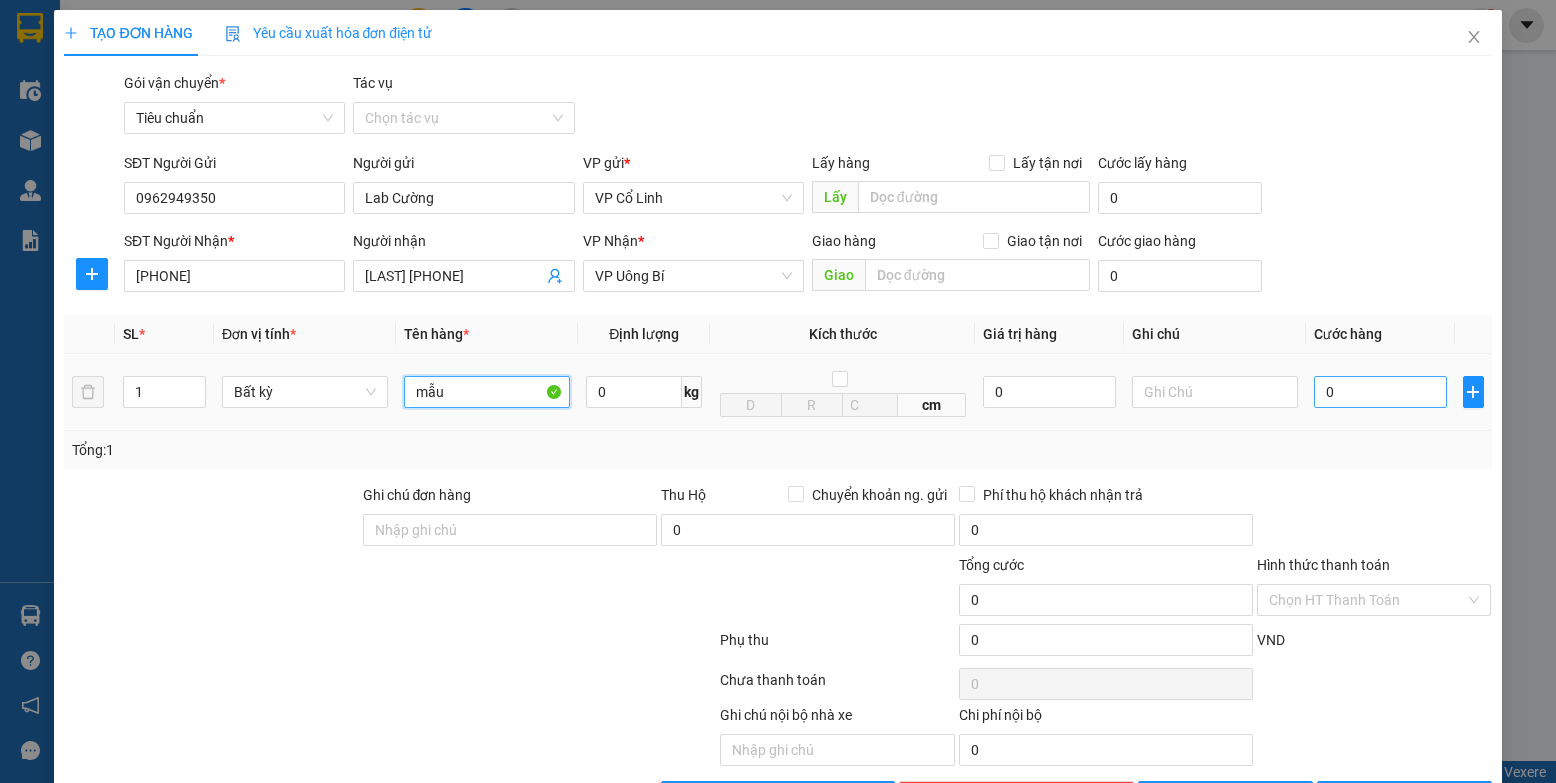 type on "mẫu" 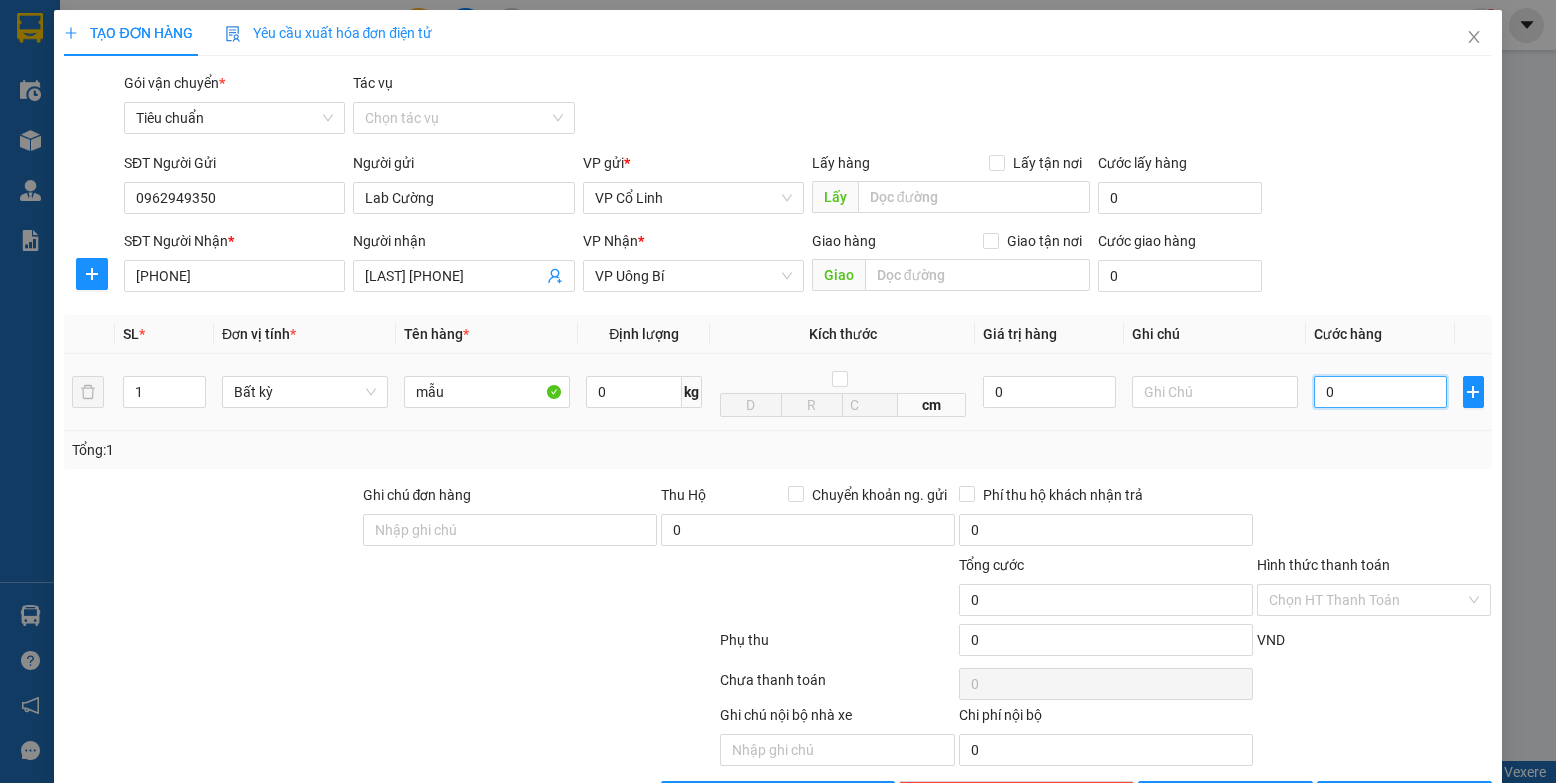 click on "0" at bounding box center [1380, 392] 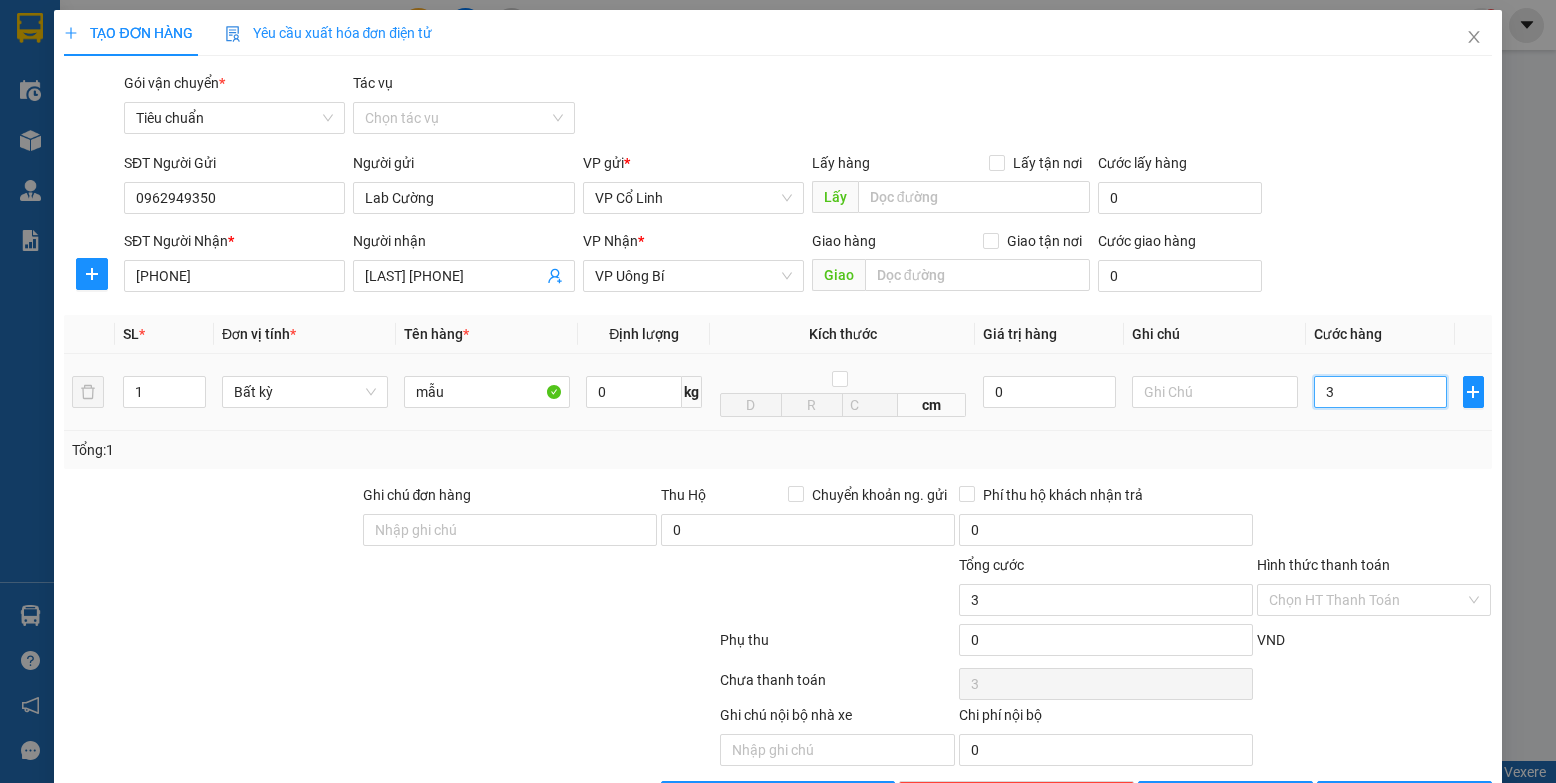type on "30" 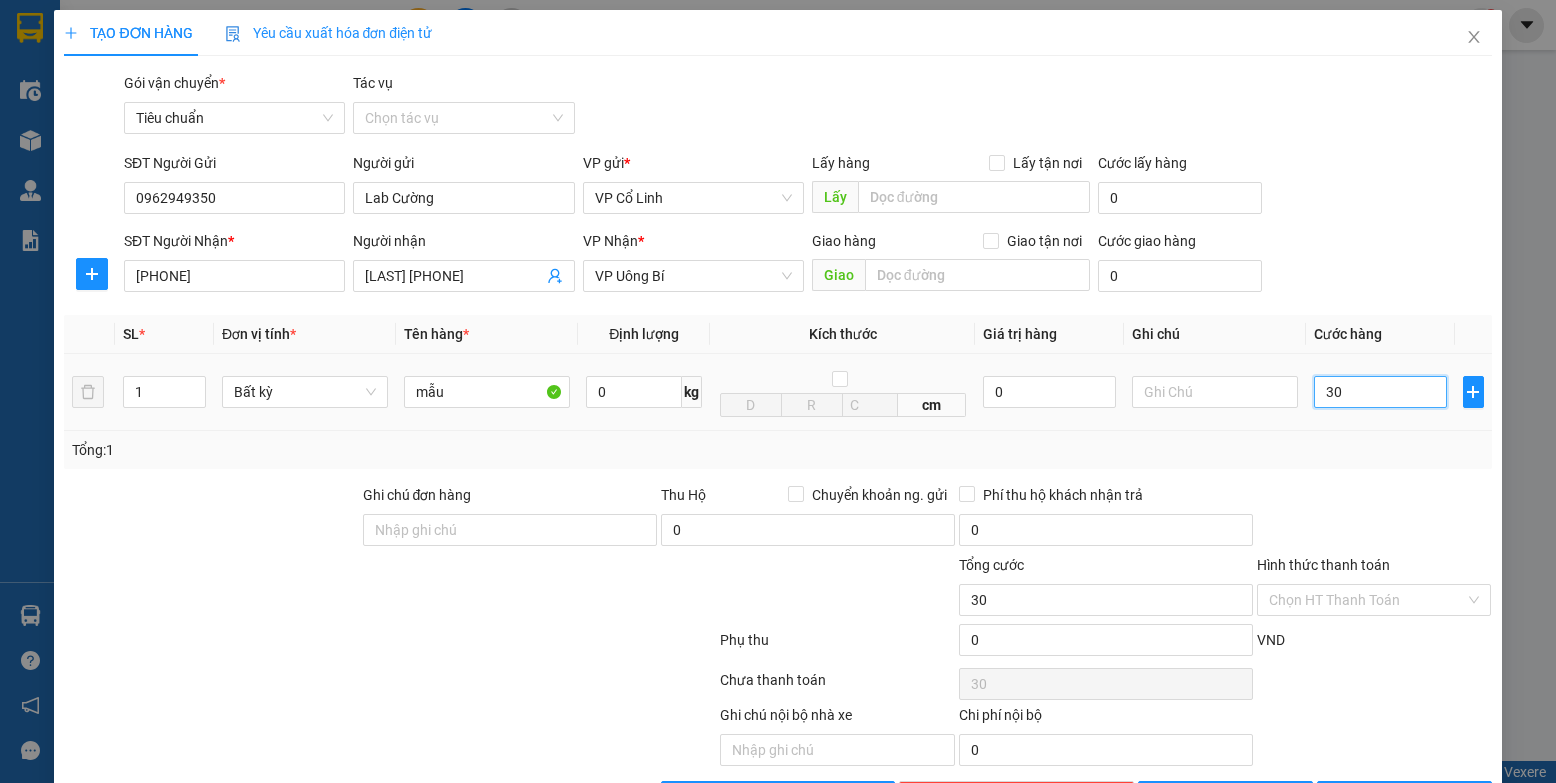 type on "300" 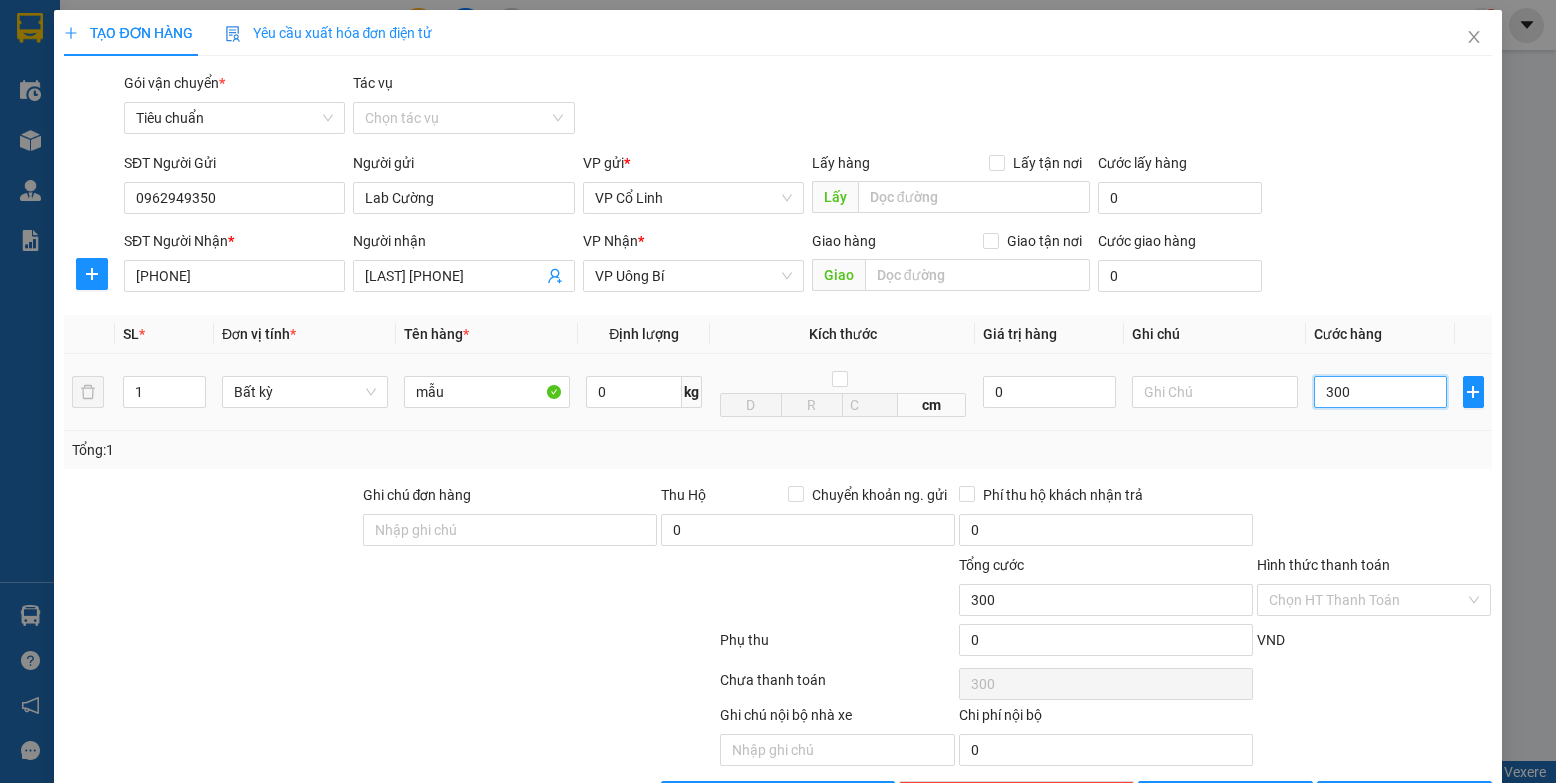 type on "3.000" 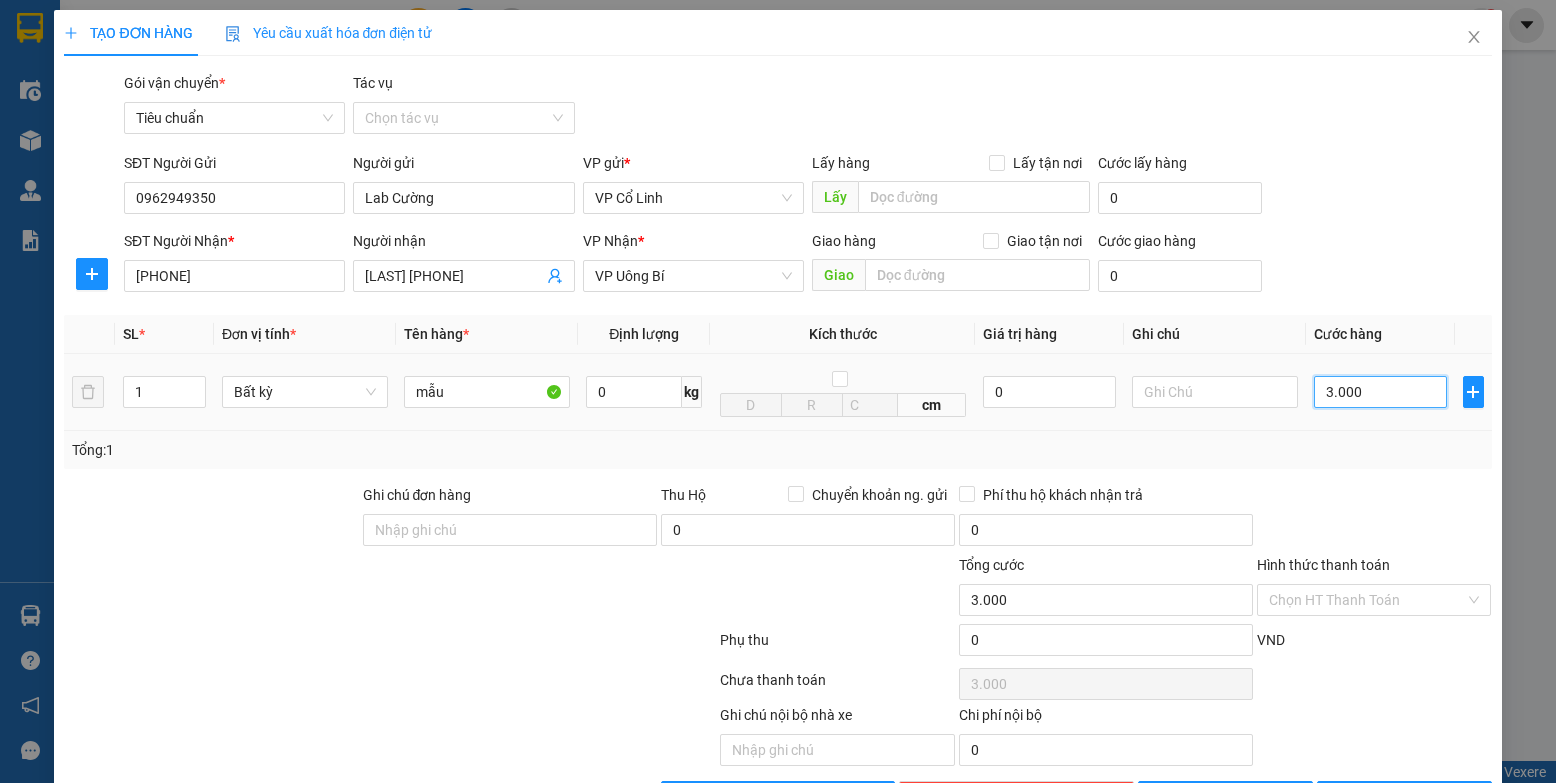 type on "30.000" 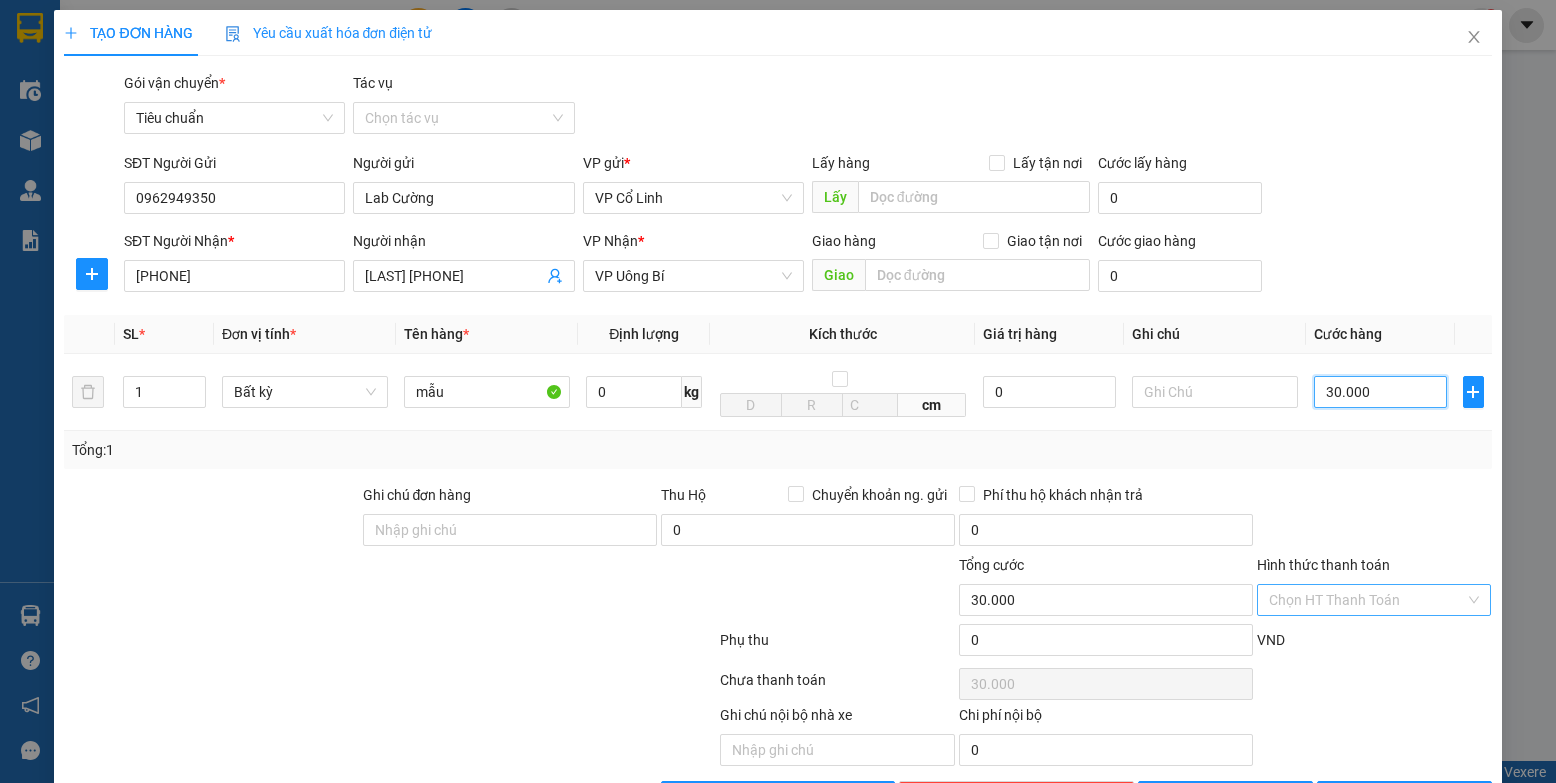 type on "30.000" 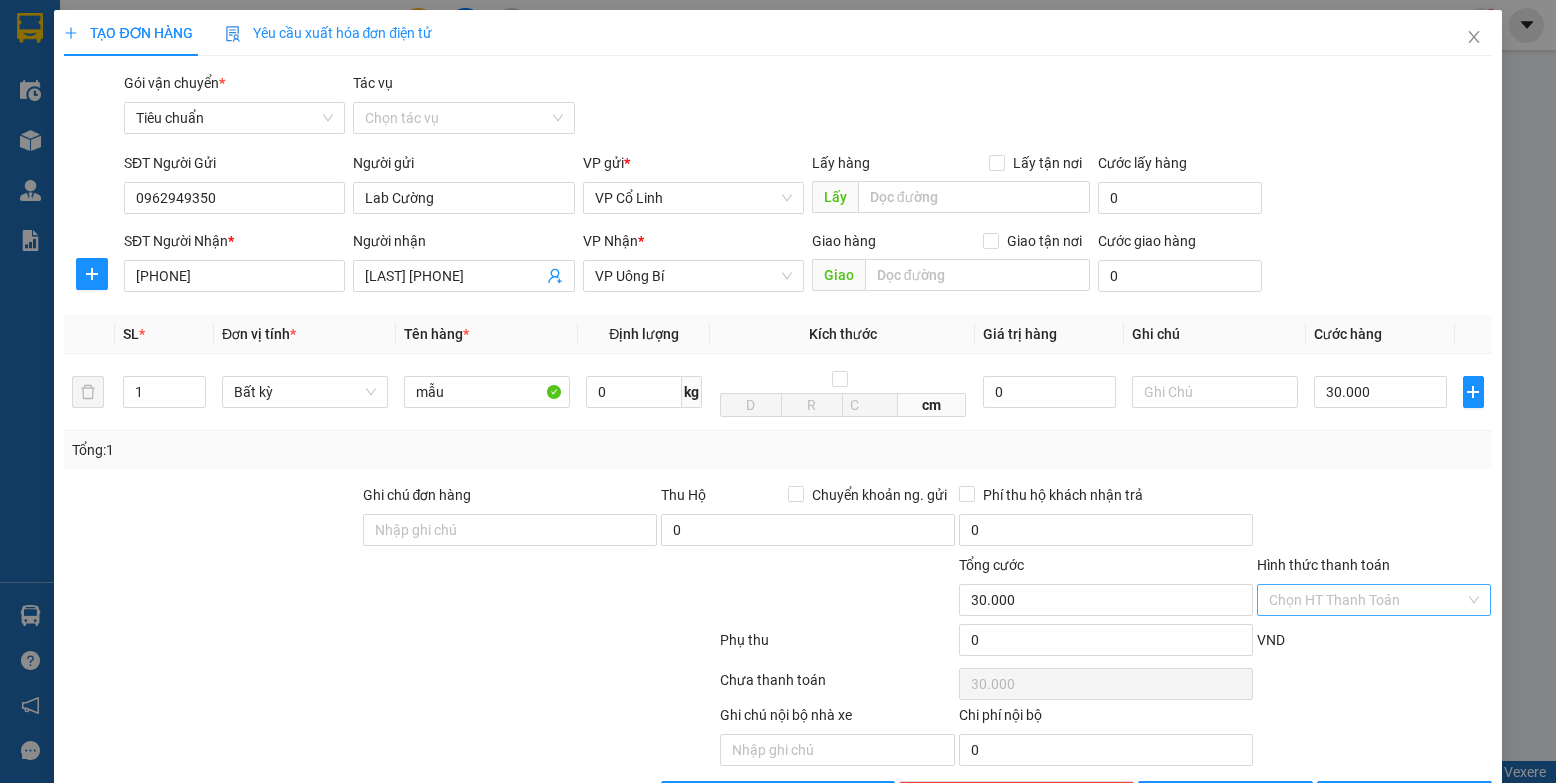 click on "Hình thức thanh toán" at bounding box center (1367, 600) 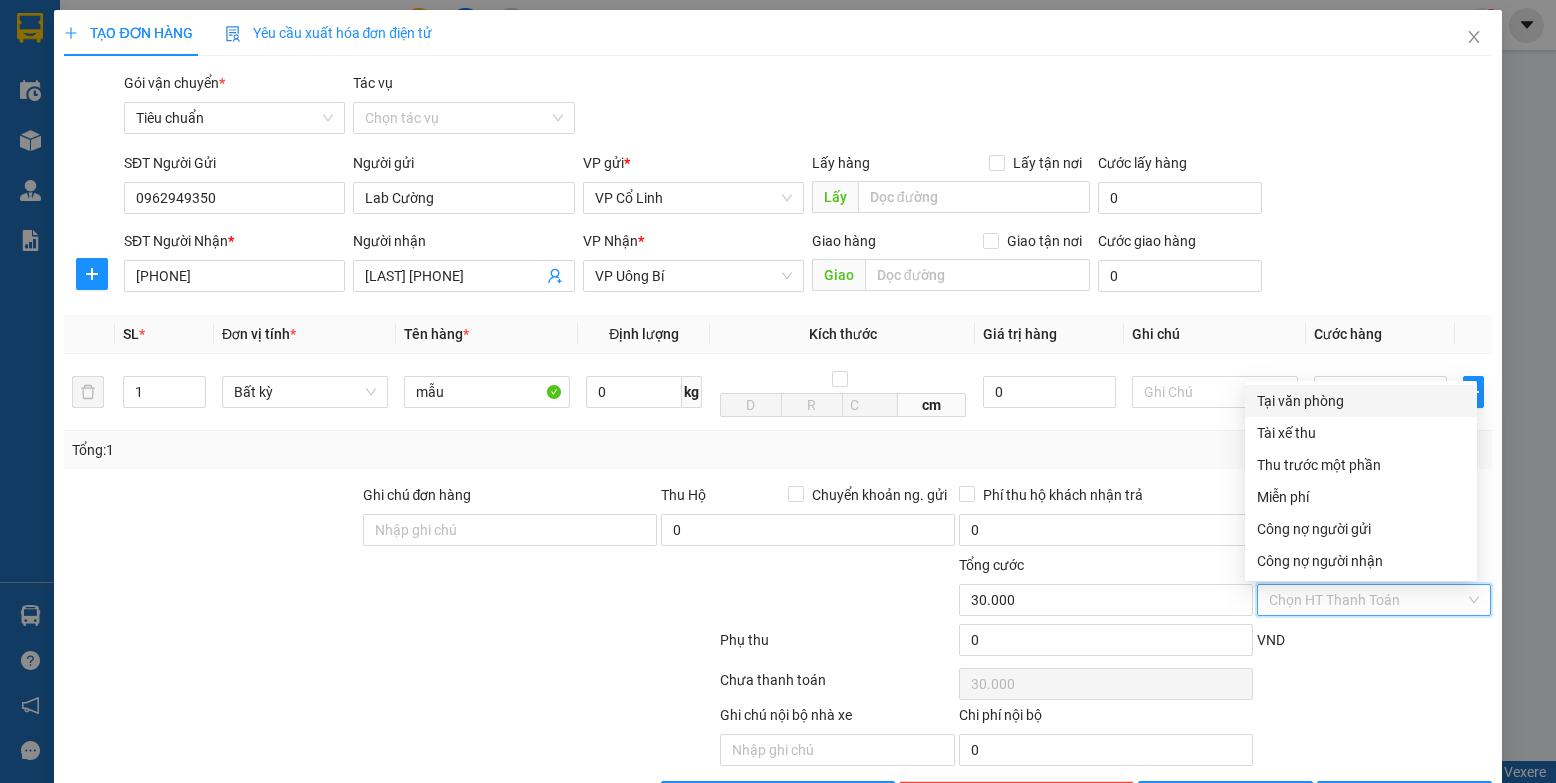click on "Tại văn phòng" at bounding box center (1361, 401) 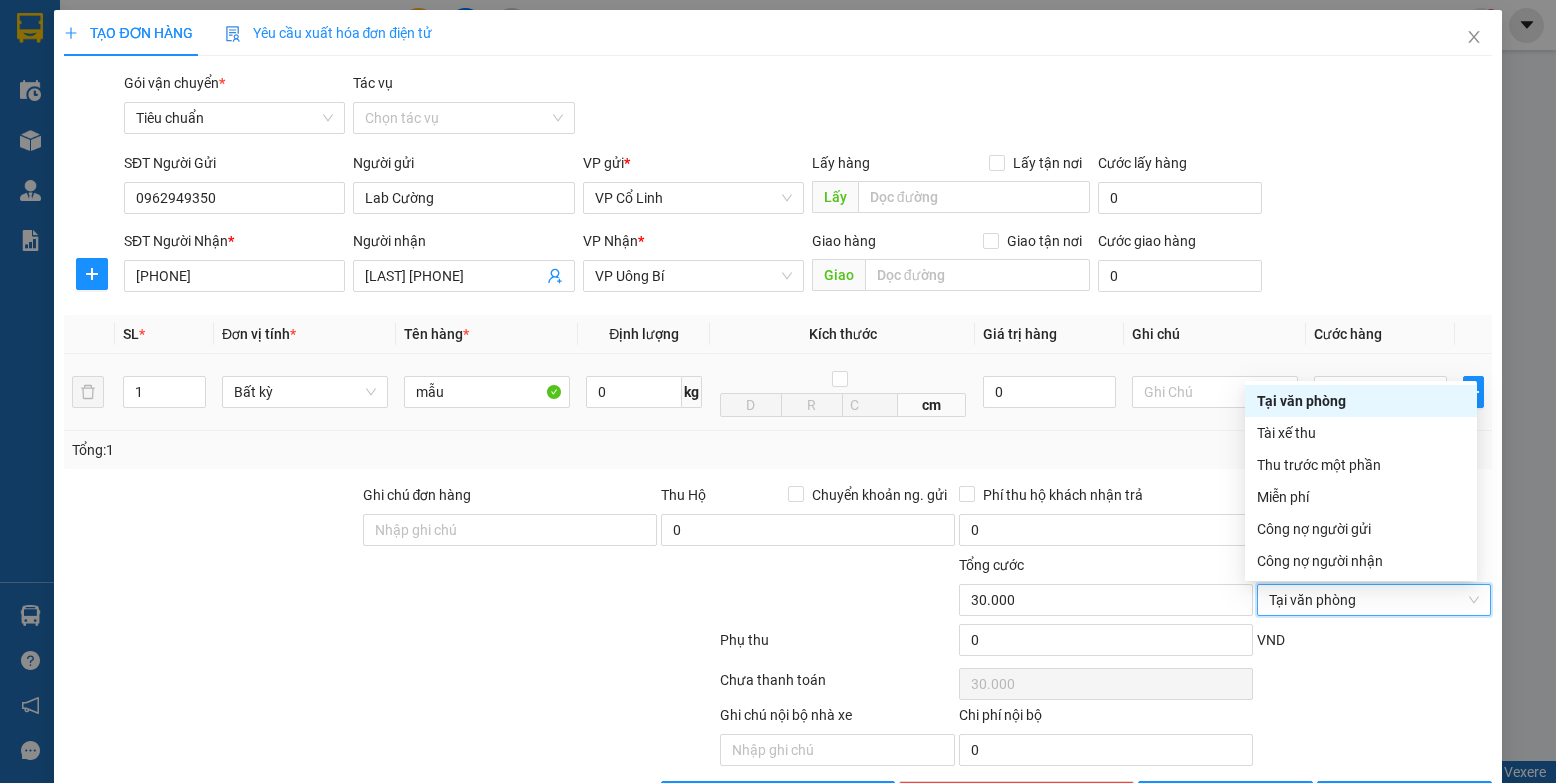 type on "0" 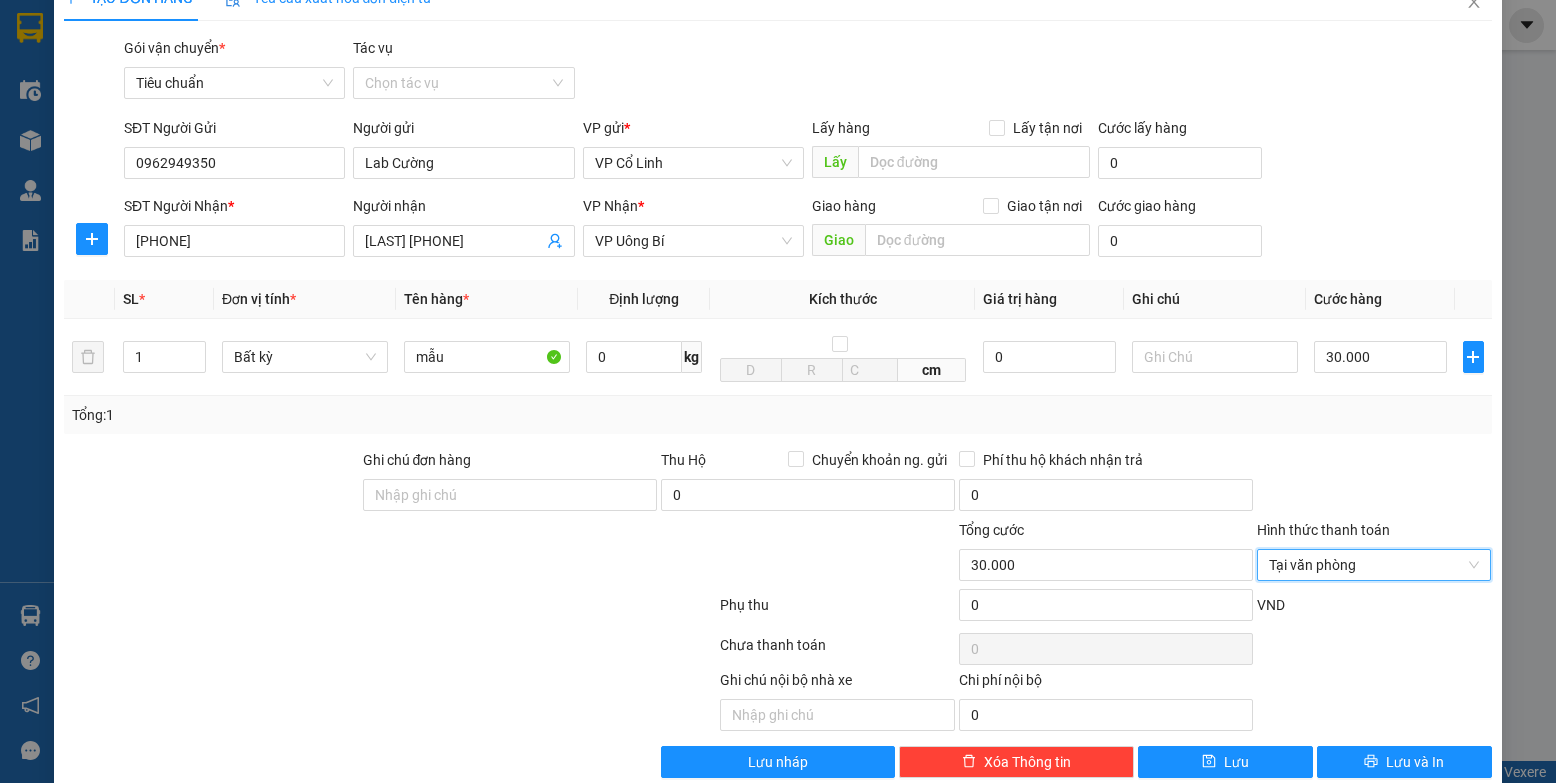 scroll, scrollTop: 70, scrollLeft: 0, axis: vertical 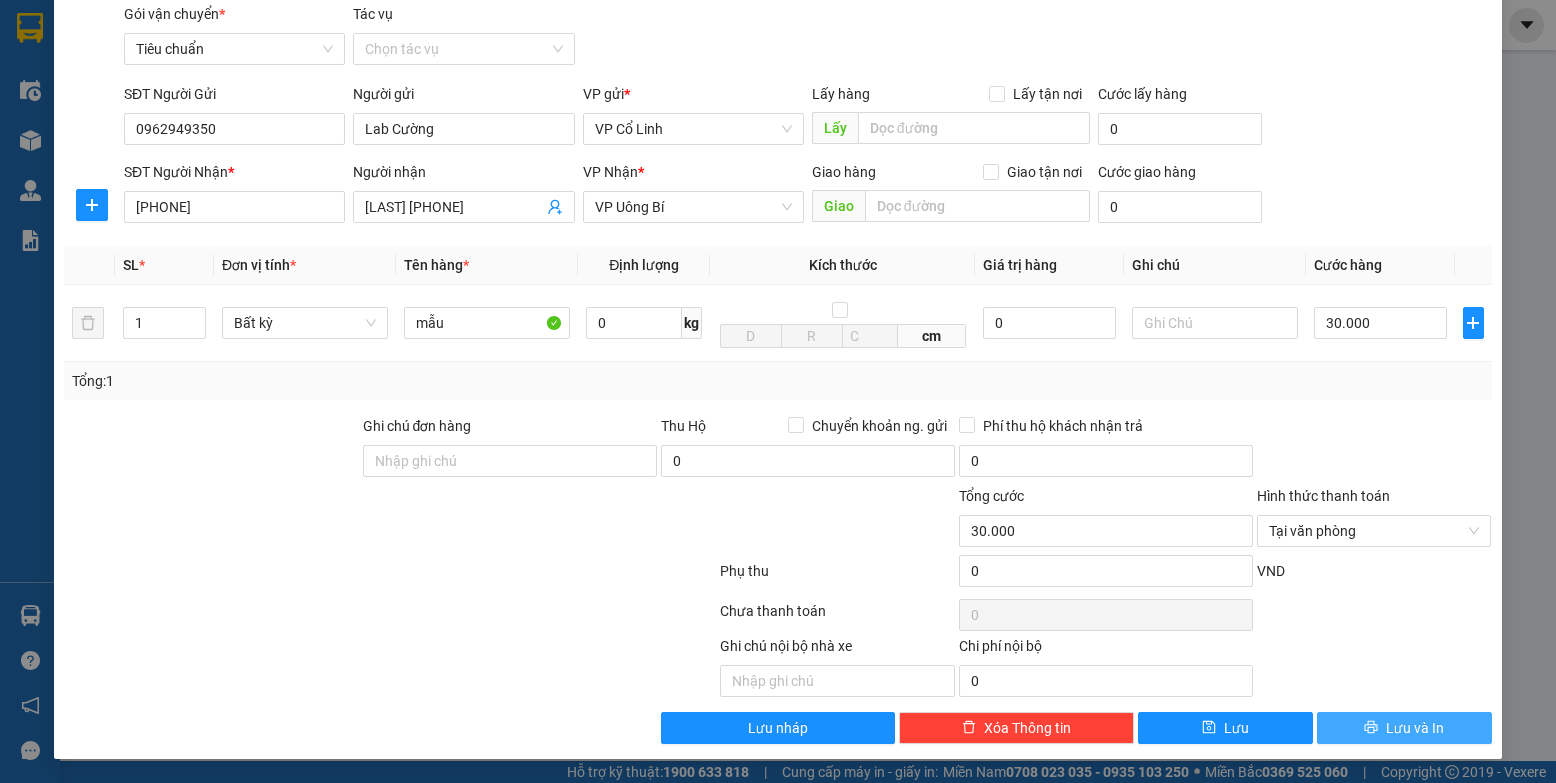 click 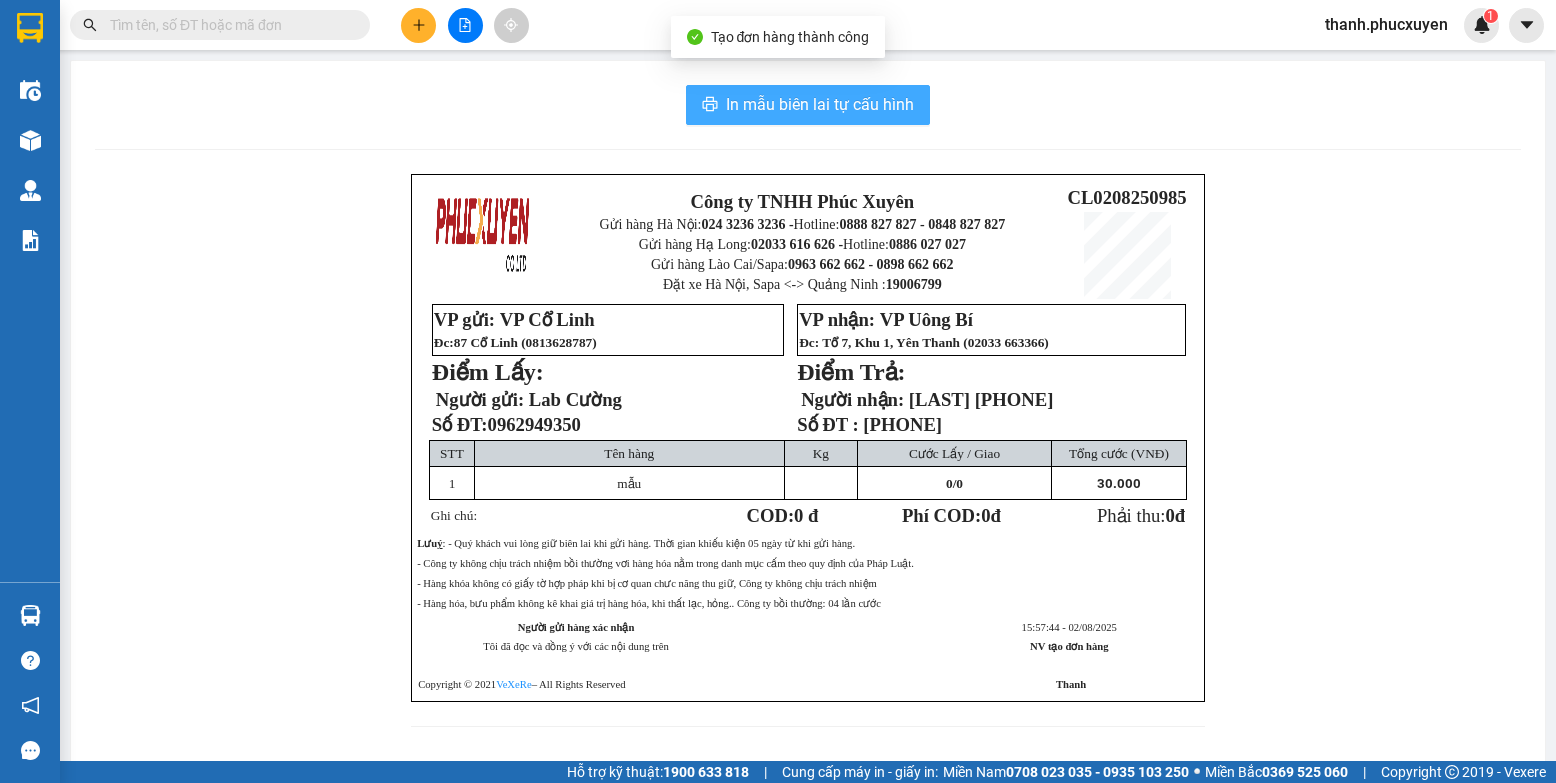 click on "In mẫu biên lai tự cấu hình" at bounding box center (820, 104) 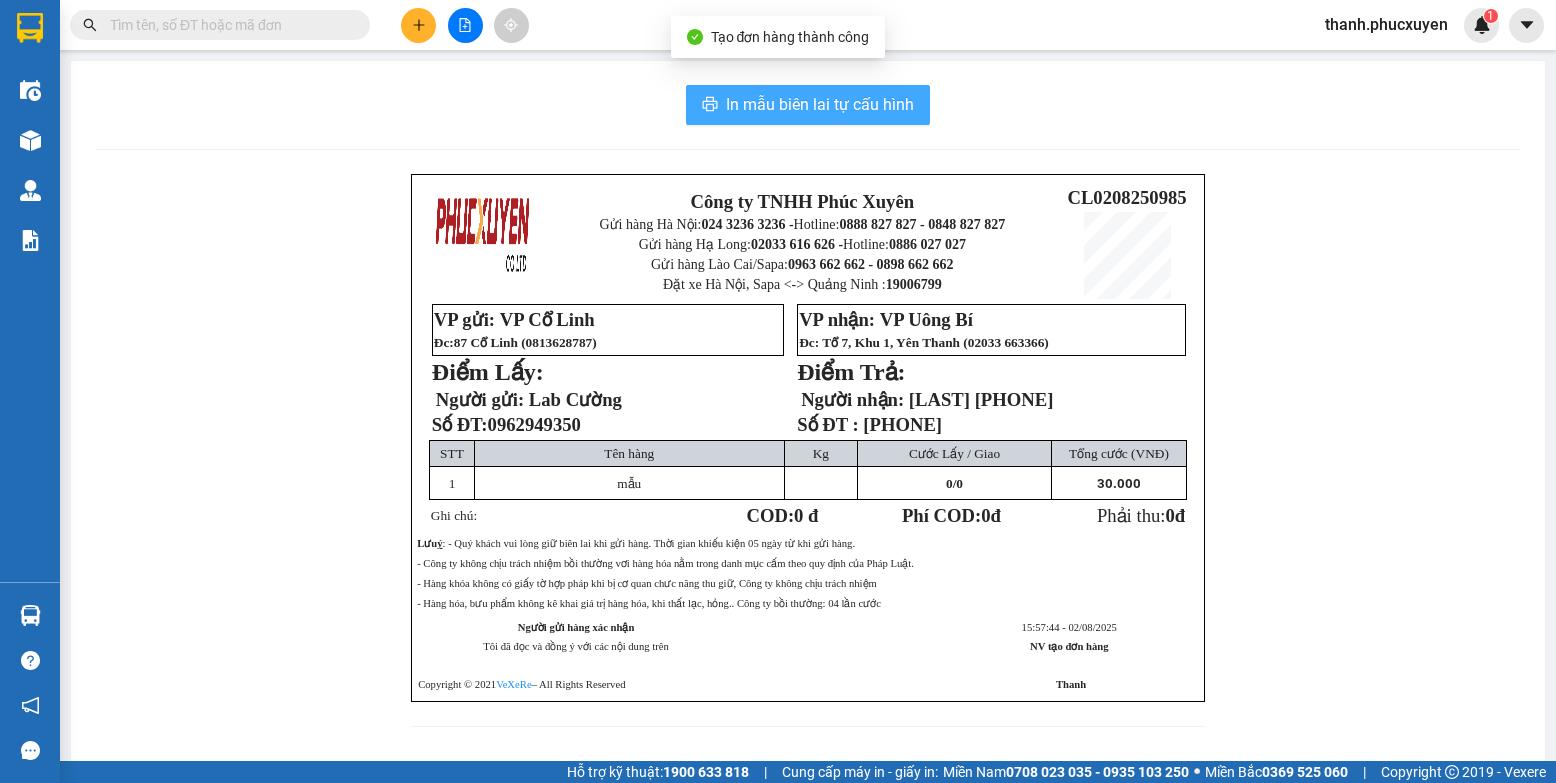 scroll, scrollTop: 0, scrollLeft: 0, axis: both 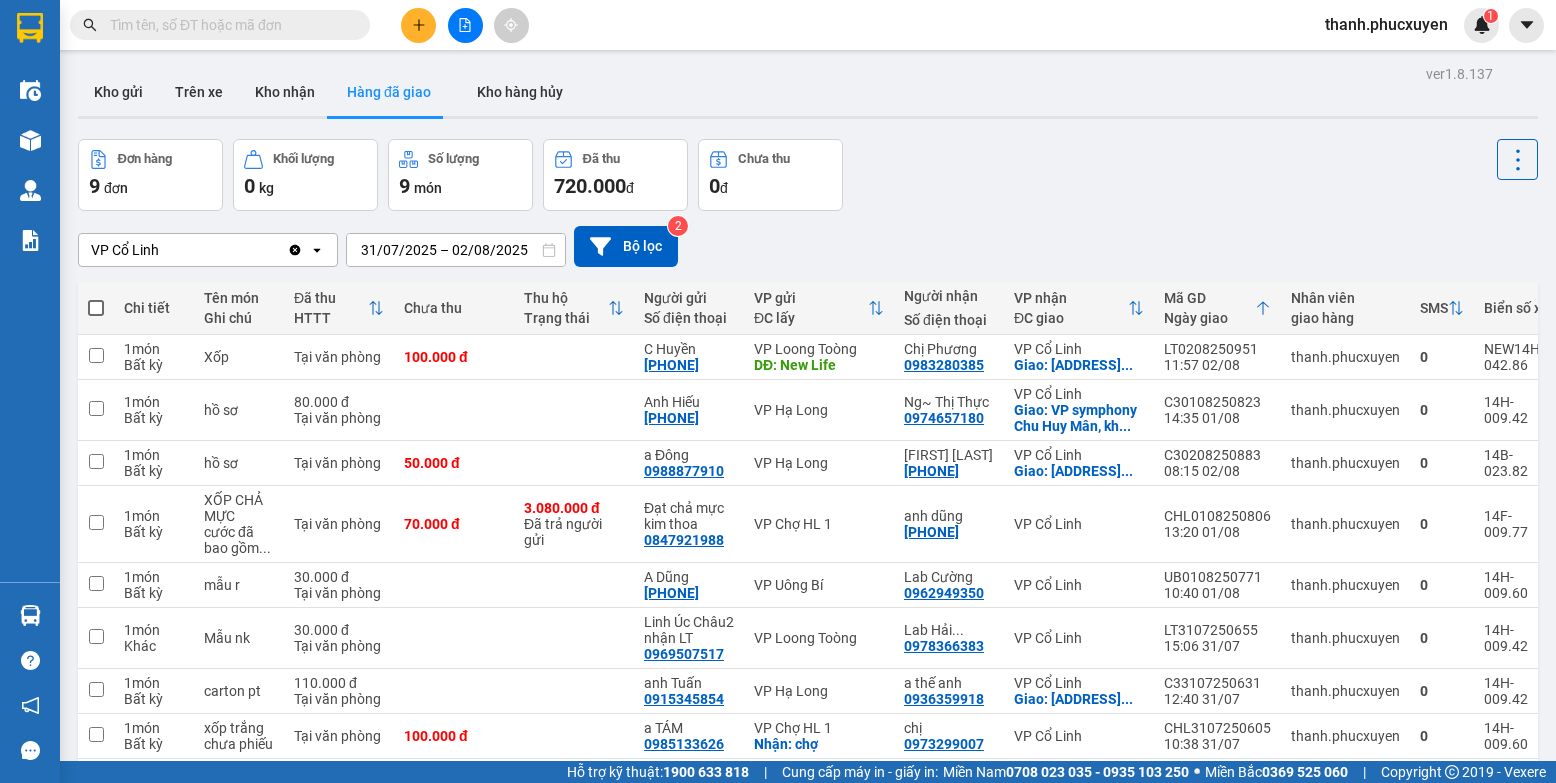 click on "VP Cổ Linh Clear value open 31/07/2025 – 02/08/2025 Press the down arrow key to interact with the calendar and select a date. Press the escape button to close the calendar. Selected date range is from 31/07/2025 to 02/08/2025. Bộ lọc 2" at bounding box center (808, 246) 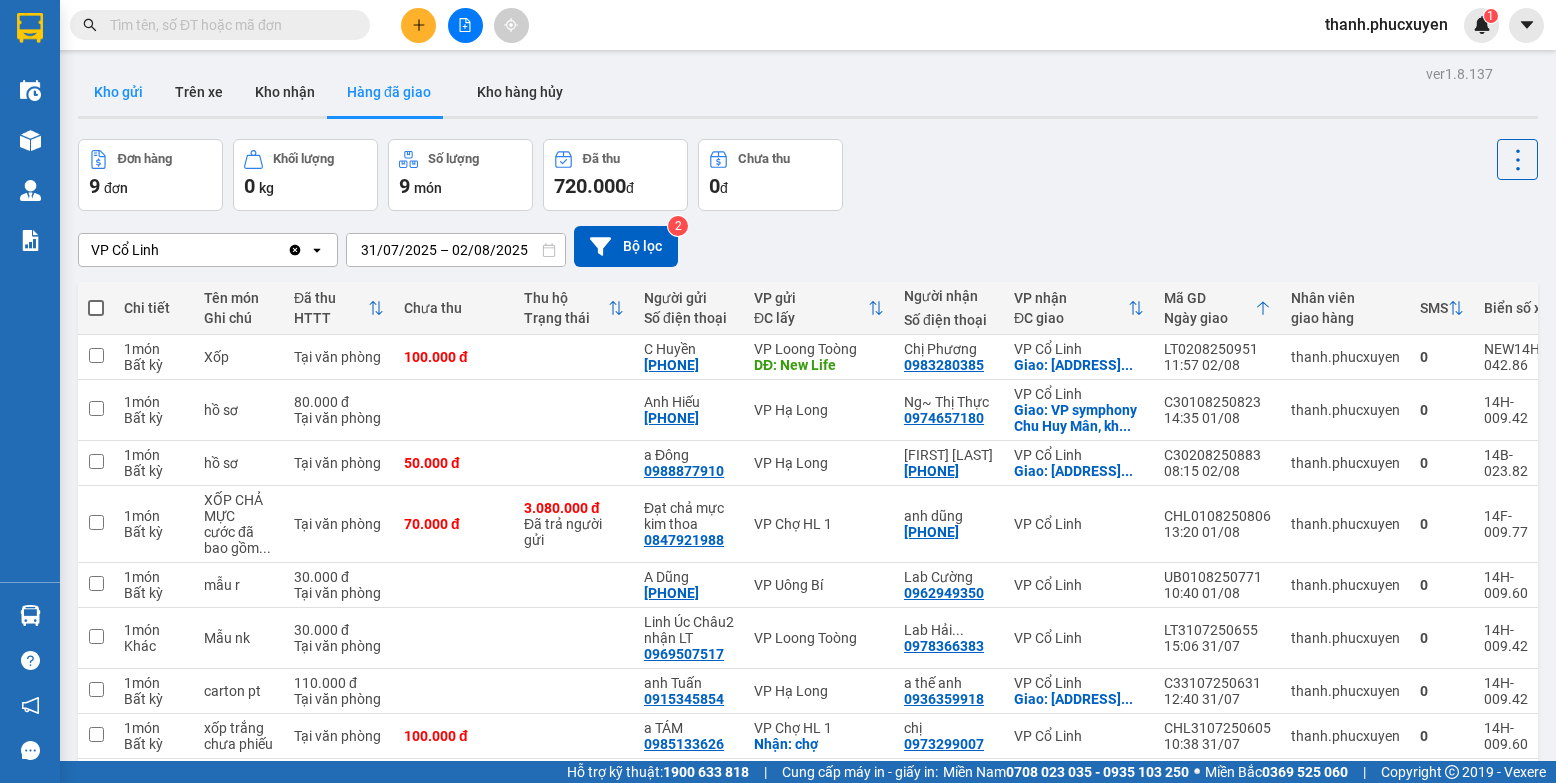 click on "Kho gửi" at bounding box center (118, 92) 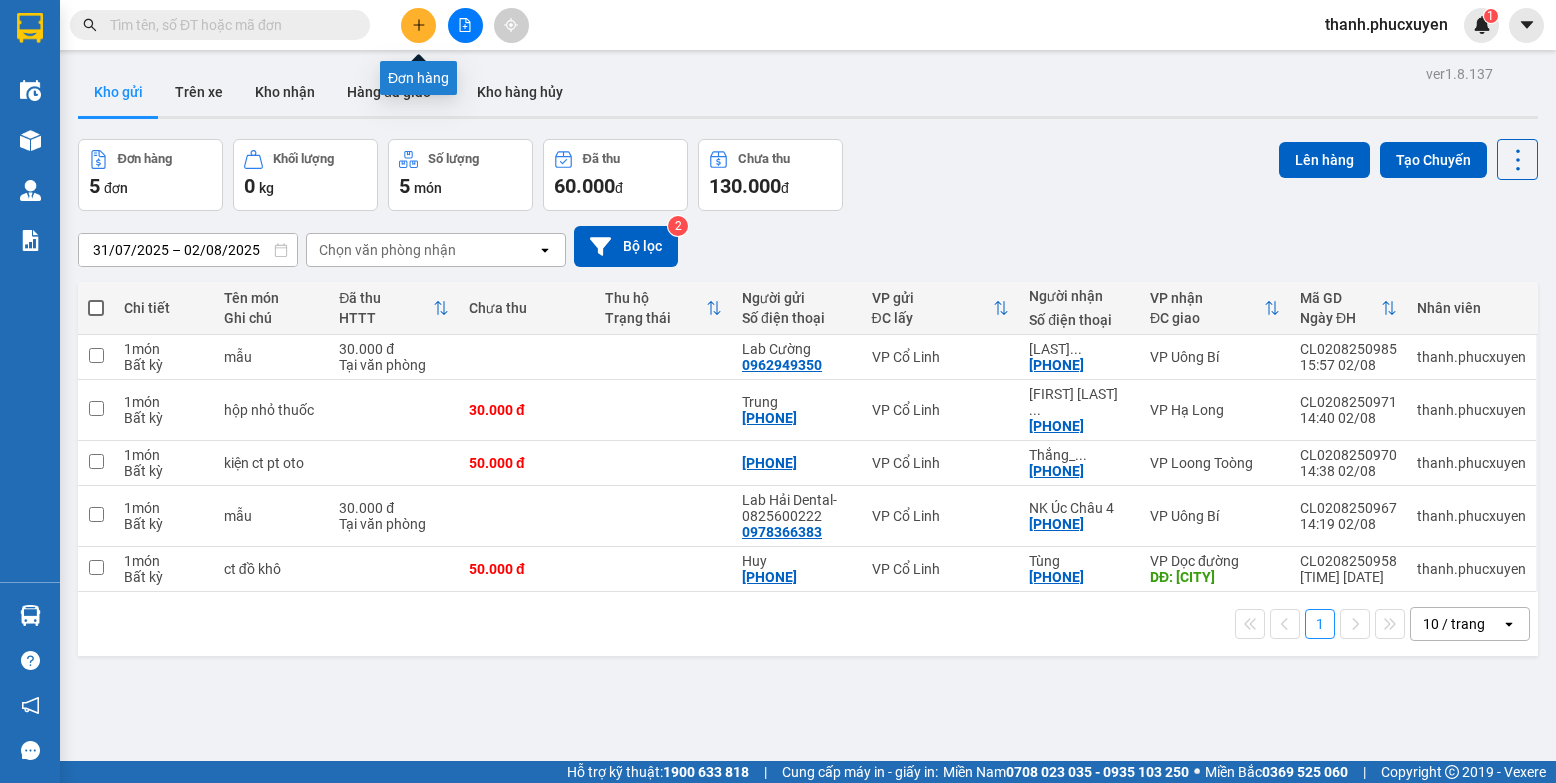 click 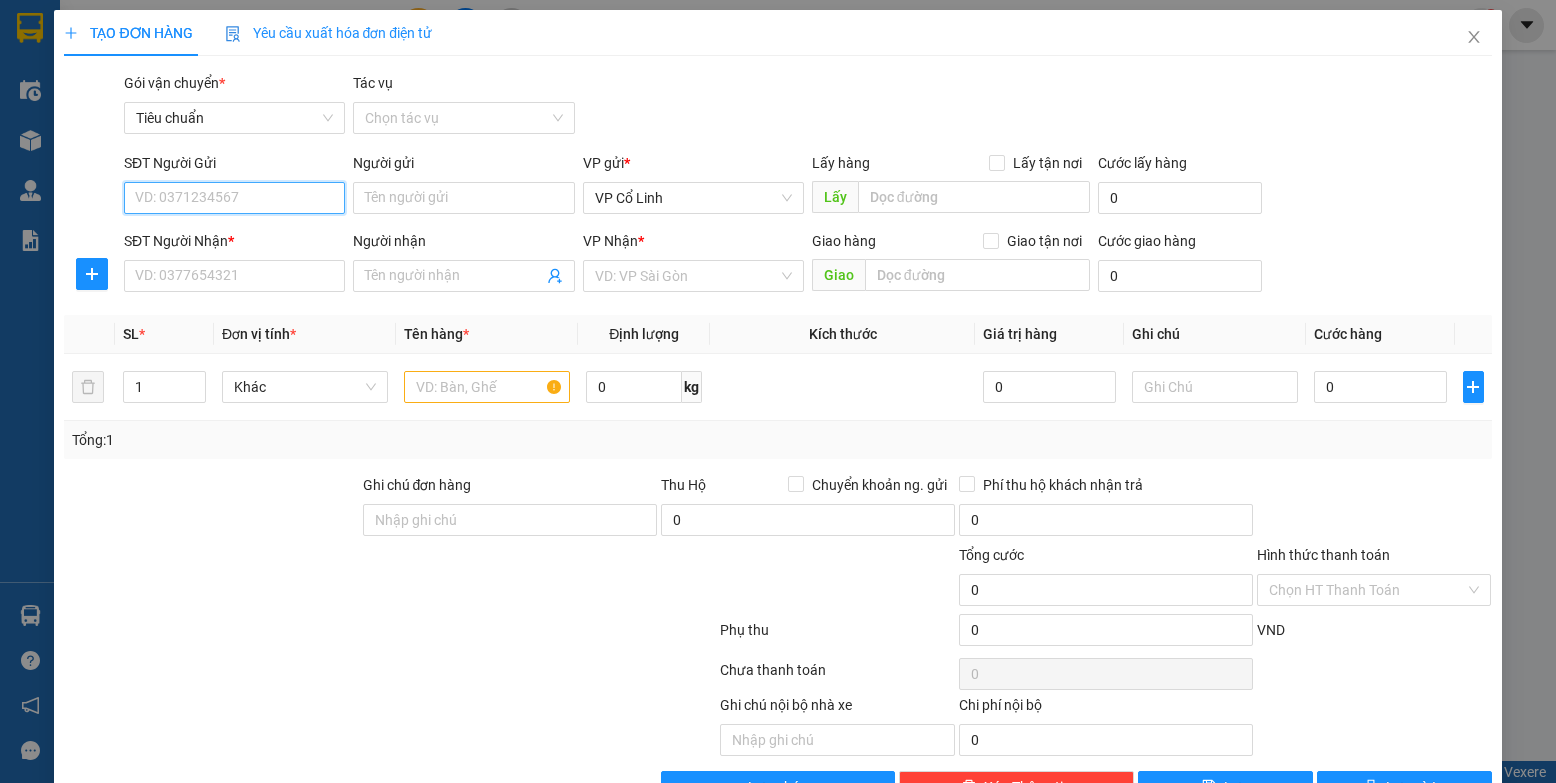 click on "SĐT Người Gửi" at bounding box center (234, 198) 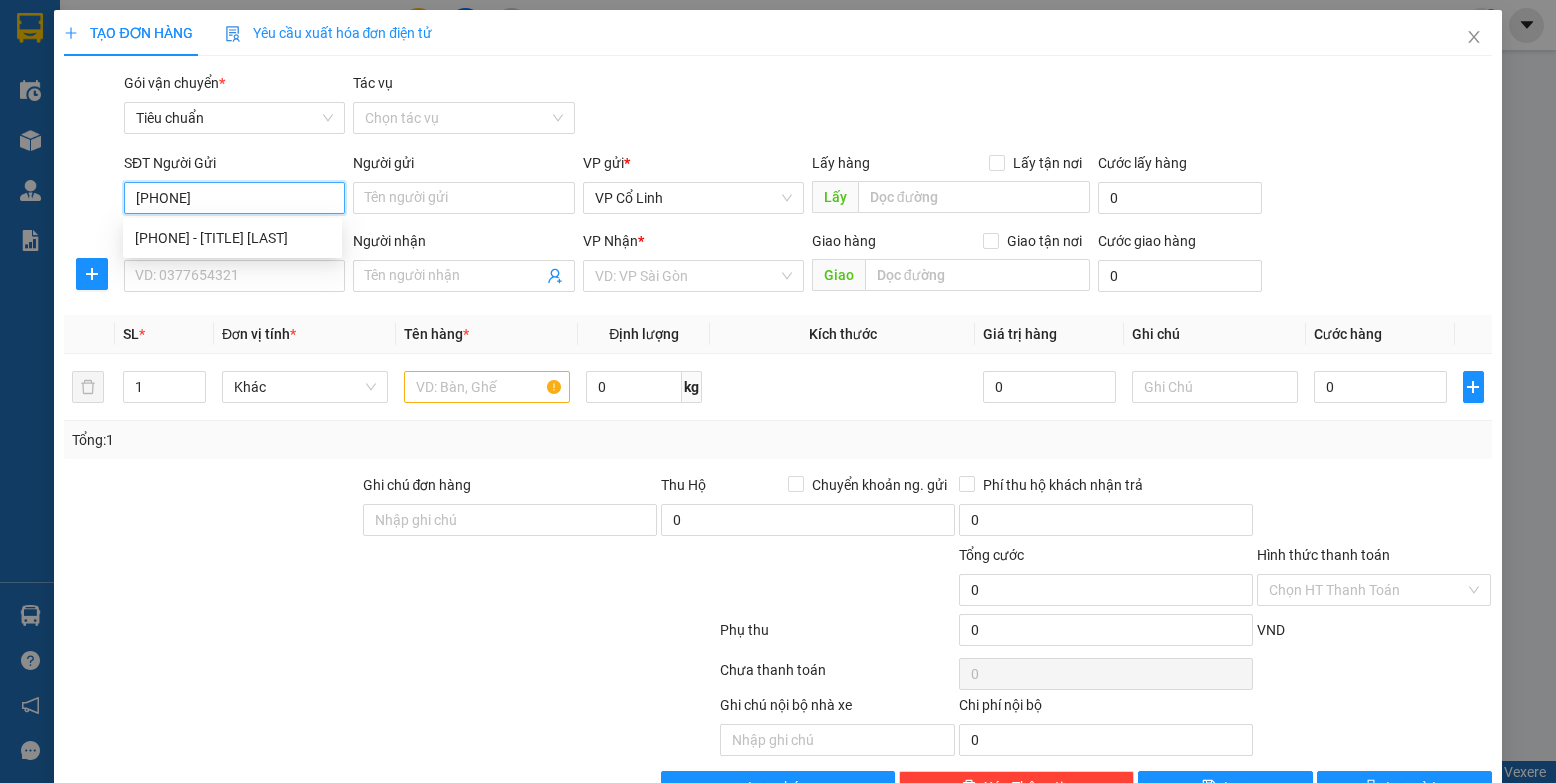 type on "0979629158" 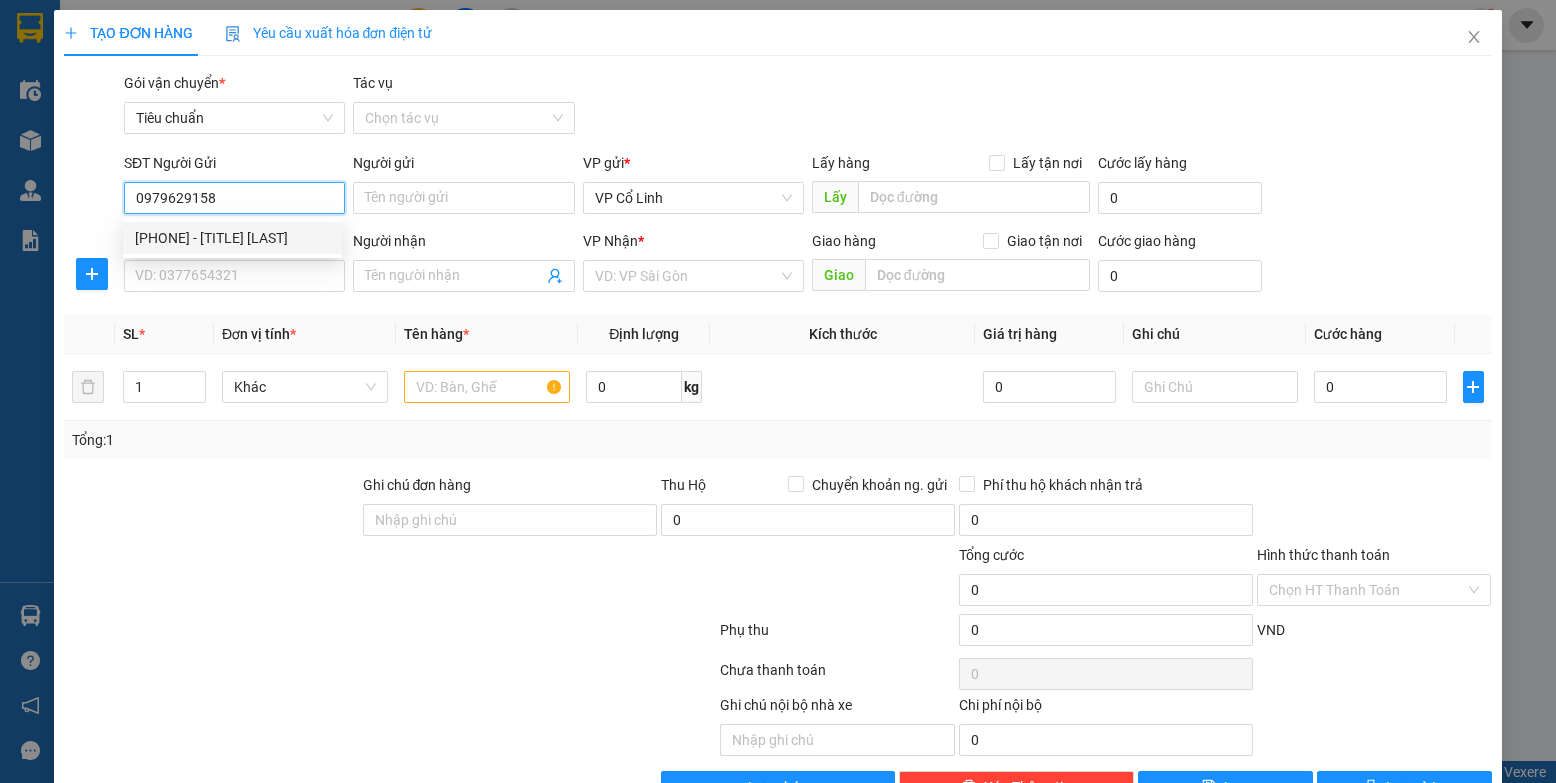 click on "[PHONE] - [TITLE] [LAST]" at bounding box center [232, 238] 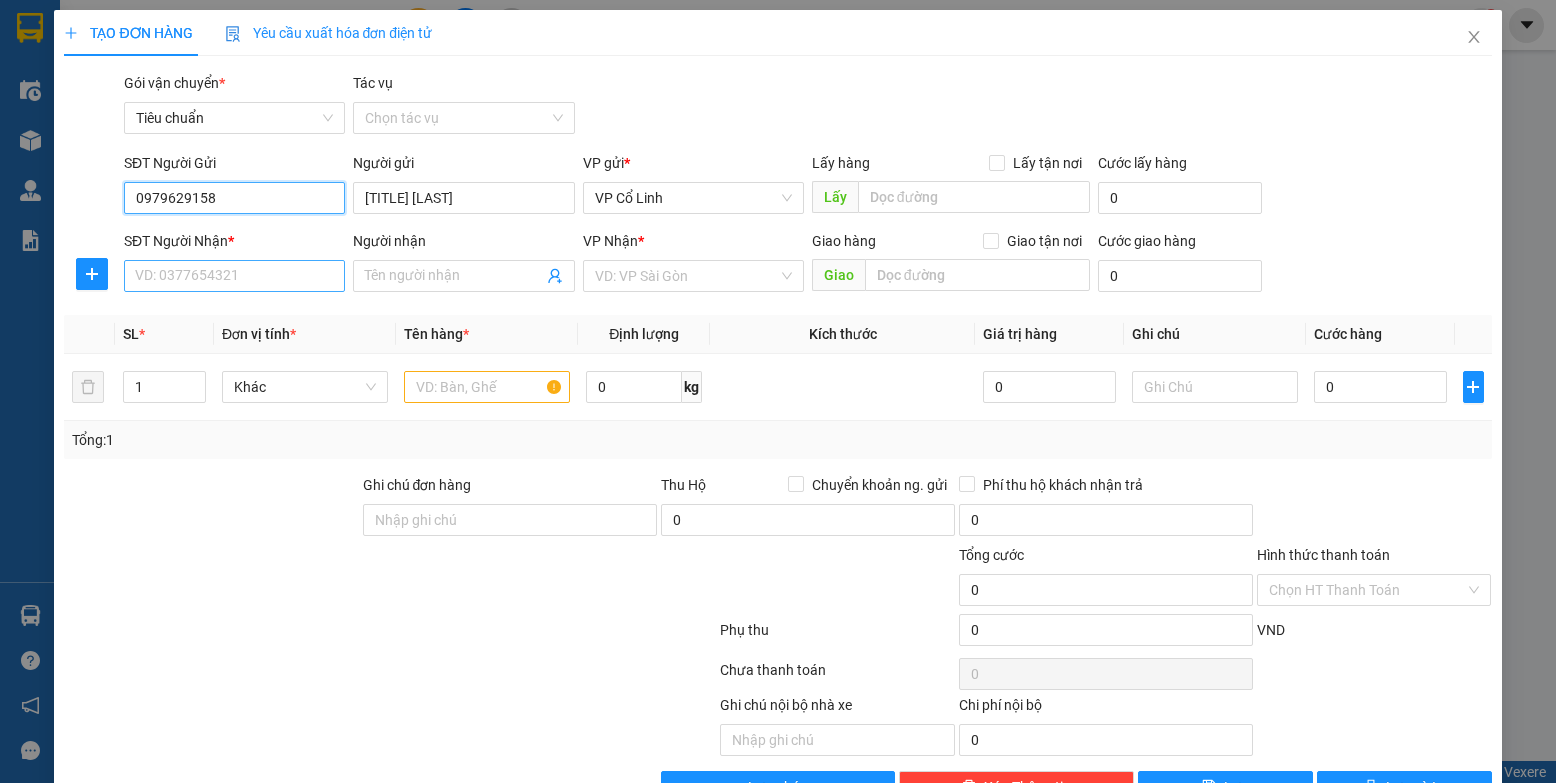 type on "0979629158" 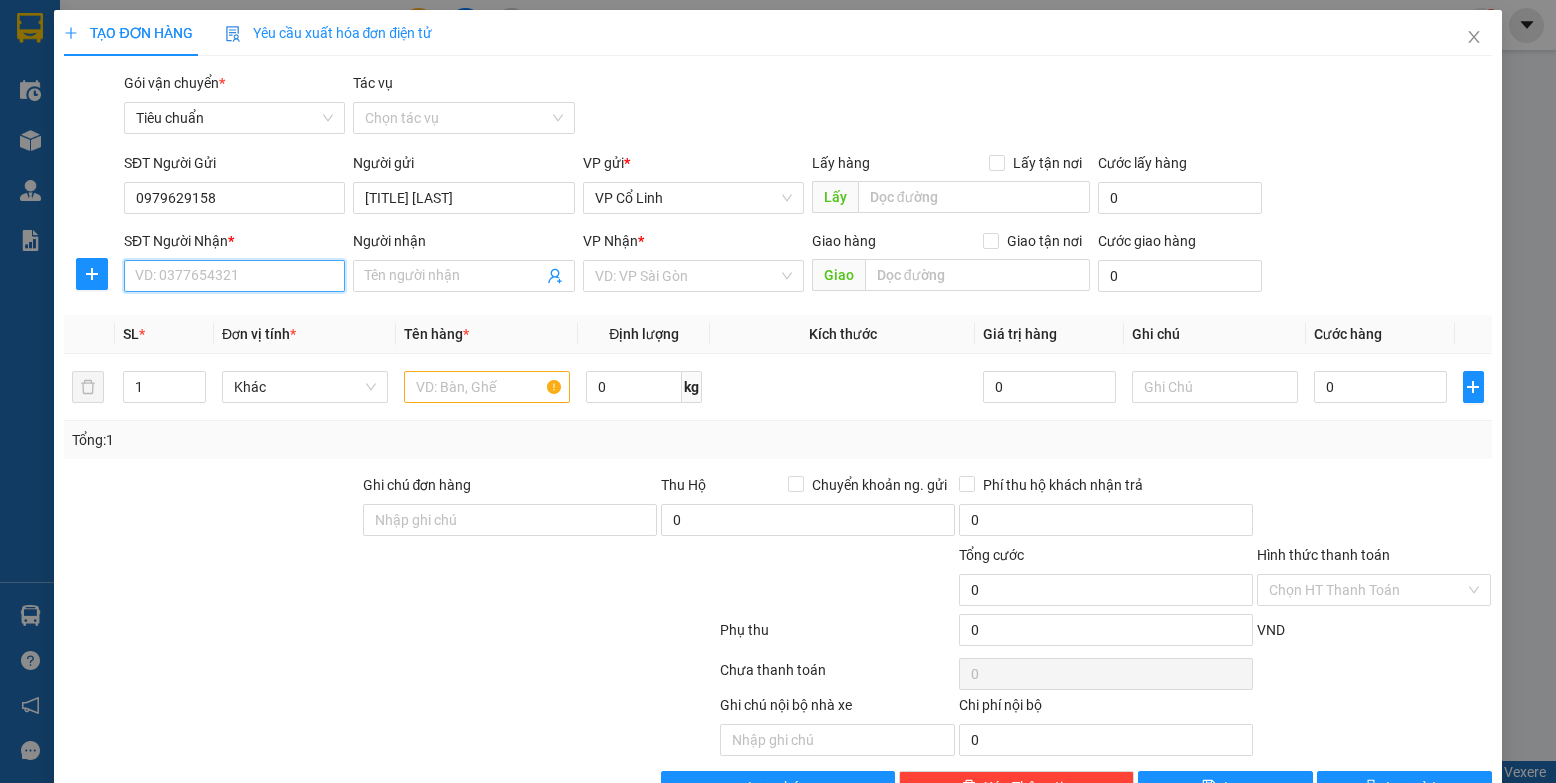 click on "SĐT Người Nhận  *" at bounding box center (234, 276) 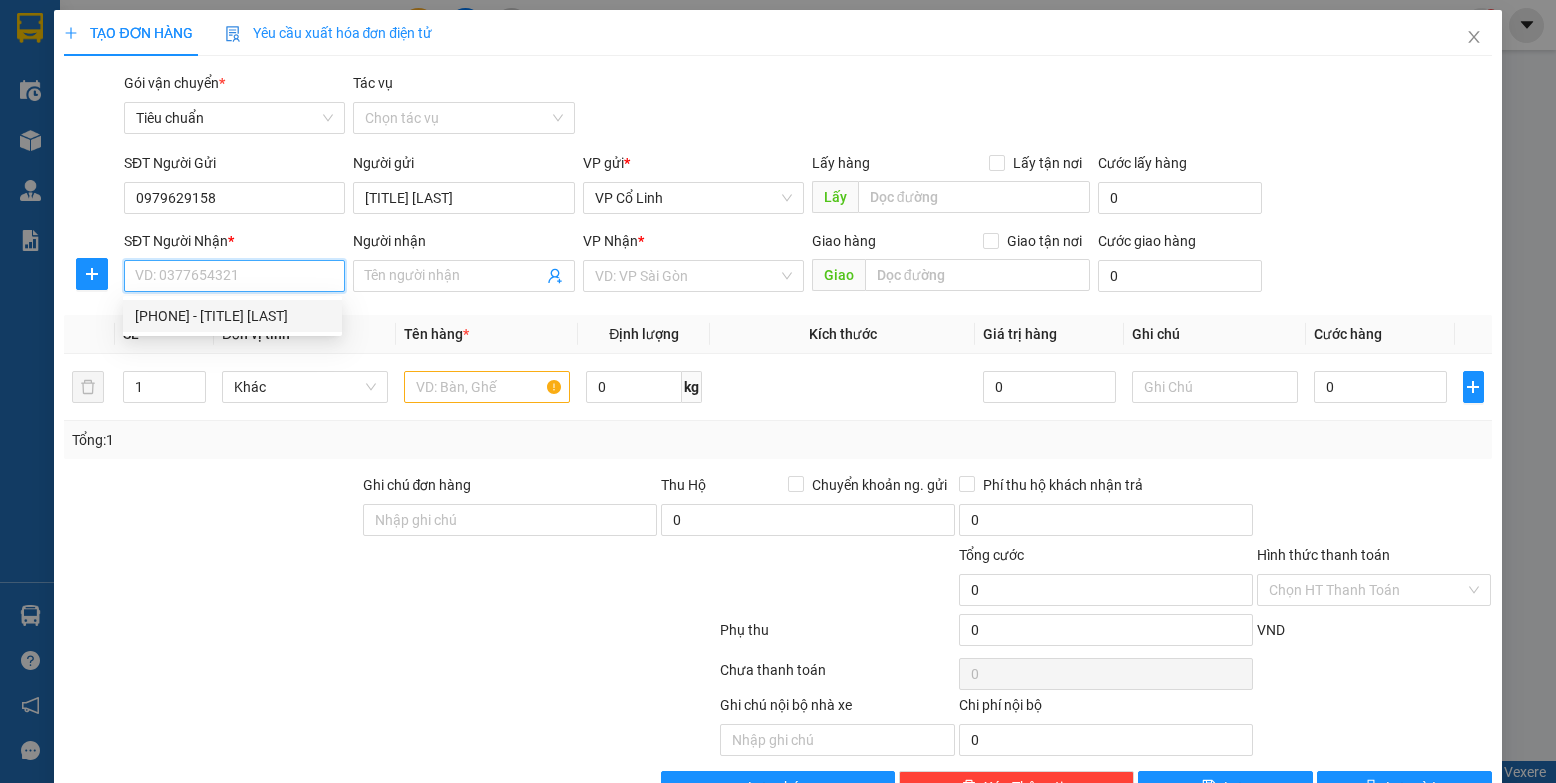 click on "[PHONE] - [TITLE] [LAST]" at bounding box center (232, 316) 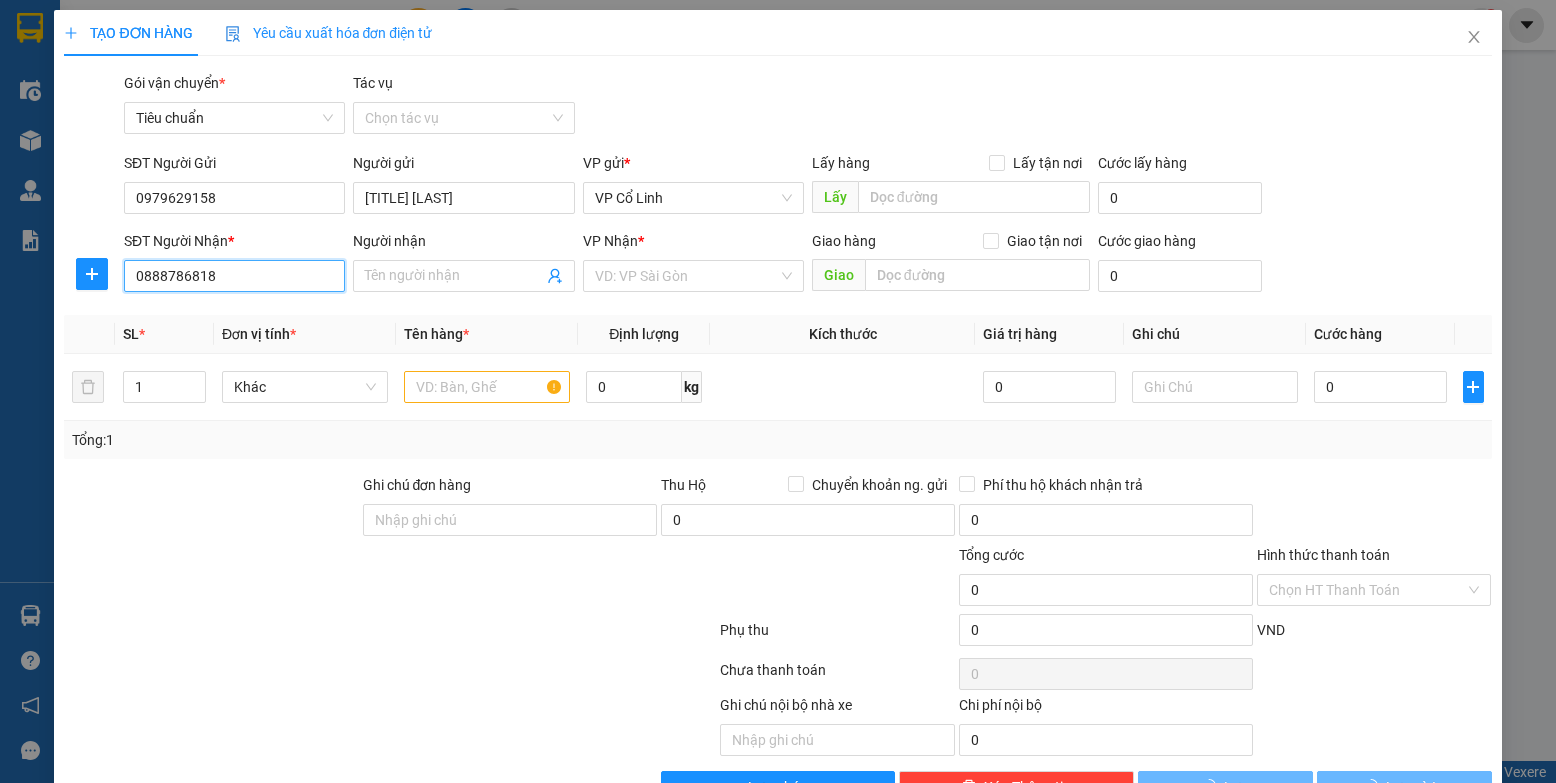 type on "[TITLE] [LAST]" 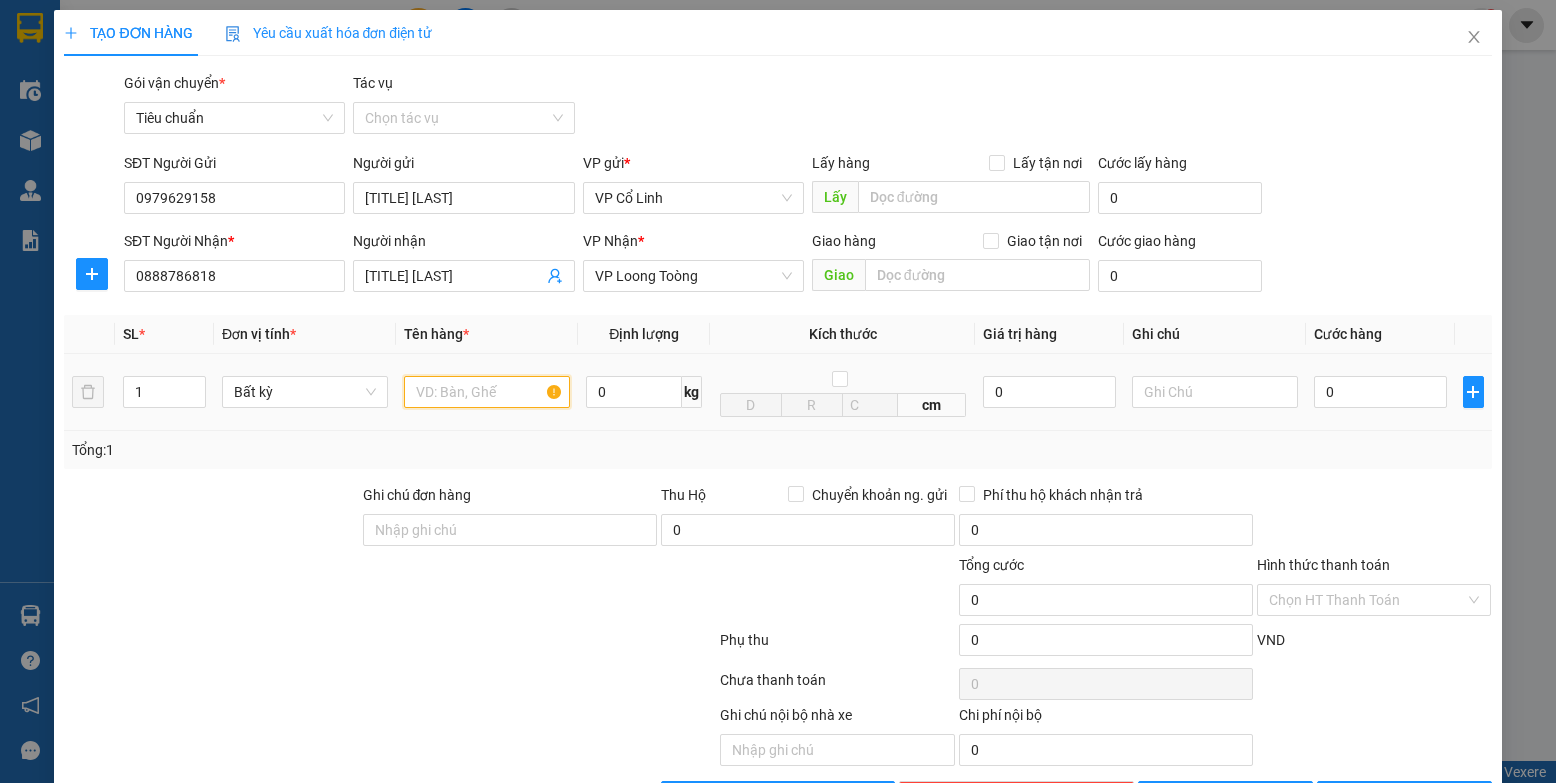 click at bounding box center [487, 392] 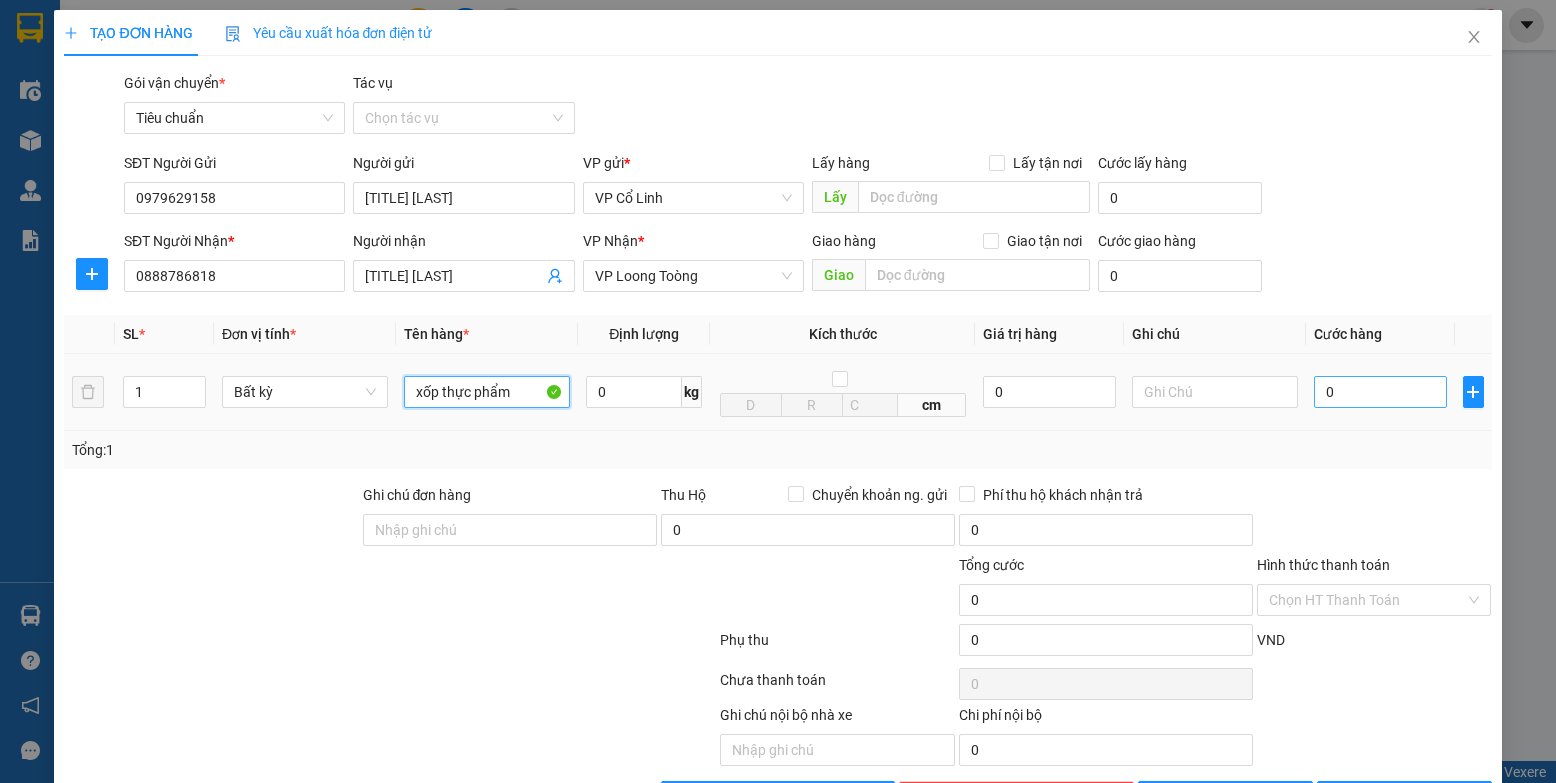 type on "xốp thực phẩm" 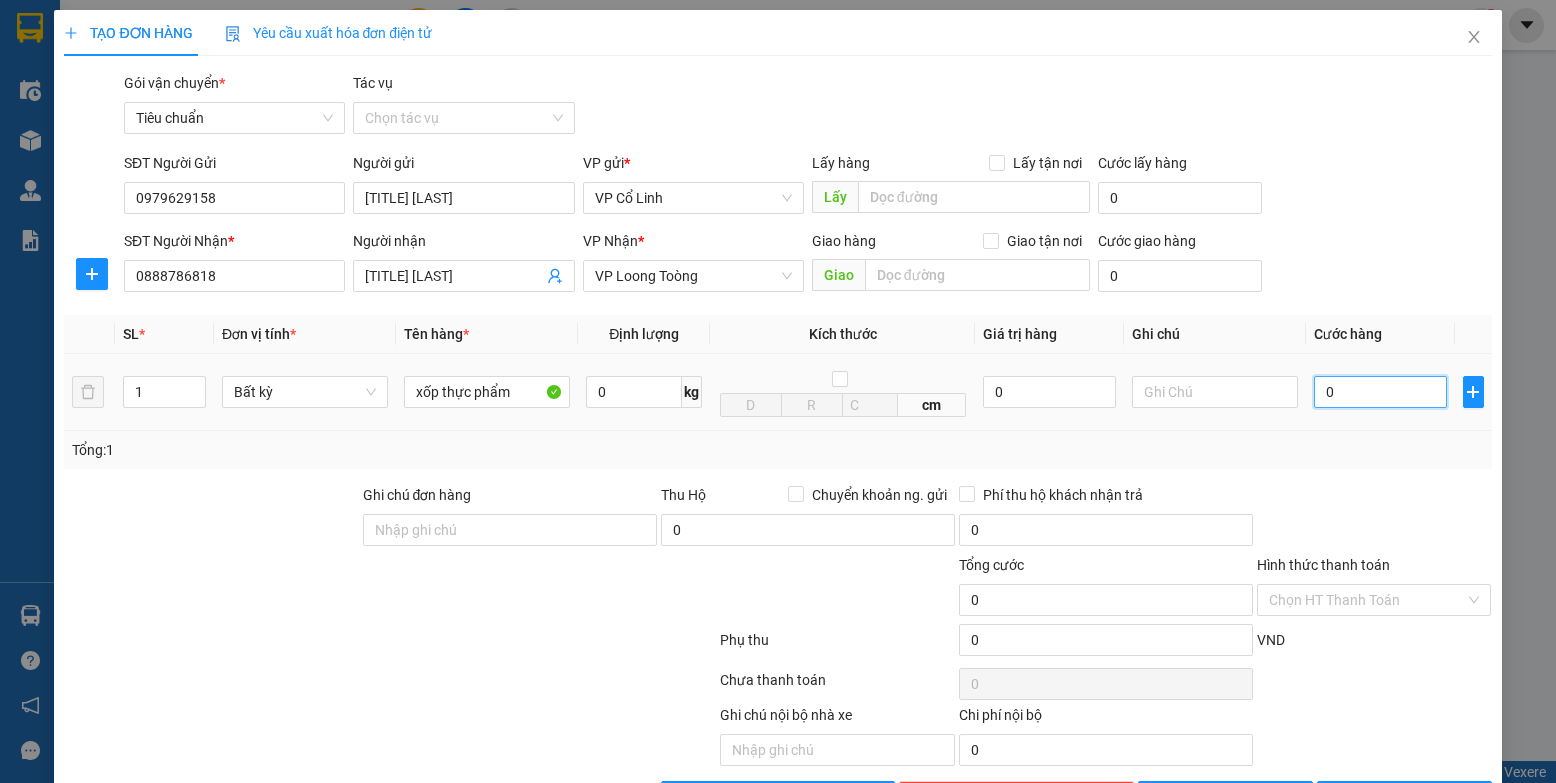 click on "0" at bounding box center [1380, 392] 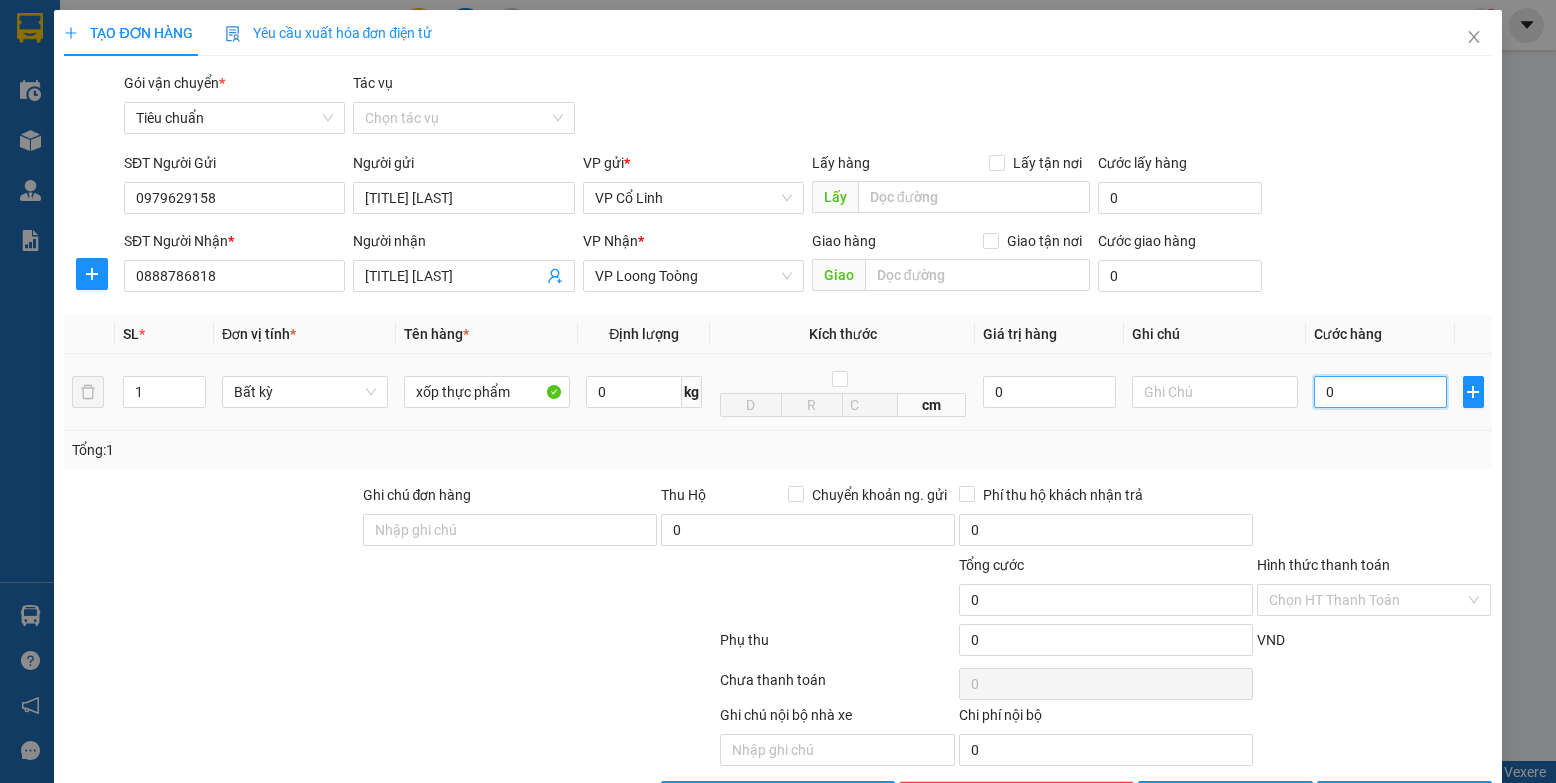 type on "05" 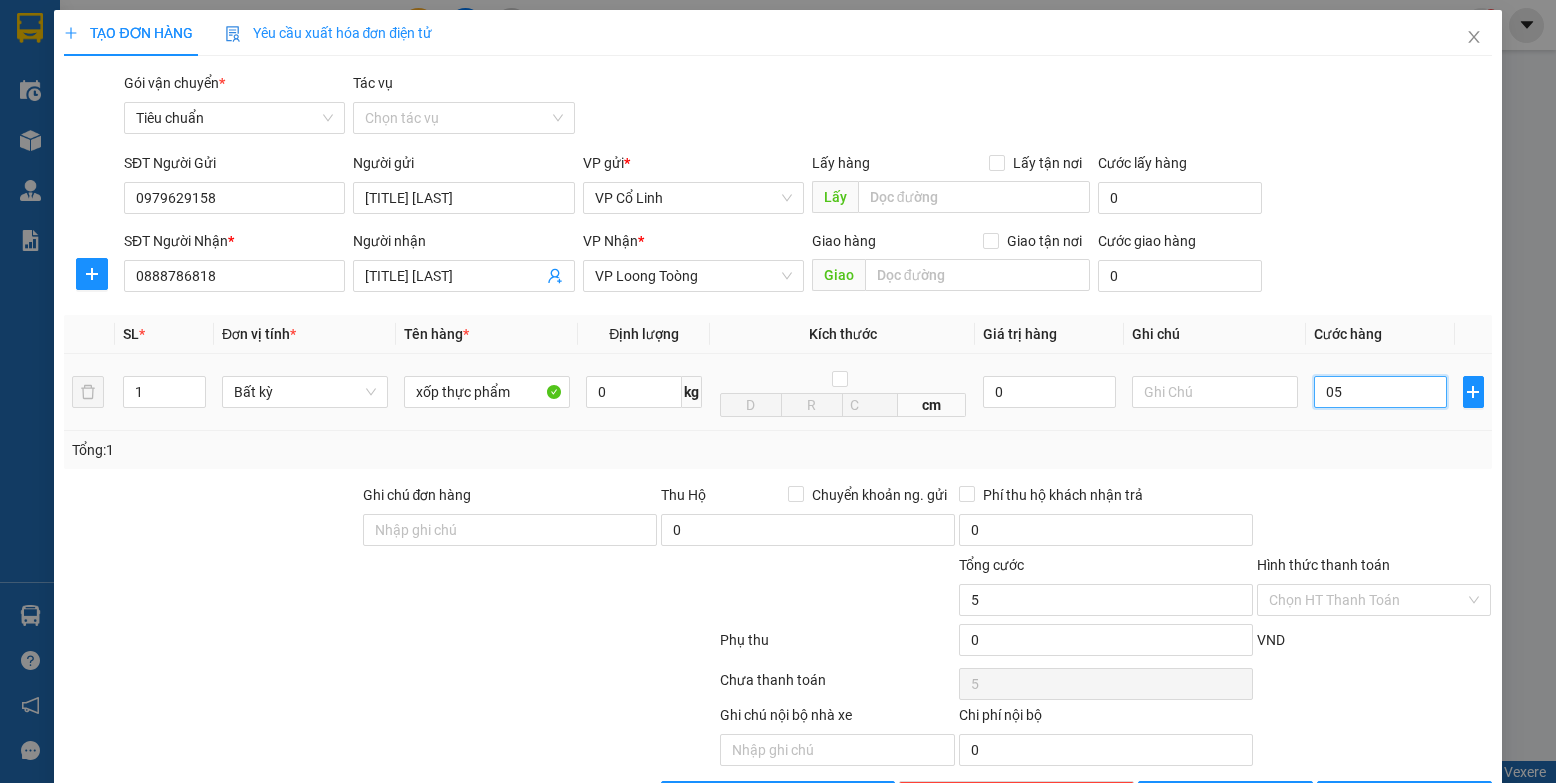 type on "050" 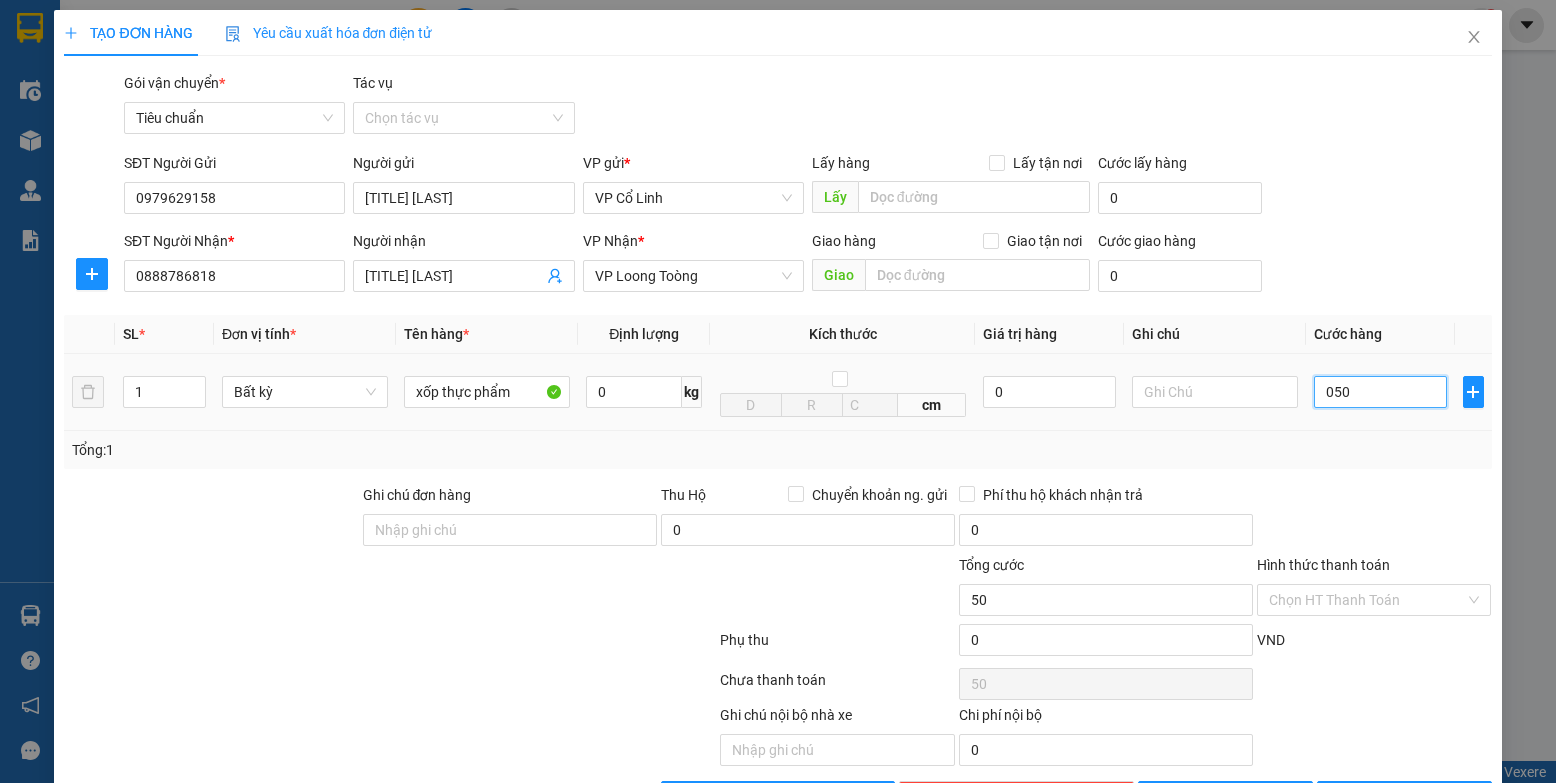 type on "0.500" 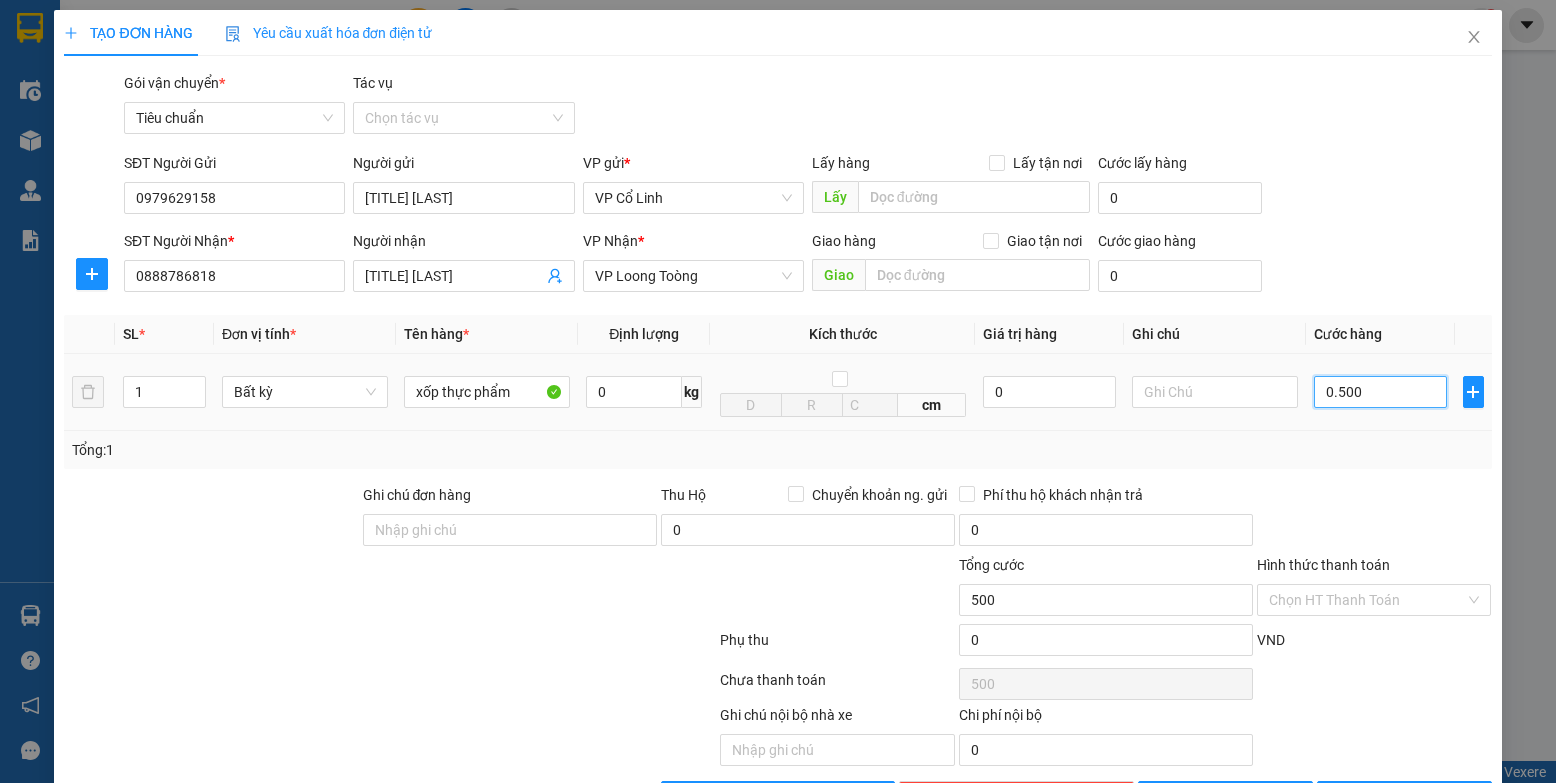 type on "05.000" 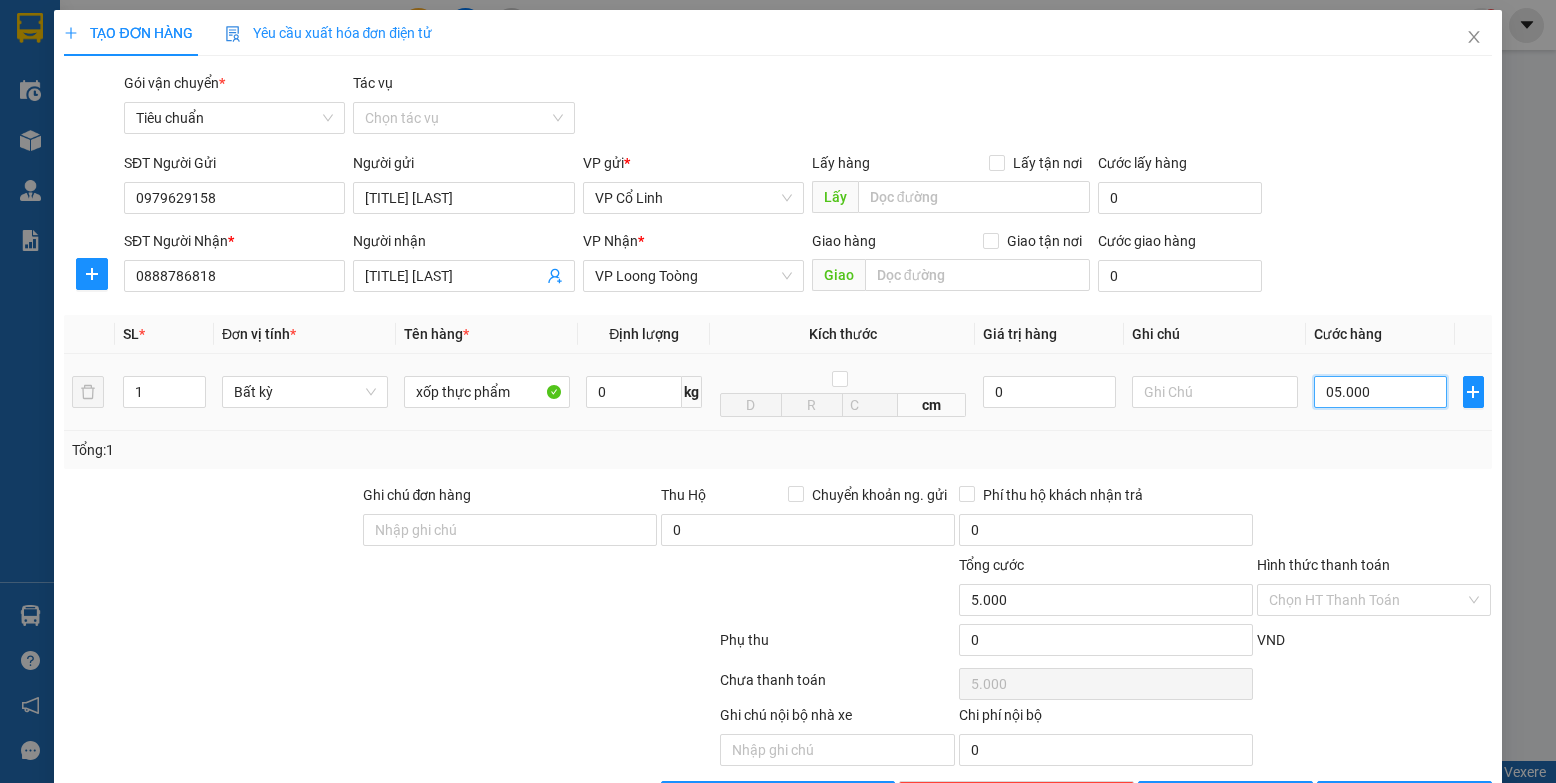 type on "050.000" 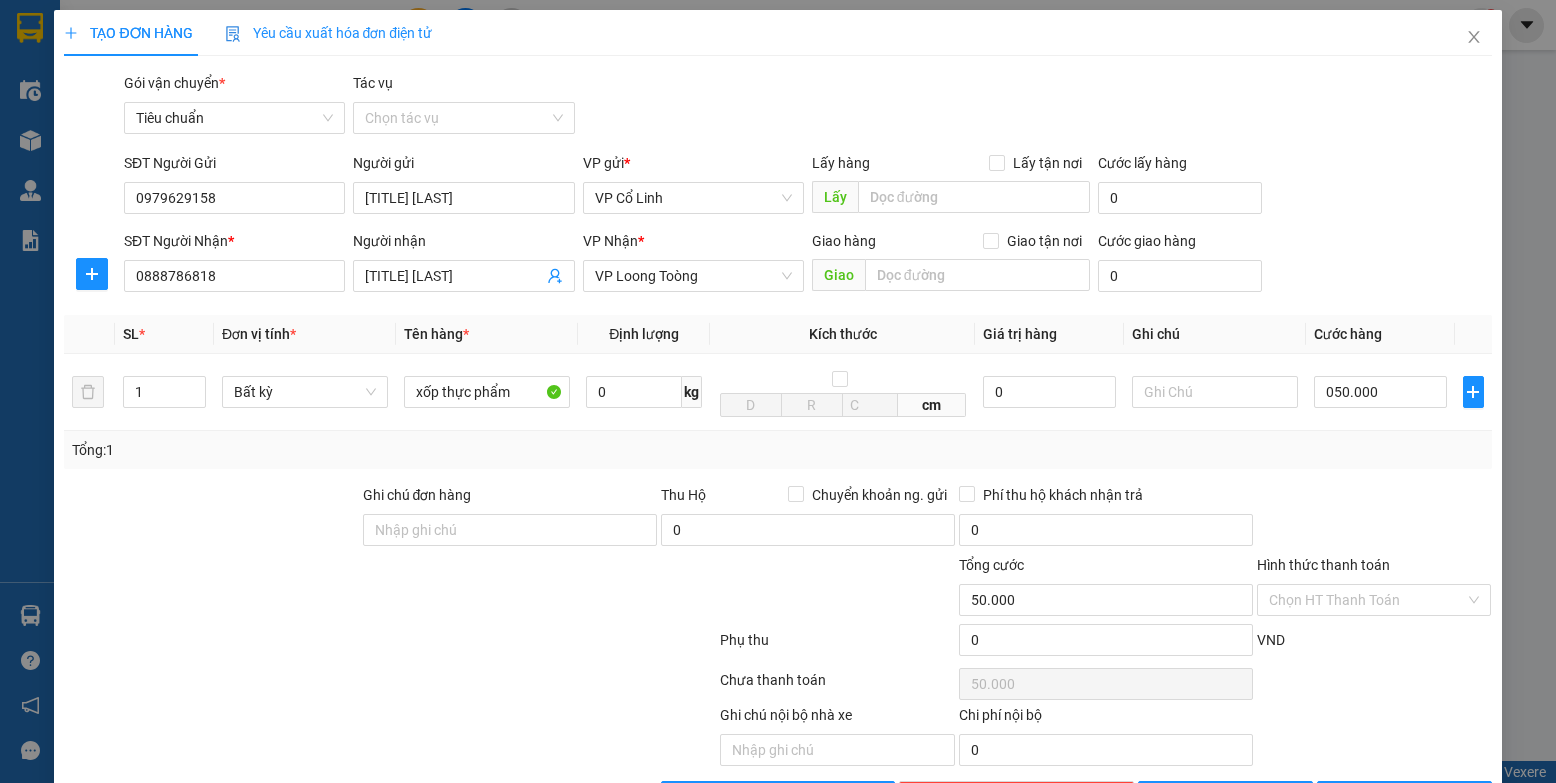 click on "SĐT Người Nhận  * [PHONE] Người nhận [TITLE] [LAST] VP Nhận  * VP Loong Toòng Giao hàng Giao tận nơi Giao Cước giao hàng 0" at bounding box center (807, 265) 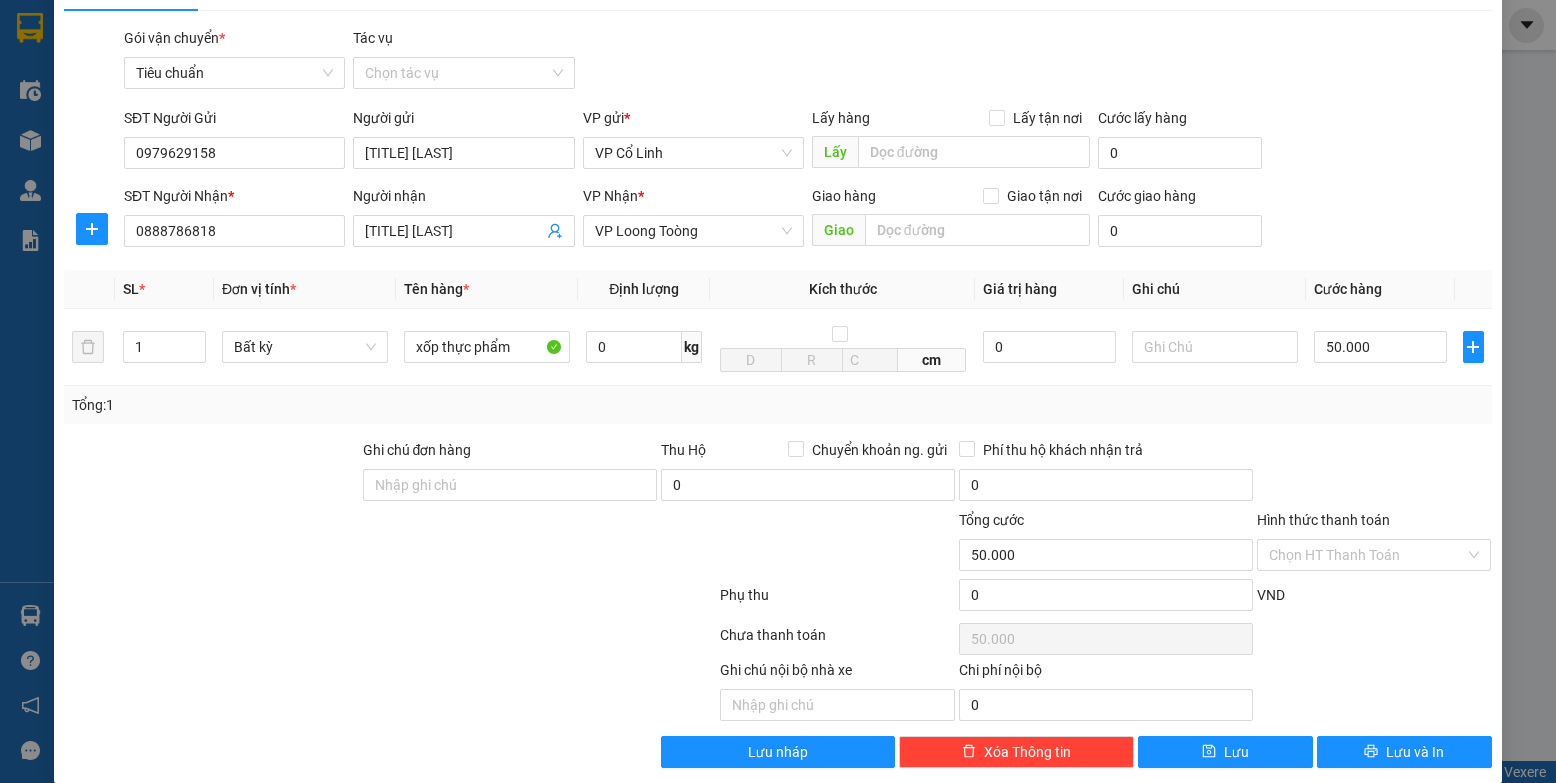 scroll, scrollTop: 70, scrollLeft: 0, axis: vertical 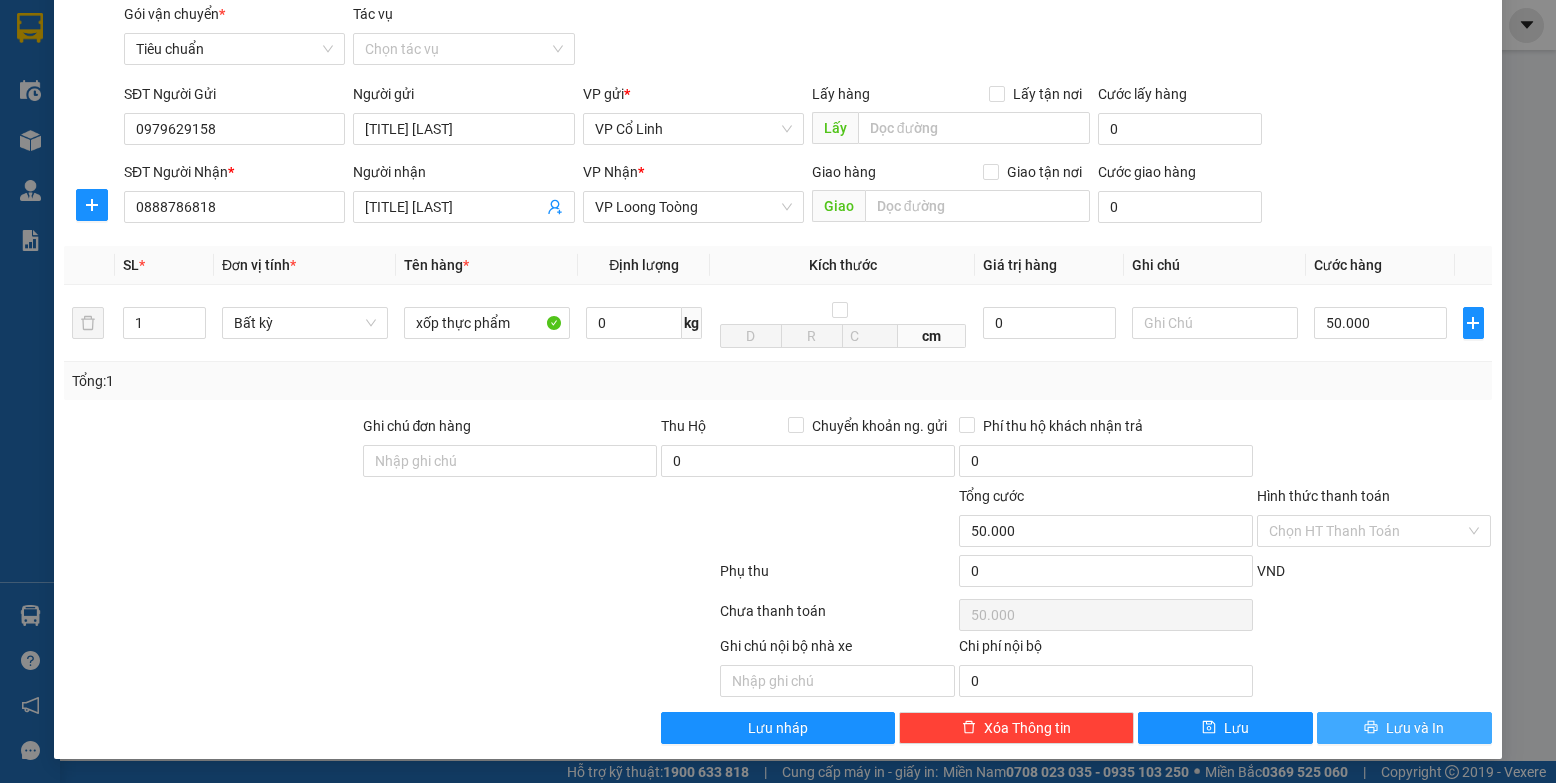 click on "Lưu và In" at bounding box center (1404, 728) 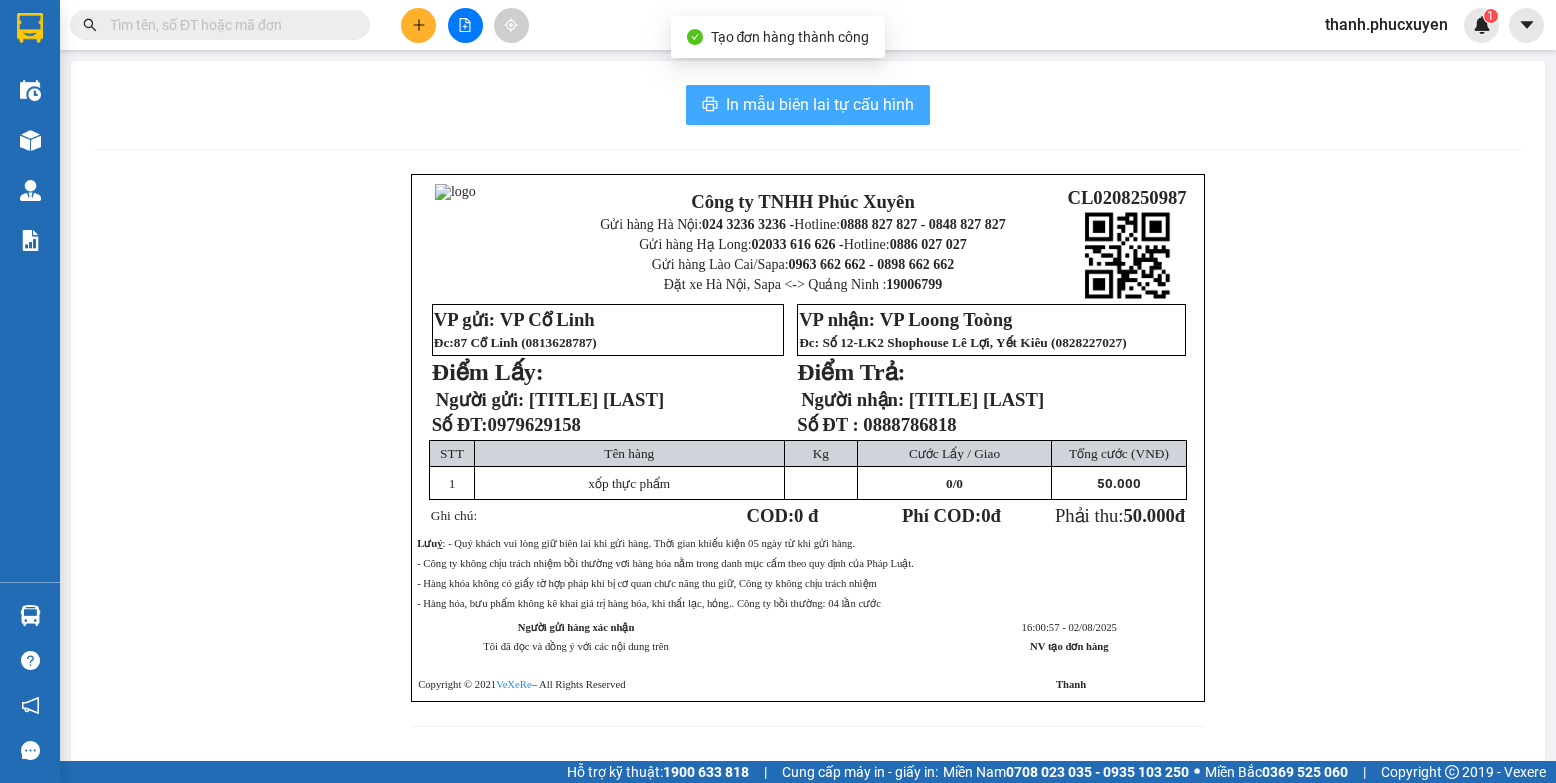 click on "In mẫu biên lai tự cấu hình" at bounding box center (820, 104) 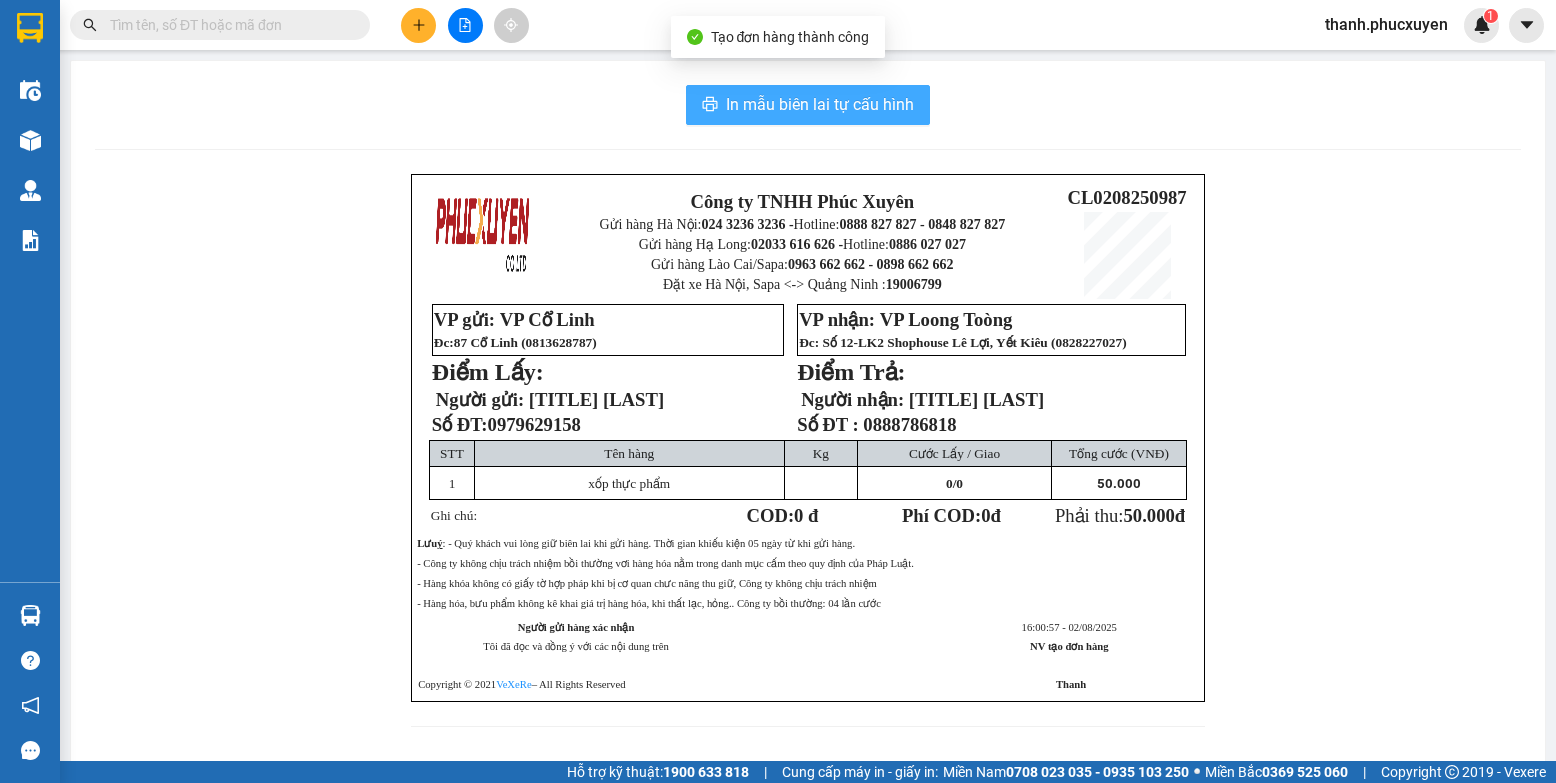 scroll, scrollTop: 0, scrollLeft: 0, axis: both 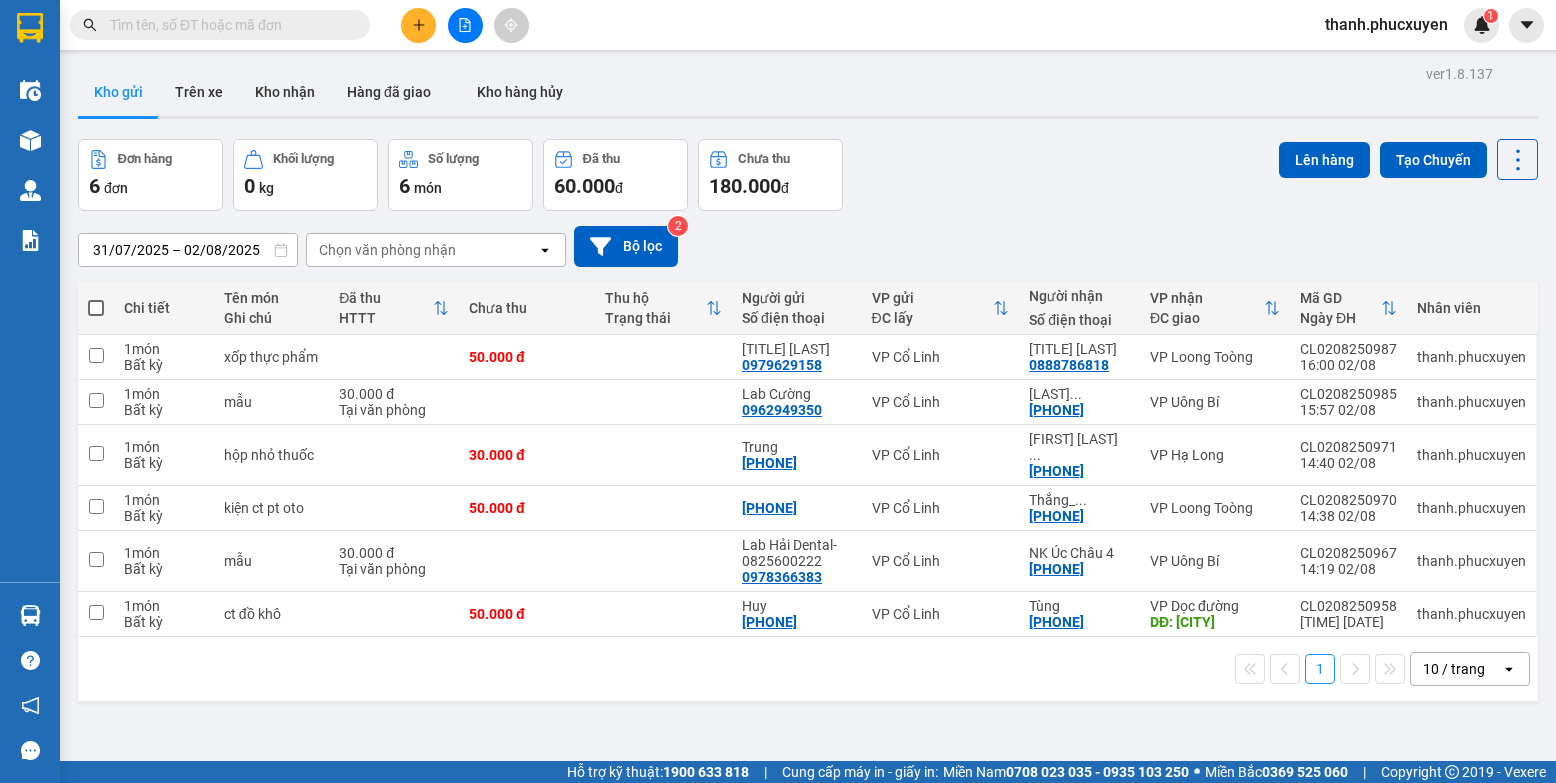 click on "31/07/2025 – 02/08/2025 Press the down arrow key to interact with the calendar and select a date. Press the escape button to close the calendar. Selected date range is from 31/07/2025 to 02/08/2025. Chọn văn phòng nhận open Bộ lọc 2" at bounding box center (808, 246) 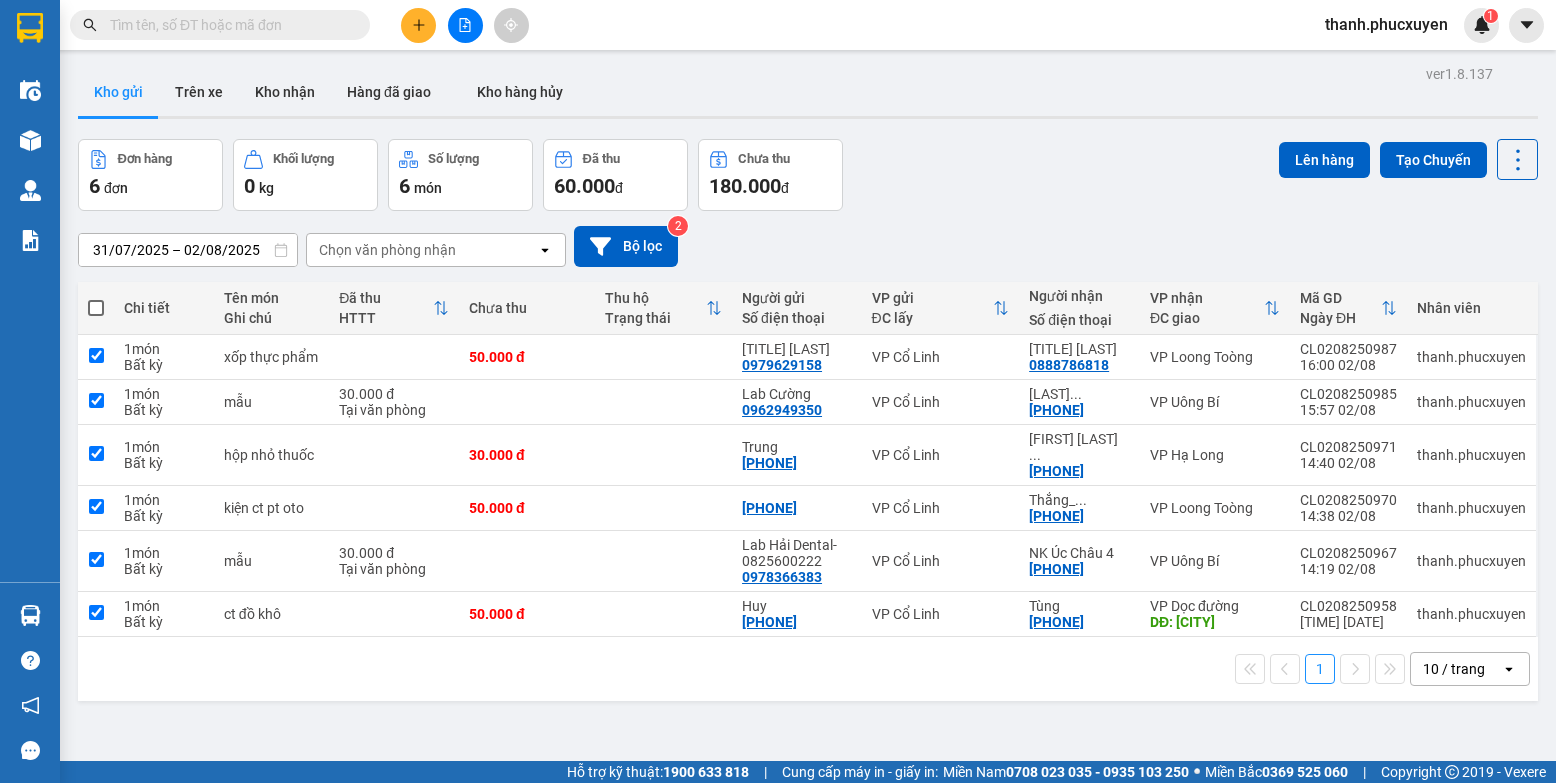 checkbox on "true" 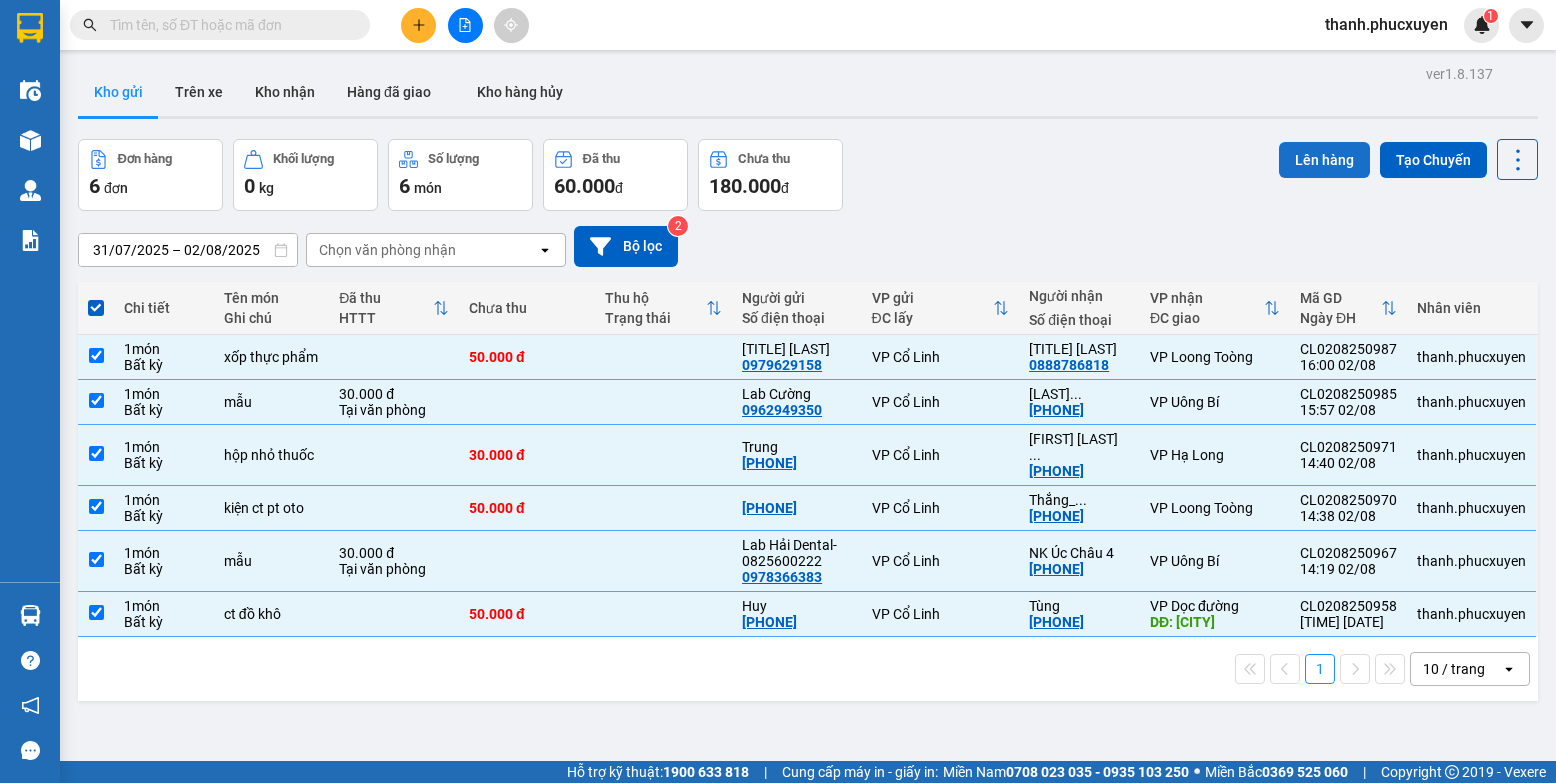 click on "Lên hàng" at bounding box center [1324, 160] 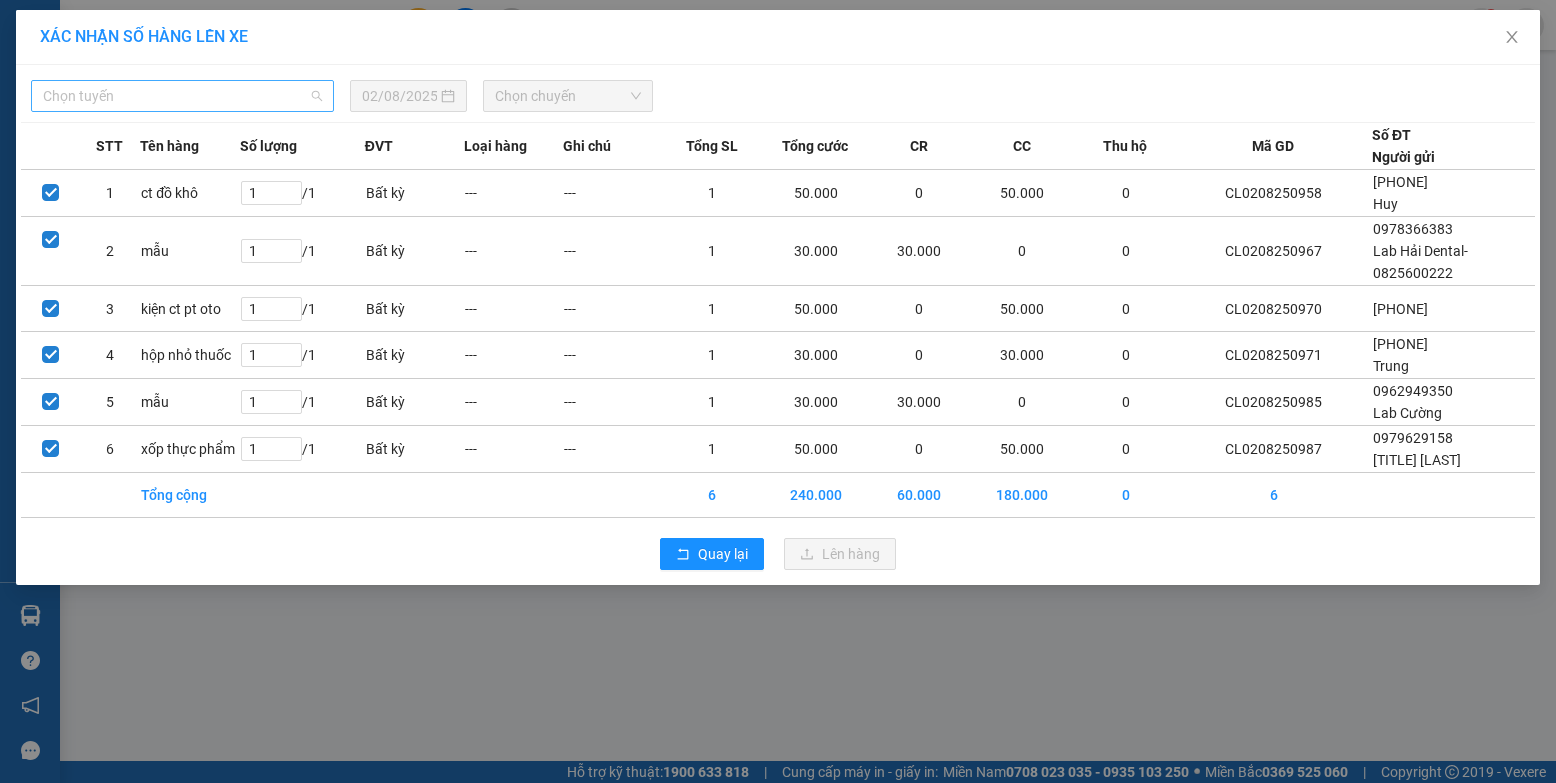 click on "Chọn tuyến" at bounding box center [182, 96] 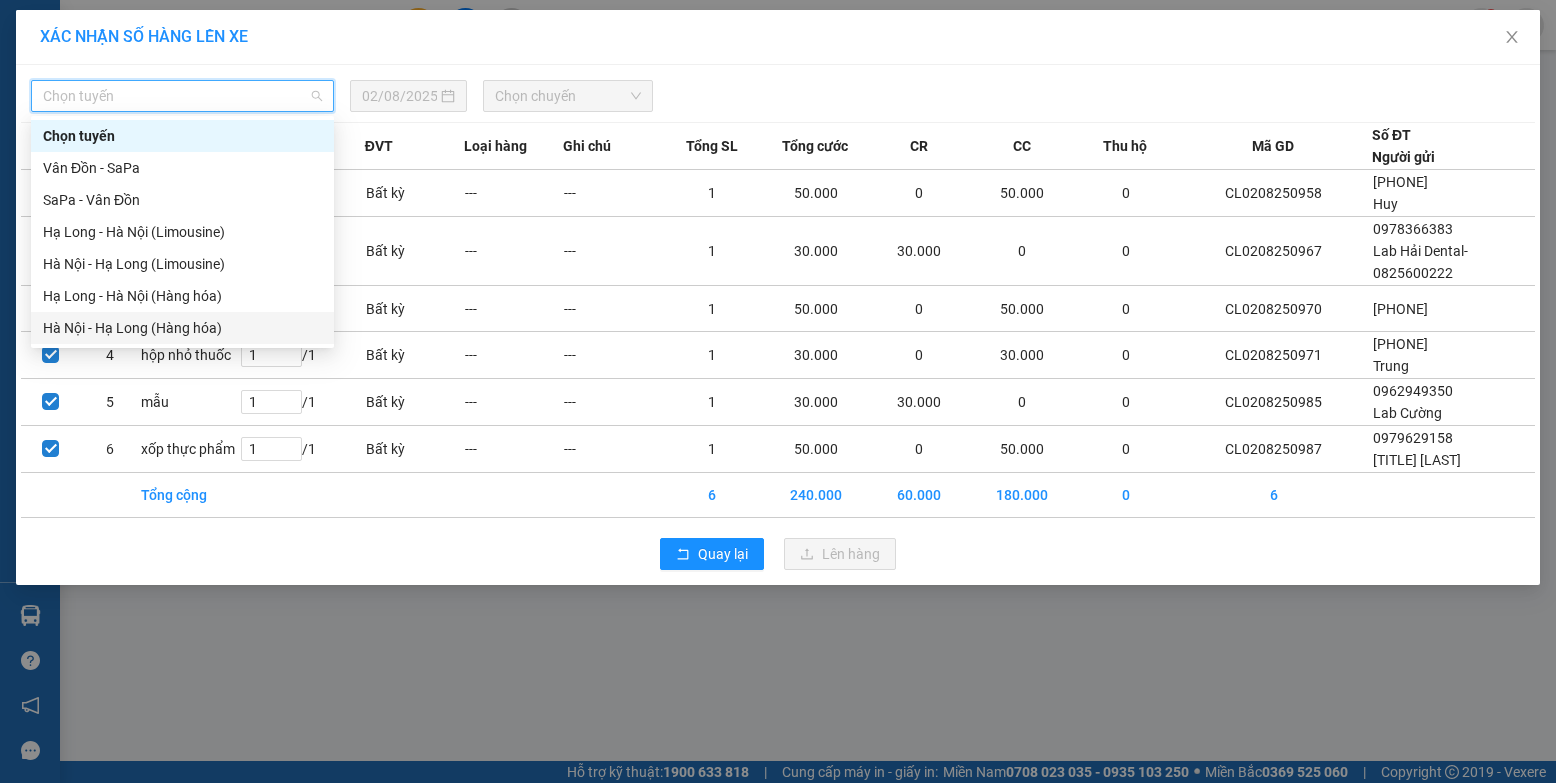 click on "Hà Nội - Hạ Long (Hàng hóa)" at bounding box center [182, 328] 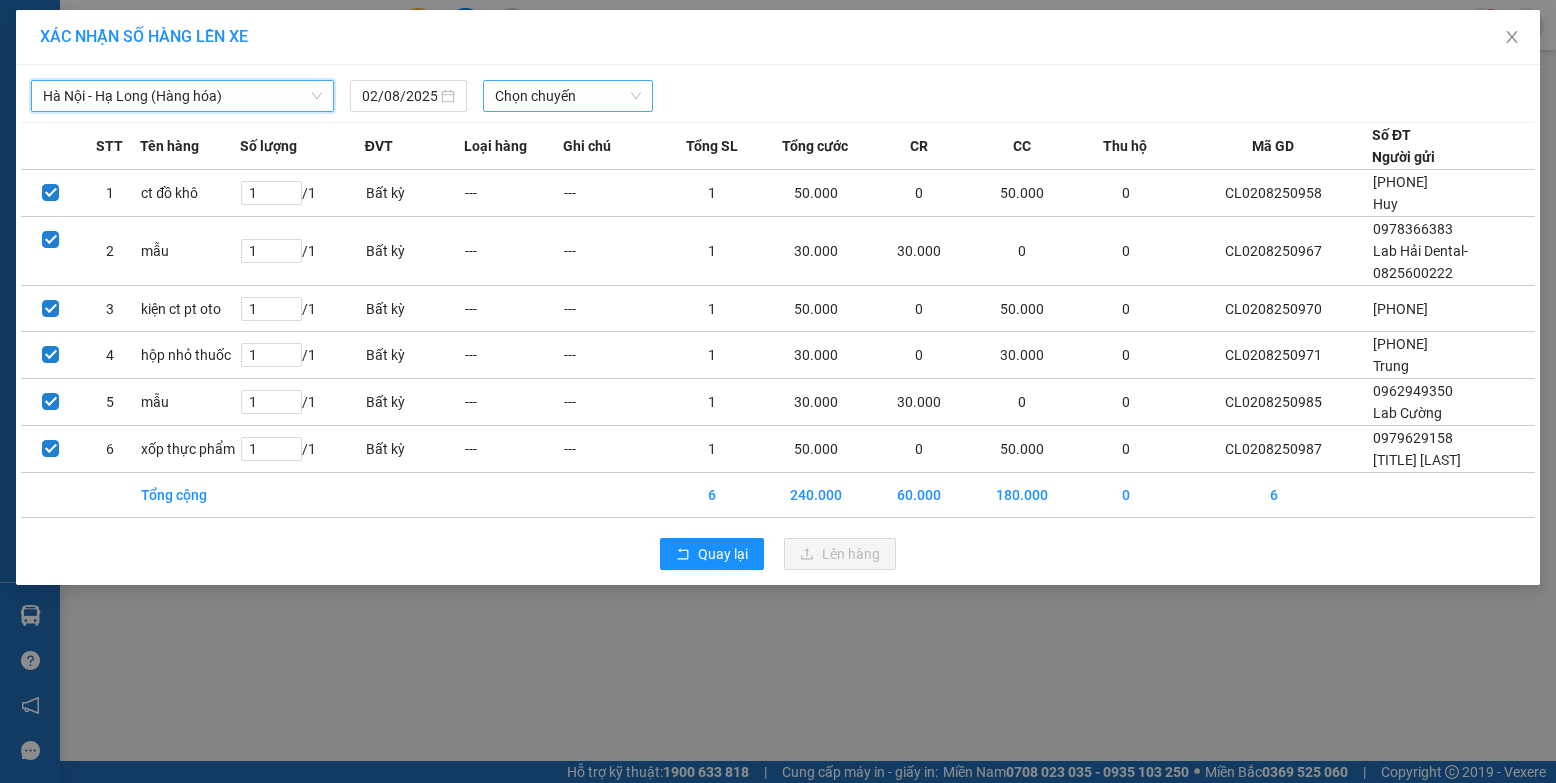 click on "Chọn chuyến" at bounding box center [568, 96] 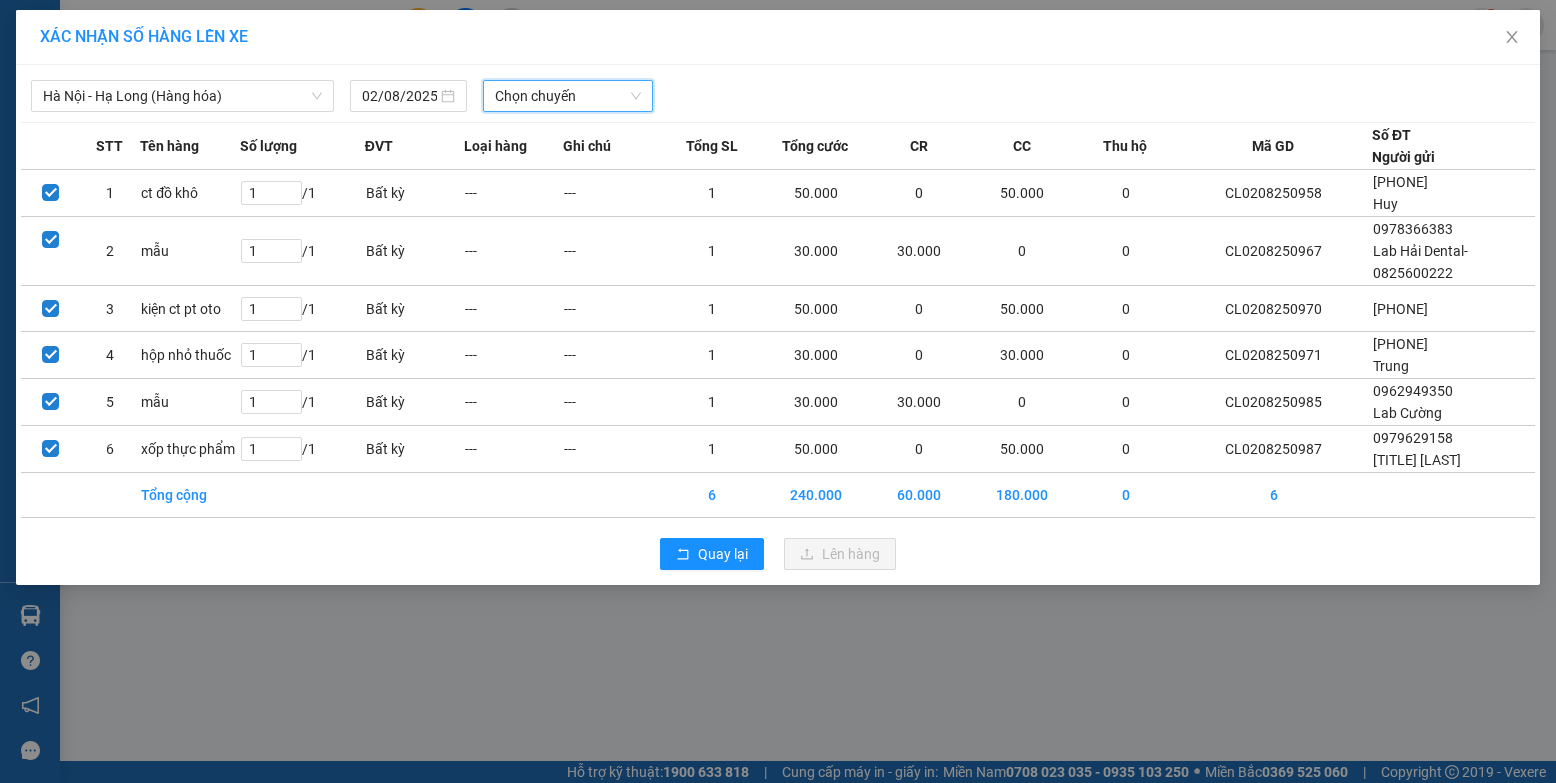 click on "Chọn chuyến" at bounding box center [568, 96] 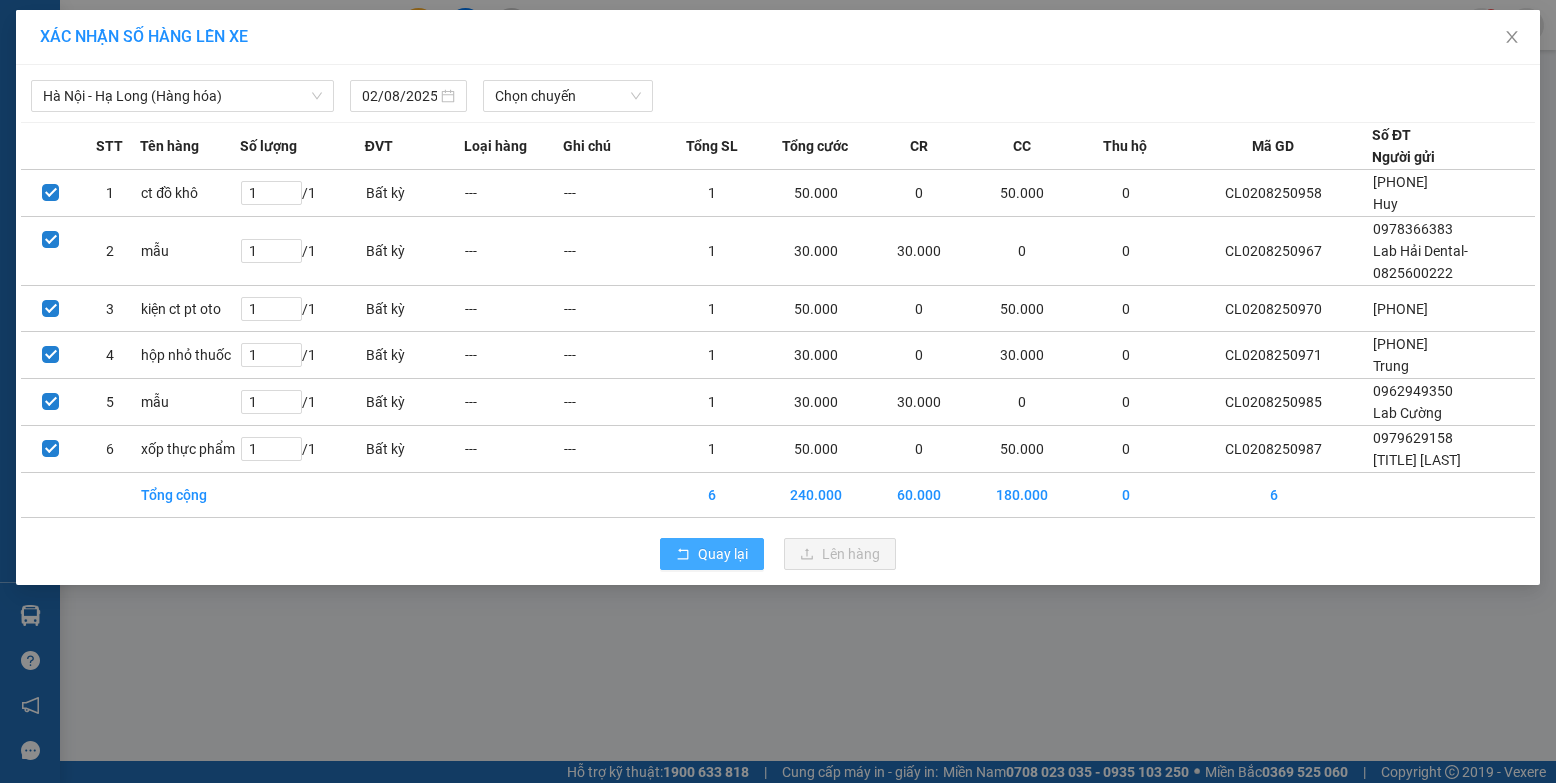 click on "Quay lại" at bounding box center (712, 554) 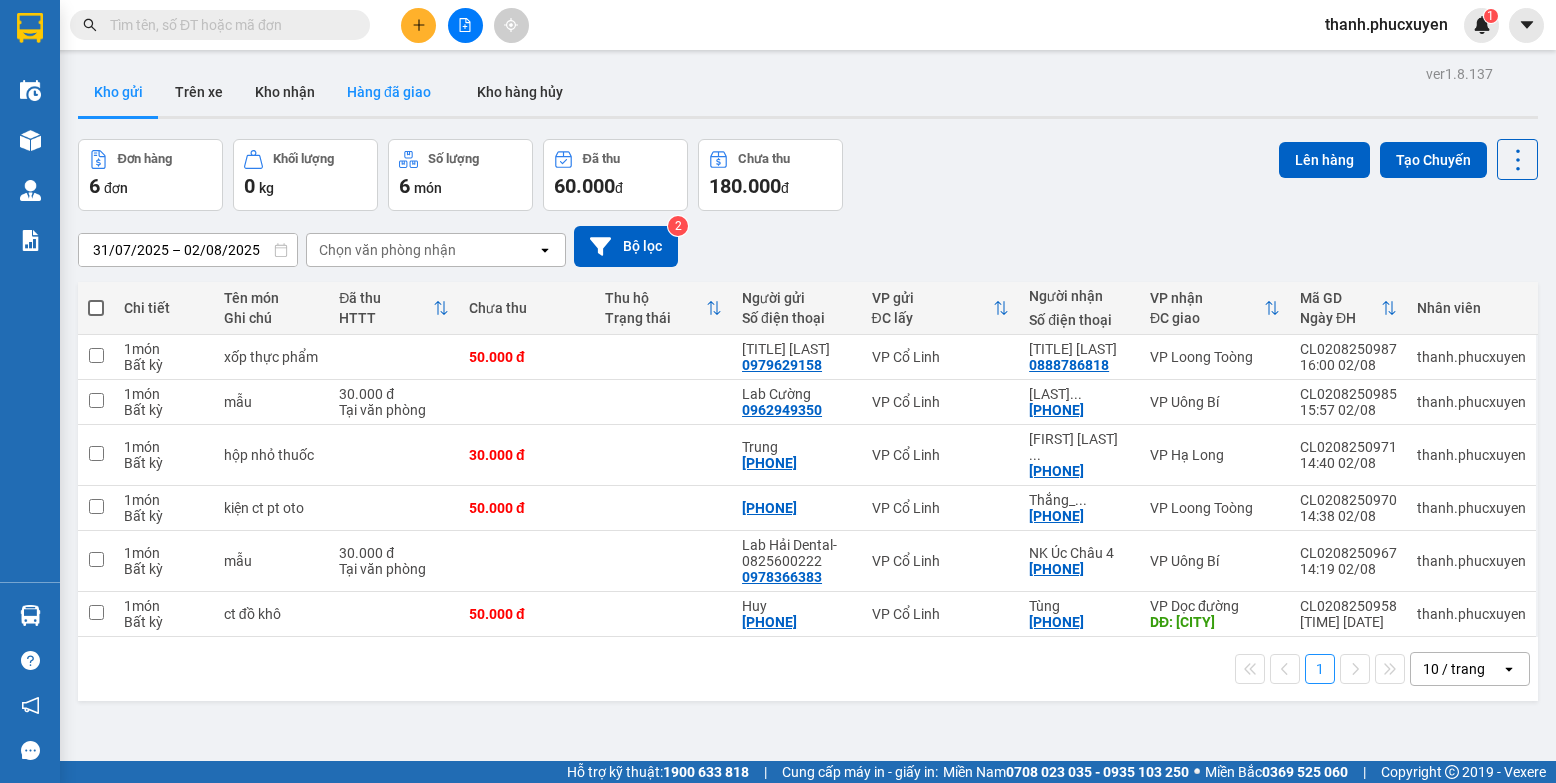 click on "Hàng đã giao" at bounding box center (389, 92) 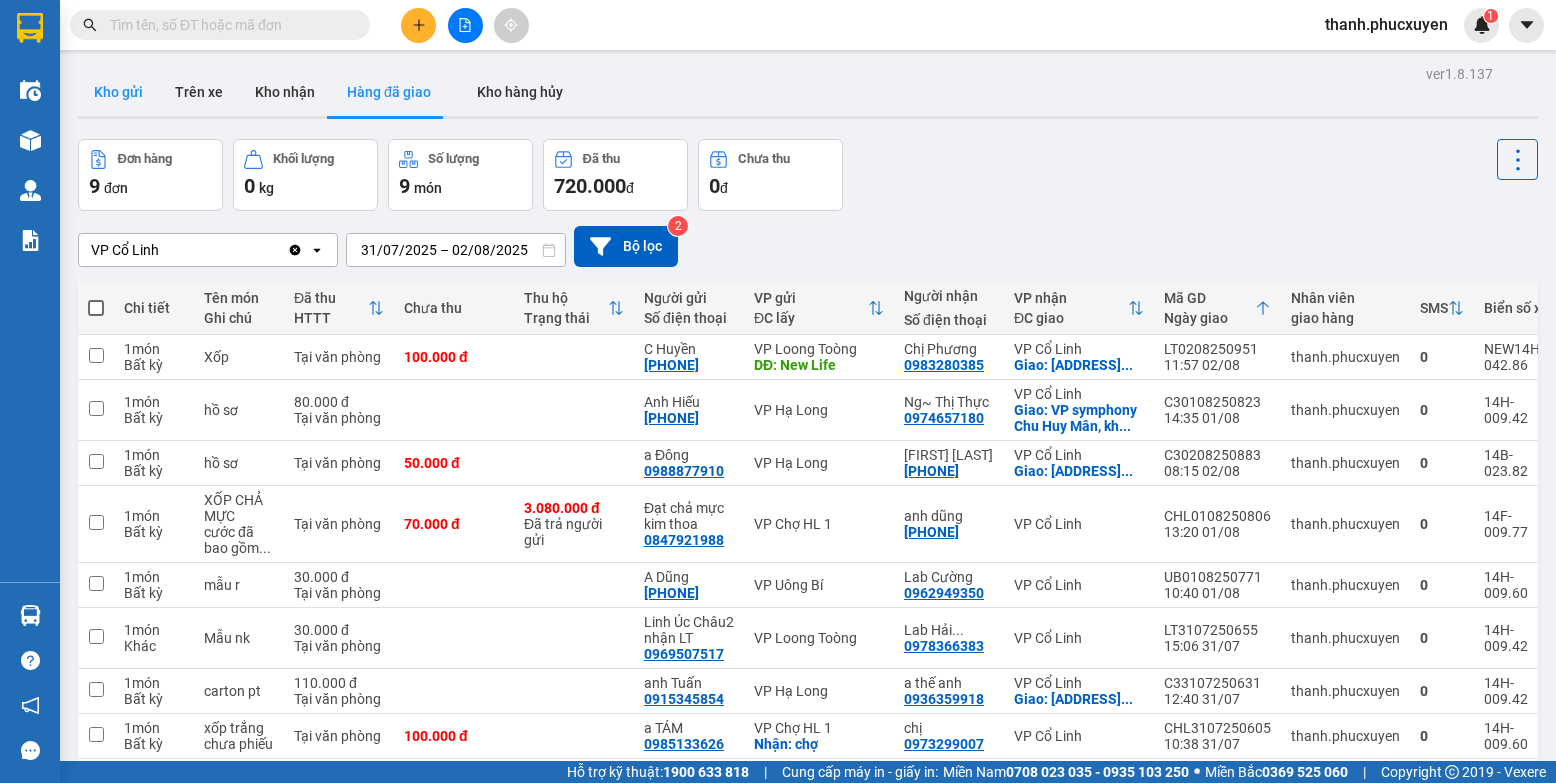 click on "Kho gửi" at bounding box center [118, 92] 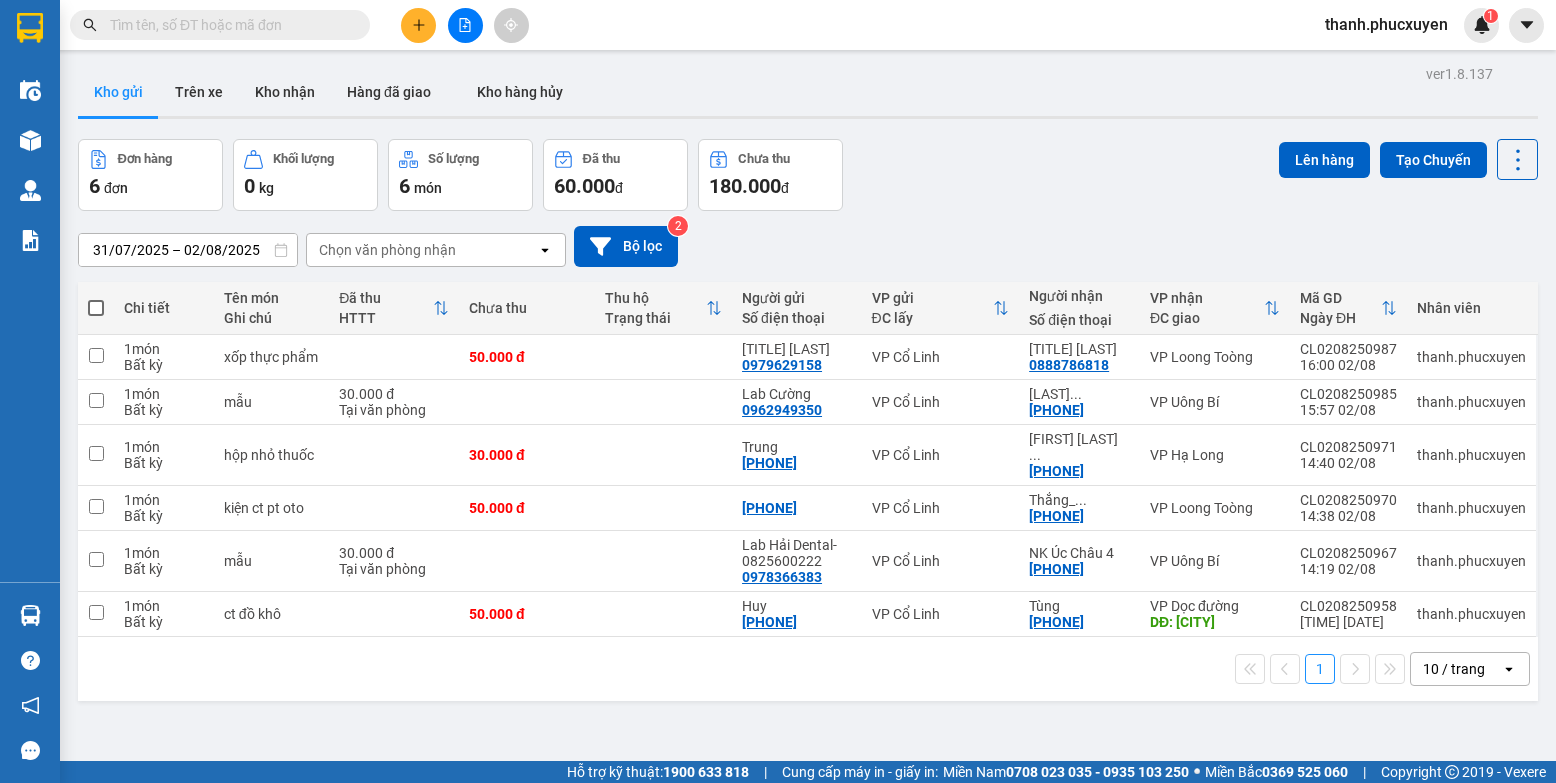 click at bounding box center (96, 308) 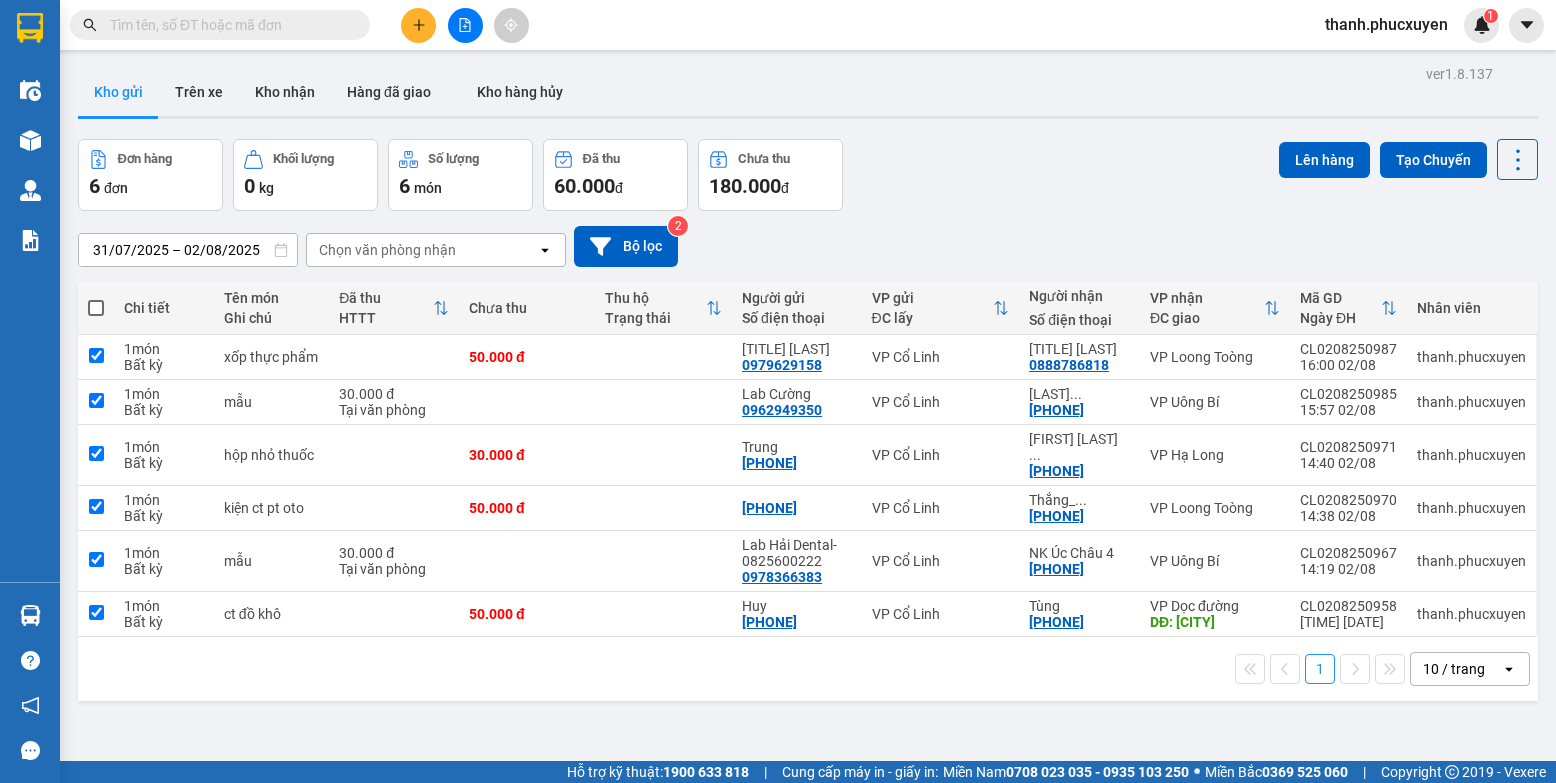 checkbox on "true" 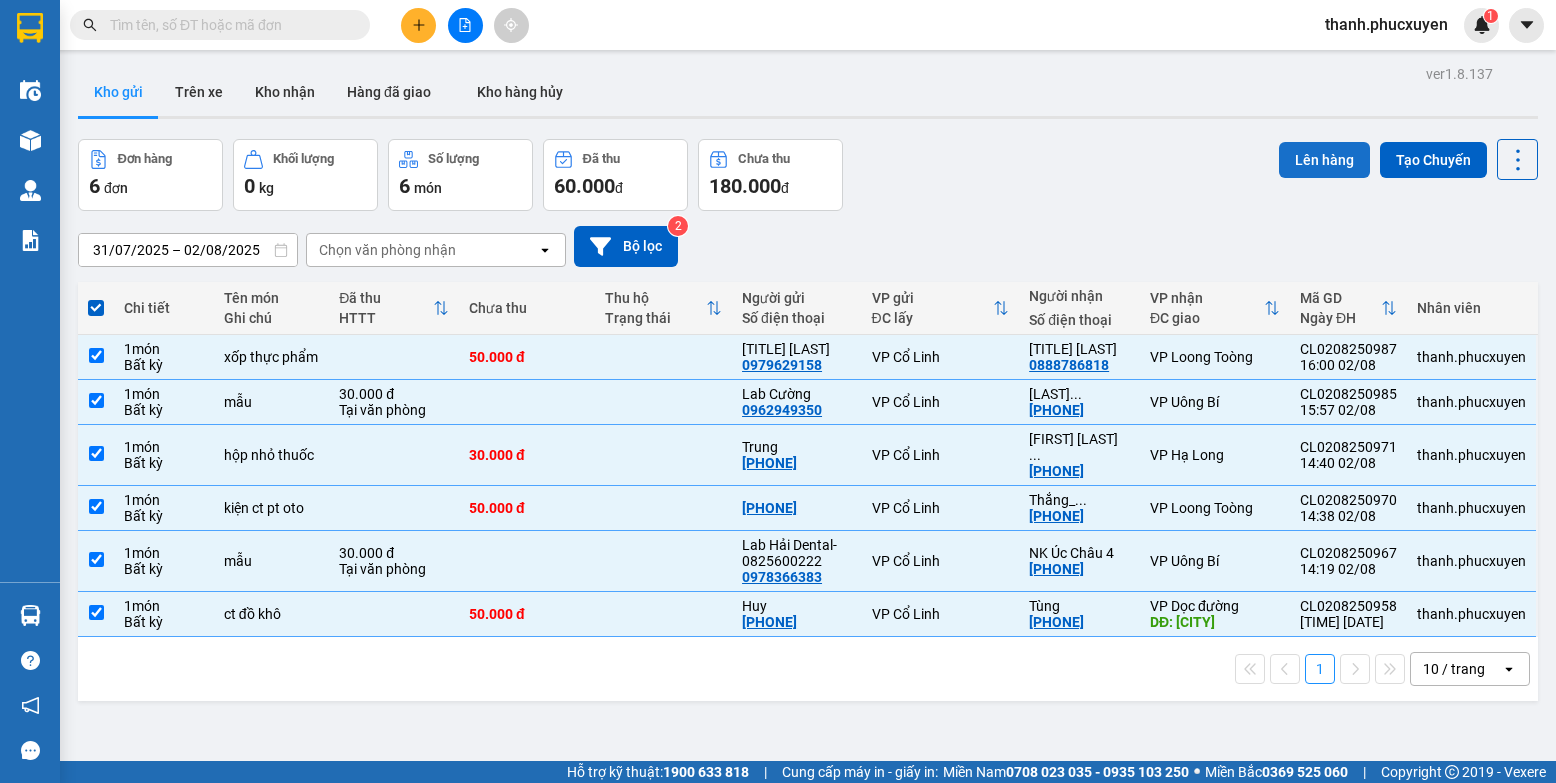 click on "Lên hàng" at bounding box center [1324, 160] 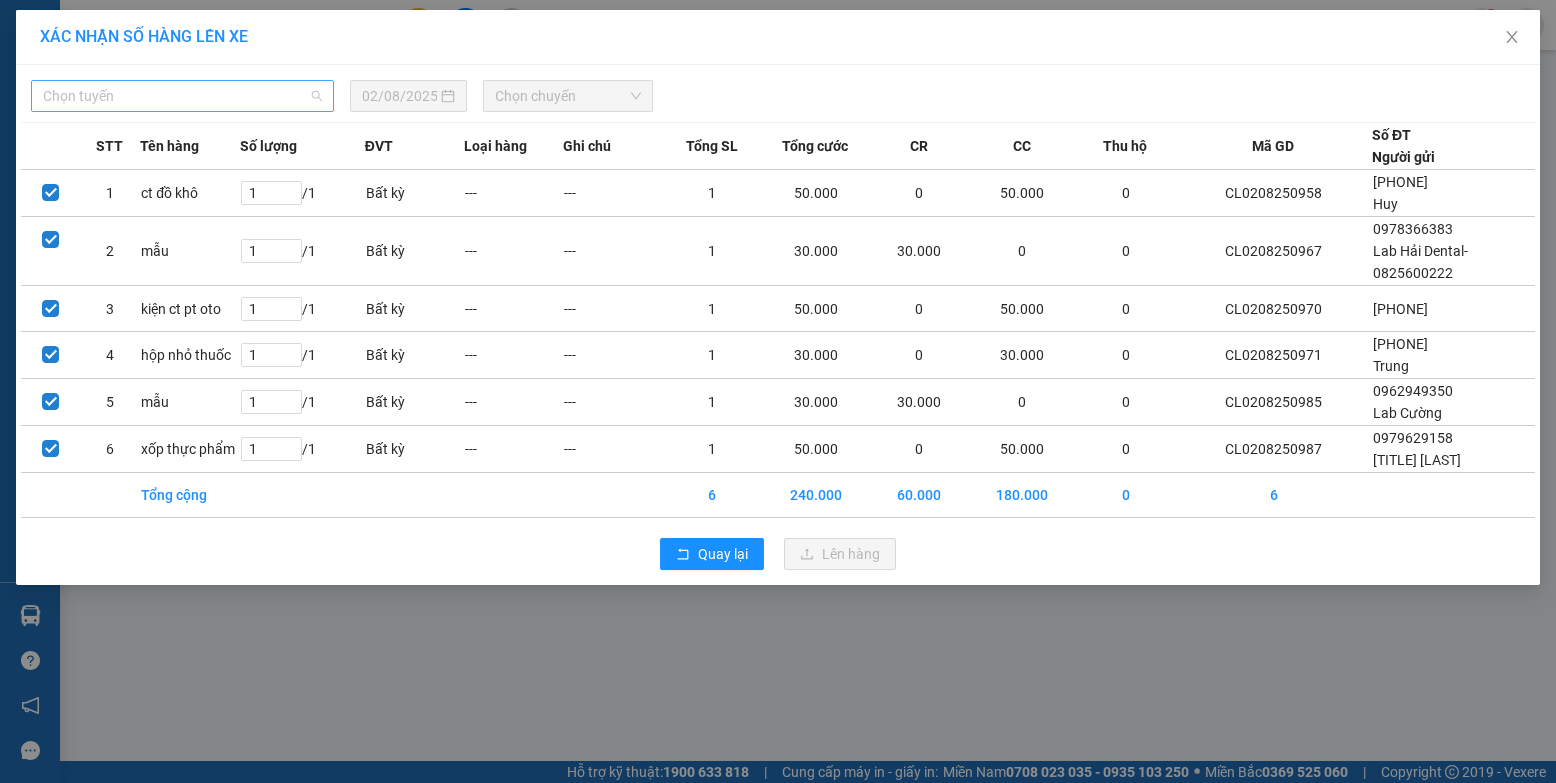 click on "Chọn tuyến" at bounding box center (182, 96) 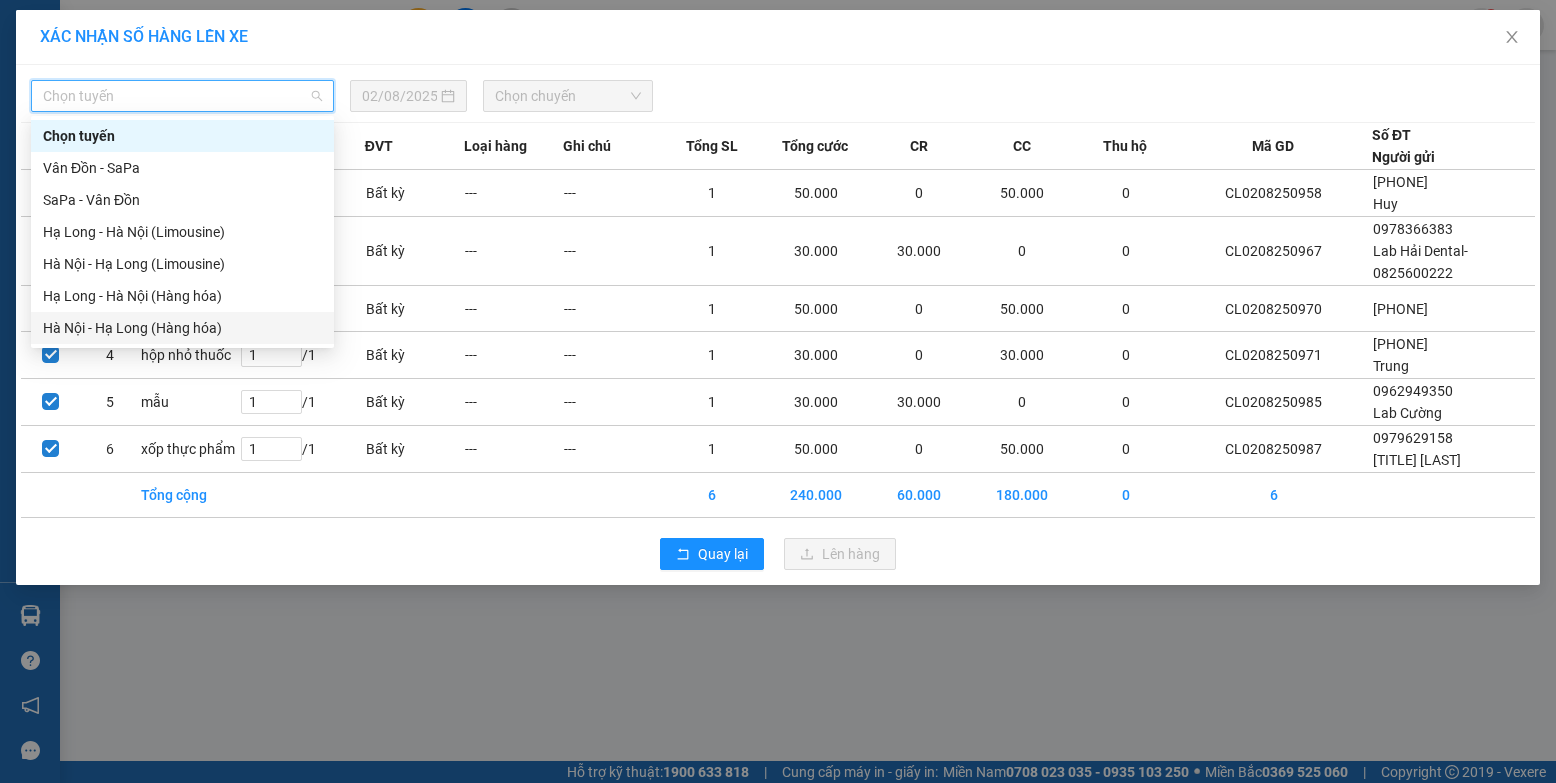 click on "Hà Nội - Hạ Long (Hàng hóa)" at bounding box center (182, 328) 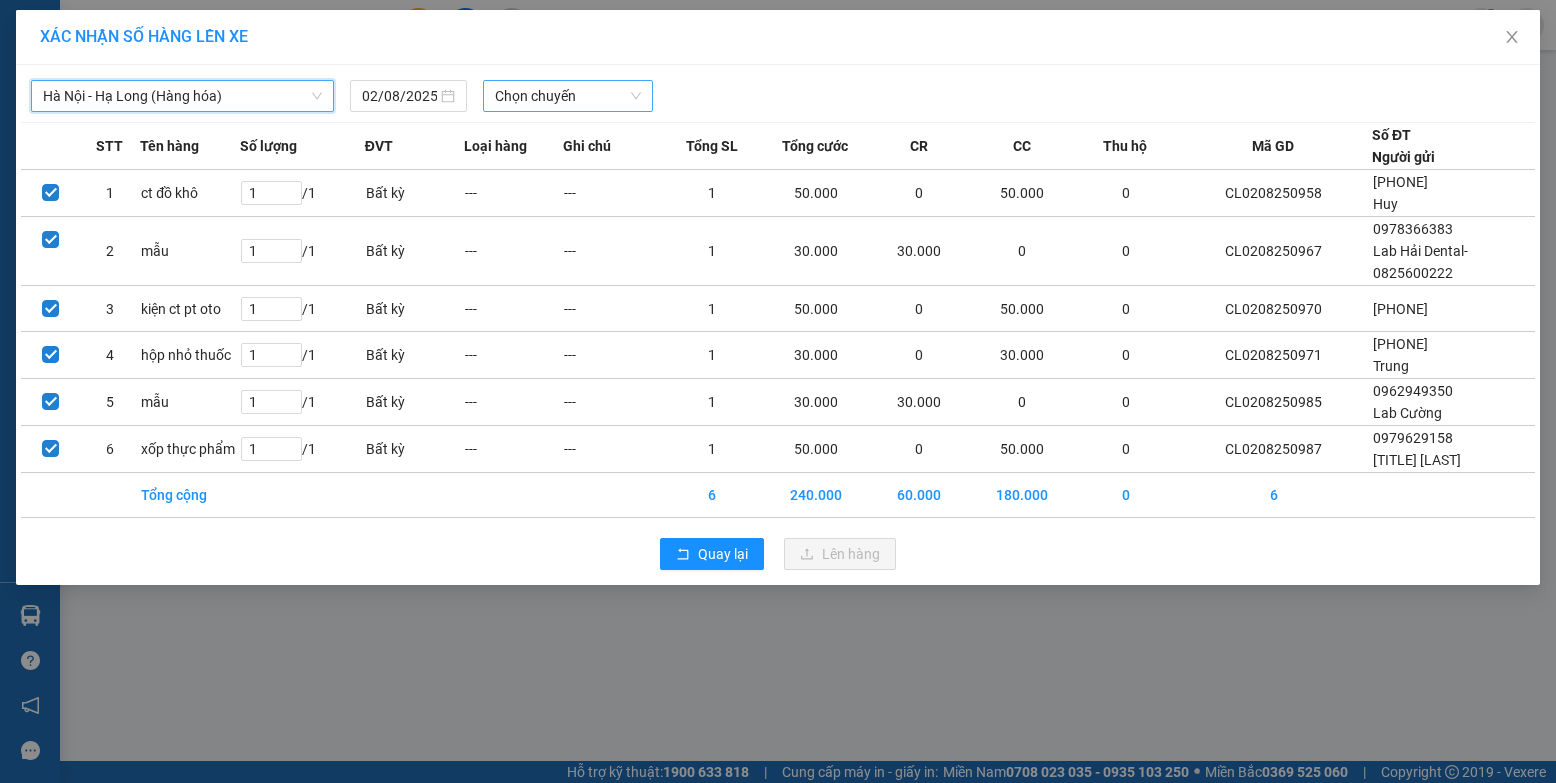 click on "Chọn chuyến" at bounding box center (568, 96) 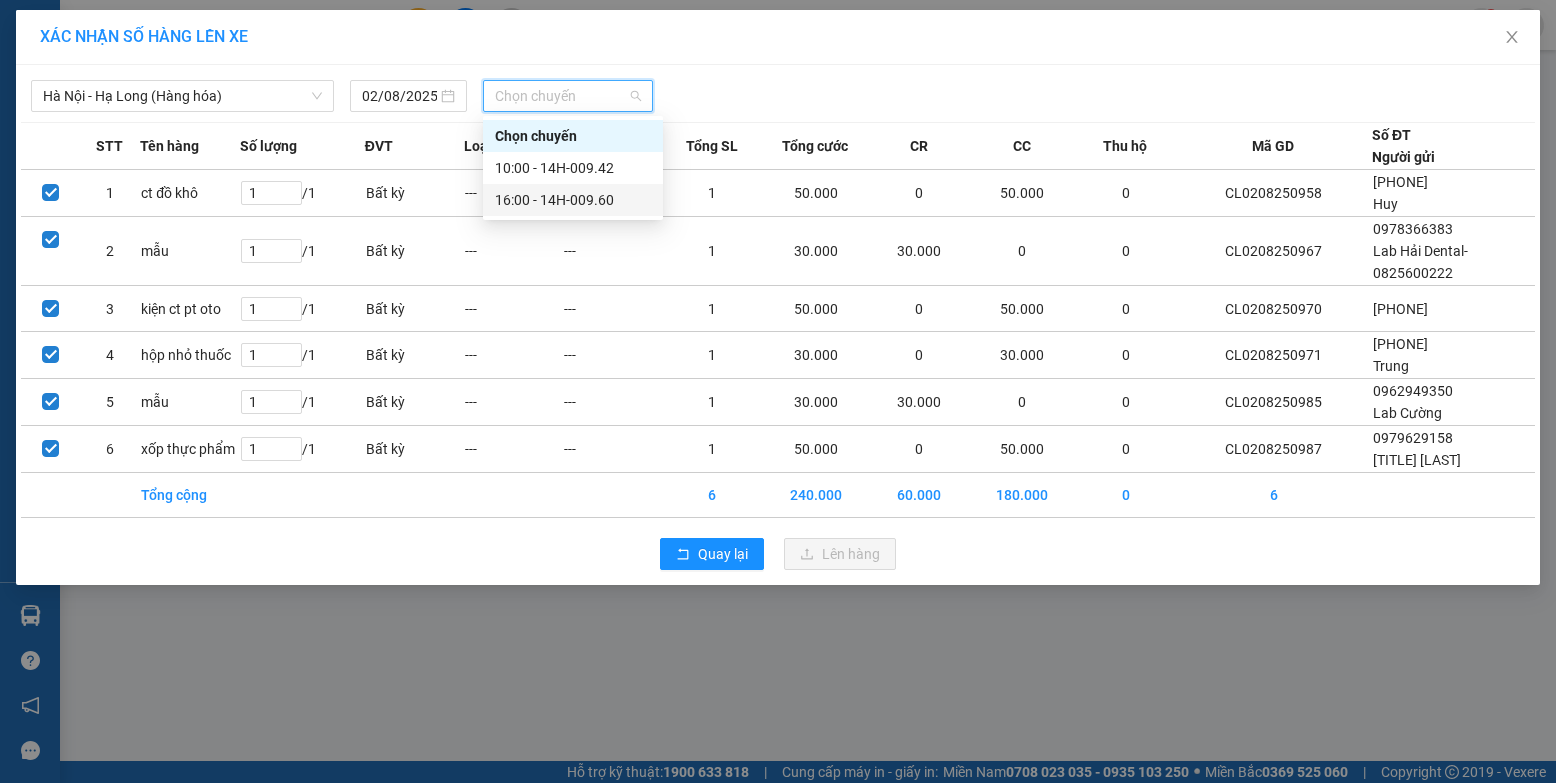 click on "16:00     - 14H-009.60" at bounding box center (573, 200) 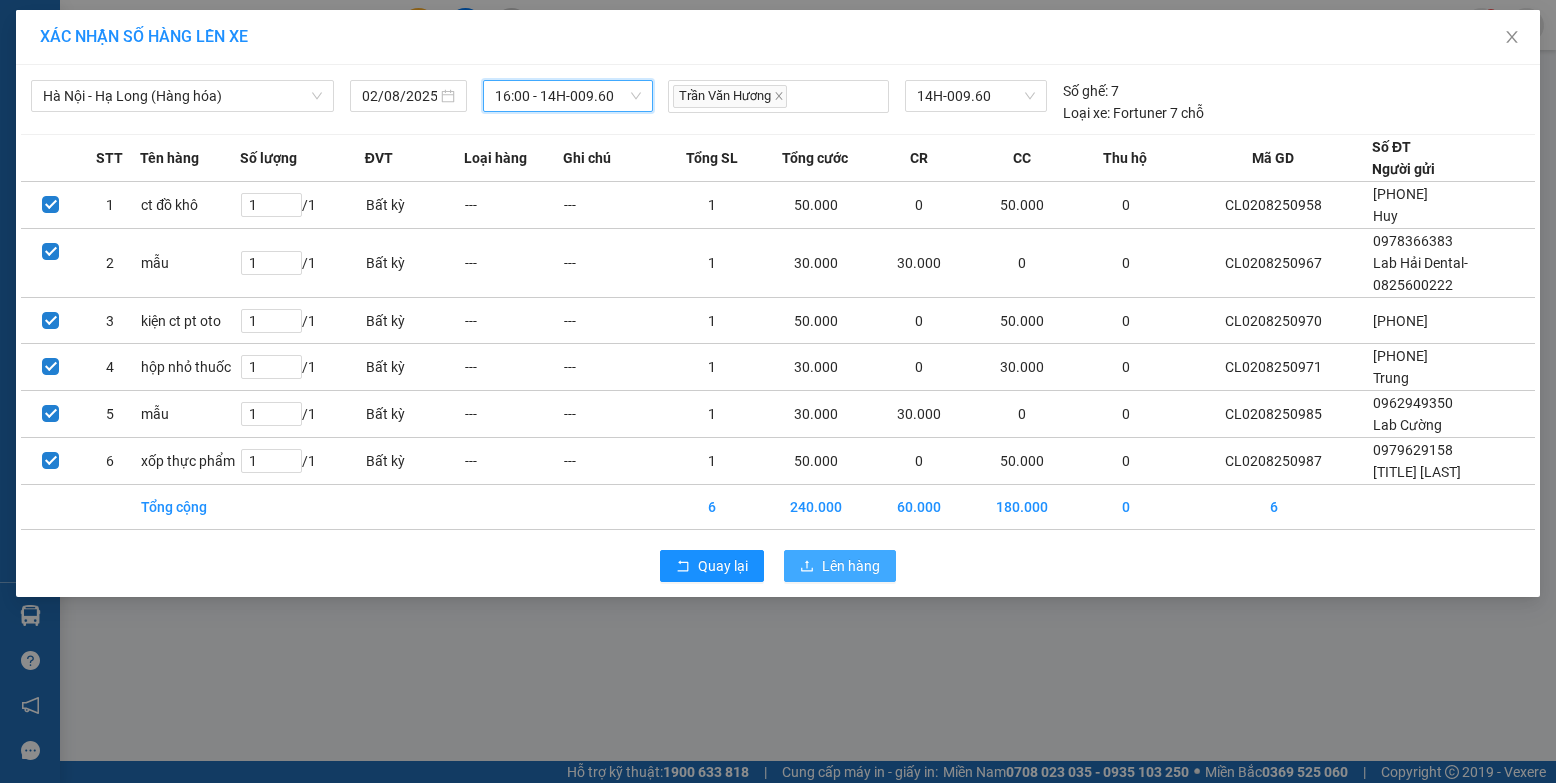 click on "Lên hàng" at bounding box center [851, 566] 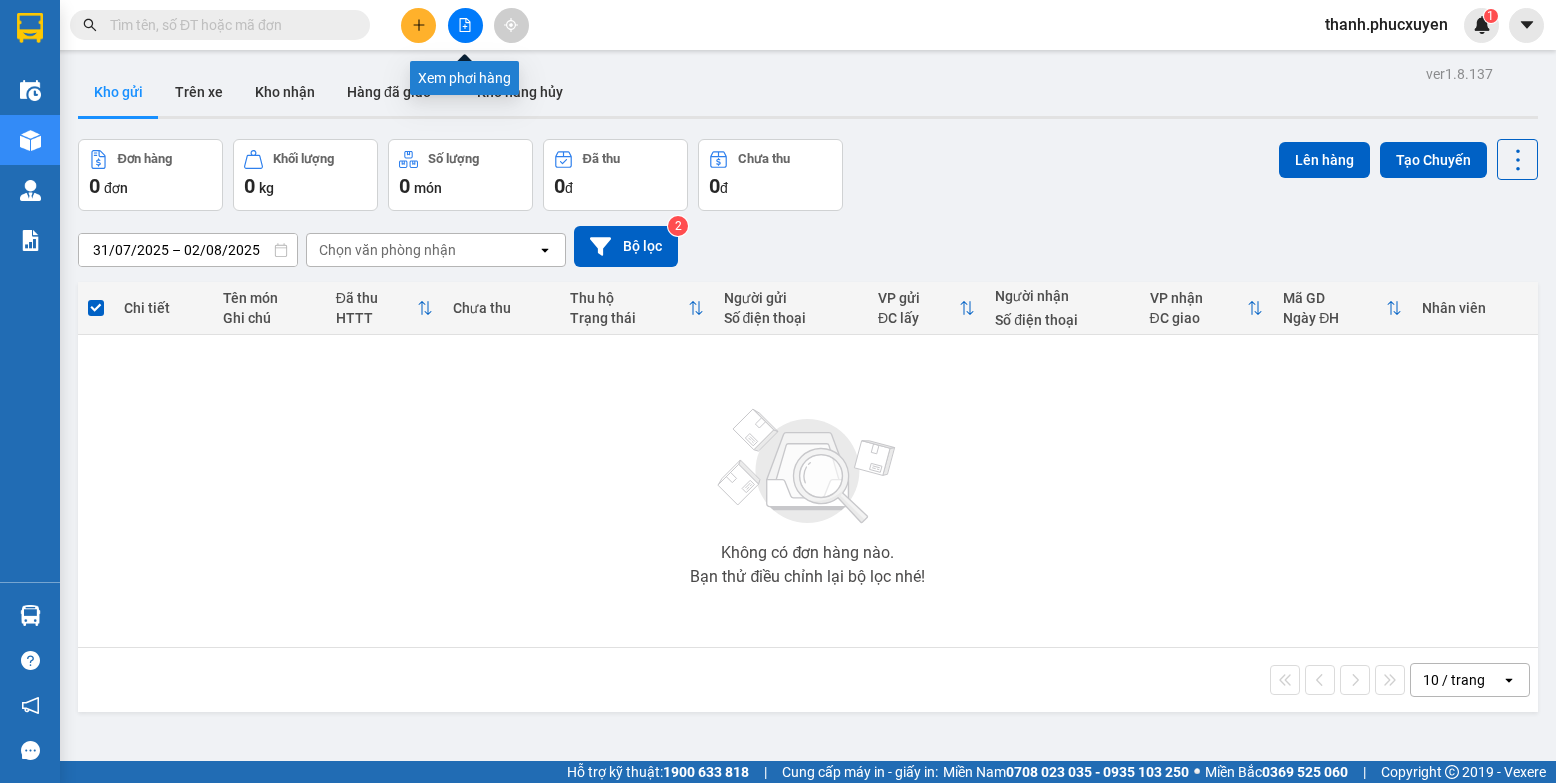 click 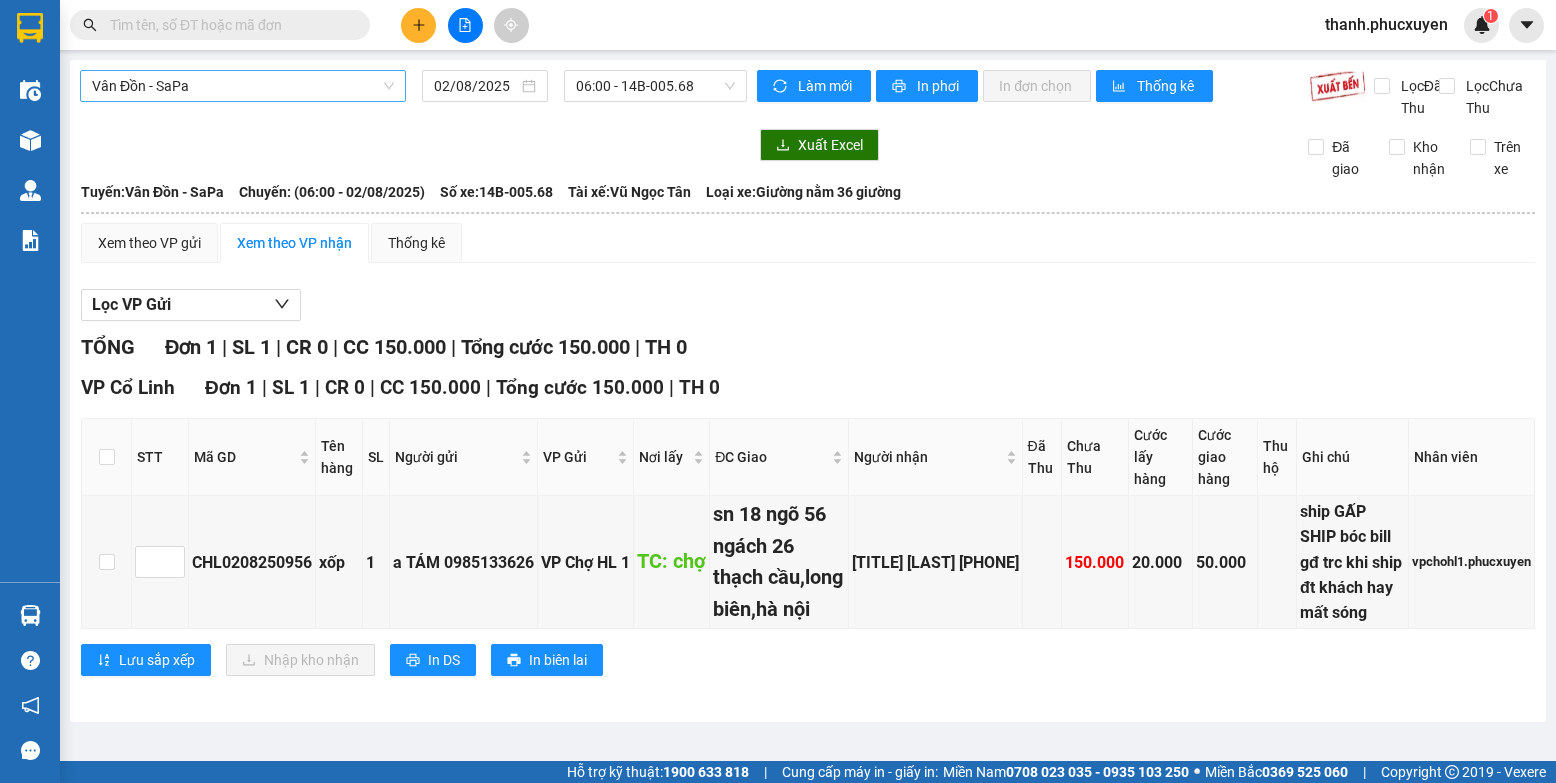 click on "Vân Đồn - SaPa" at bounding box center (243, 86) 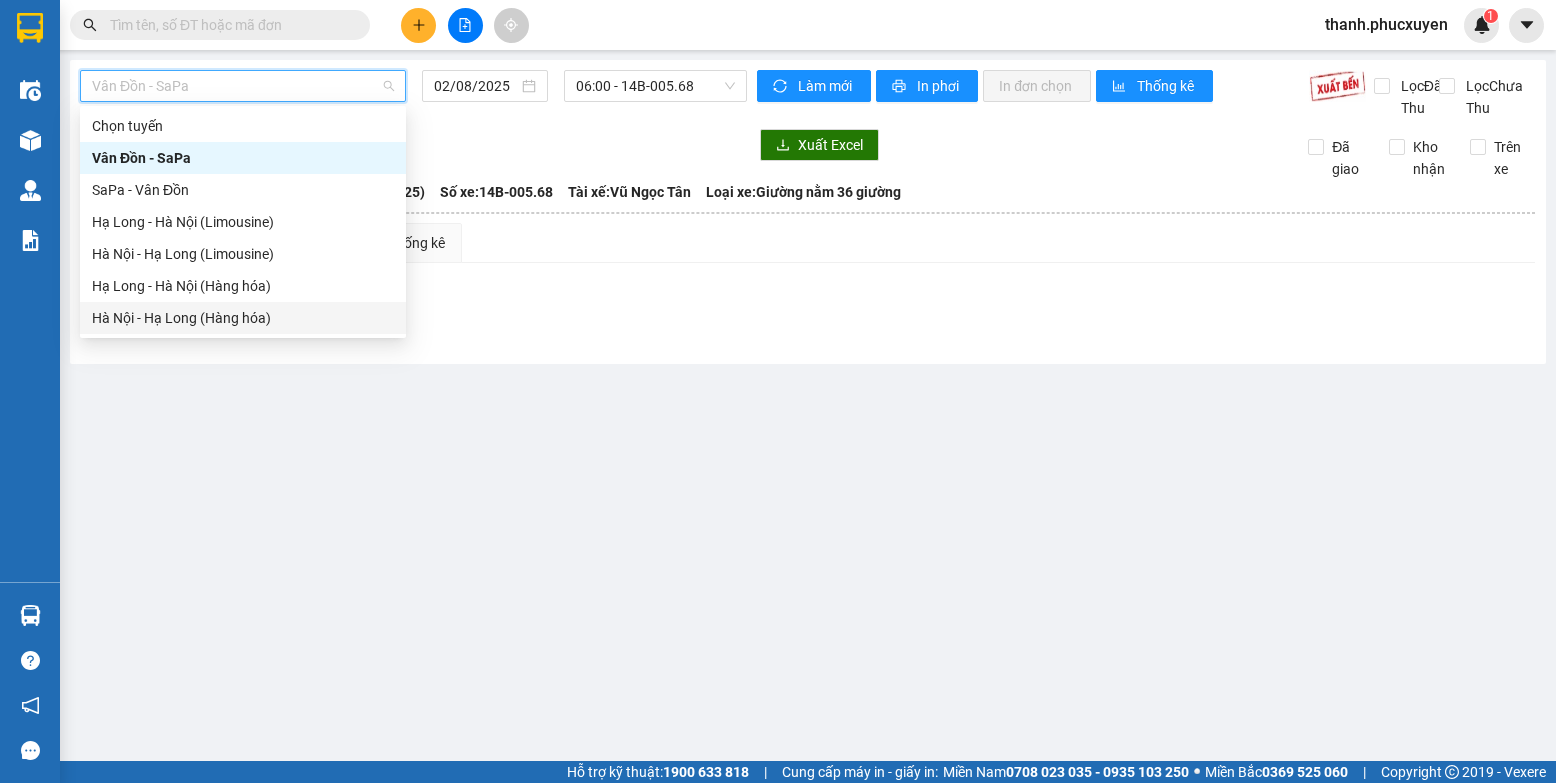 click on "Hà Nội - Hạ Long (Hàng hóa)" at bounding box center [243, 318] 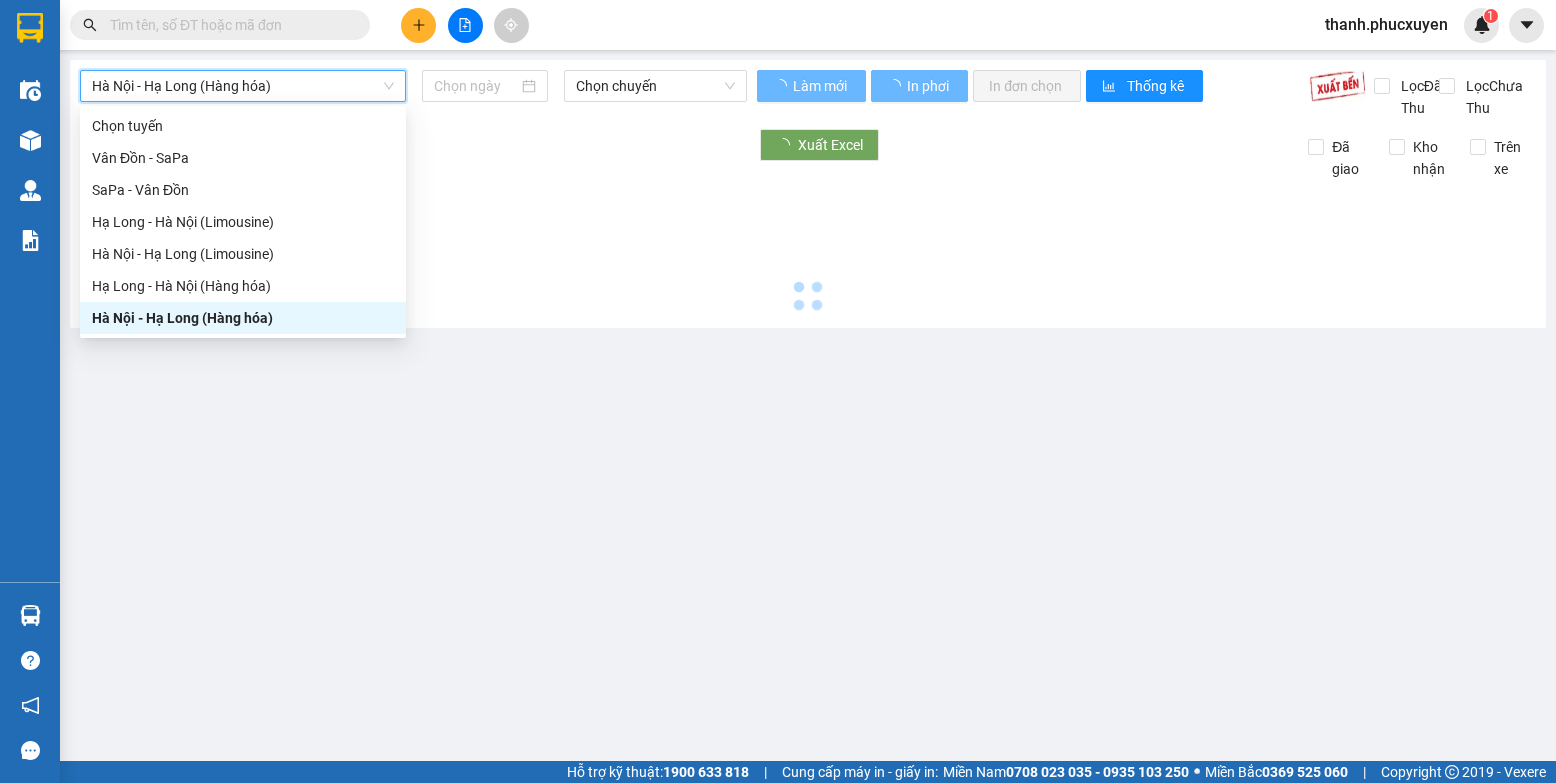 type on "02/08/2025" 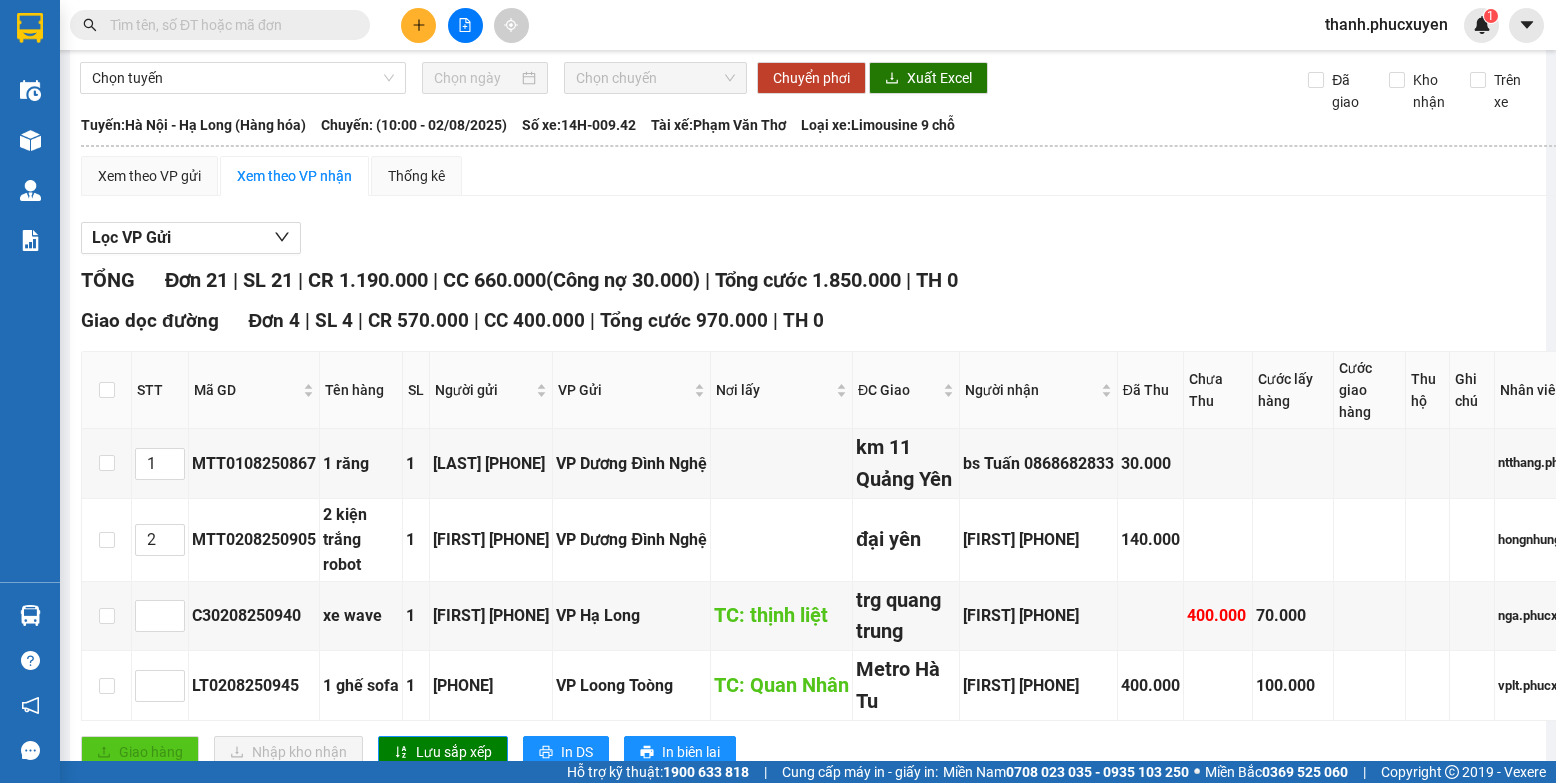 scroll, scrollTop: 0, scrollLeft: 0, axis: both 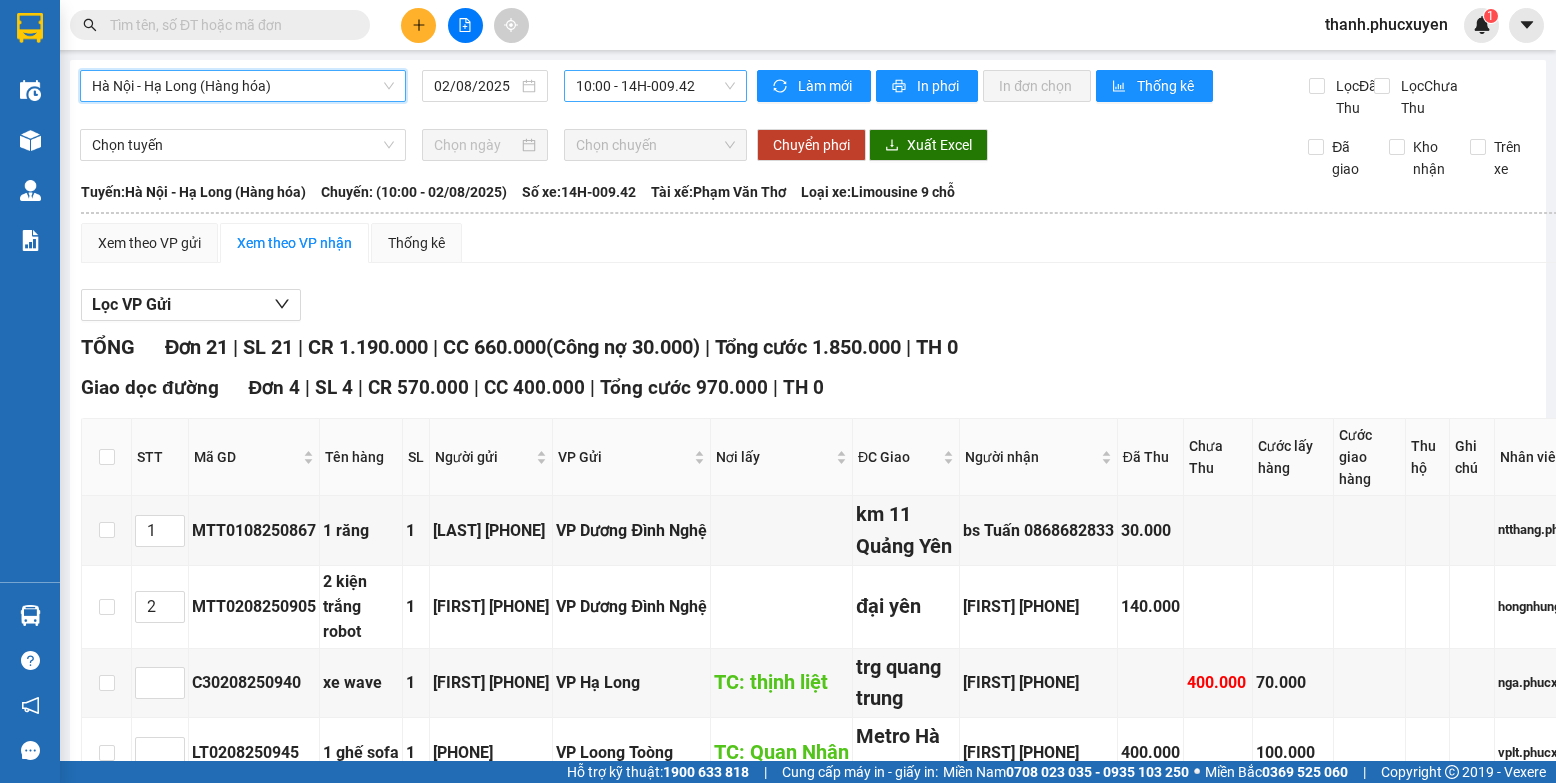 click on "10:00     - 14H-009.42" at bounding box center [655, 86] 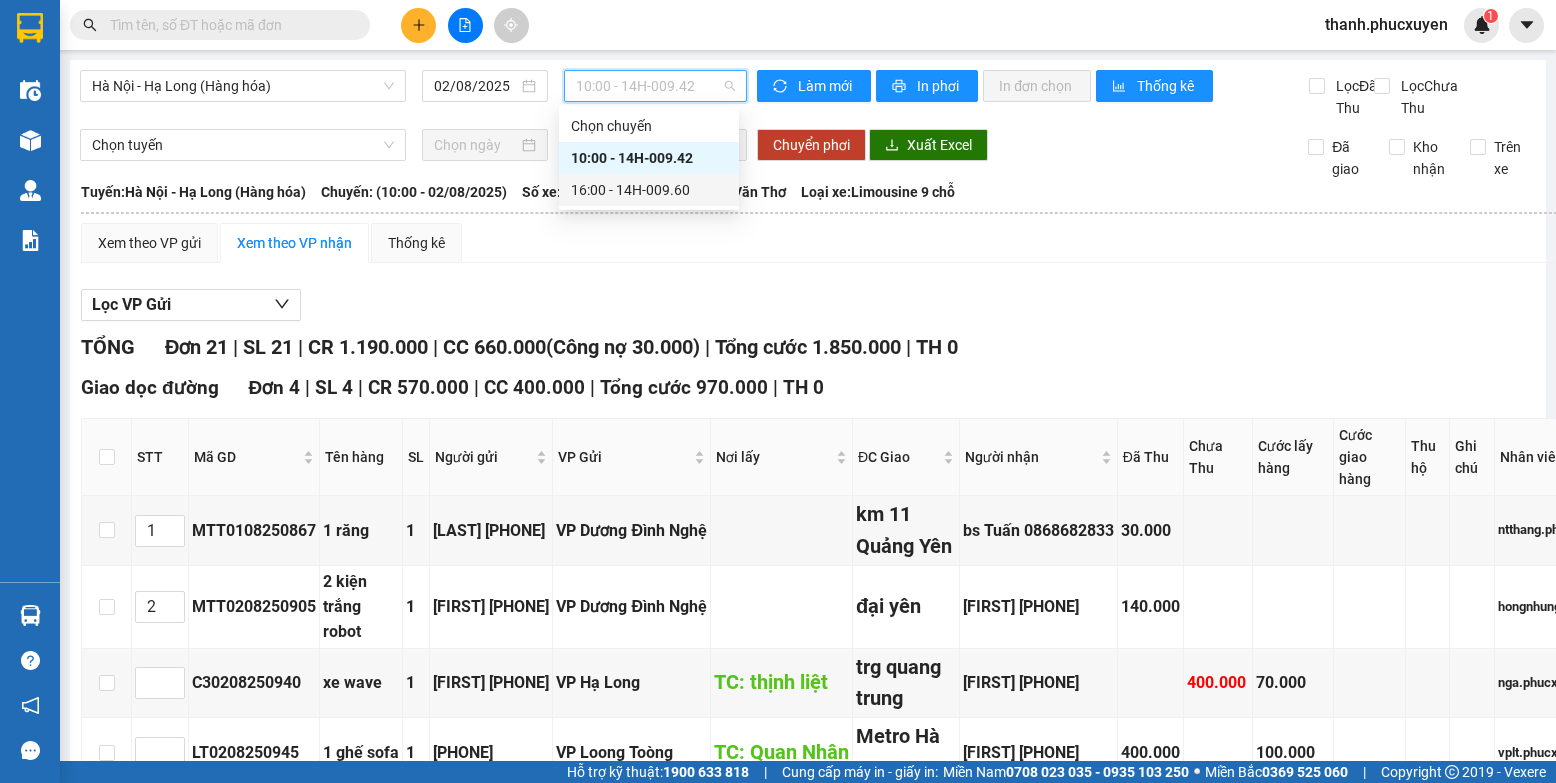 click on "16:00     - 14H-009.60" at bounding box center (649, 190) 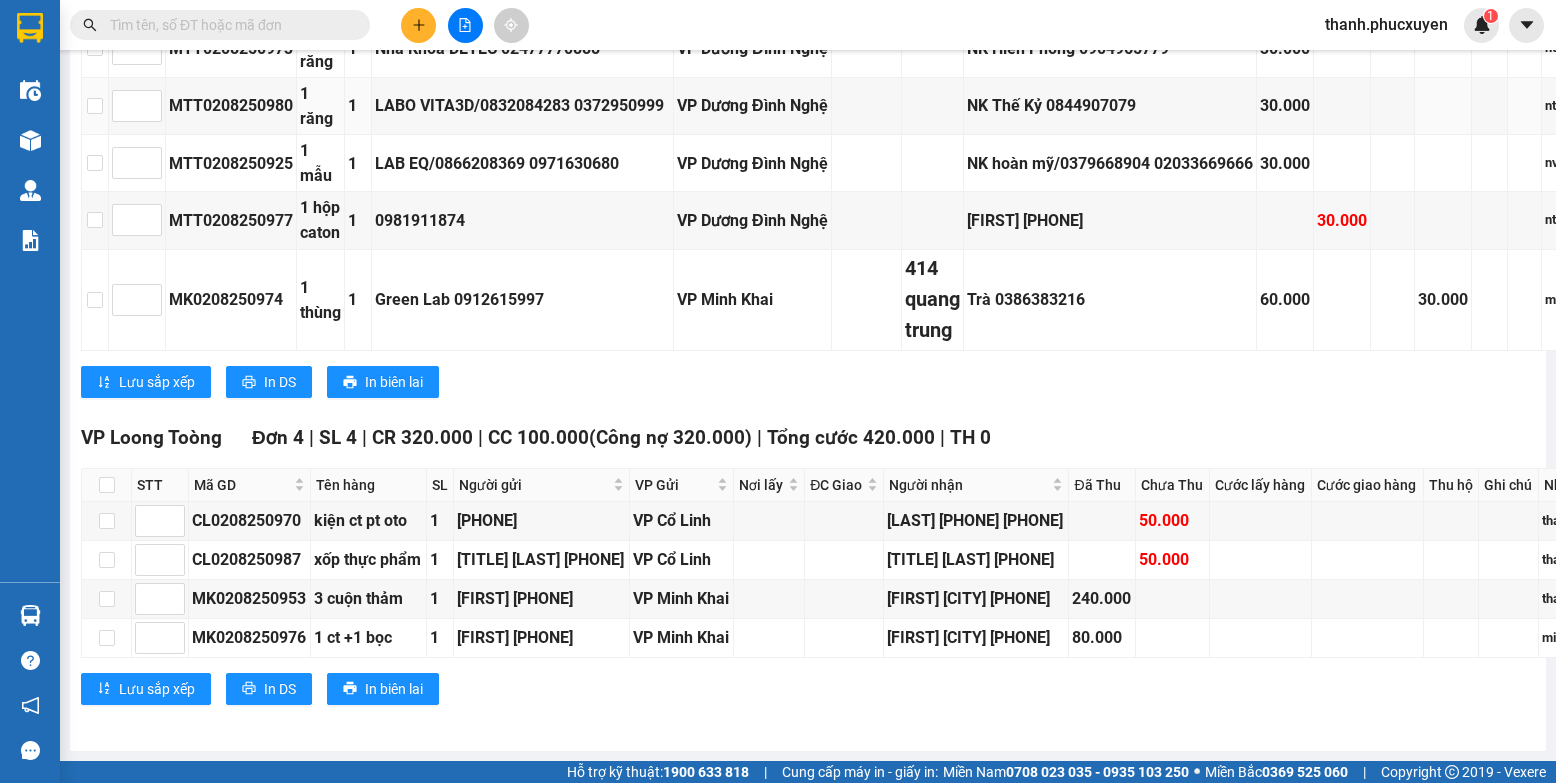 scroll, scrollTop: 1771, scrollLeft: 0, axis: vertical 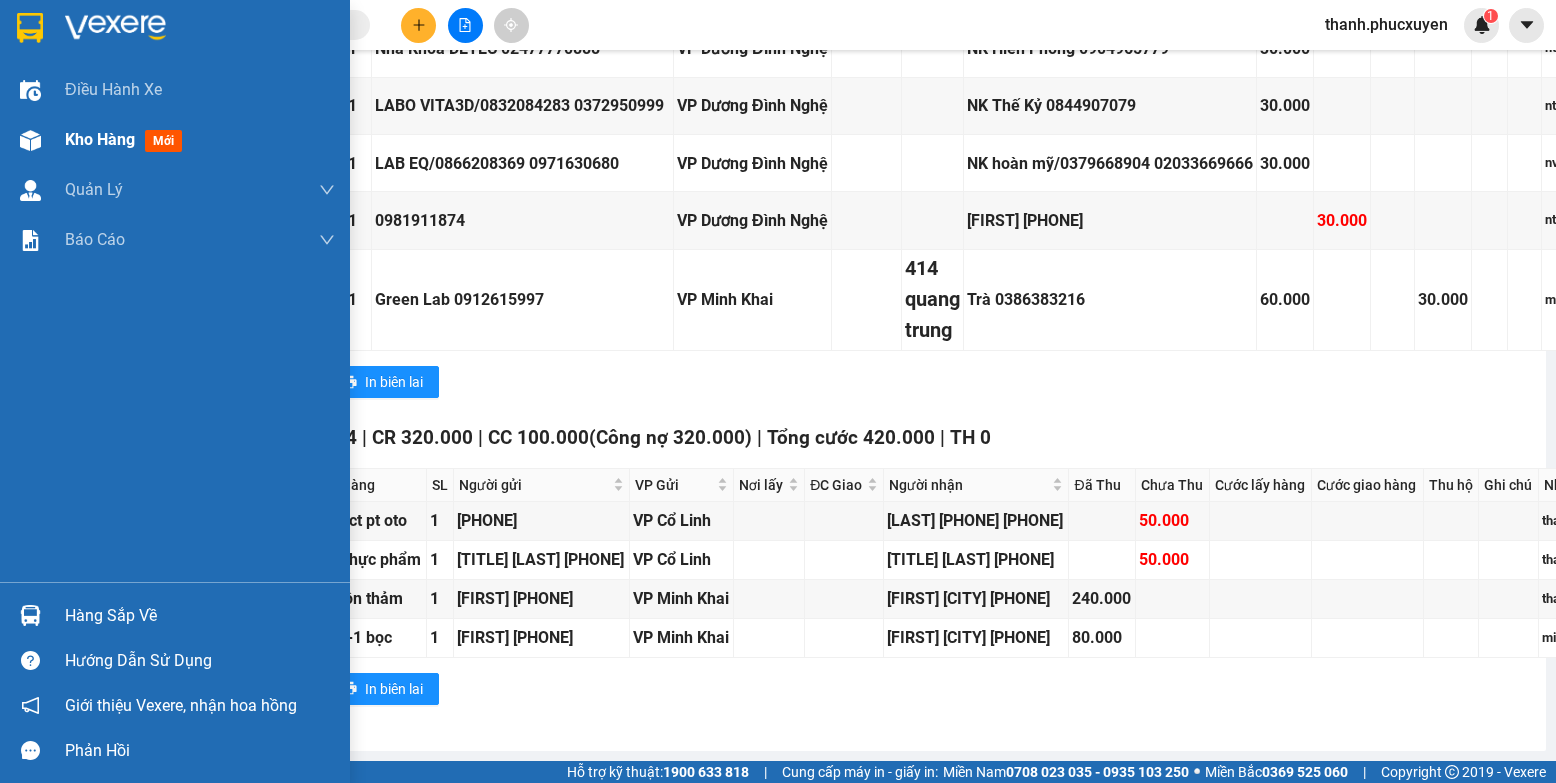 click at bounding box center [30, 140] 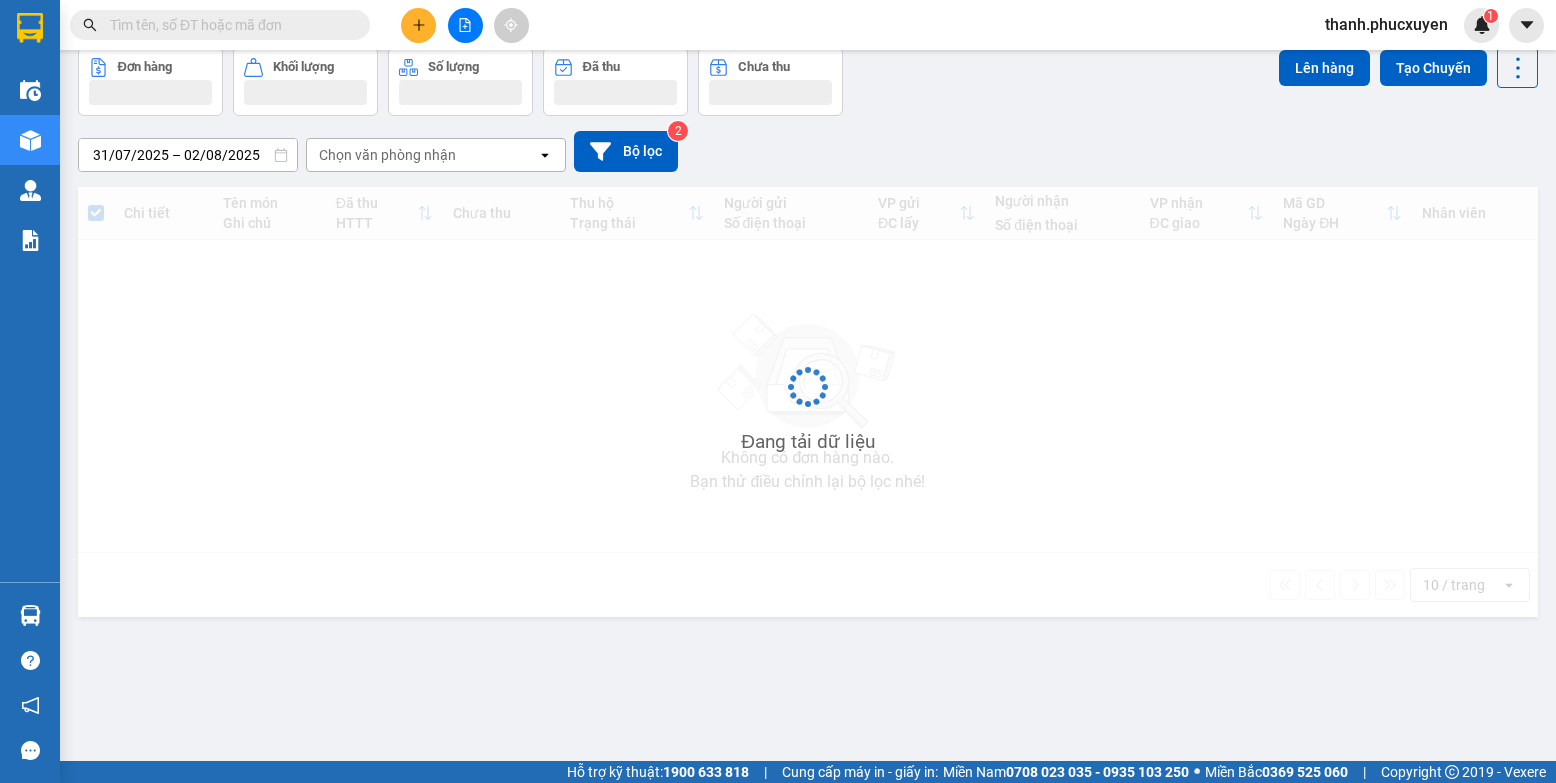 scroll, scrollTop: 92, scrollLeft: 0, axis: vertical 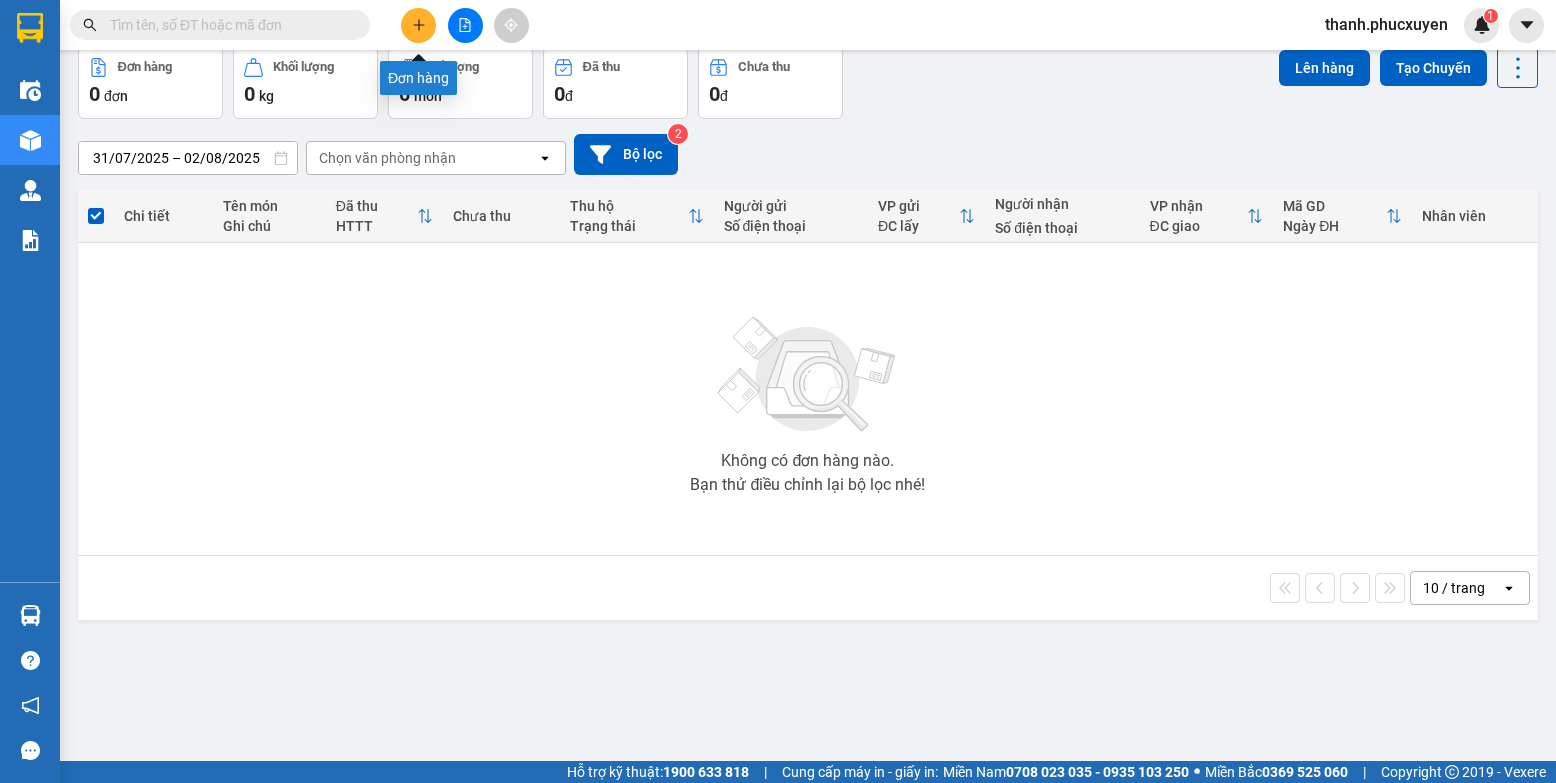 click 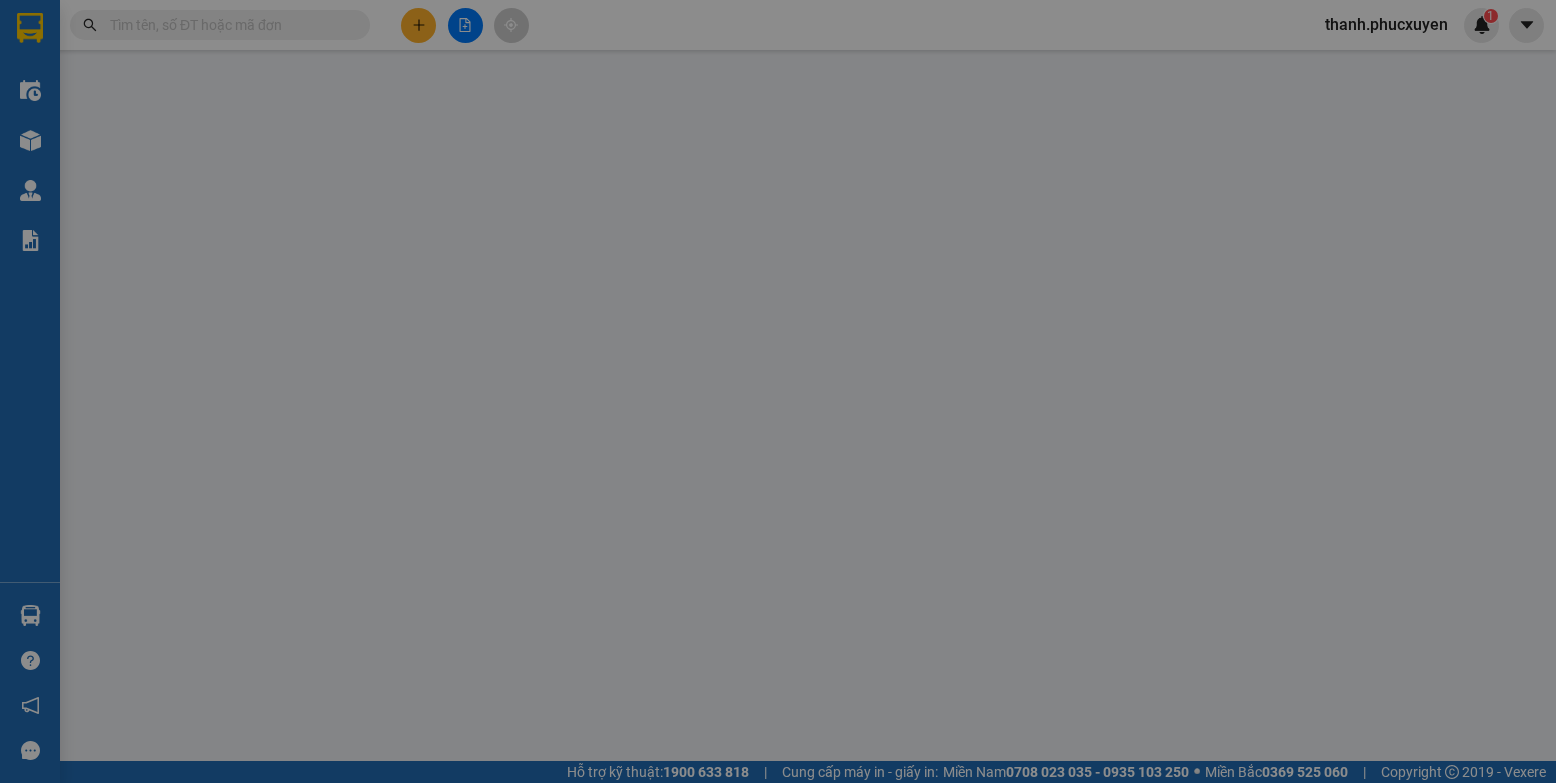 scroll, scrollTop: 0, scrollLeft: 0, axis: both 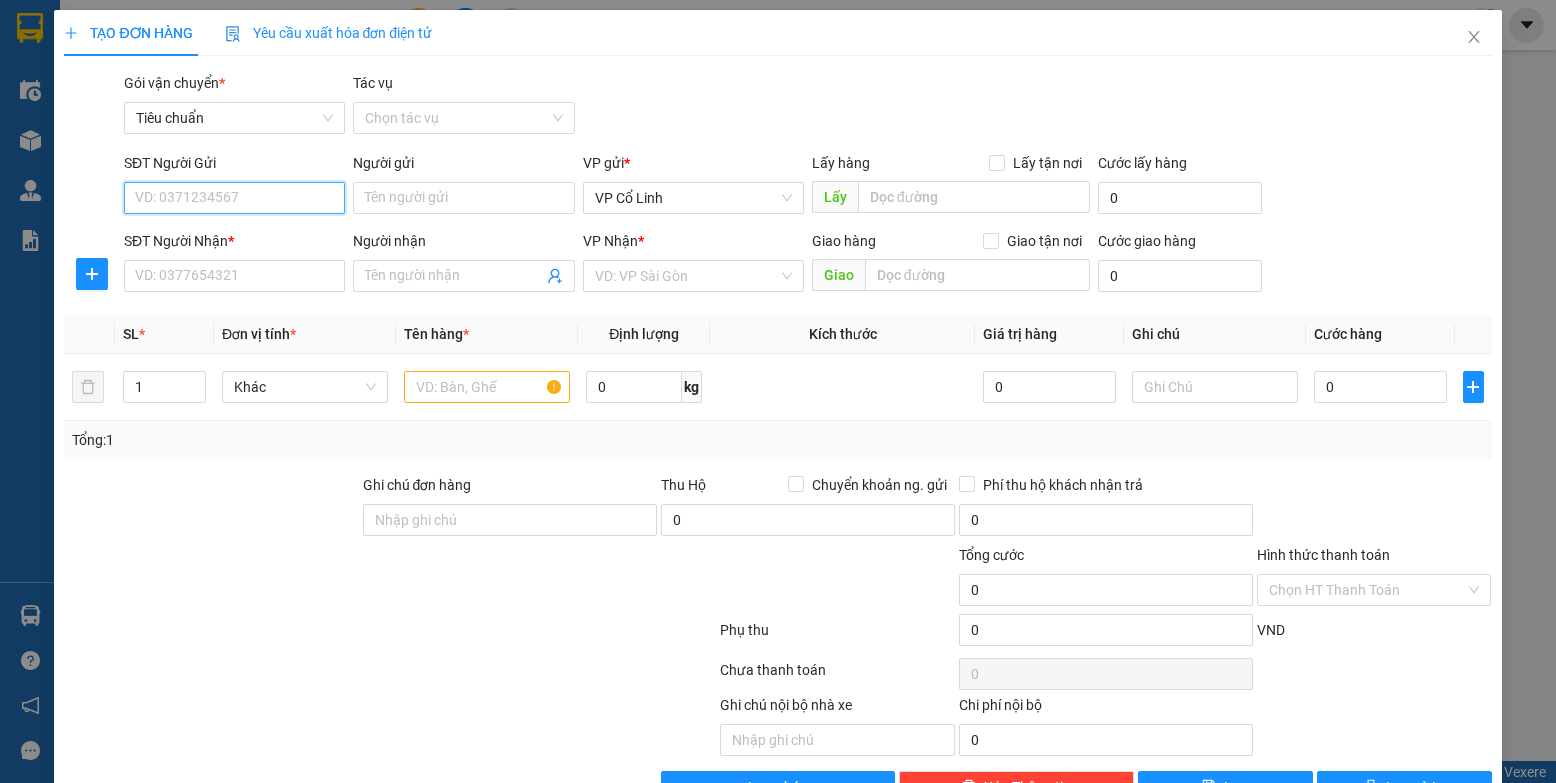 click on "SĐT Người Gửi" at bounding box center (234, 198) 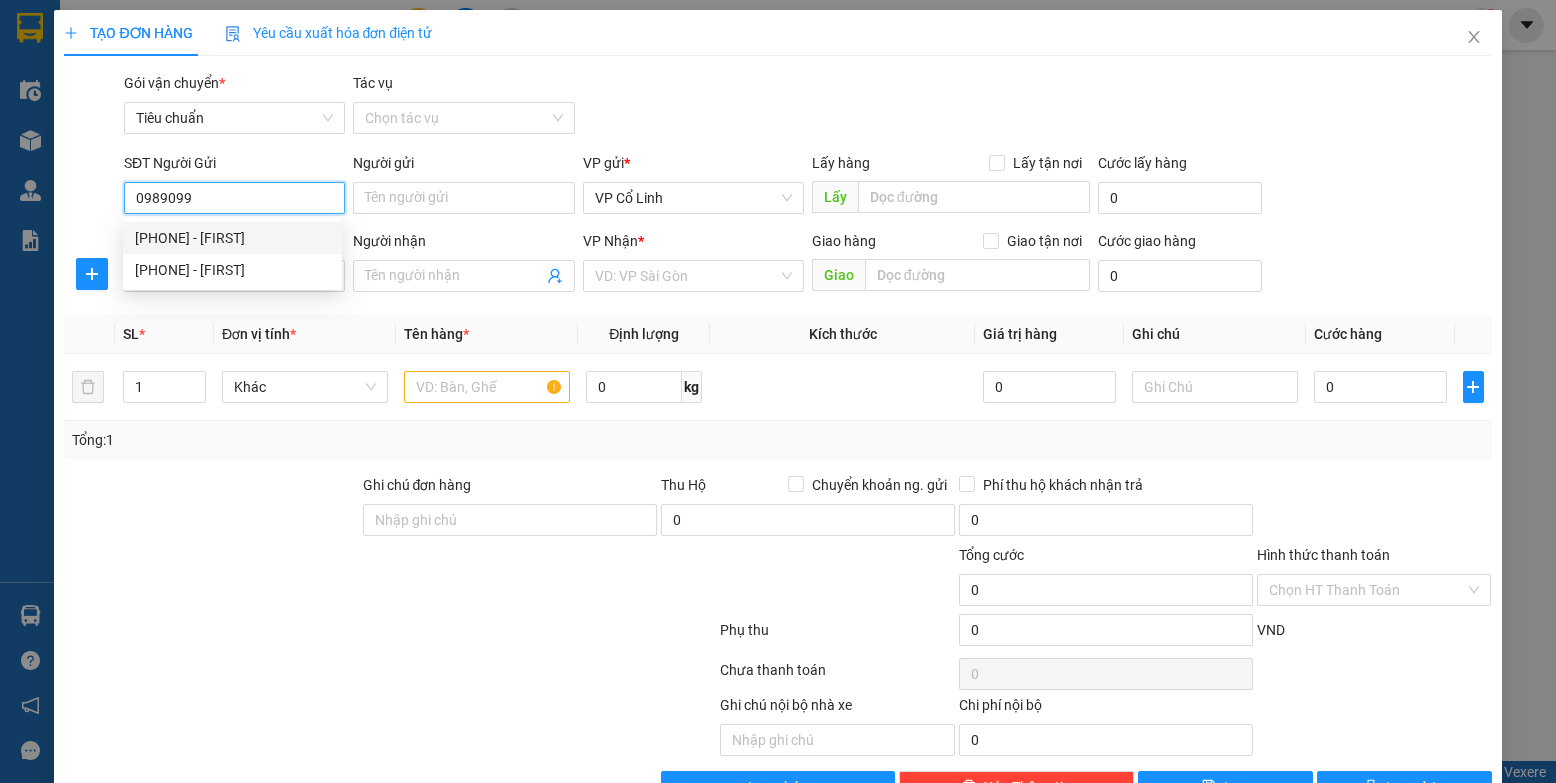 click on "[PHONE] - [FIRST]" at bounding box center (232, 238) 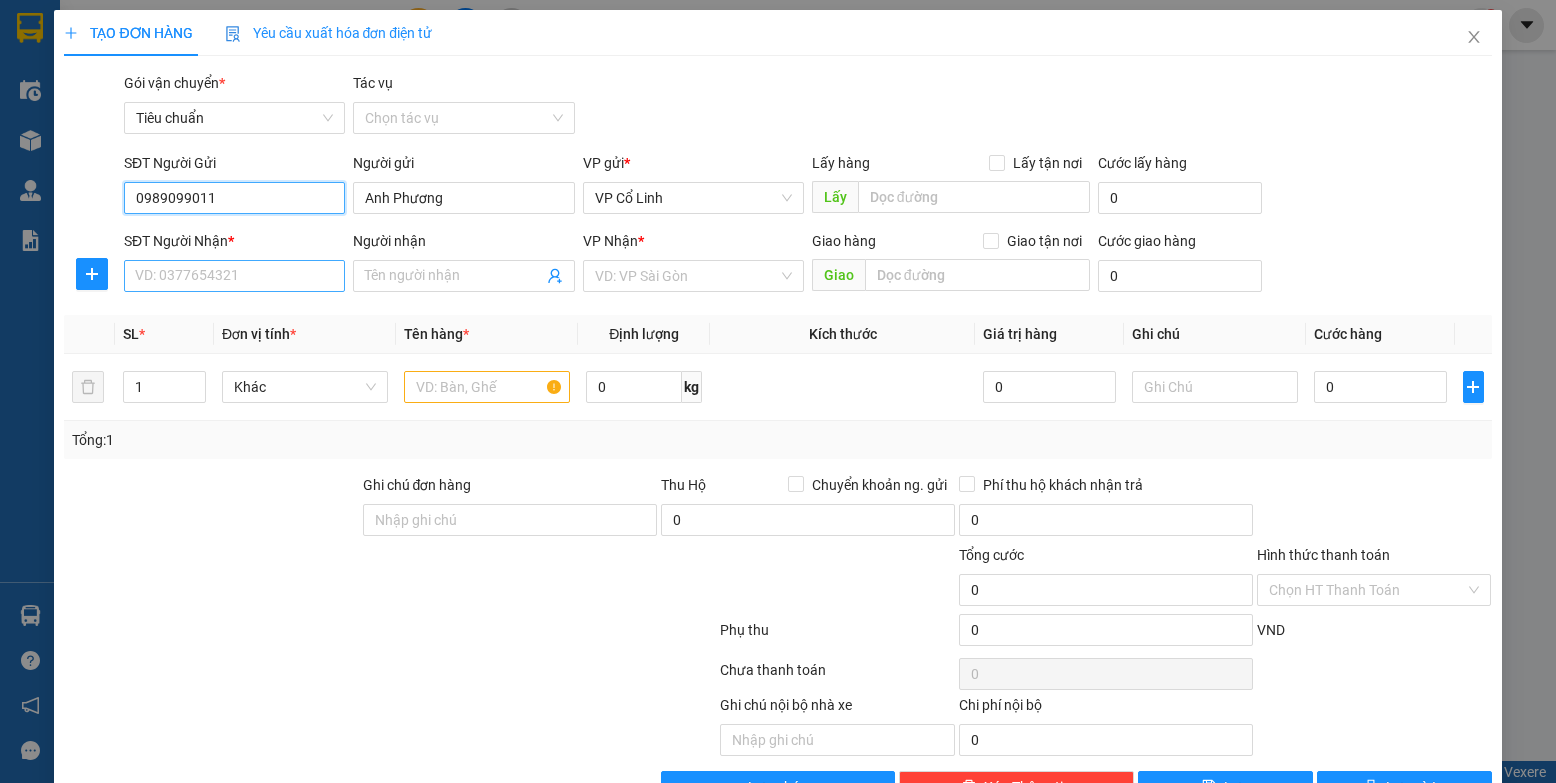 type on "0989099011" 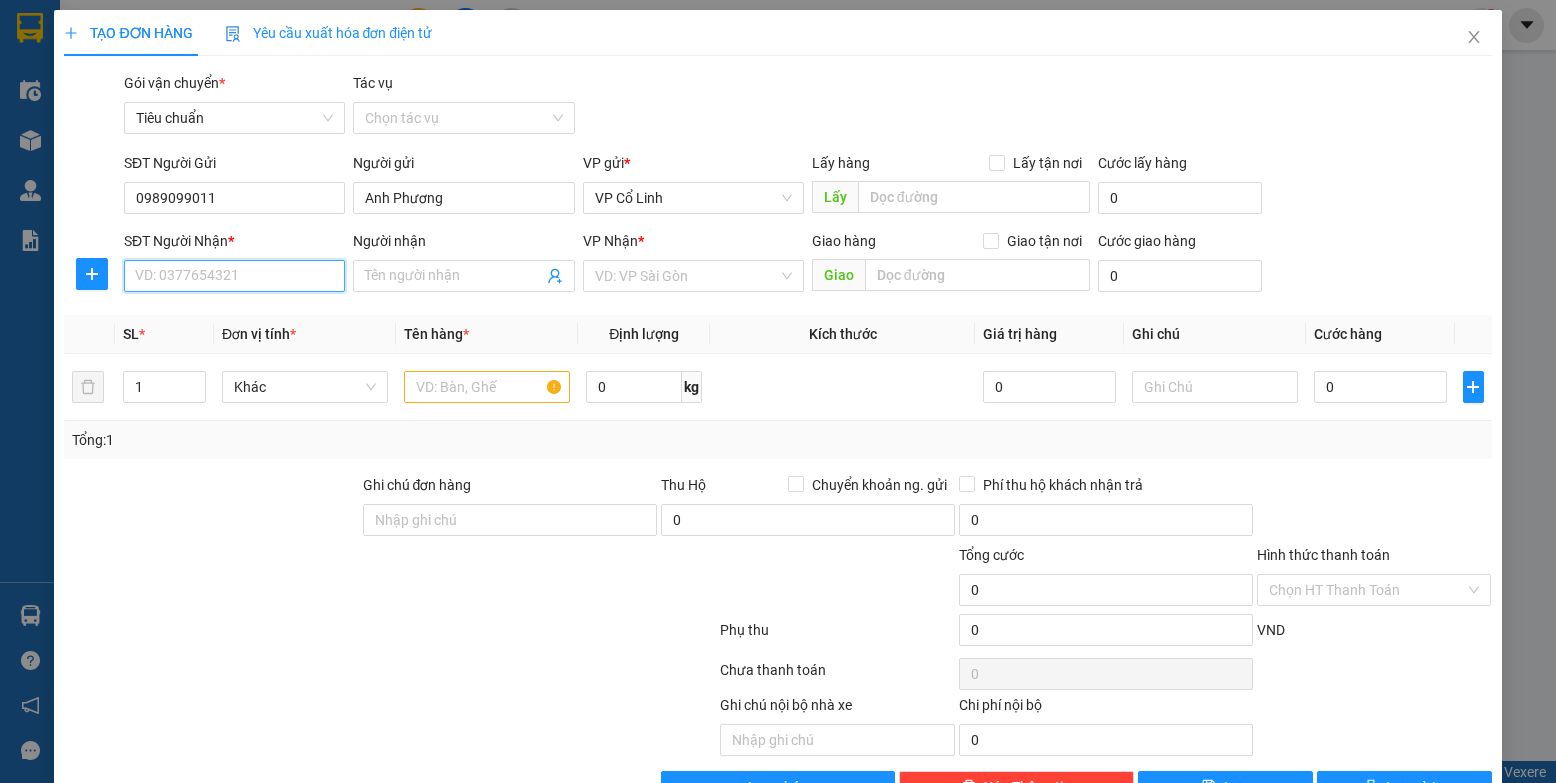 click on "SĐT Người Nhận  *" at bounding box center (234, 276) 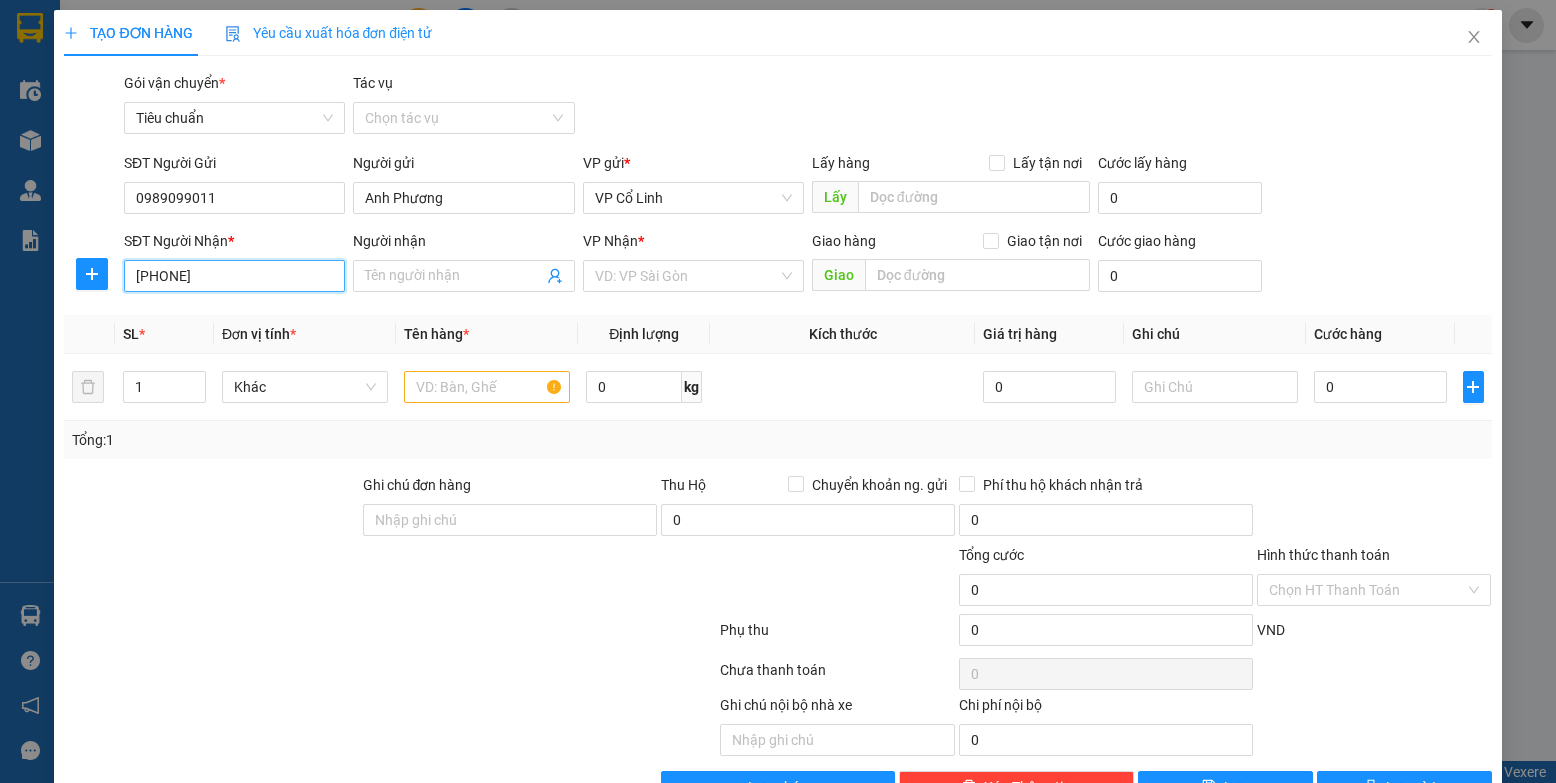 type on "[PHONE]" 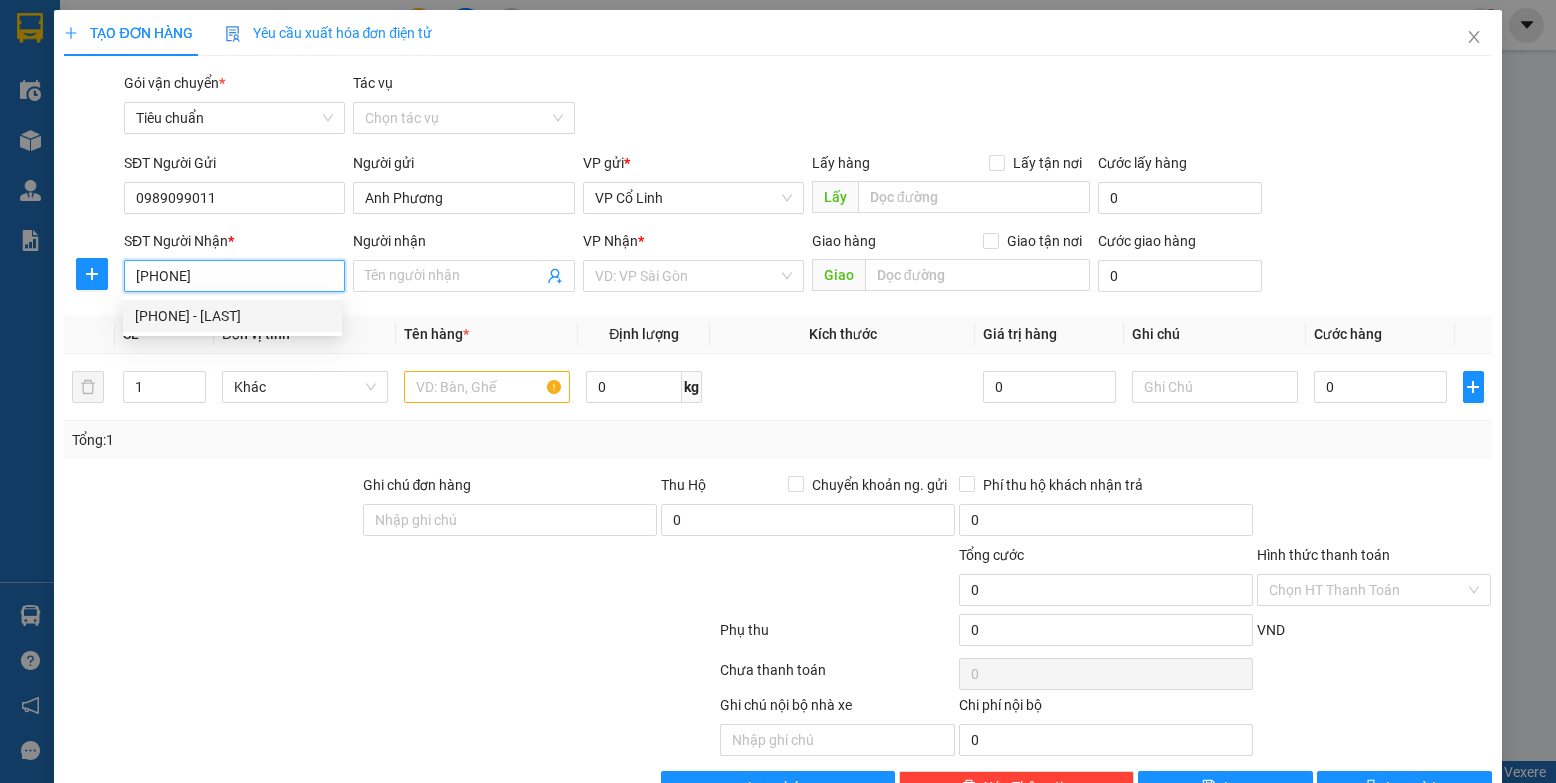 click on "[PHONE] - [LAST]" at bounding box center [232, 316] 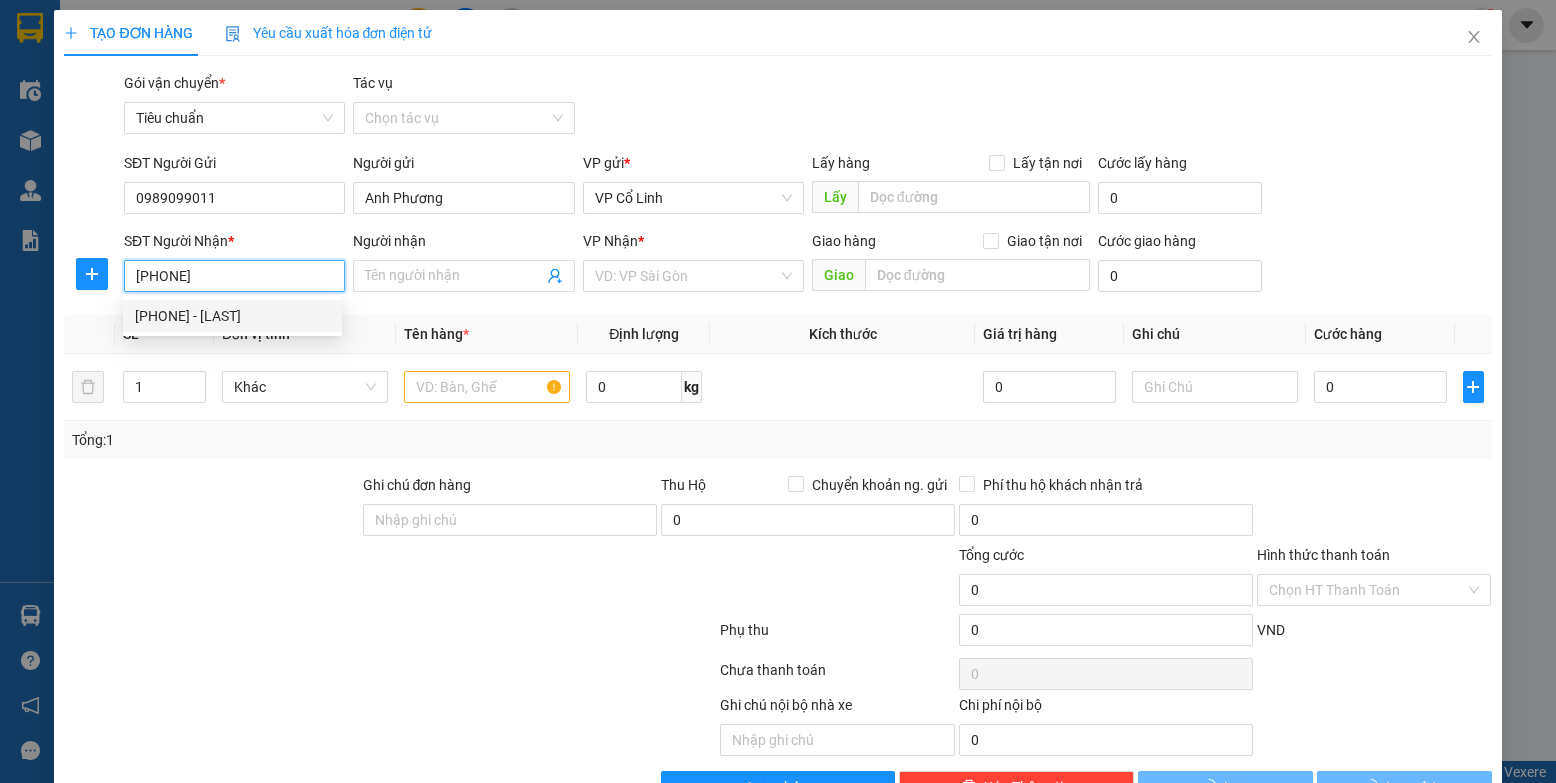 type on "Thành" 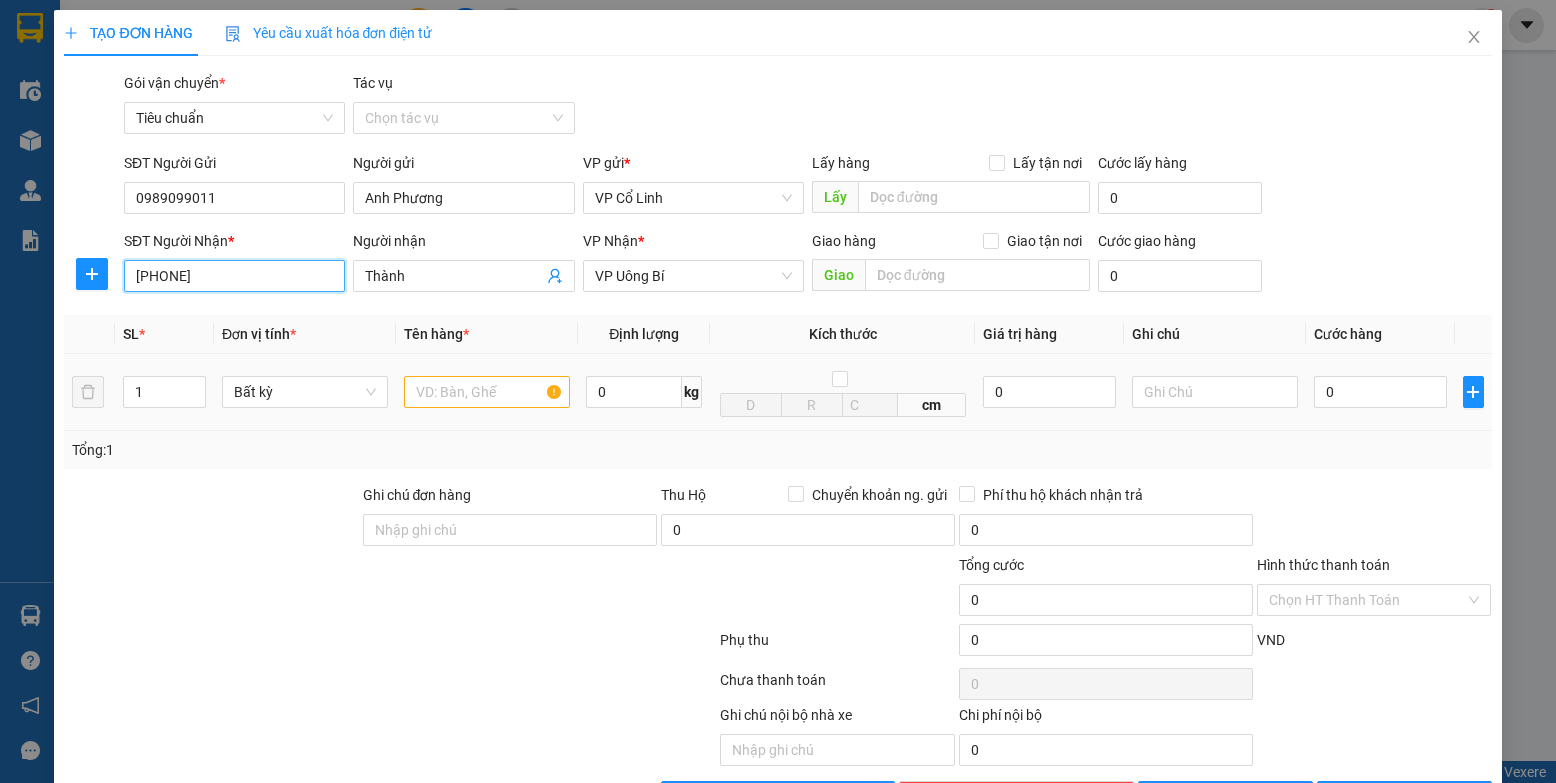 type on "[PHONE]" 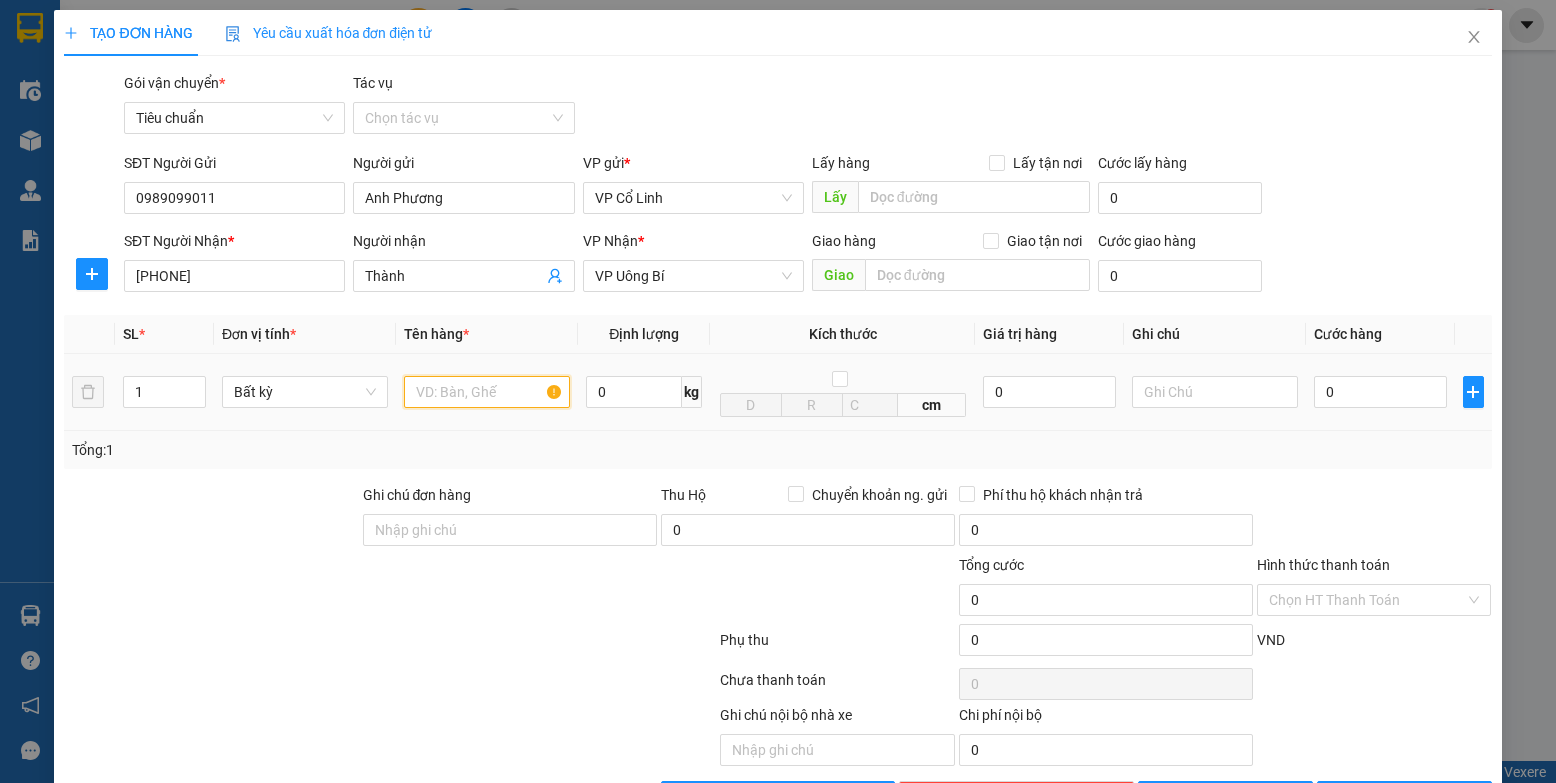 click at bounding box center [487, 392] 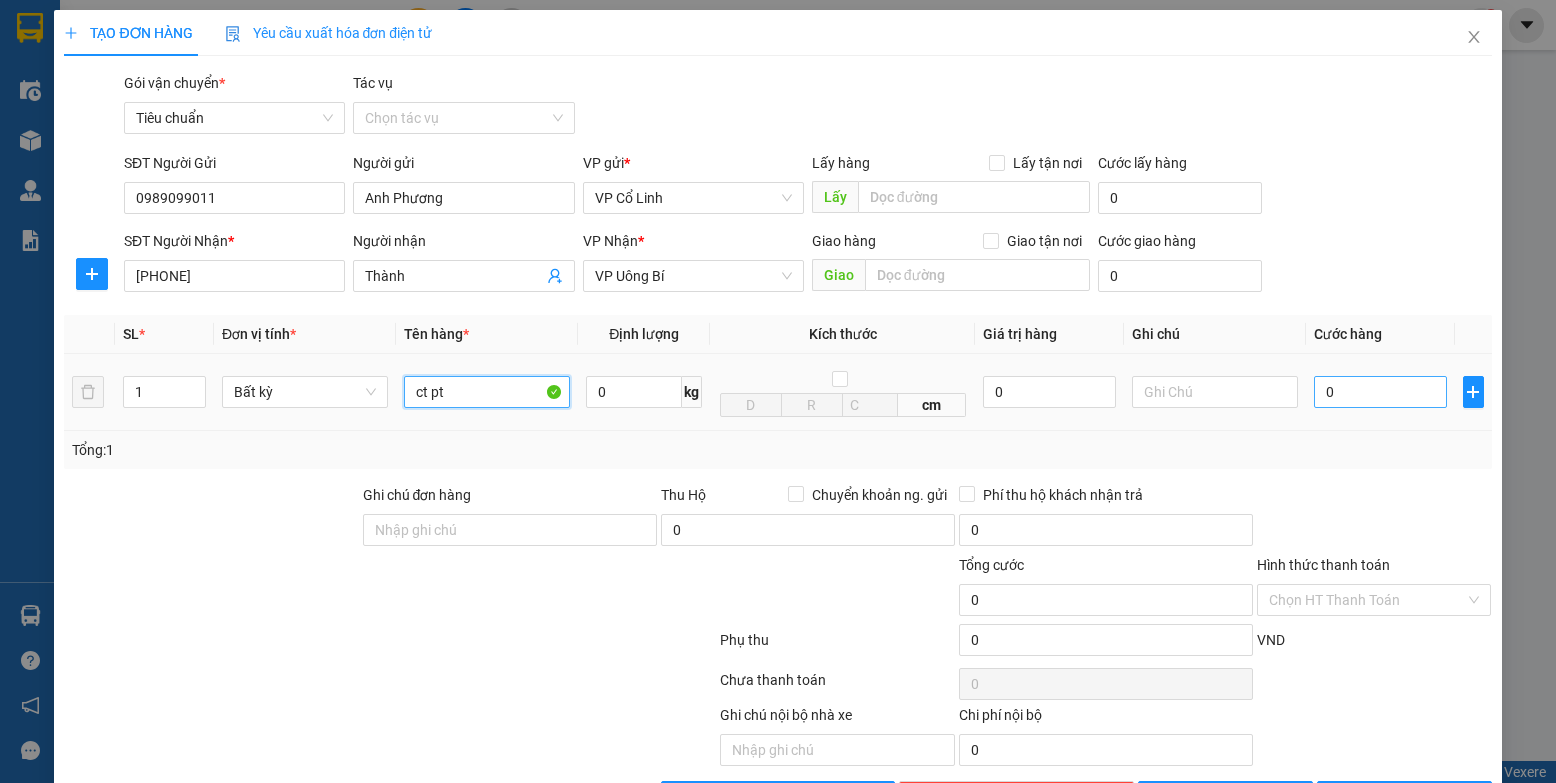 type on "ct pt" 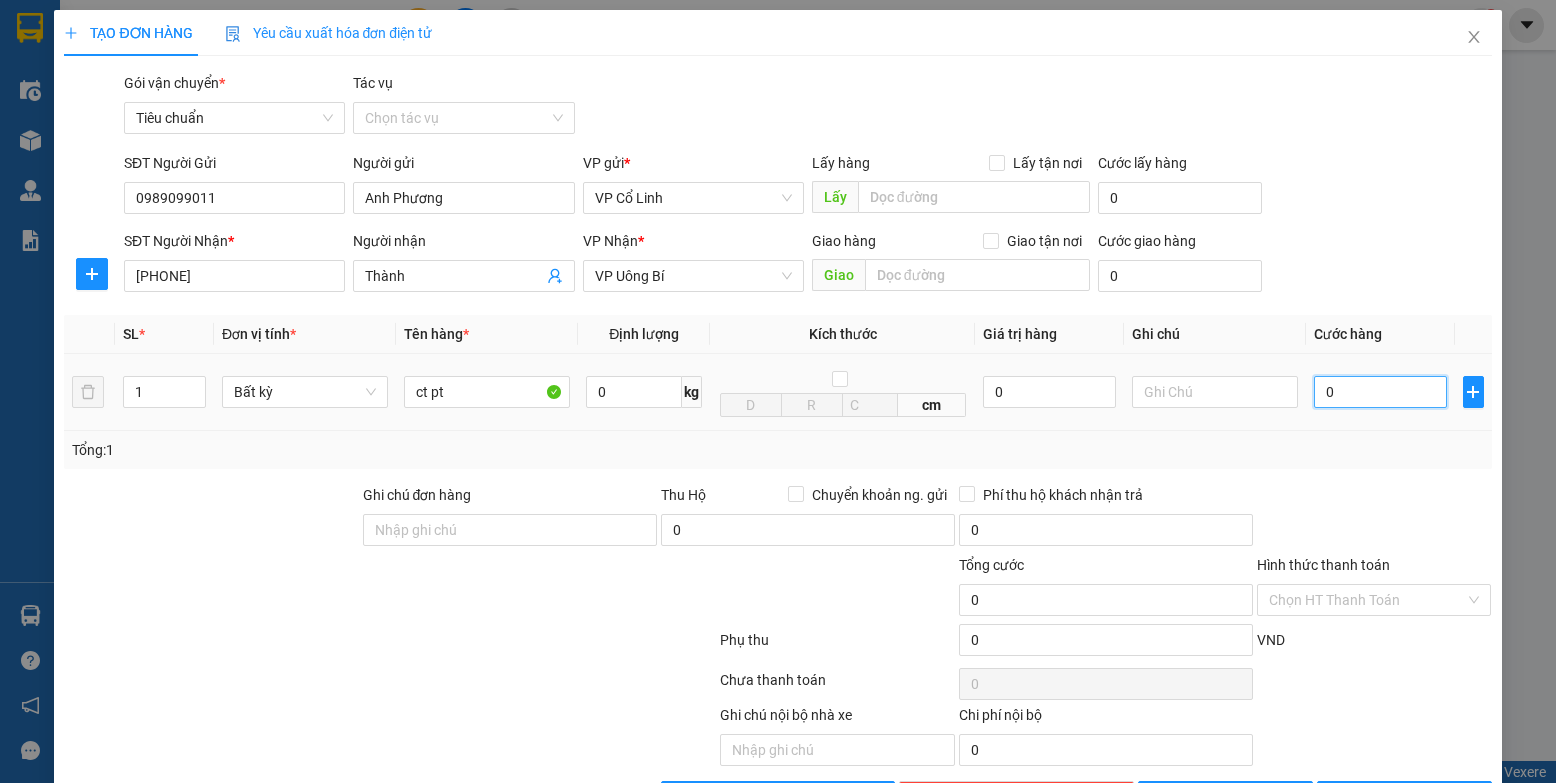 click on "0" at bounding box center [1380, 392] 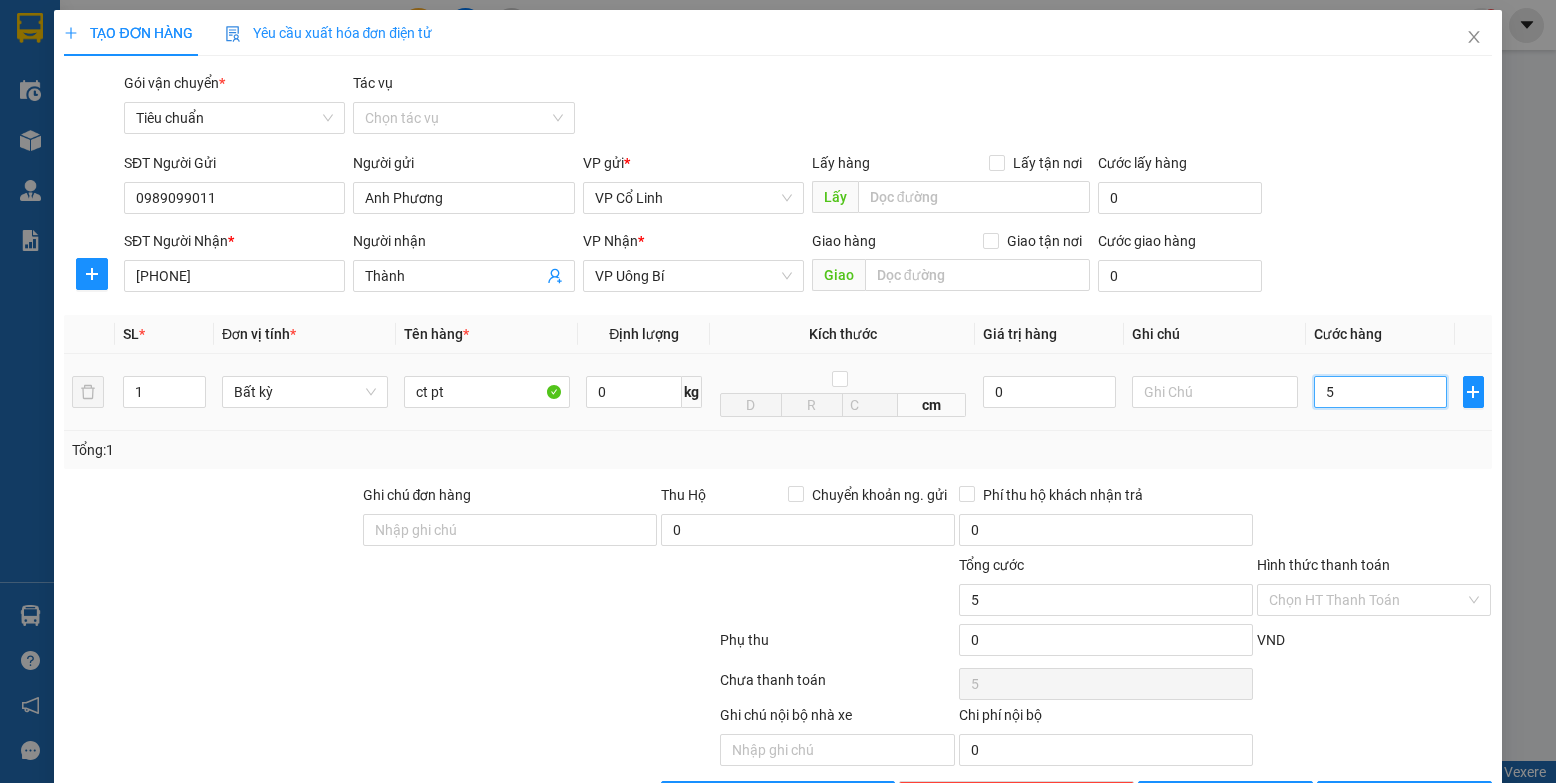type on "50" 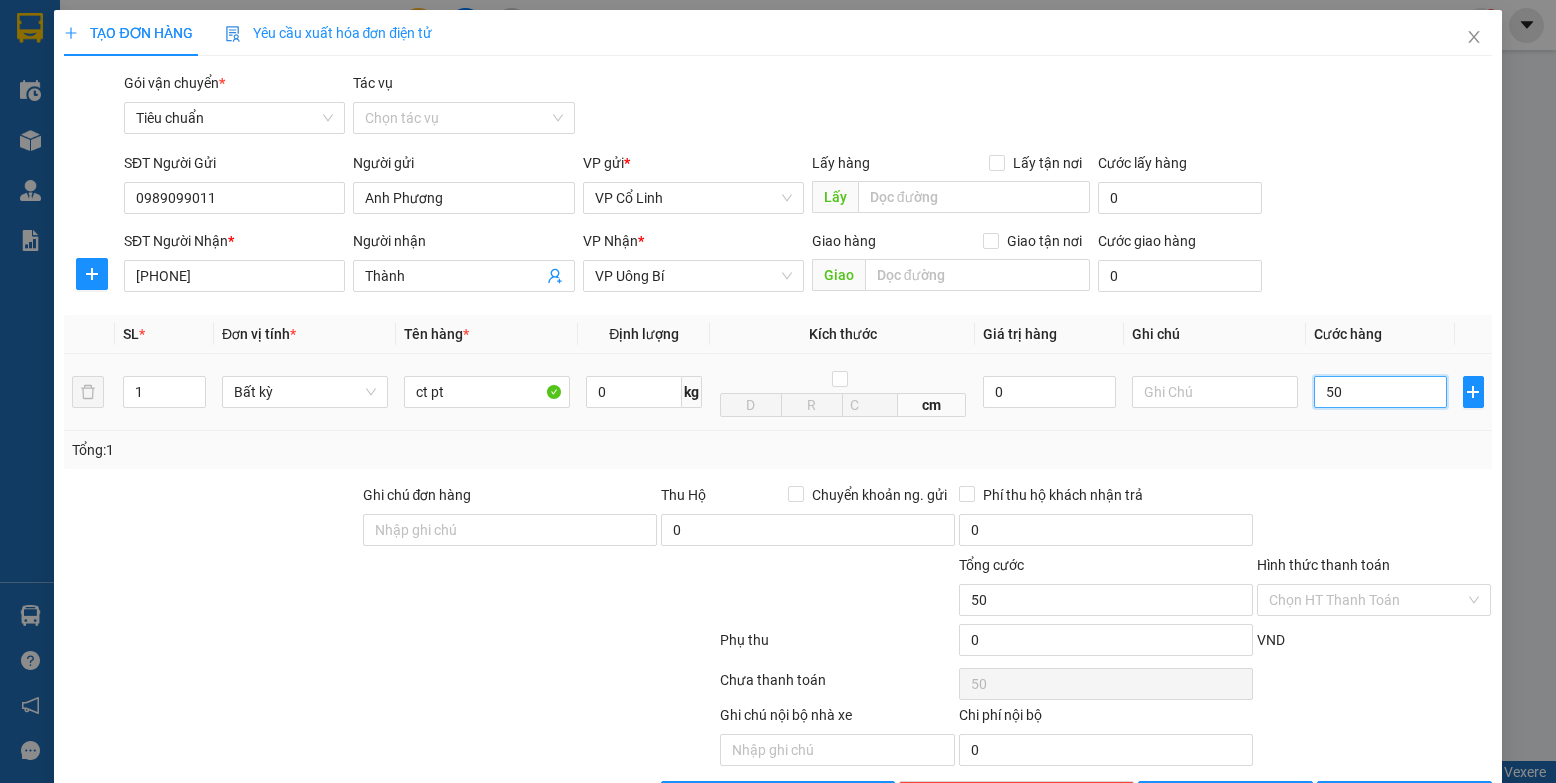 type on "500" 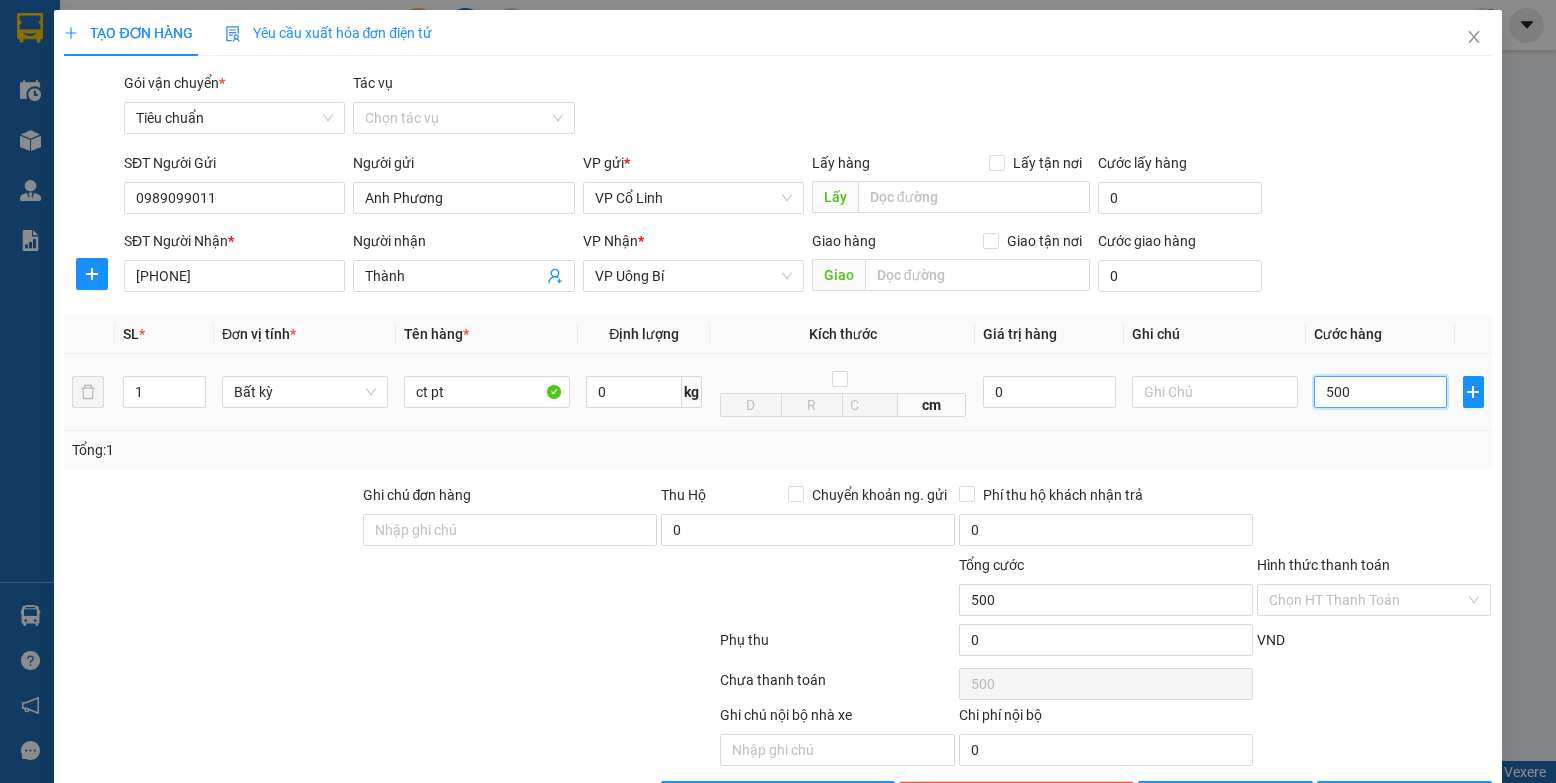 type on "5.000" 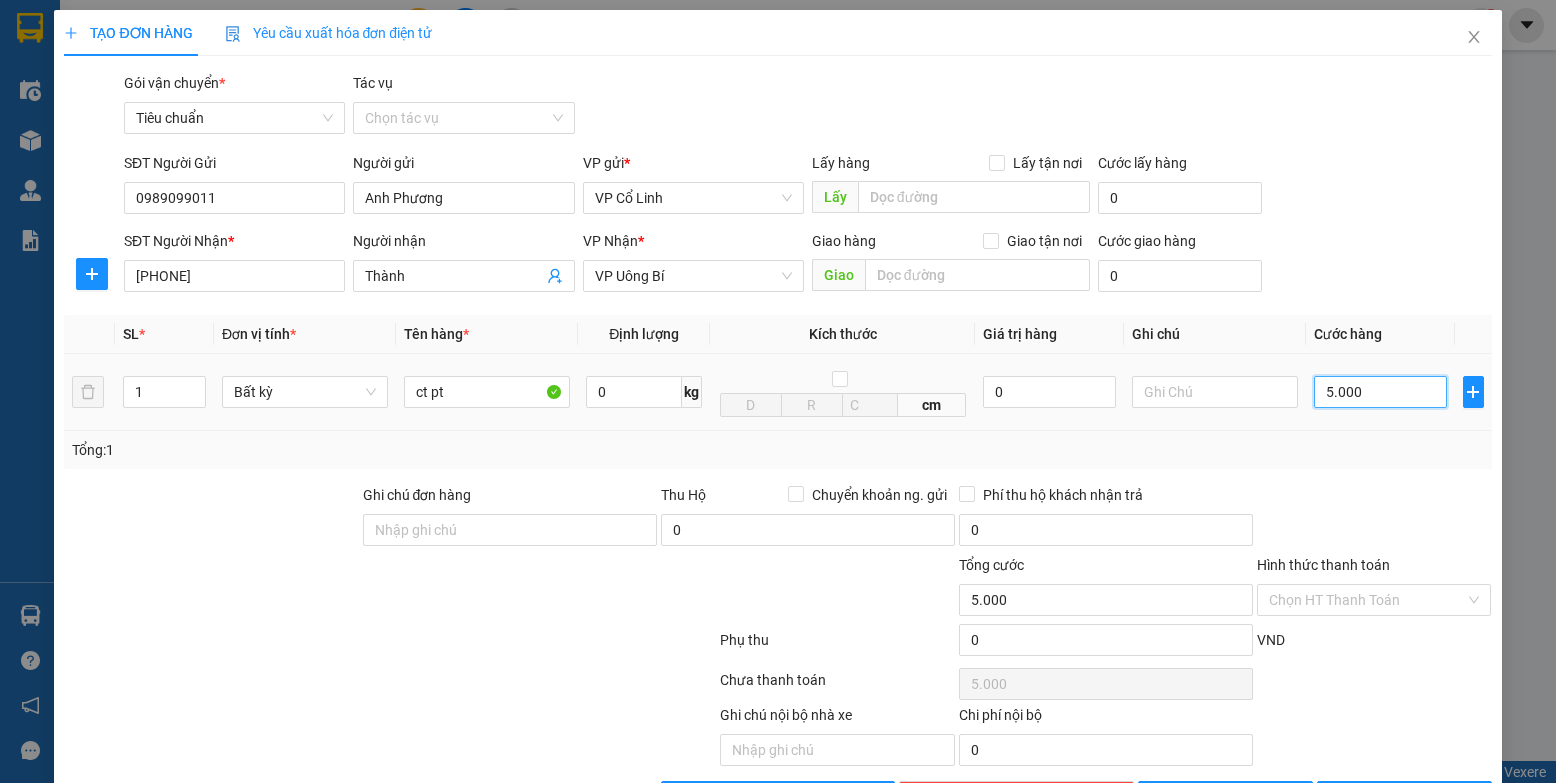 type on "50.000" 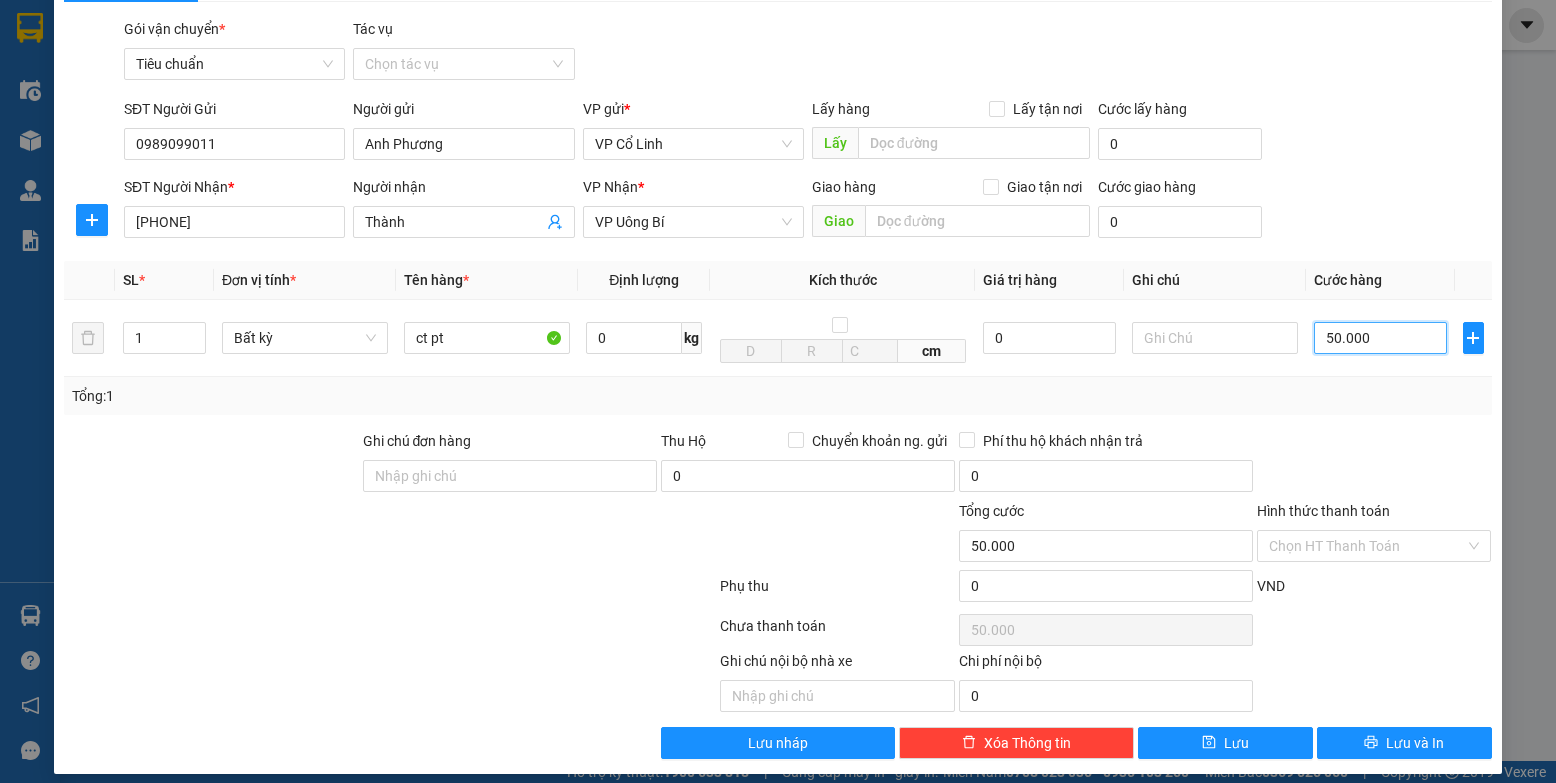 scroll, scrollTop: 70, scrollLeft: 0, axis: vertical 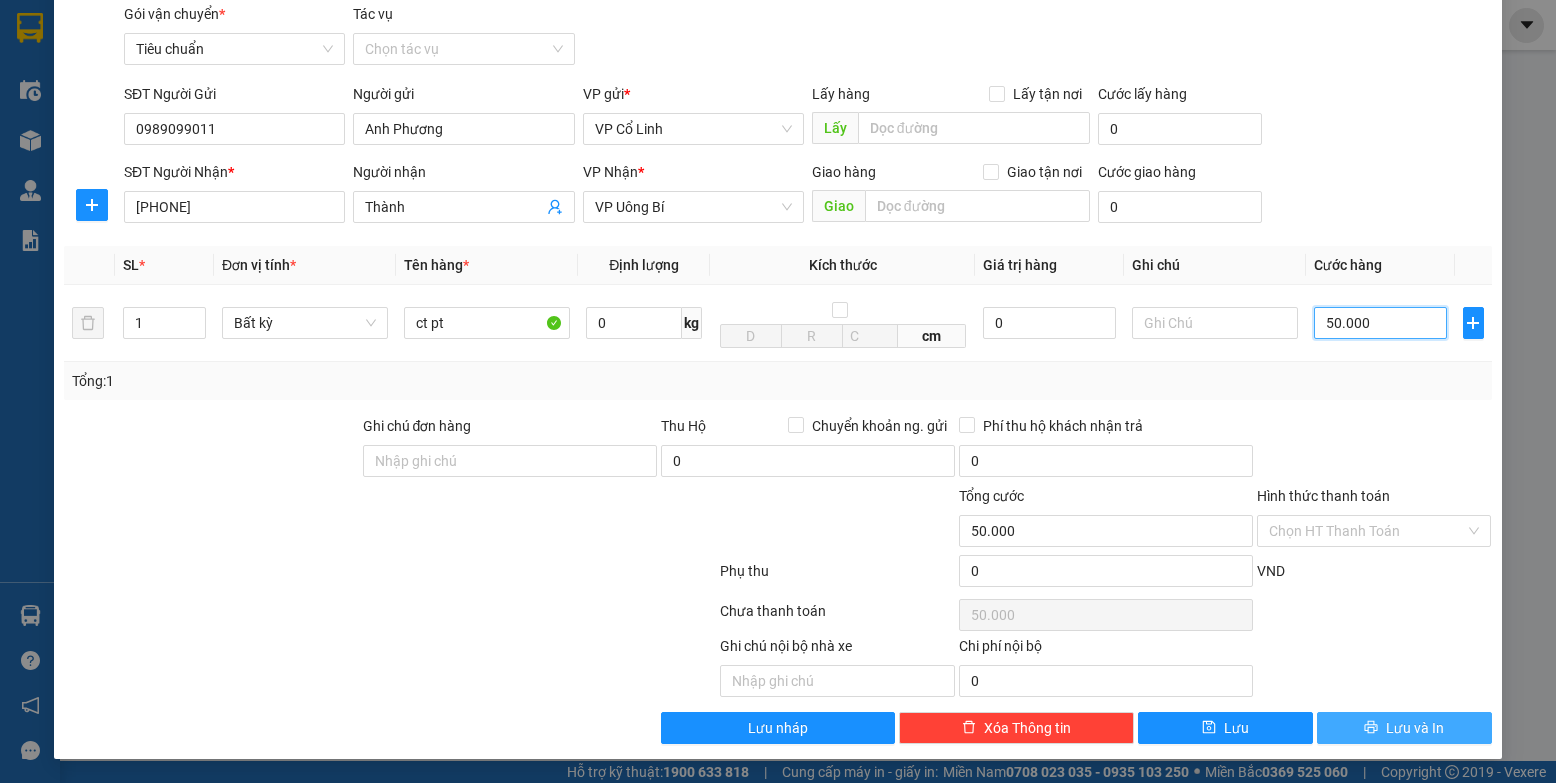 type on "50.000" 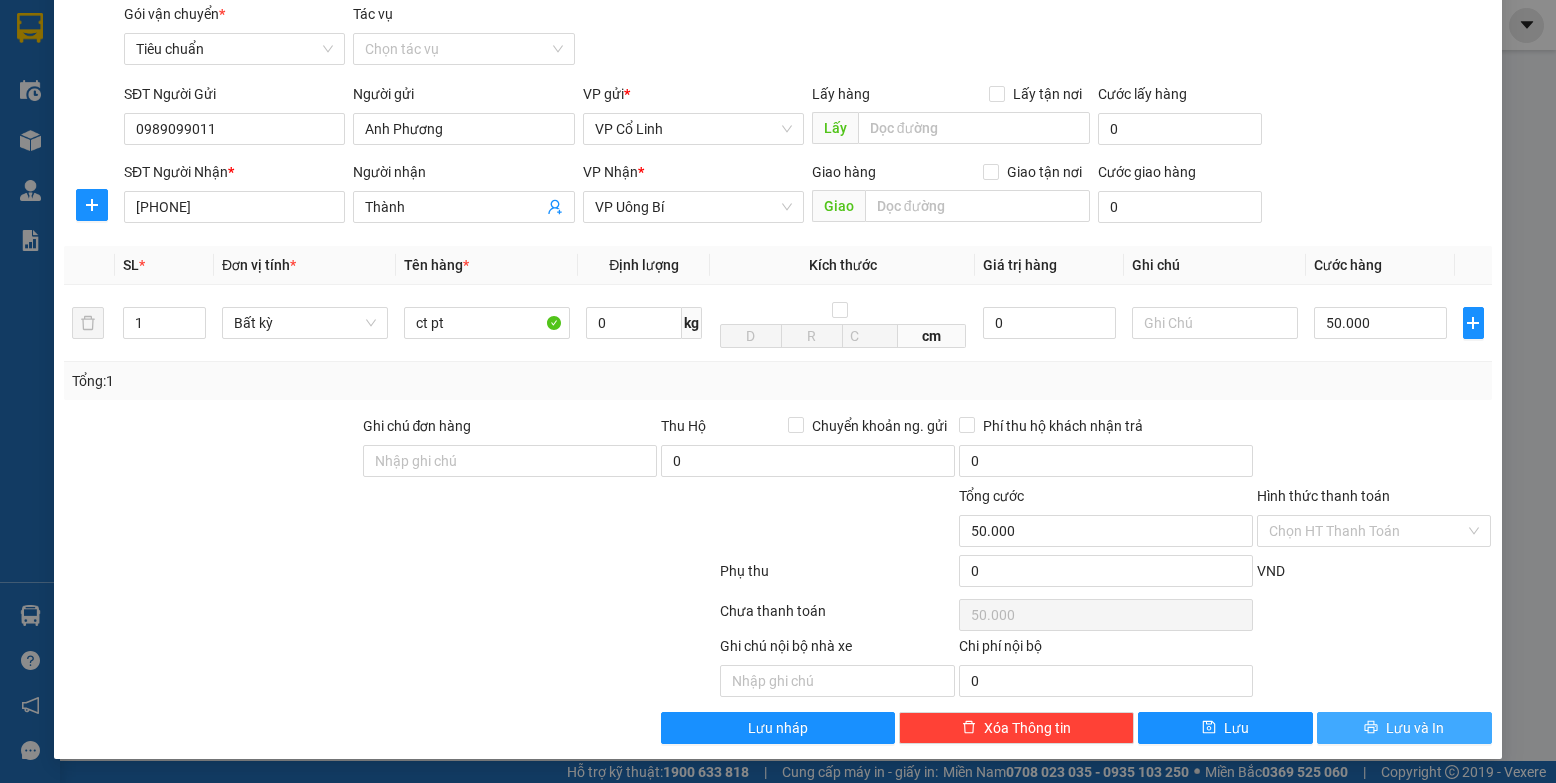 click on "Lưu và In" at bounding box center [1404, 728] 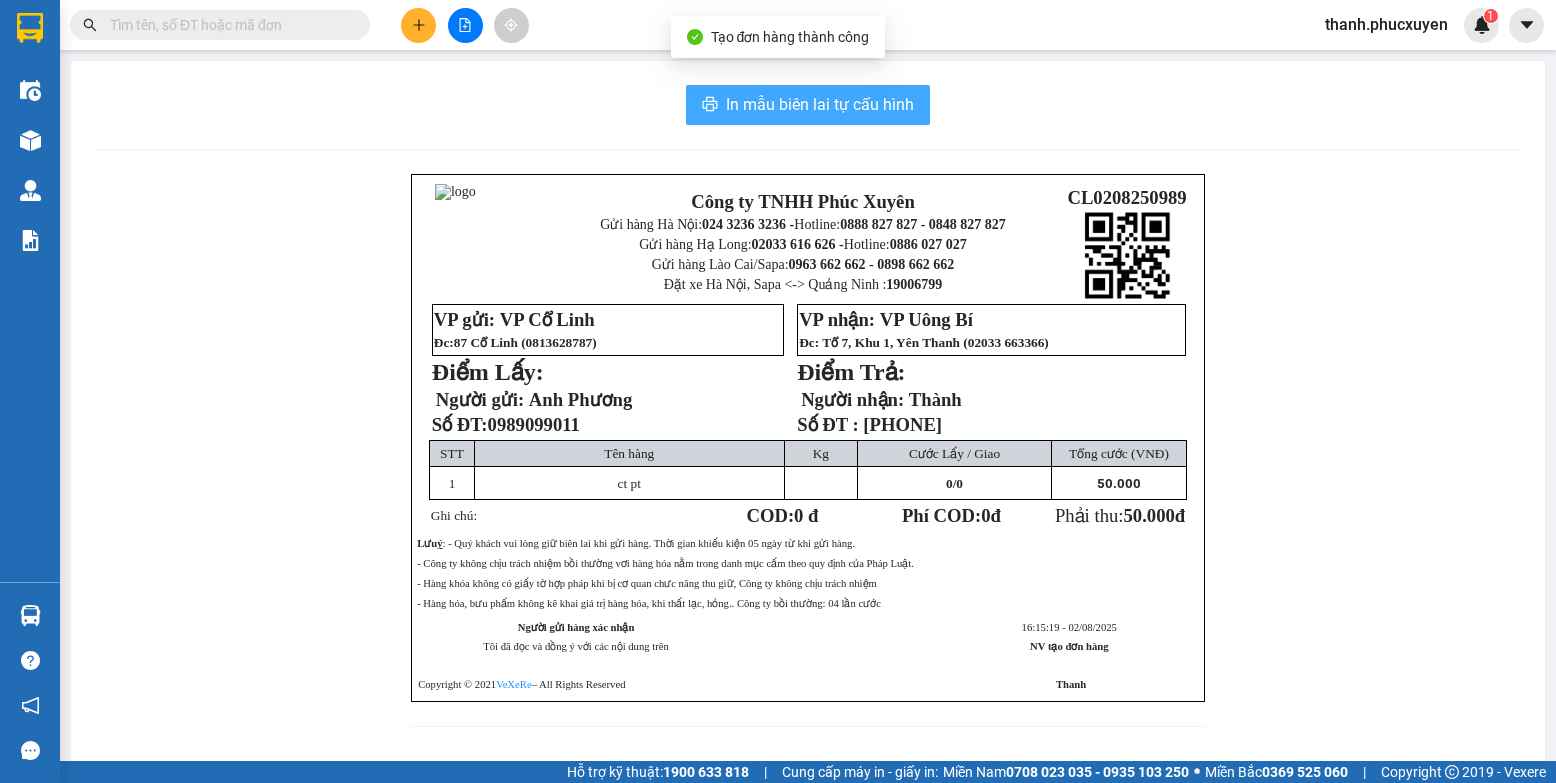 click on "In mẫu biên lai tự cấu hình" at bounding box center (820, 104) 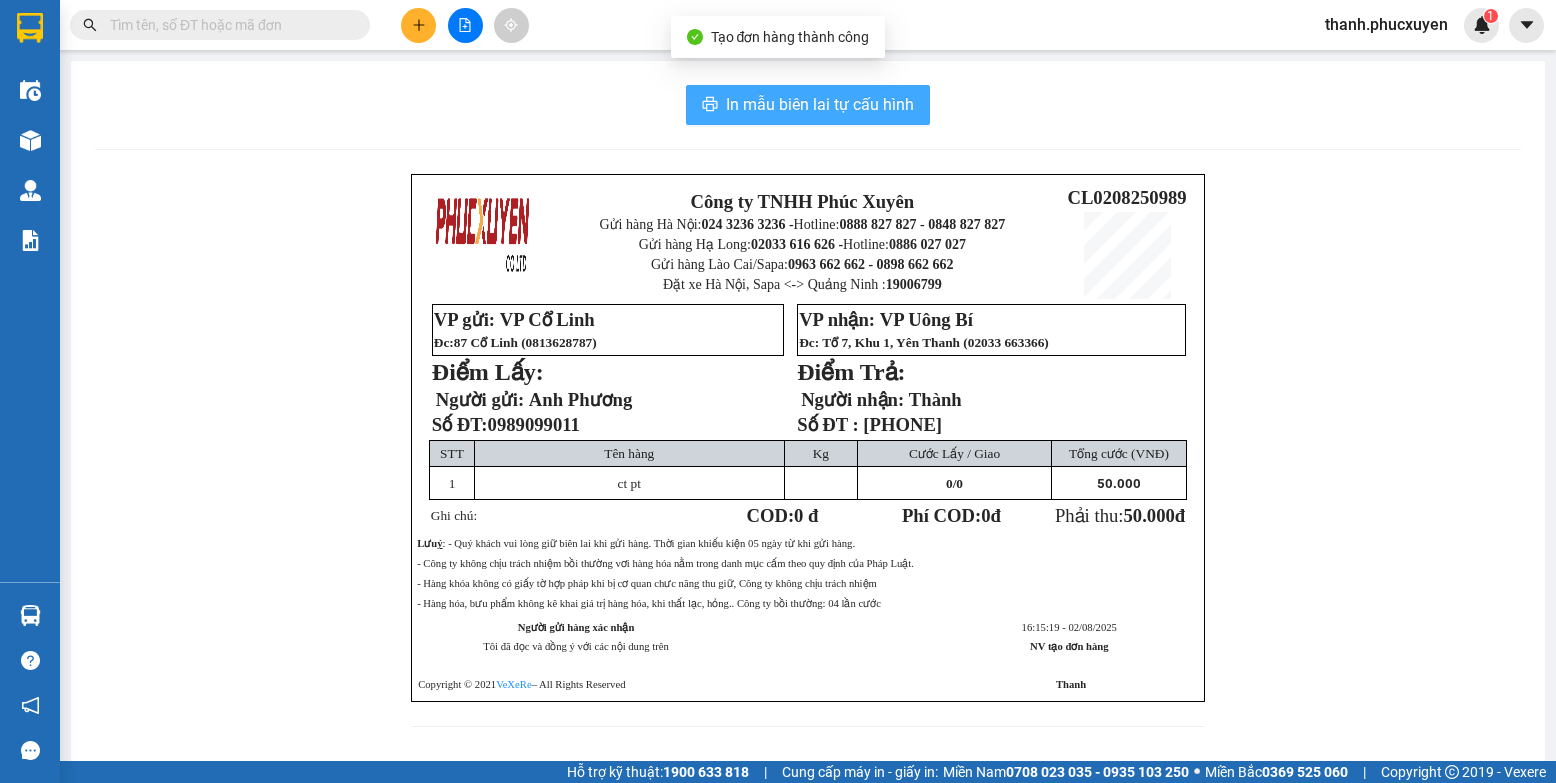 scroll, scrollTop: 0, scrollLeft: 0, axis: both 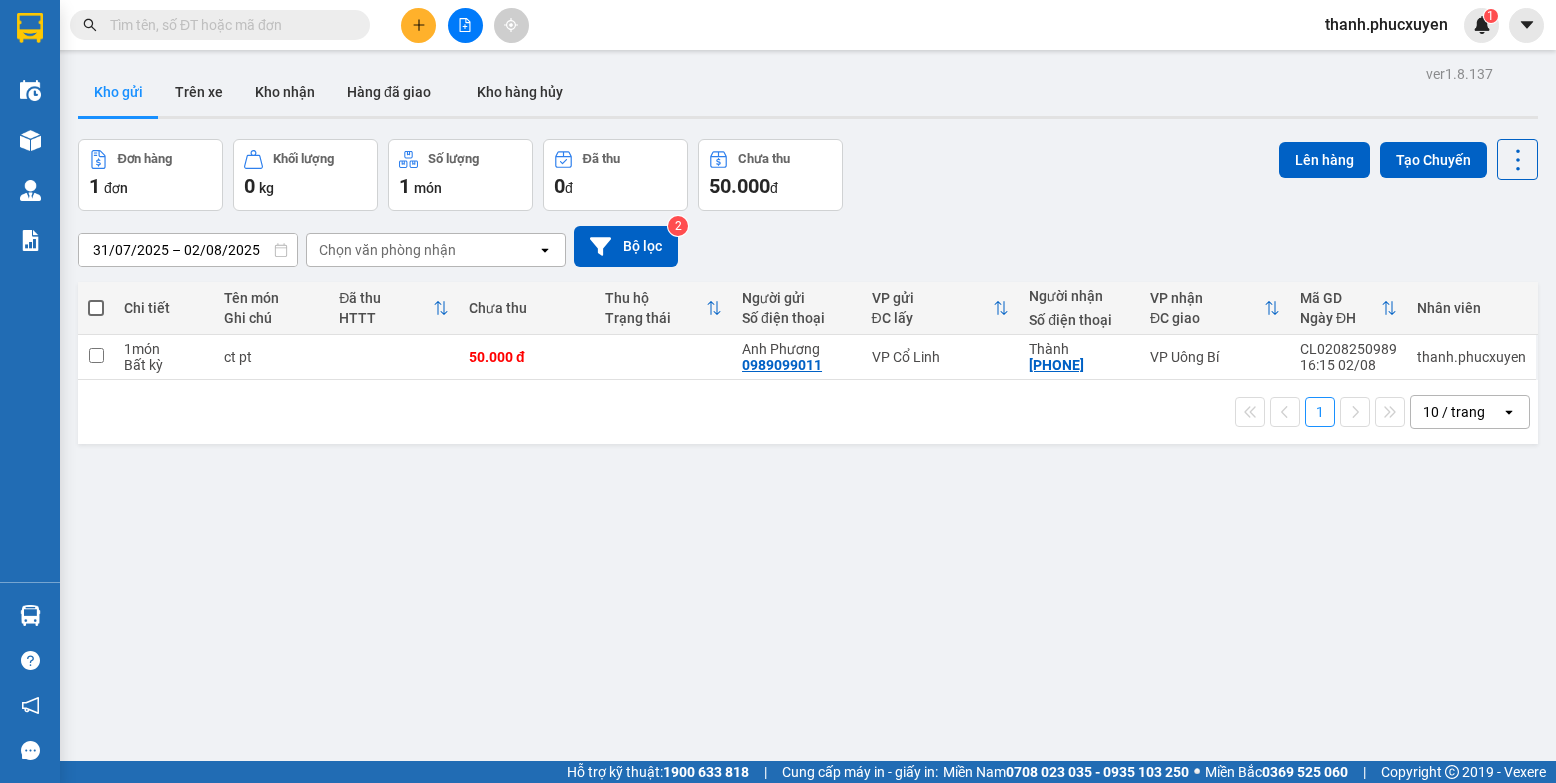 click on "ver  1.8.137 Kho gửi Trên xe Kho nhận Hàng đã giao Kho hàng hủy Đơn hàng 1 đơn Khối lượng 0 kg Số lượng 1 món Đã thu 0  đ Chưa thu 50.000  đ Lên hàng Tạo Chuyến [DATE] – [DATE]. Press the down arrow key to interact with the calendar and select a date. Press the escape button to close the calendar. Selected date range is from [DATE] to [DATE]. Chọn văn phòng nhận open Bộ lọc 2 Chi tiết Tên món Ghi chú Đã thu HTTT Chưa thu Thu hộ Trạng thái Người gửi Số điện thoại VP gửi ĐC lấy Người nhận Số điện thoại VP nhận ĐC giao Mã GD Ngày ĐH Nhân viên 1  món Bất kỳ ct pt 50.000 đ Anh [NAME] [PHONE] VP Cổ Linh Thành [PHONE] VP Uông Bí CL0208250989 16:15 [DATE] thanh.phucxuyen 1 10 / trang open Đang tải dữ liệu" at bounding box center (808, 451) 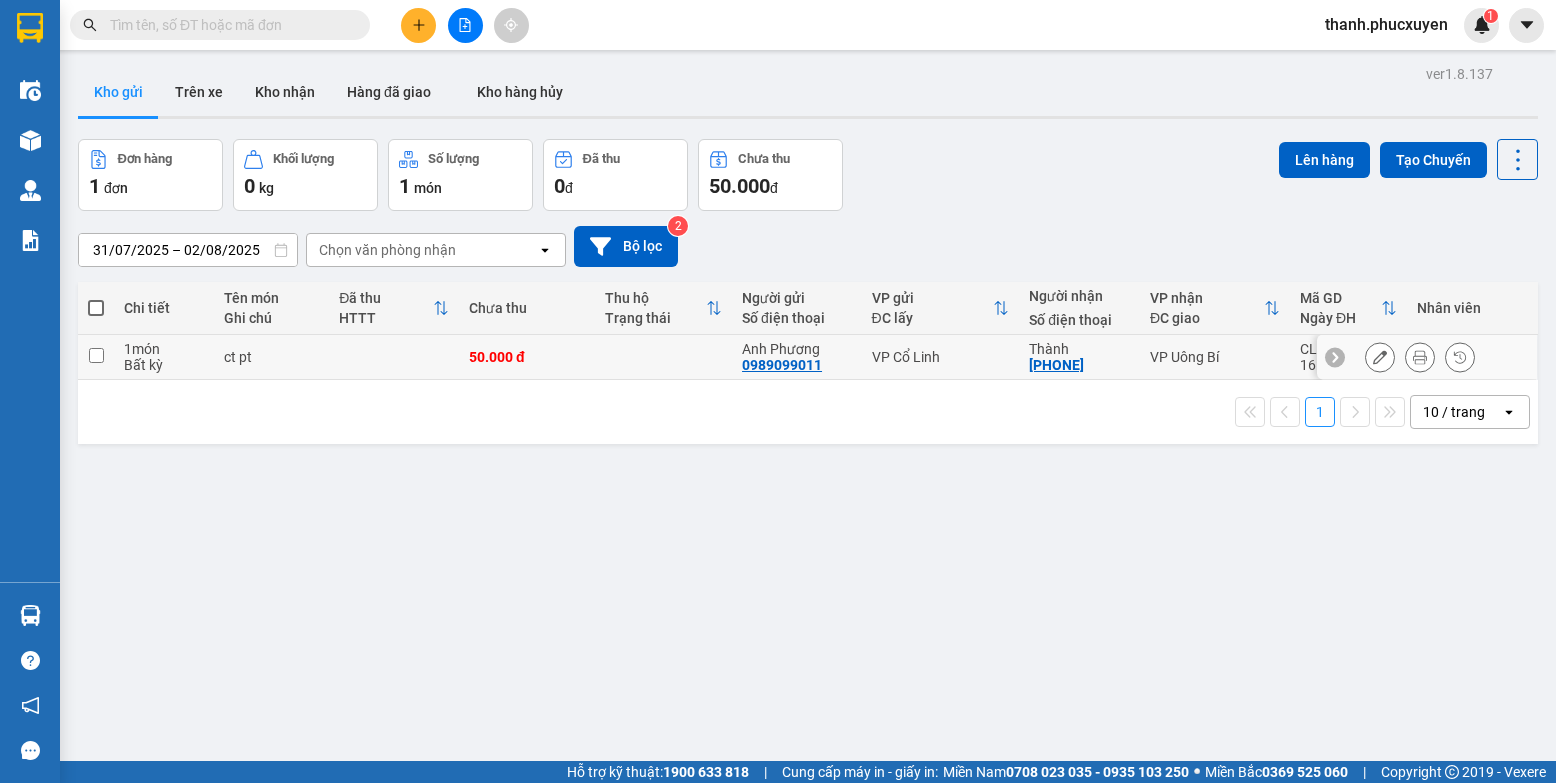 click on "Bất kỳ" at bounding box center [164, 365] 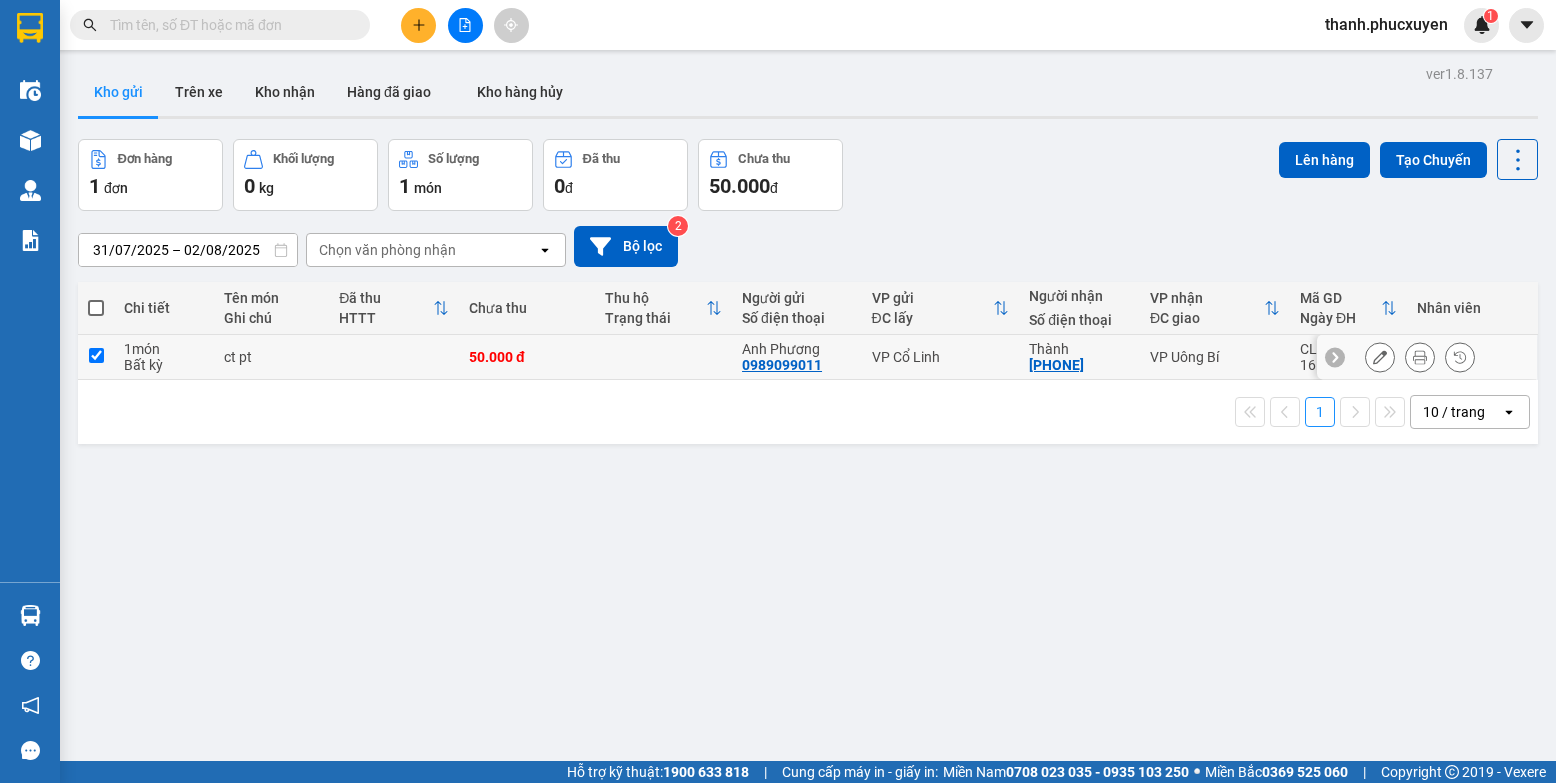 checkbox on "true" 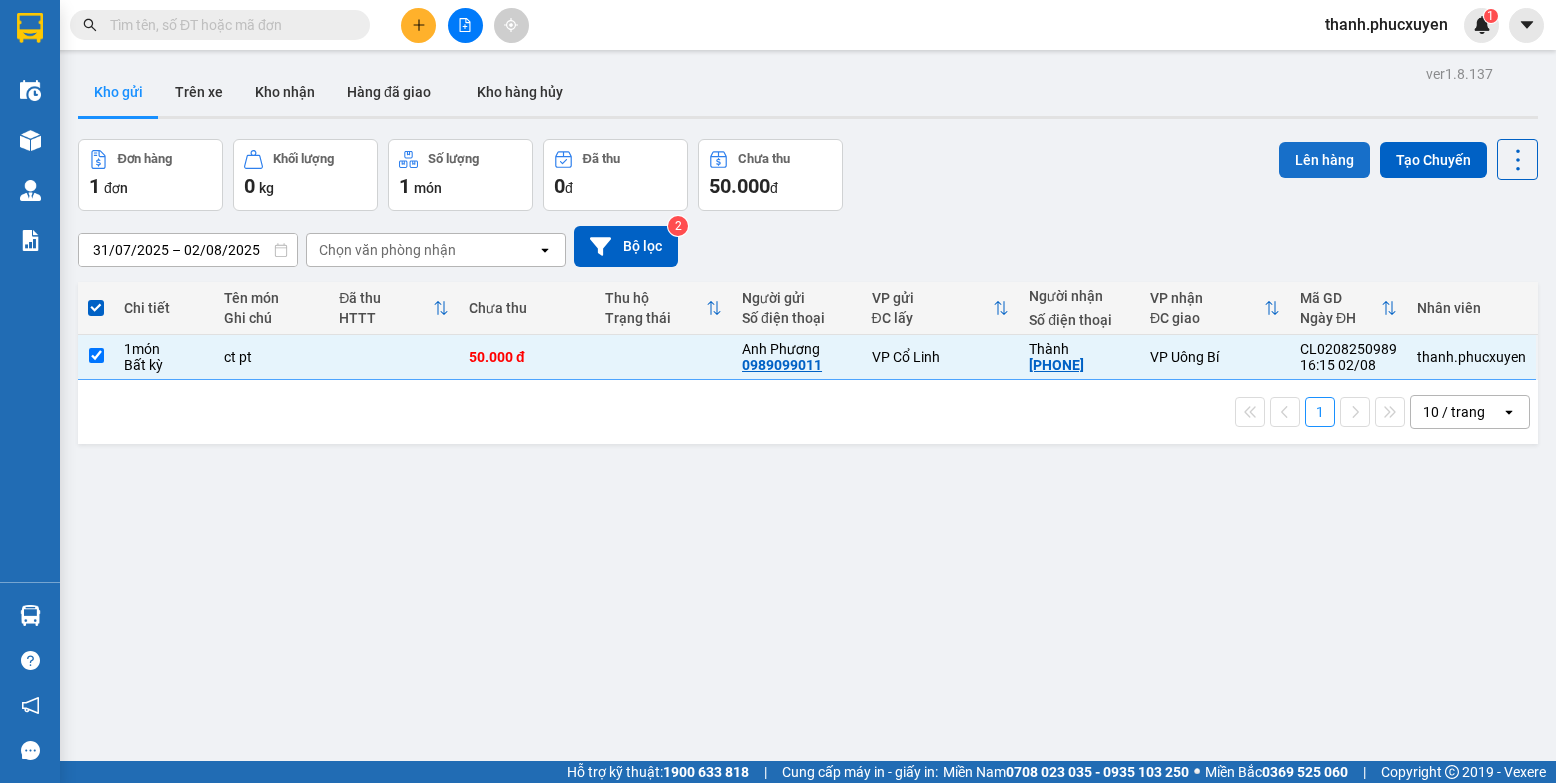 click on "Lên hàng" at bounding box center [1324, 160] 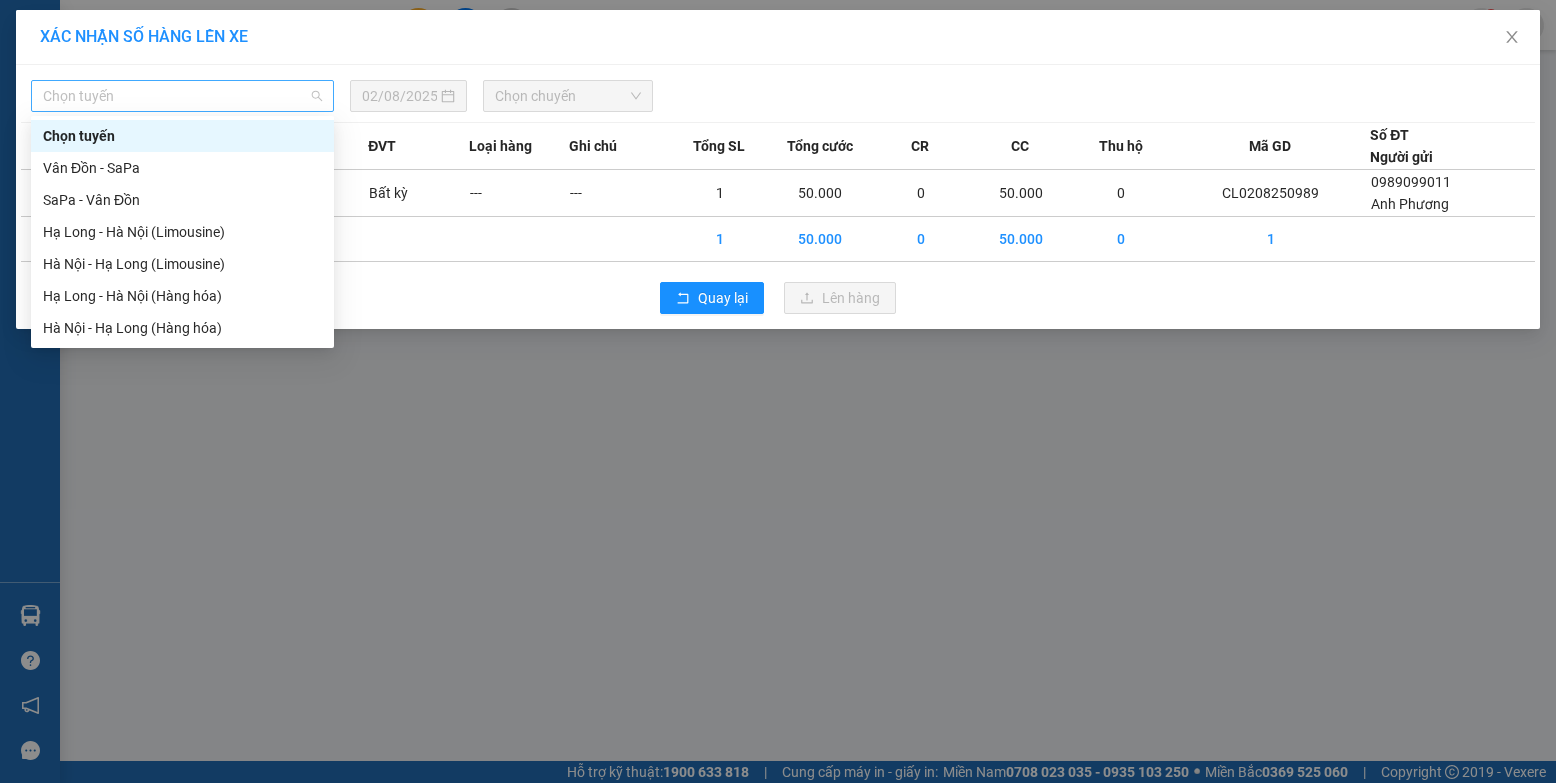 click on "Chọn tuyến" at bounding box center [182, 96] 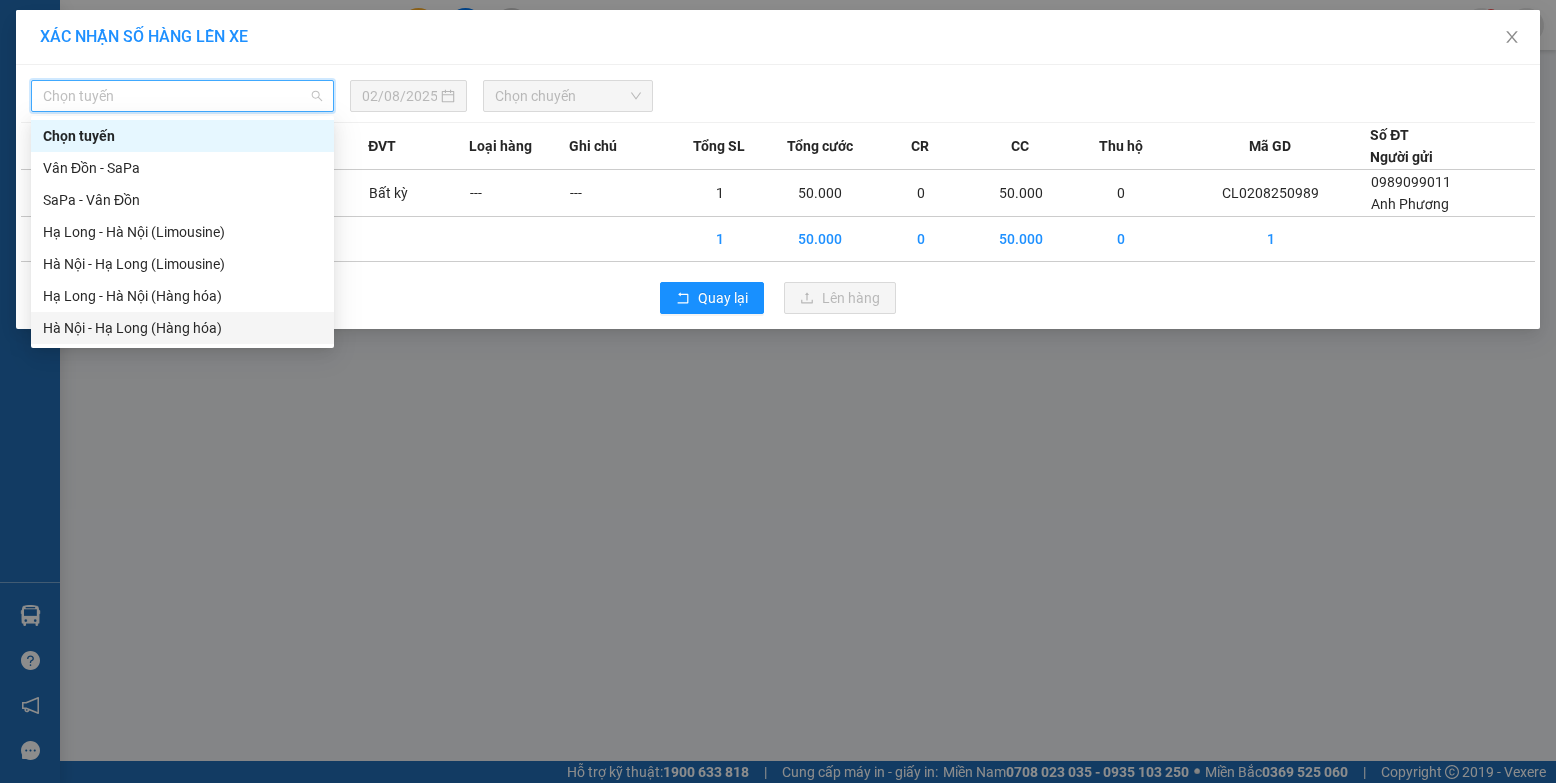 click on "Hà Nội - Hạ Long (Hàng hóa)" at bounding box center [182, 328] 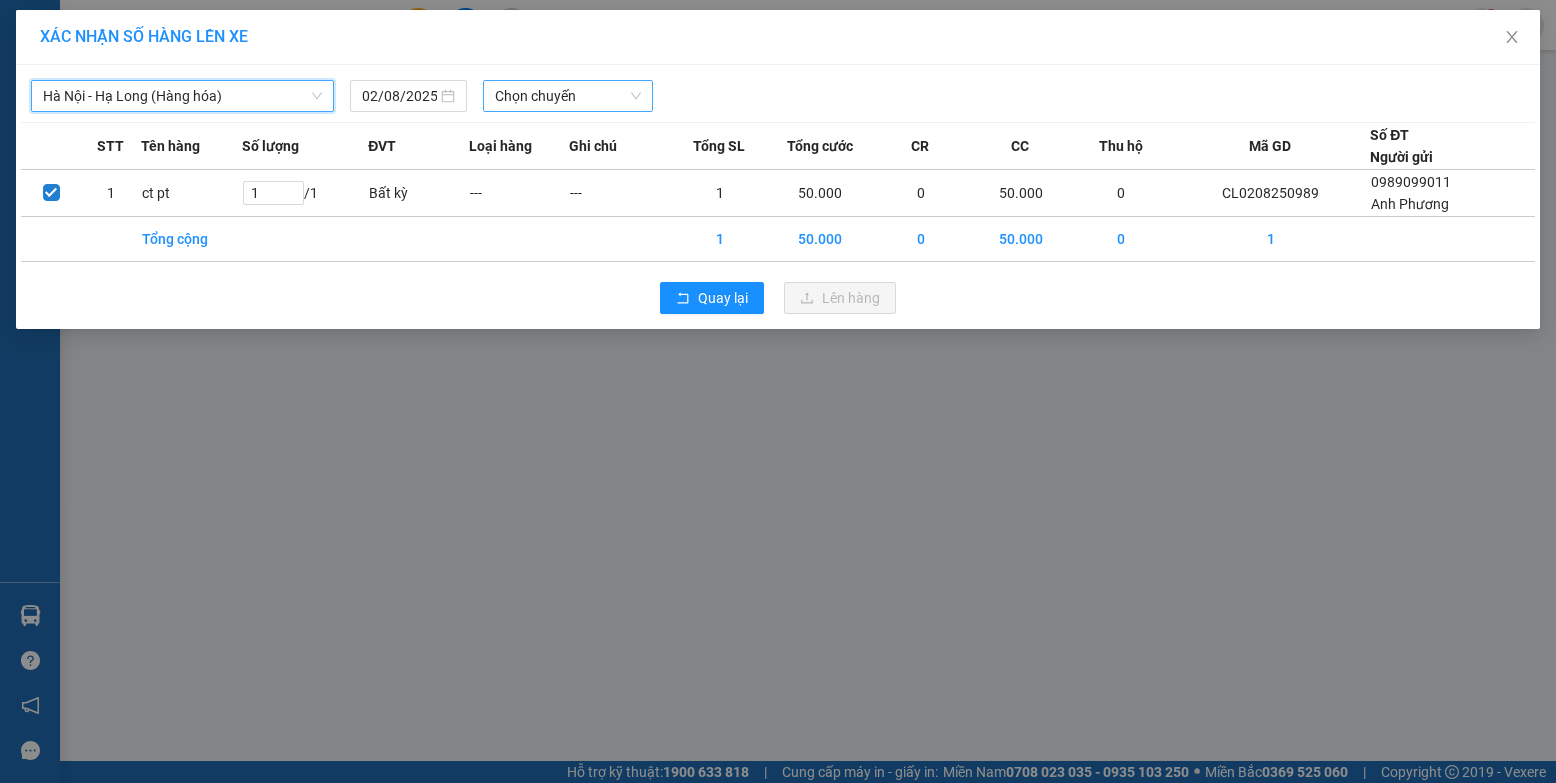 click on "Chọn chuyến" at bounding box center (568, 96) 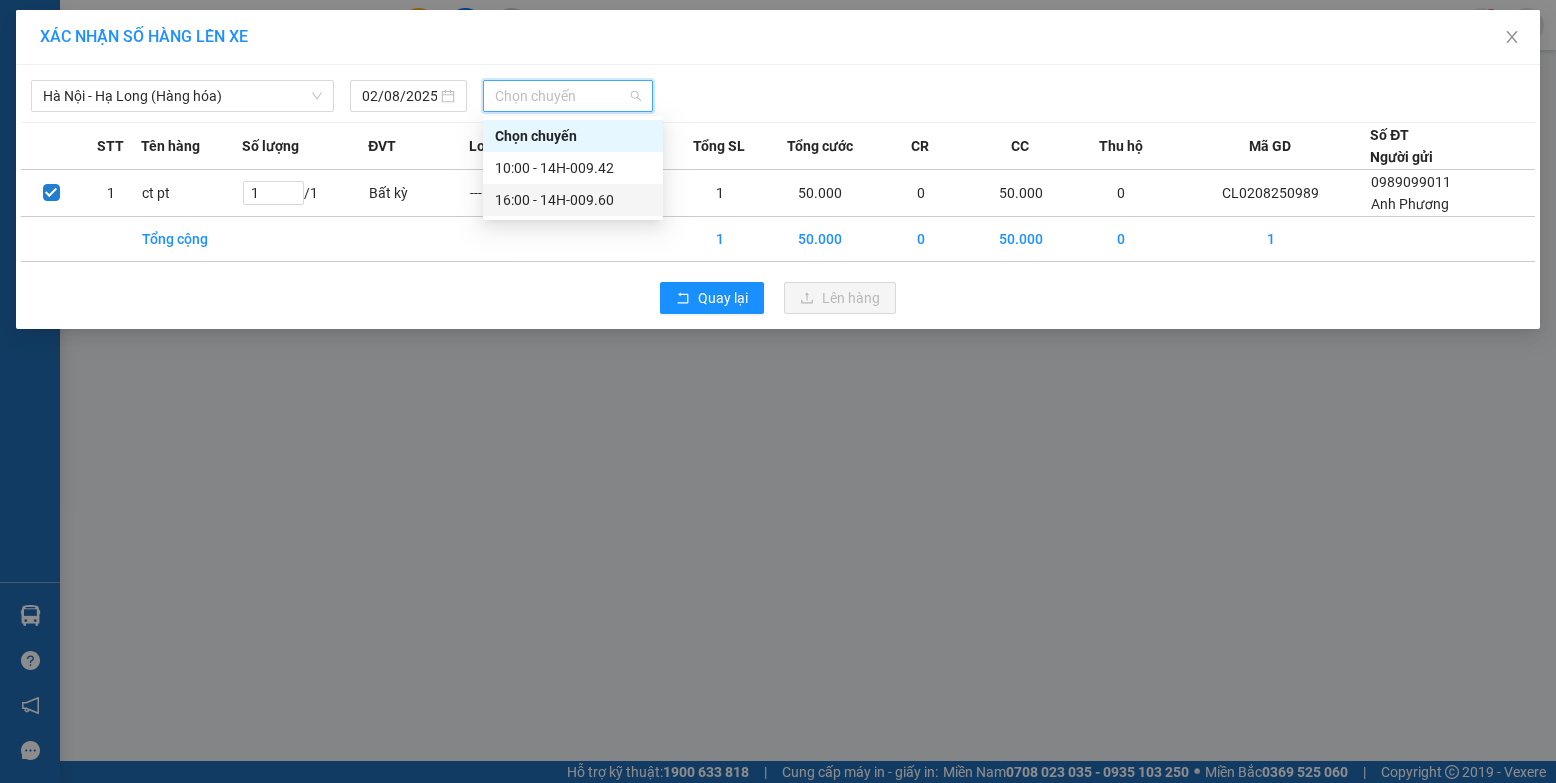 click on "16:00     - 14H-009.60" at bounding box center (573, 200) 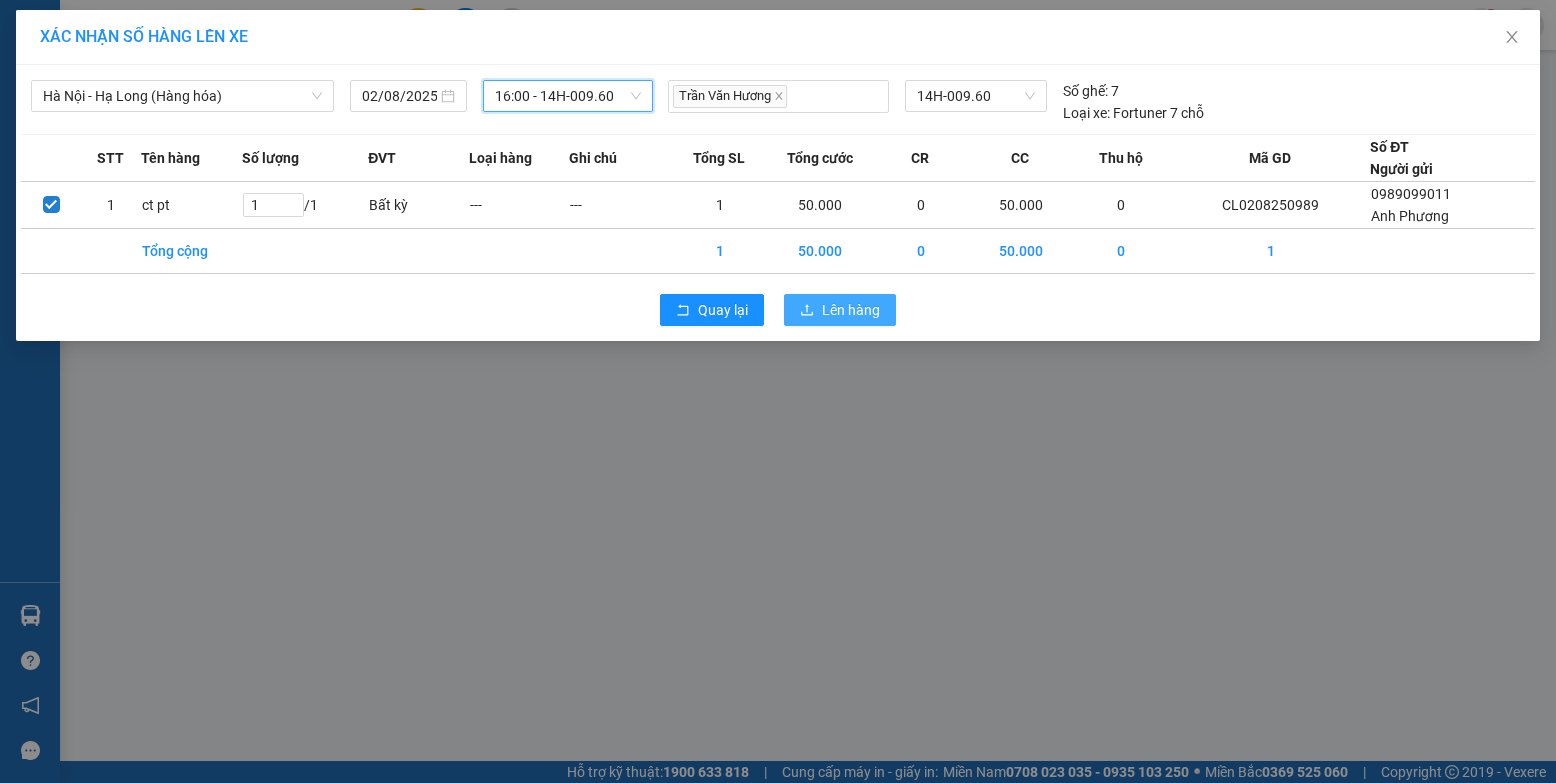 click on "Lên hàng" at bounding box center [851, 310] 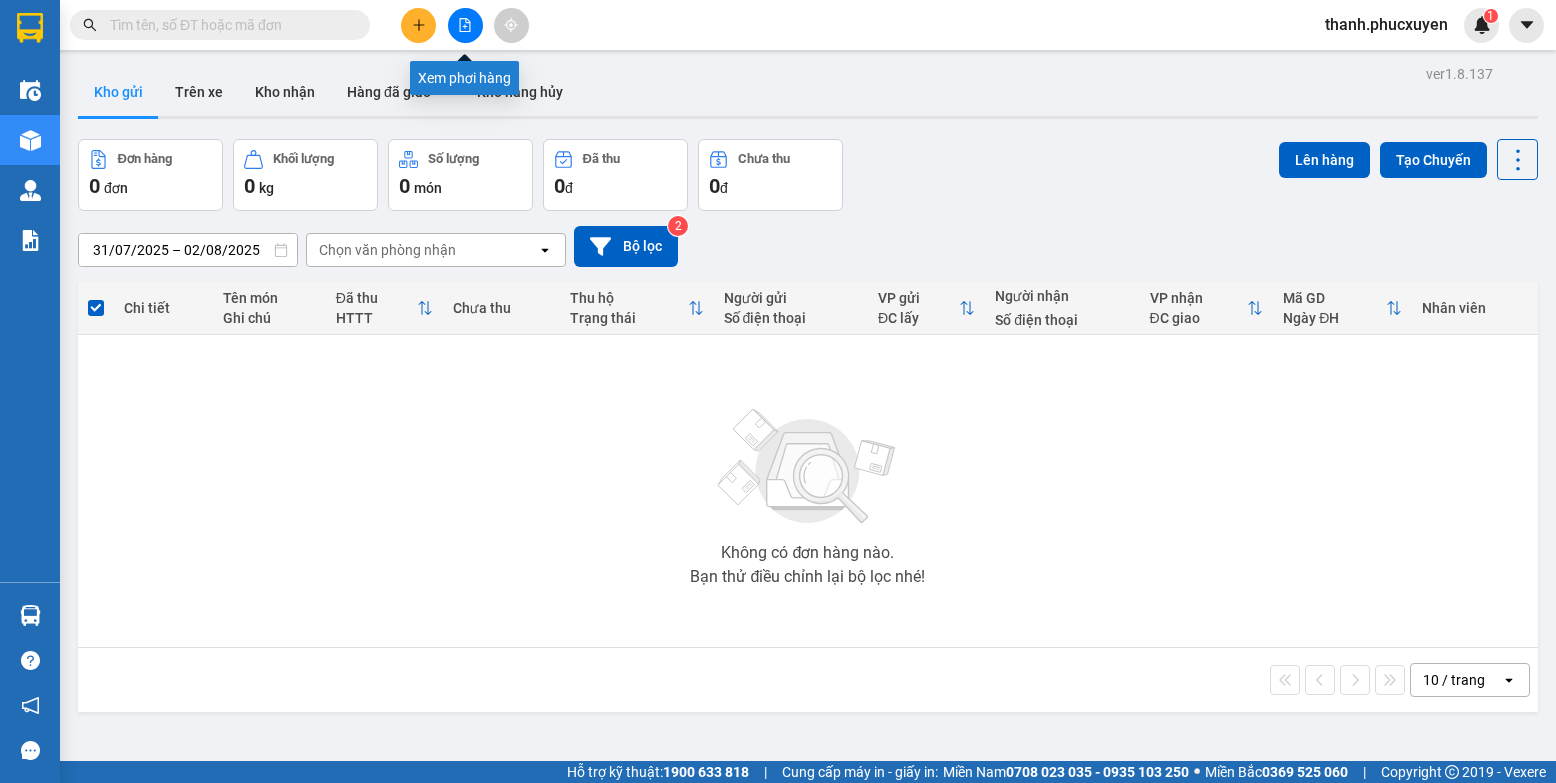 click at bounding box center (465, 25) 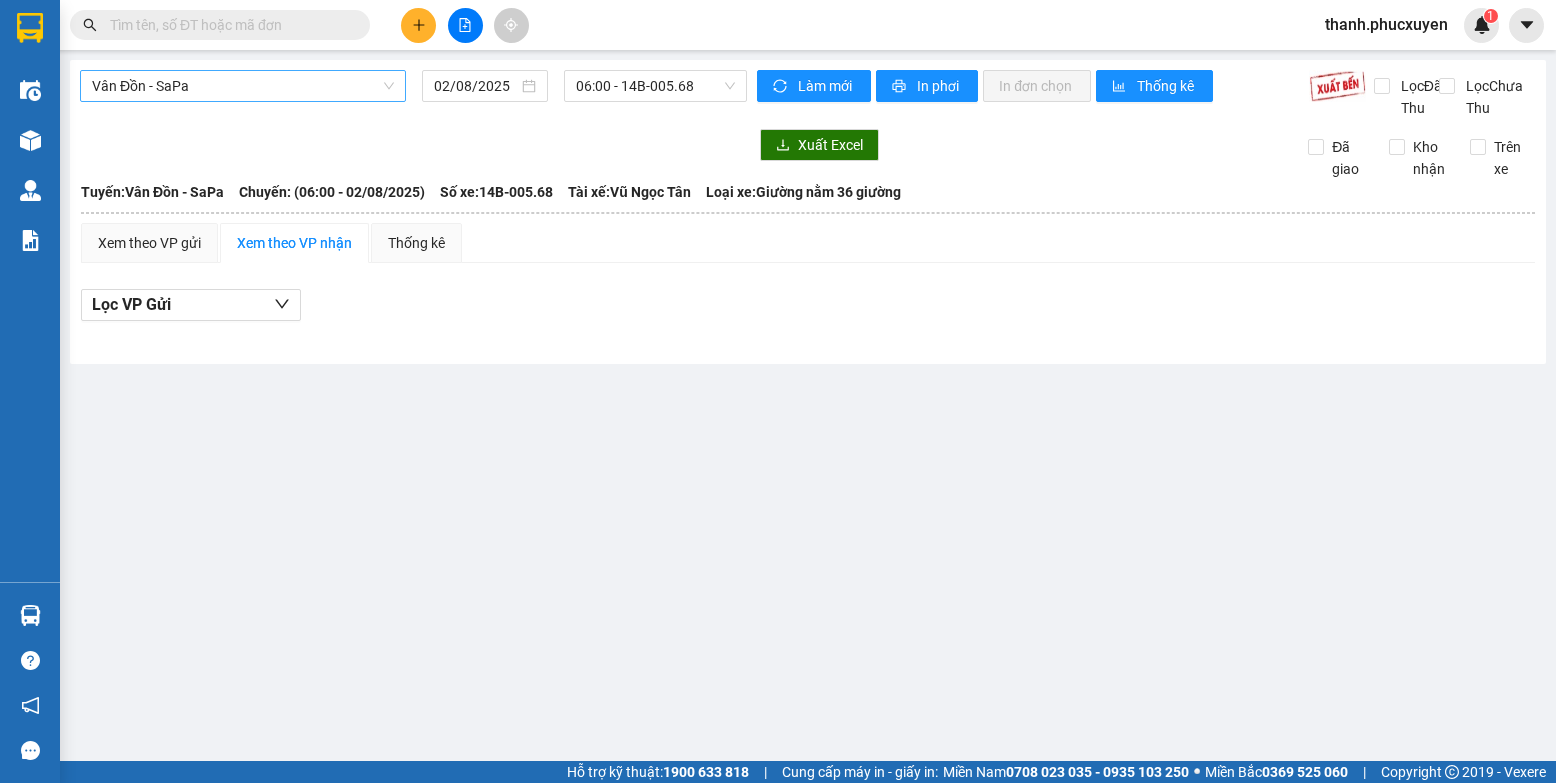 click on "Vân Đồn - SaPa" at bounding box center (243, 86) 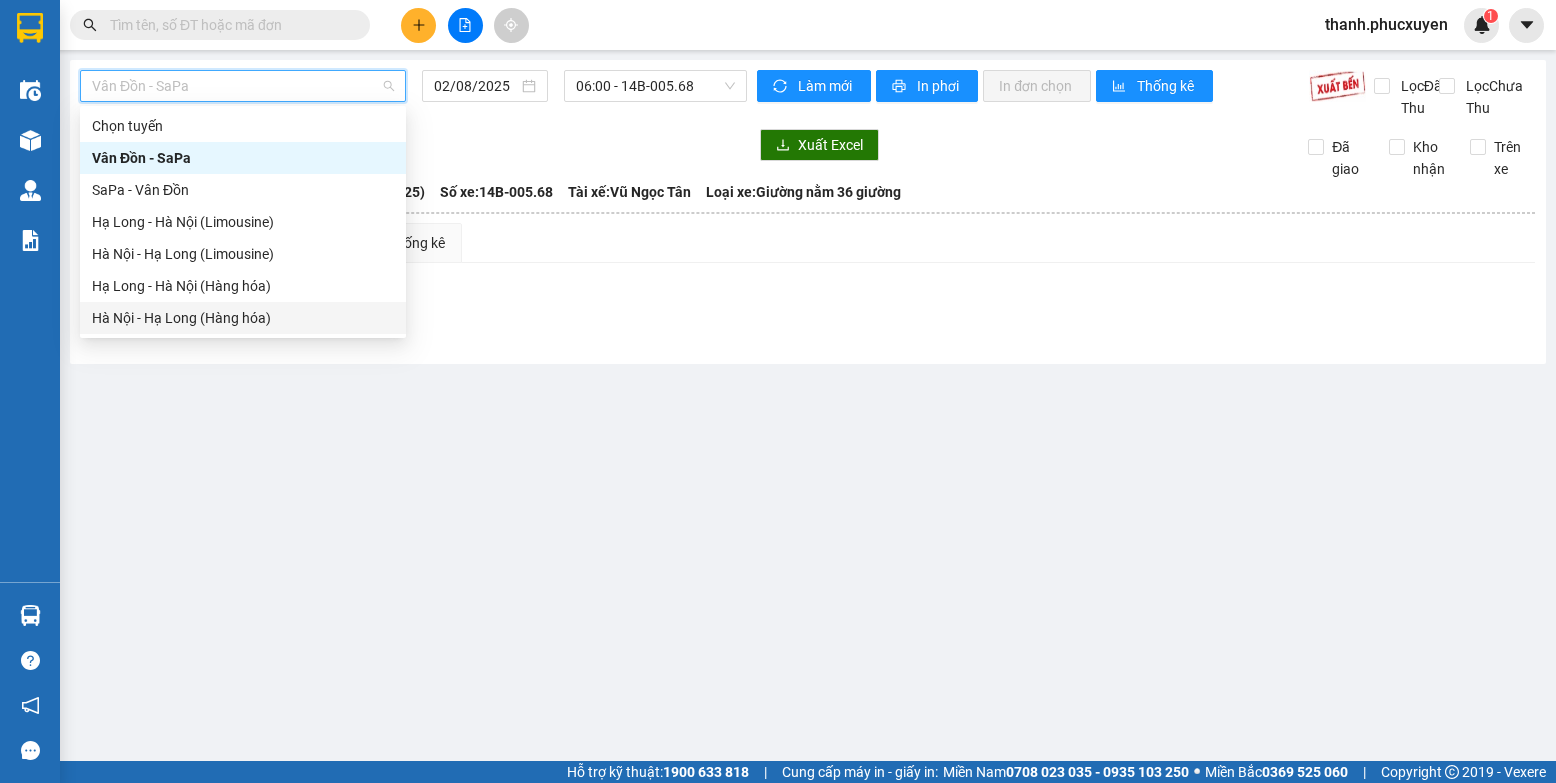 click on "Hà Nội - Hạ Long (Hàng hóa)" at bounding box center (243, 318) 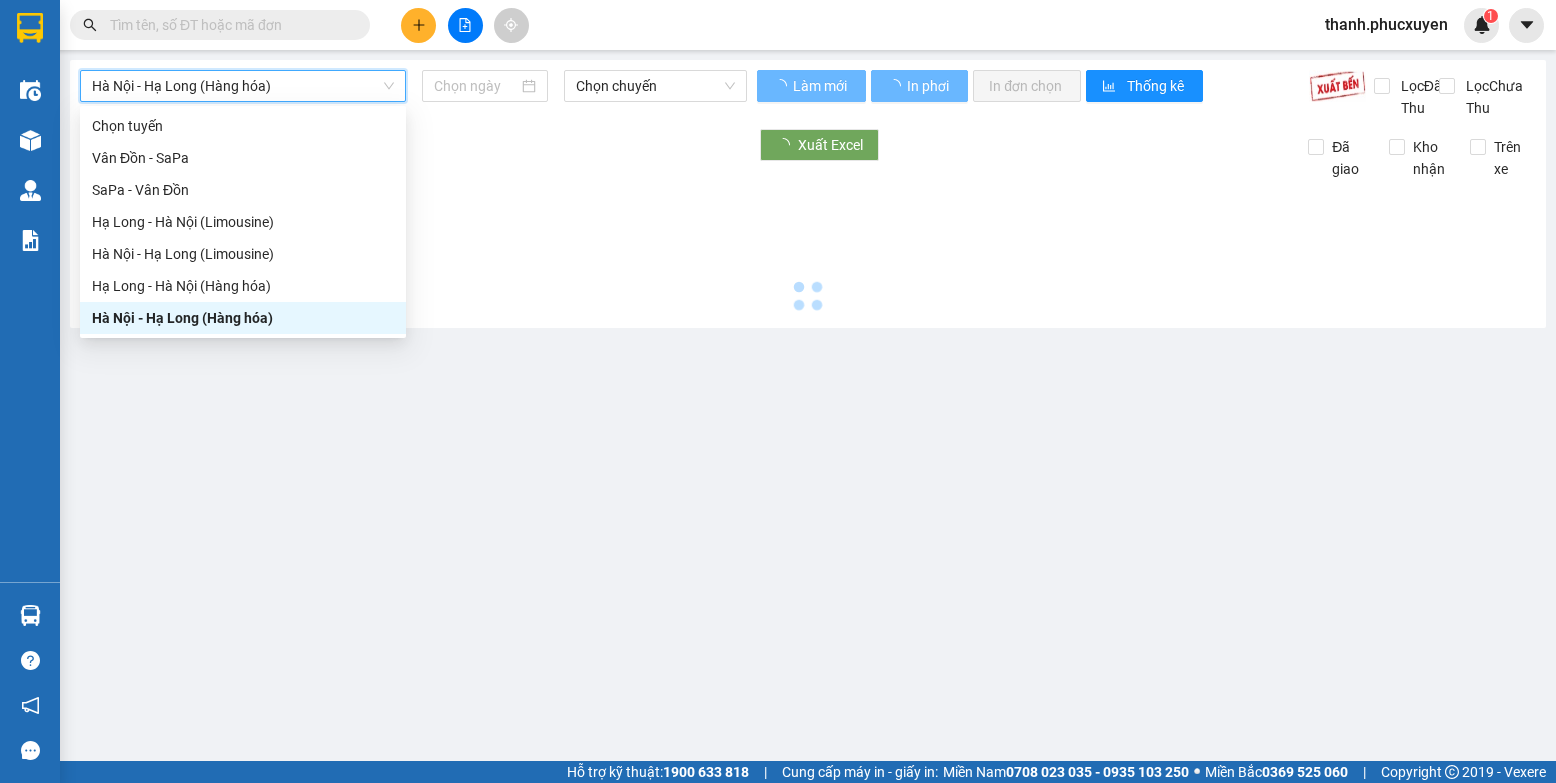type on "02/08/2025" 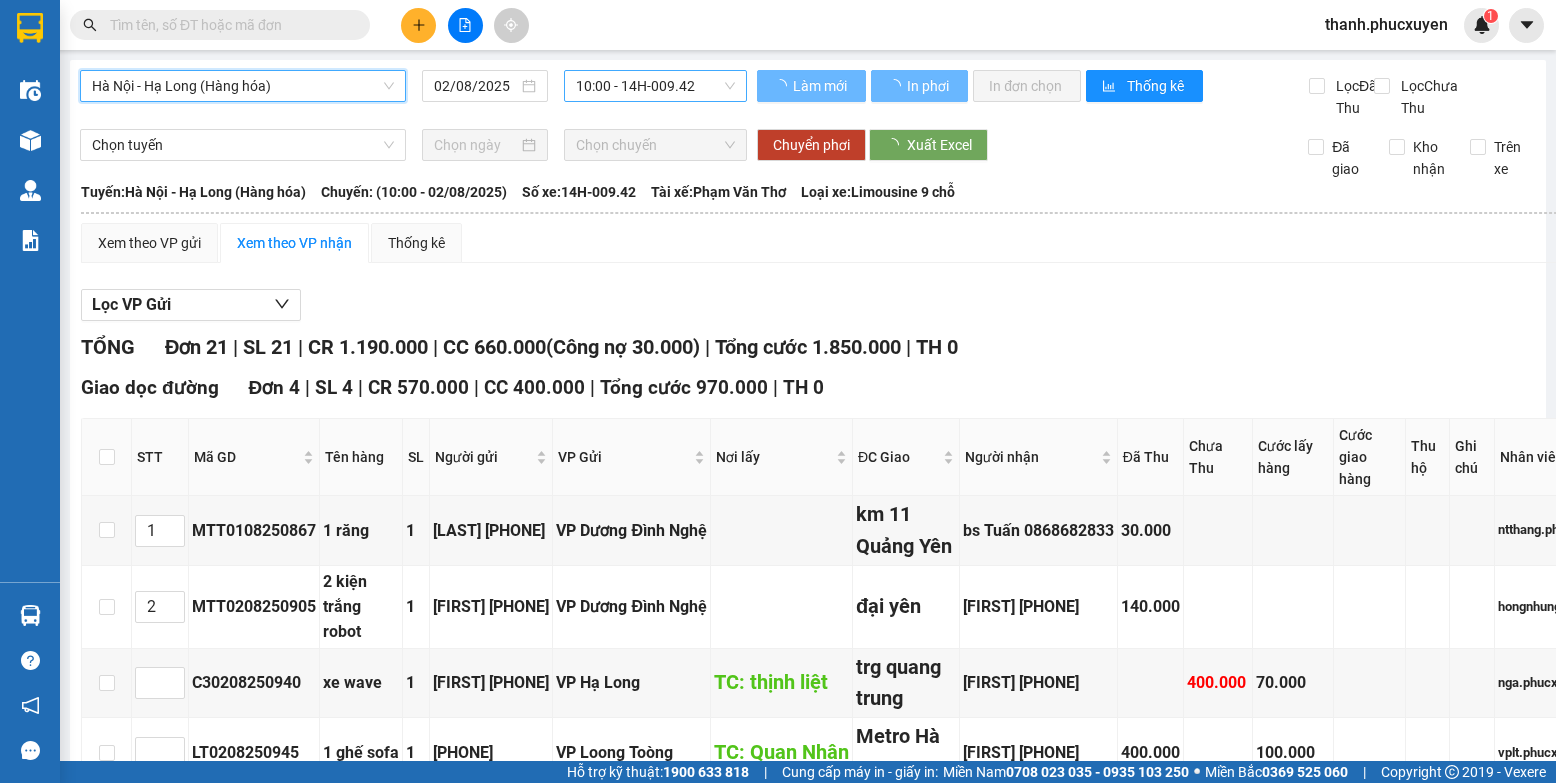 click on "10:00     - 14H-009.42" at bounding box center [655, 86] 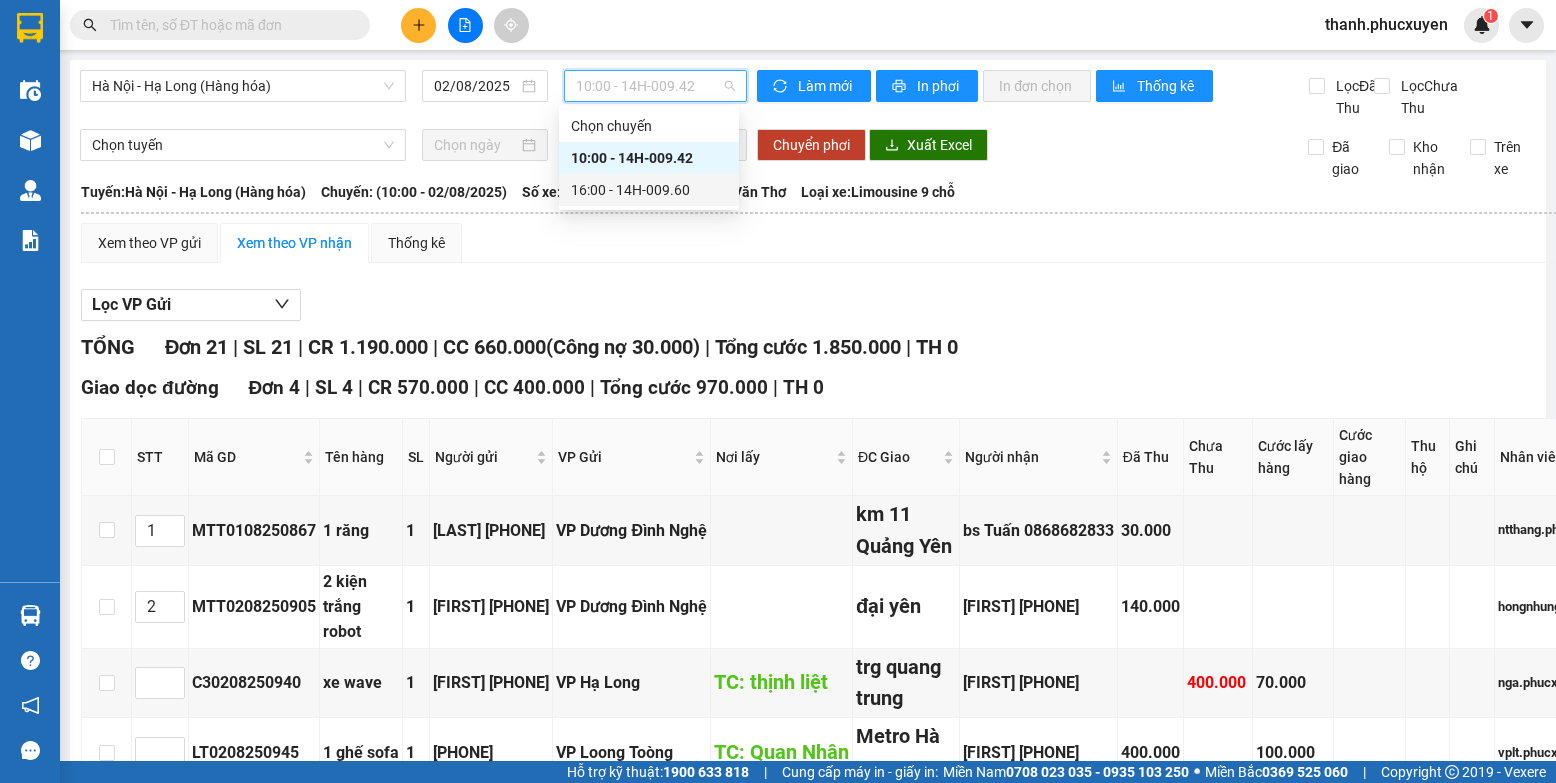 click on "16:00     - 14H-009.60" at bounding box center (649, 190) 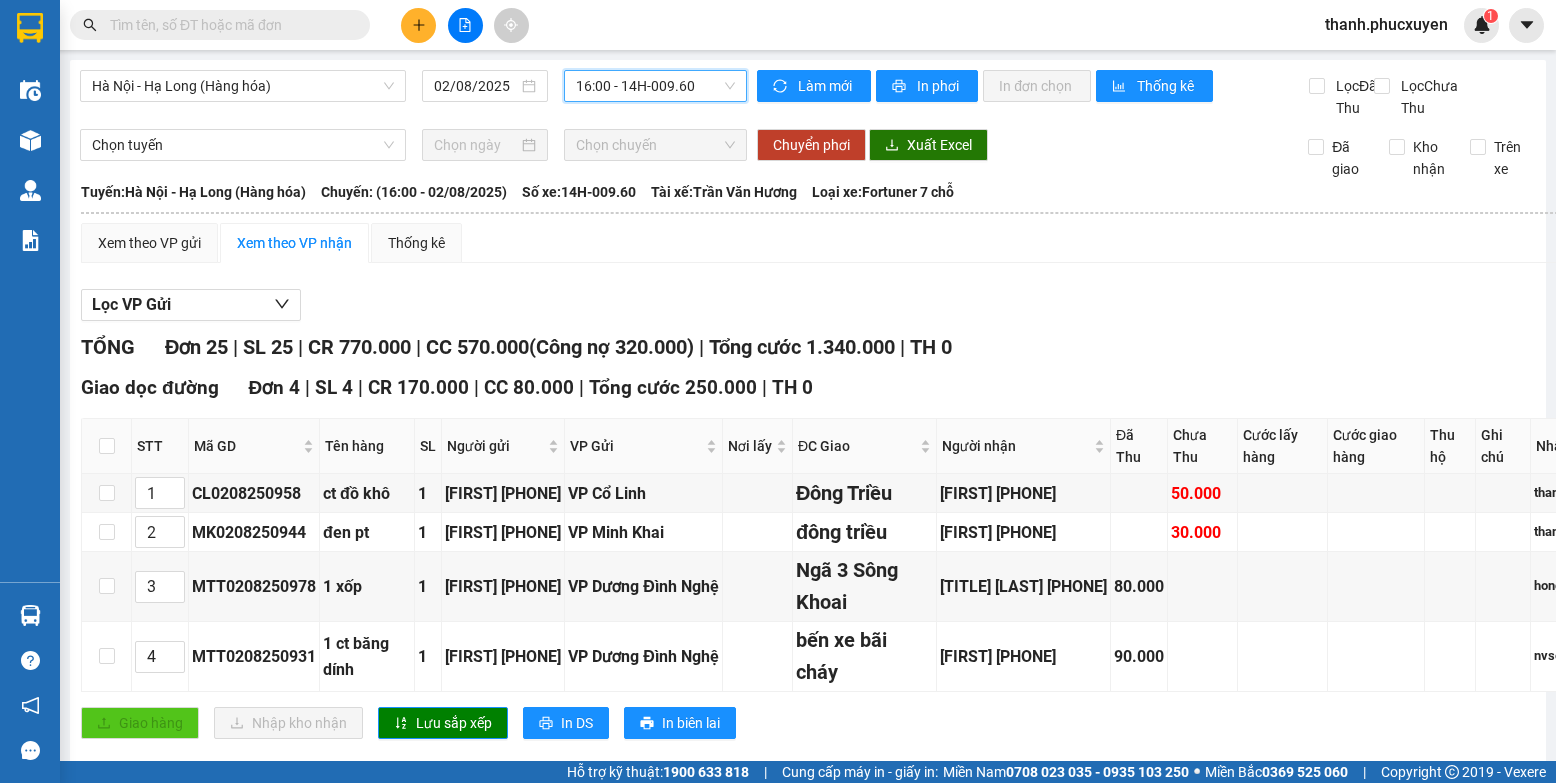 scroll, scrollTop: 100, scrollLeft: 0, axis: vertical 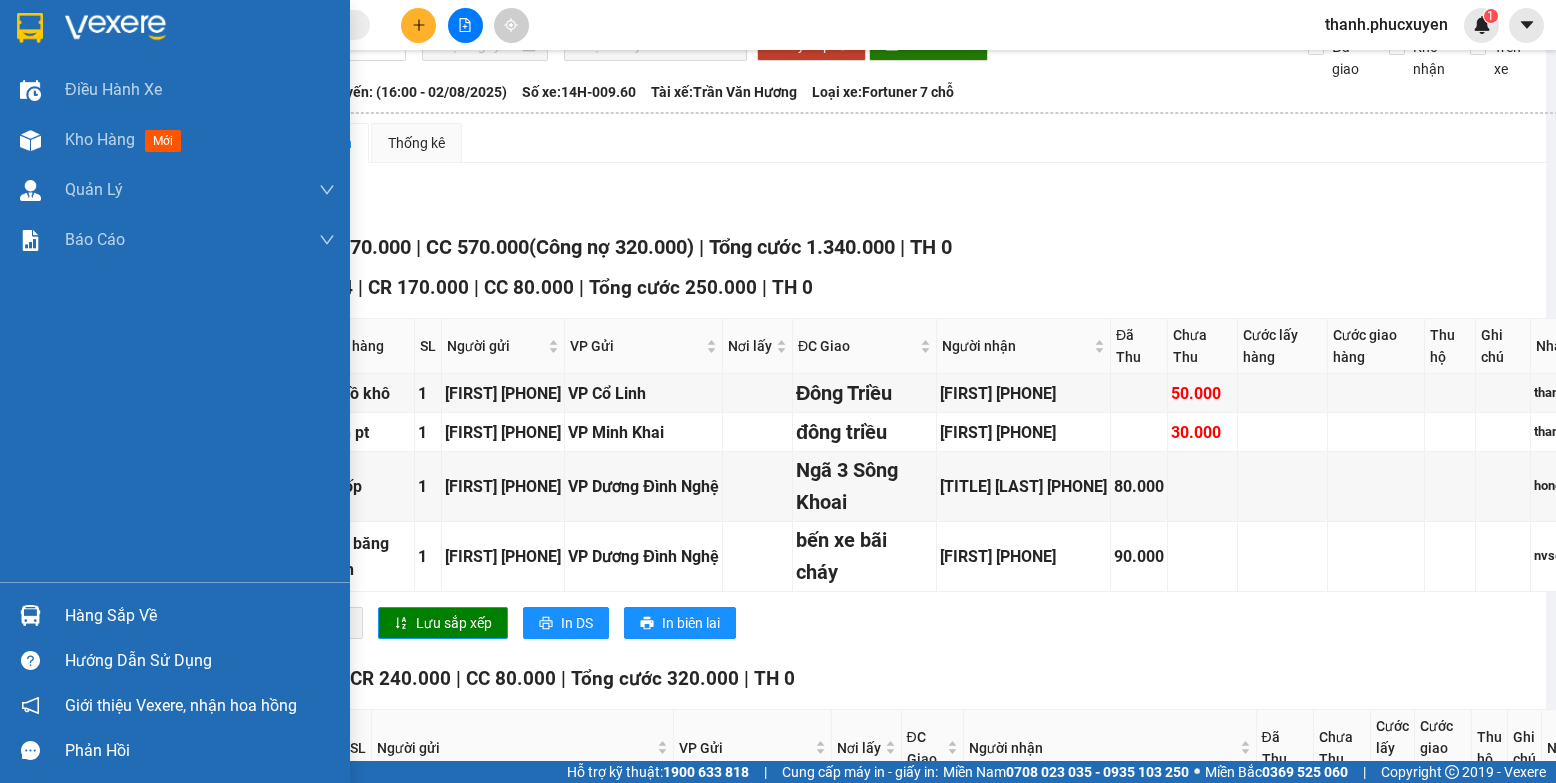 click on "Hàng sắp về" at bounding box center (175, 615) 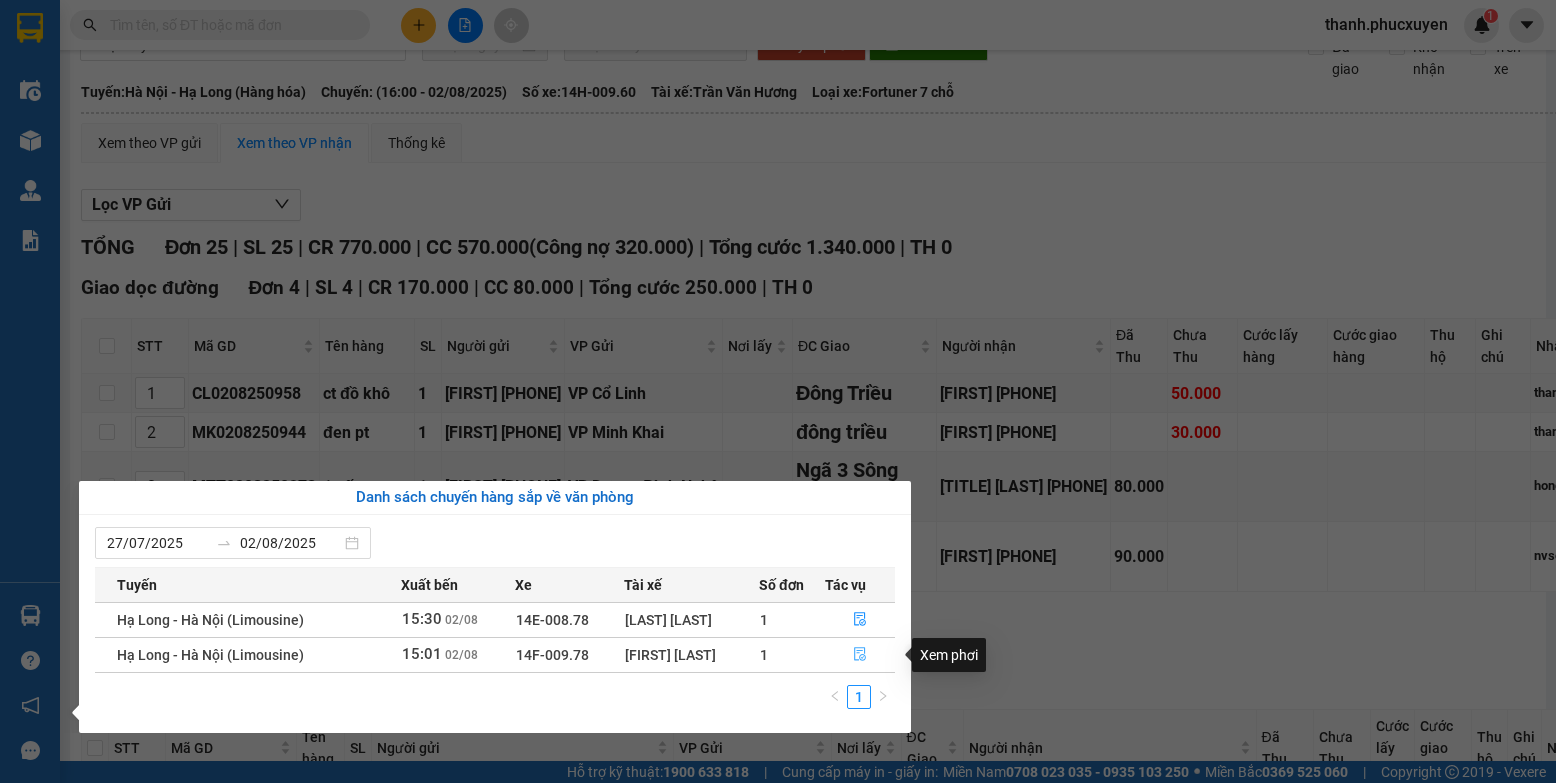 click 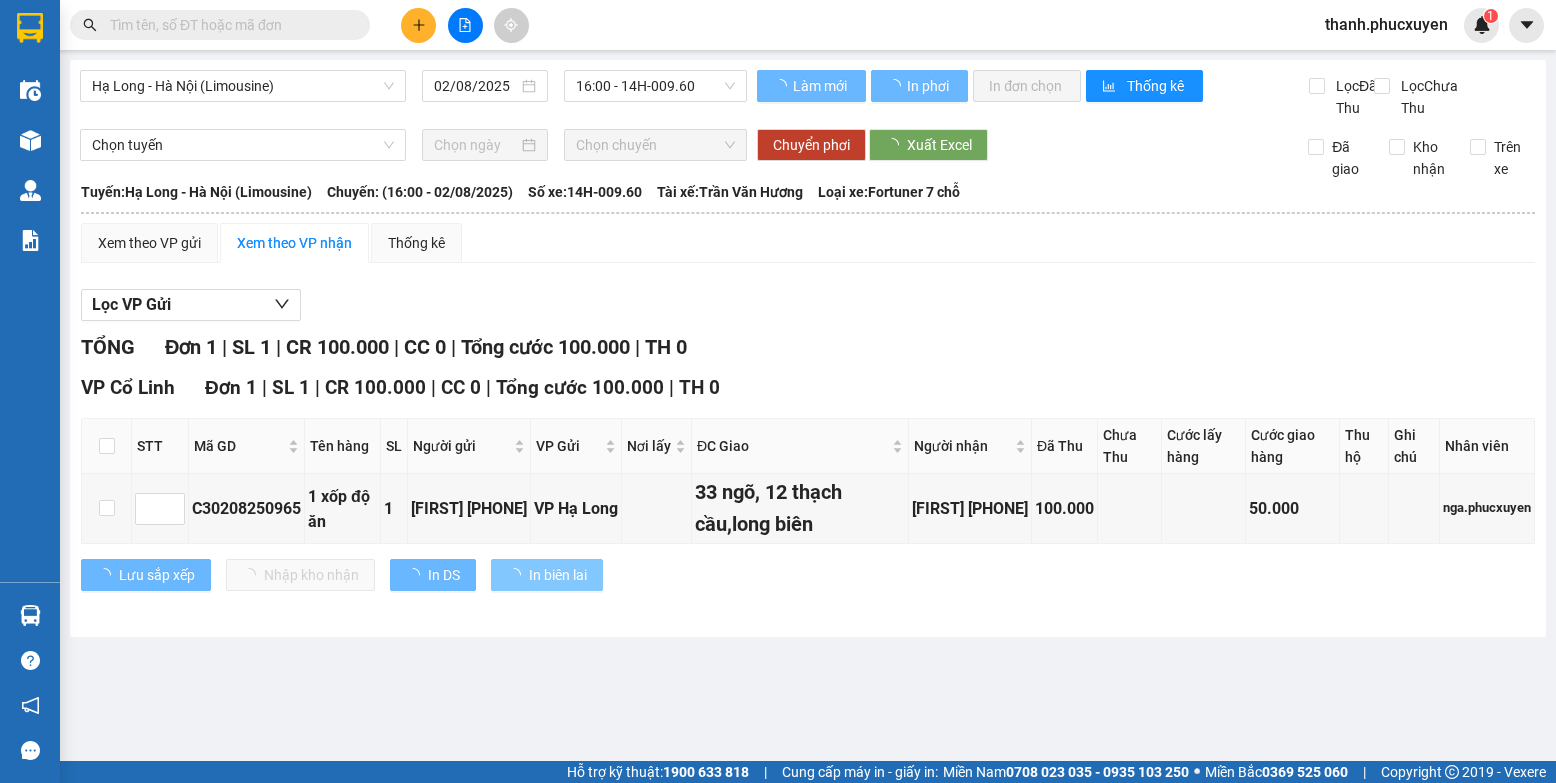 scroll, scrollTop: 0, scrollLeft: 0, axis: both 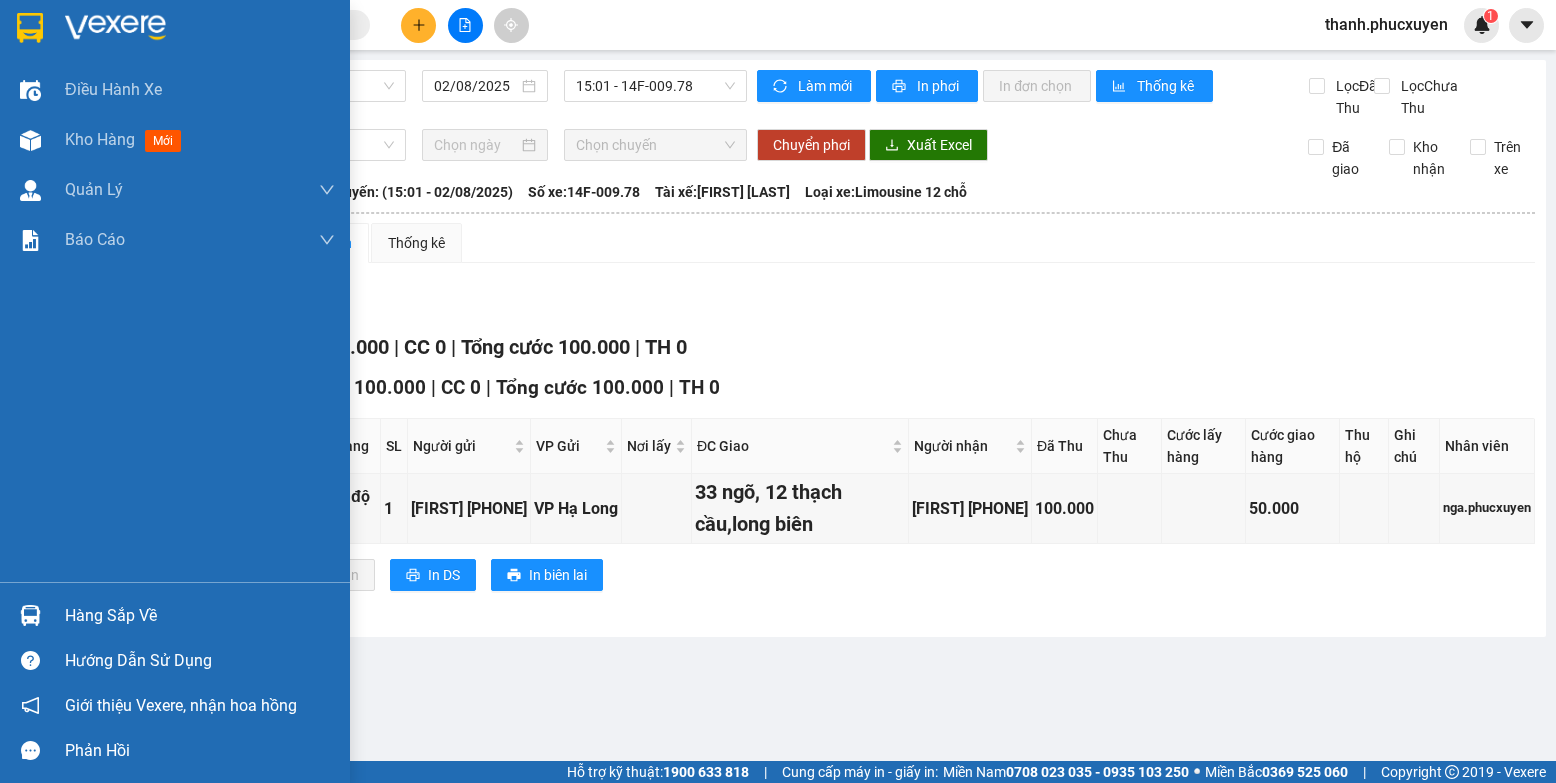 click at bounding box center [30, 615] 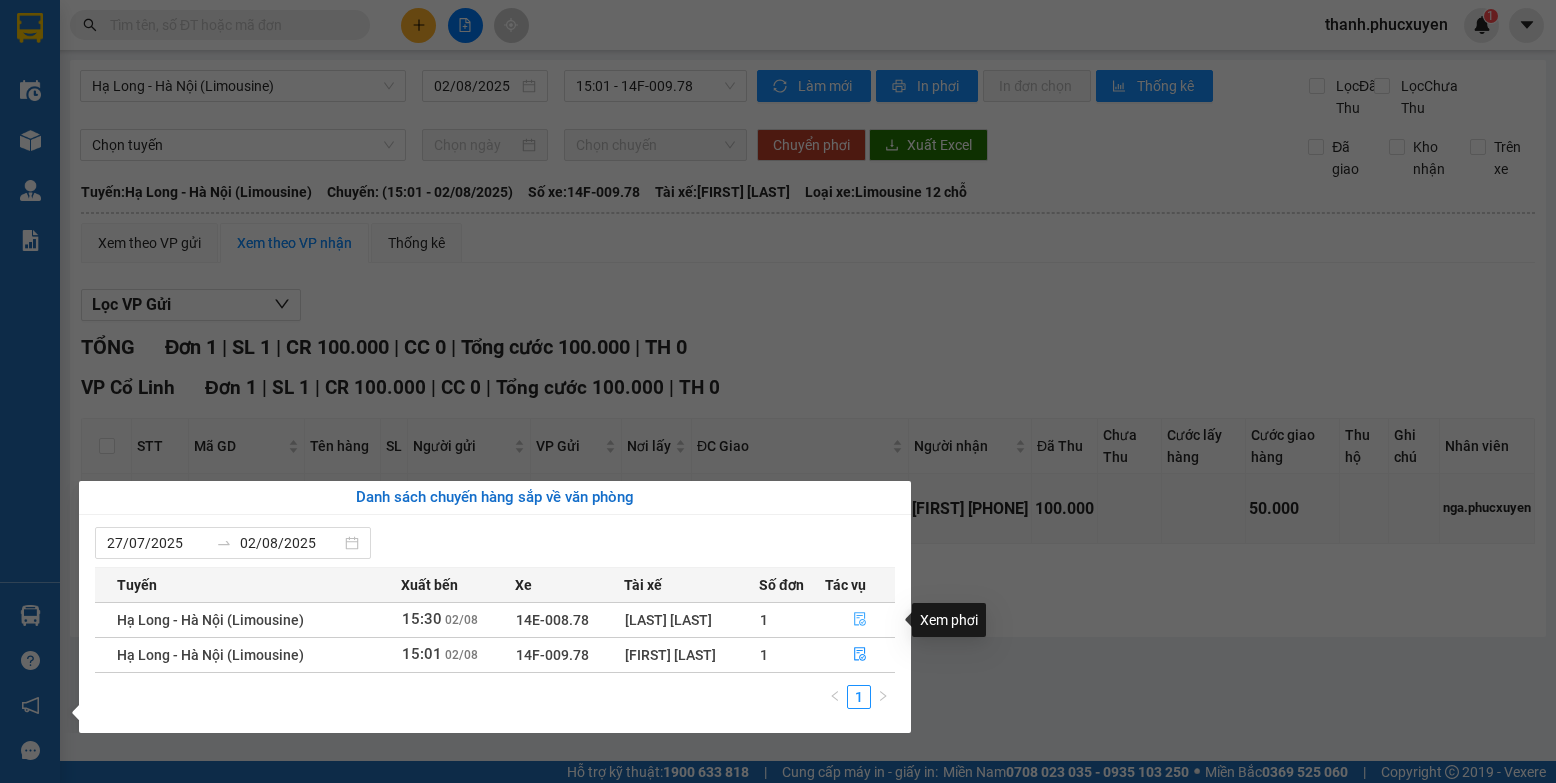 click at bounding box center (860, 620) 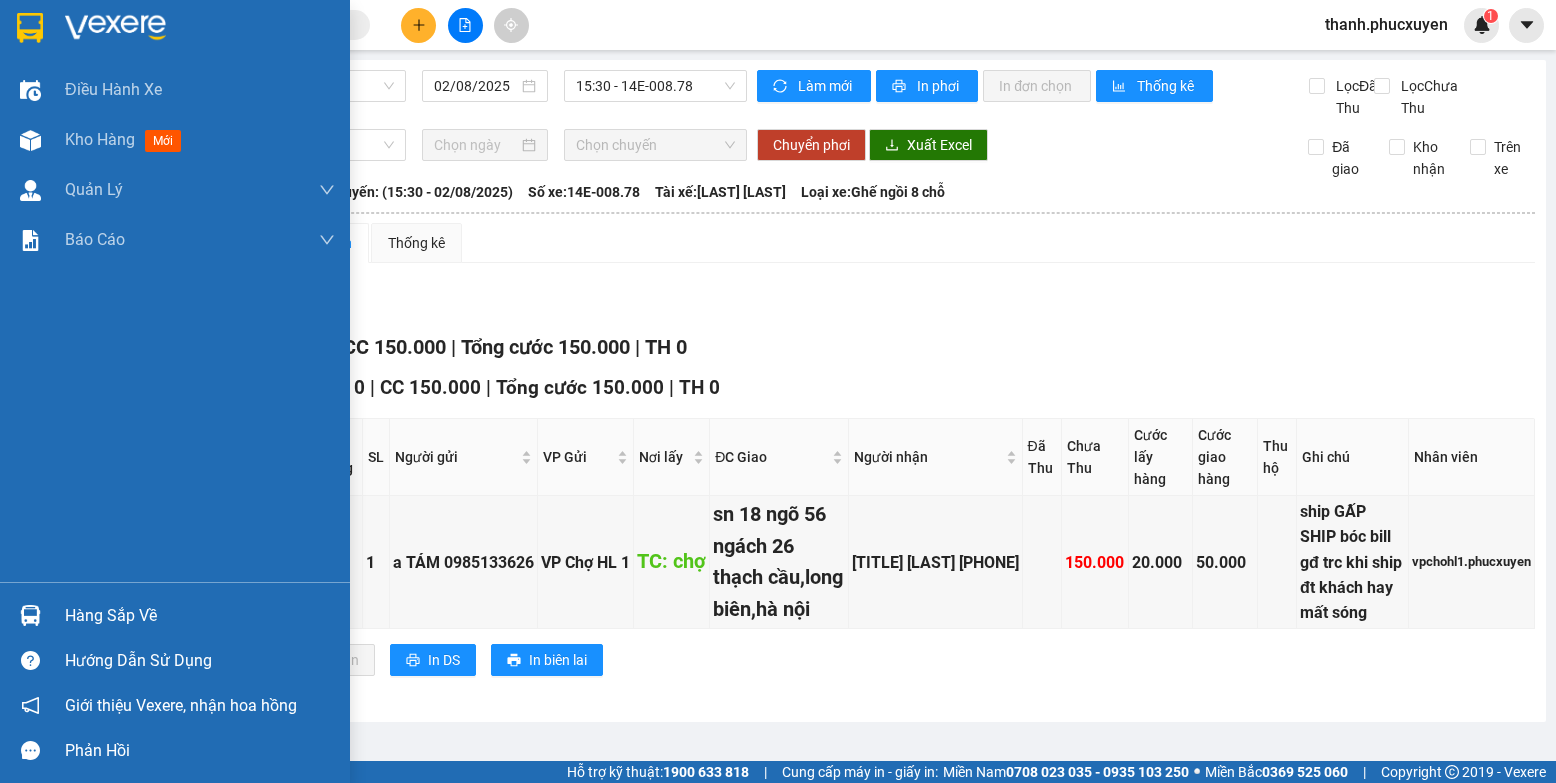 click at bounding box center (30, 615) 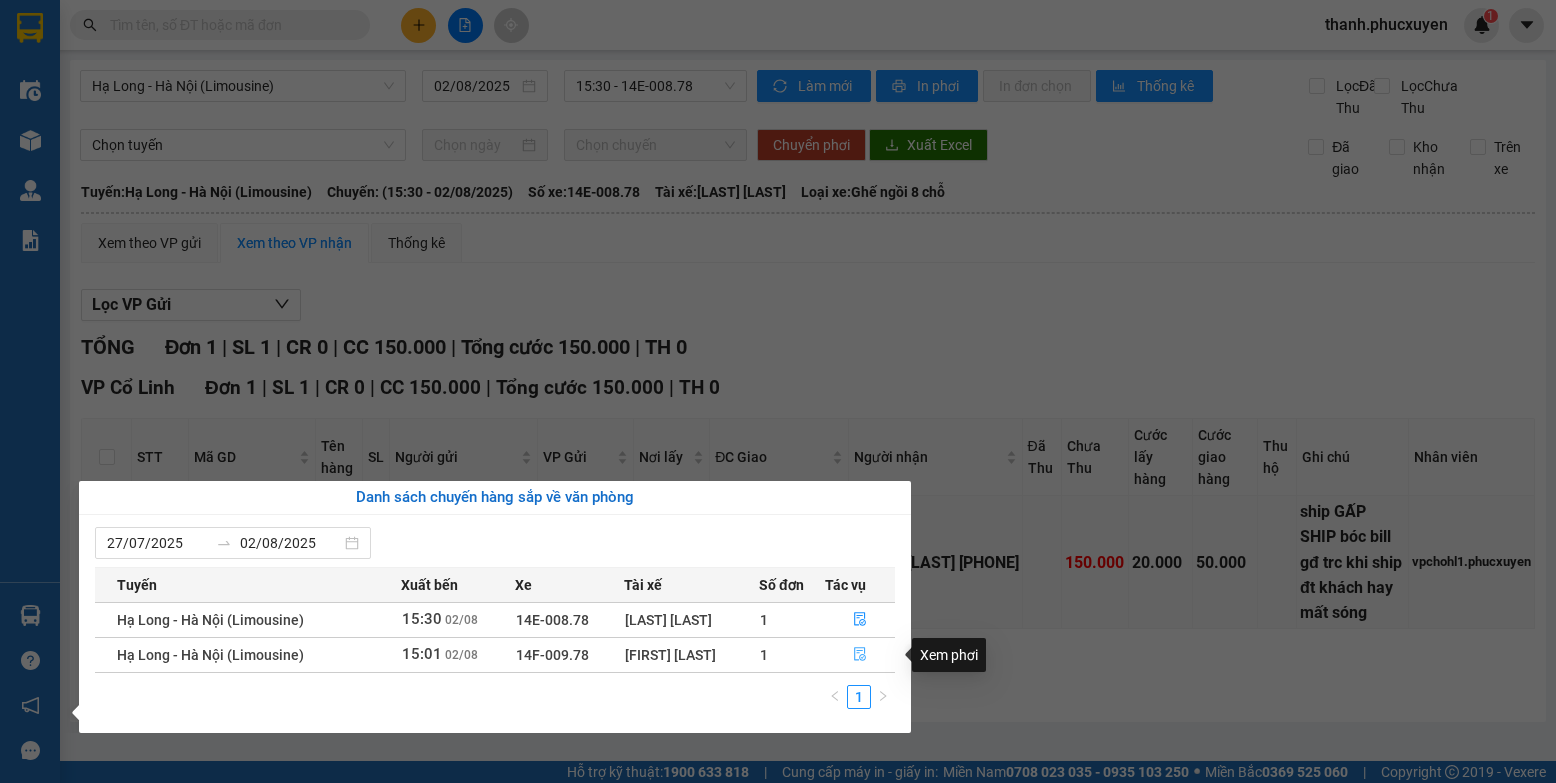 click 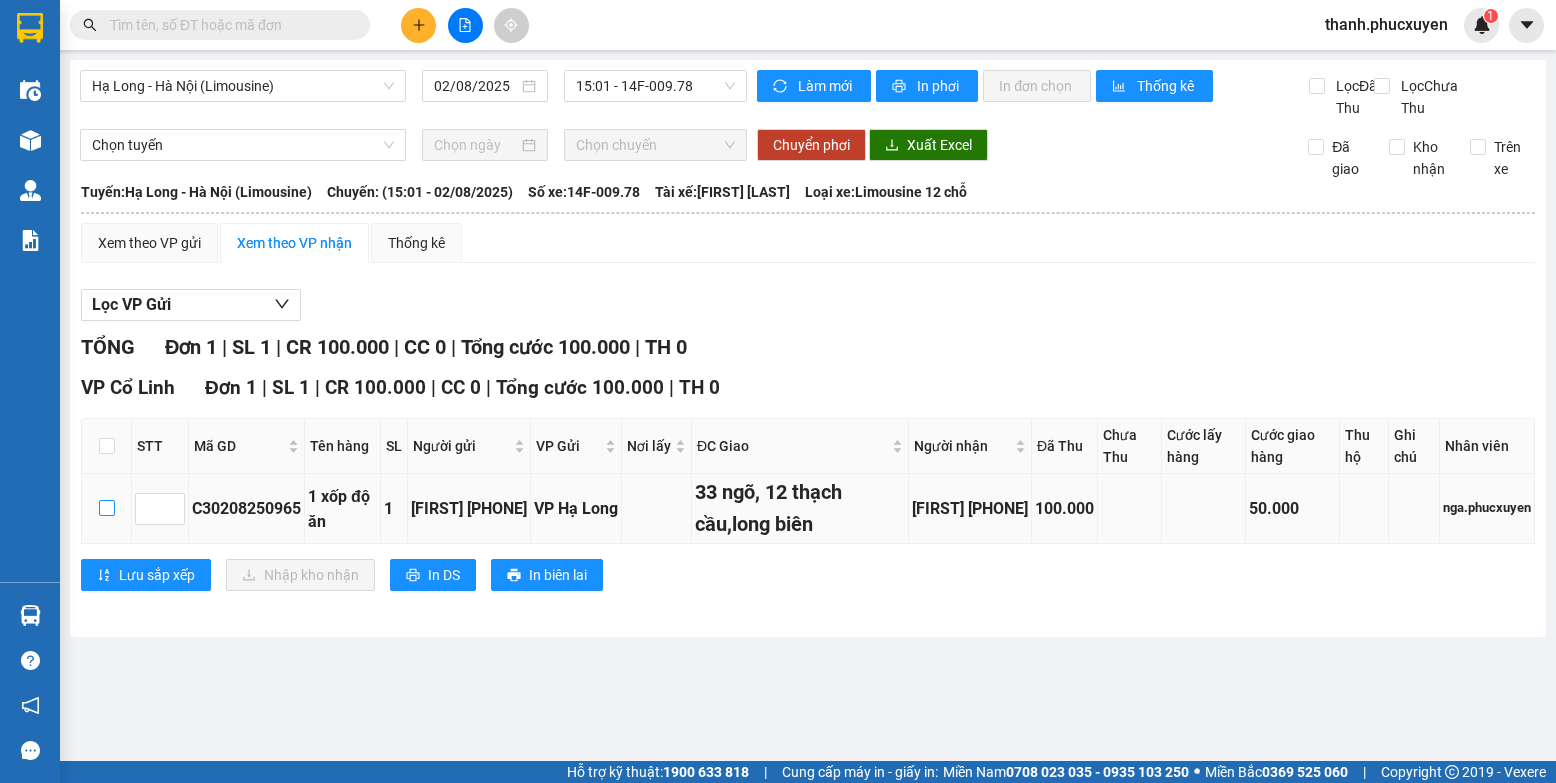 click at bounding box center (107, 508) 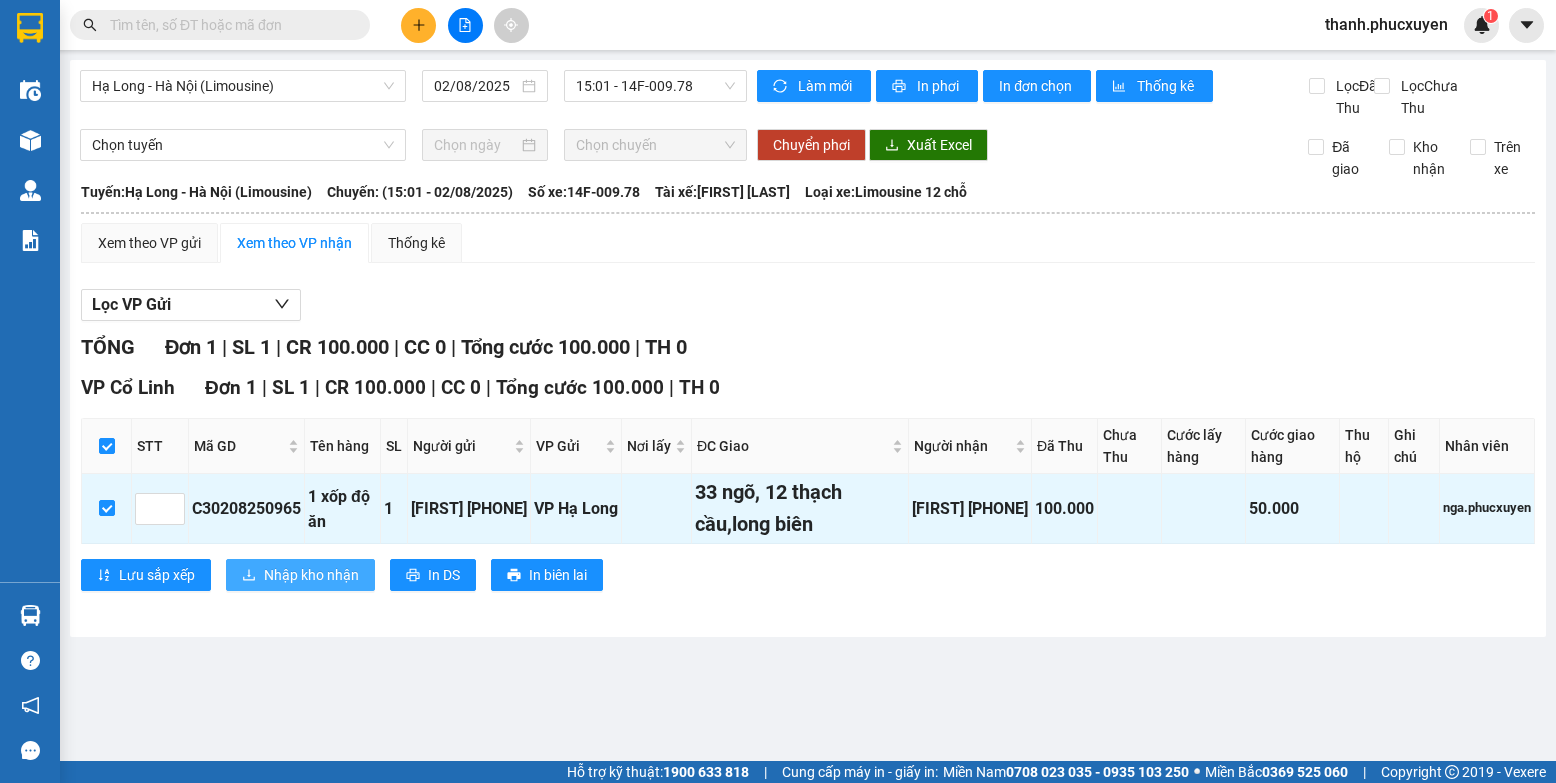 click on "Nhập kho nhận" at bounding box center (300, 575) 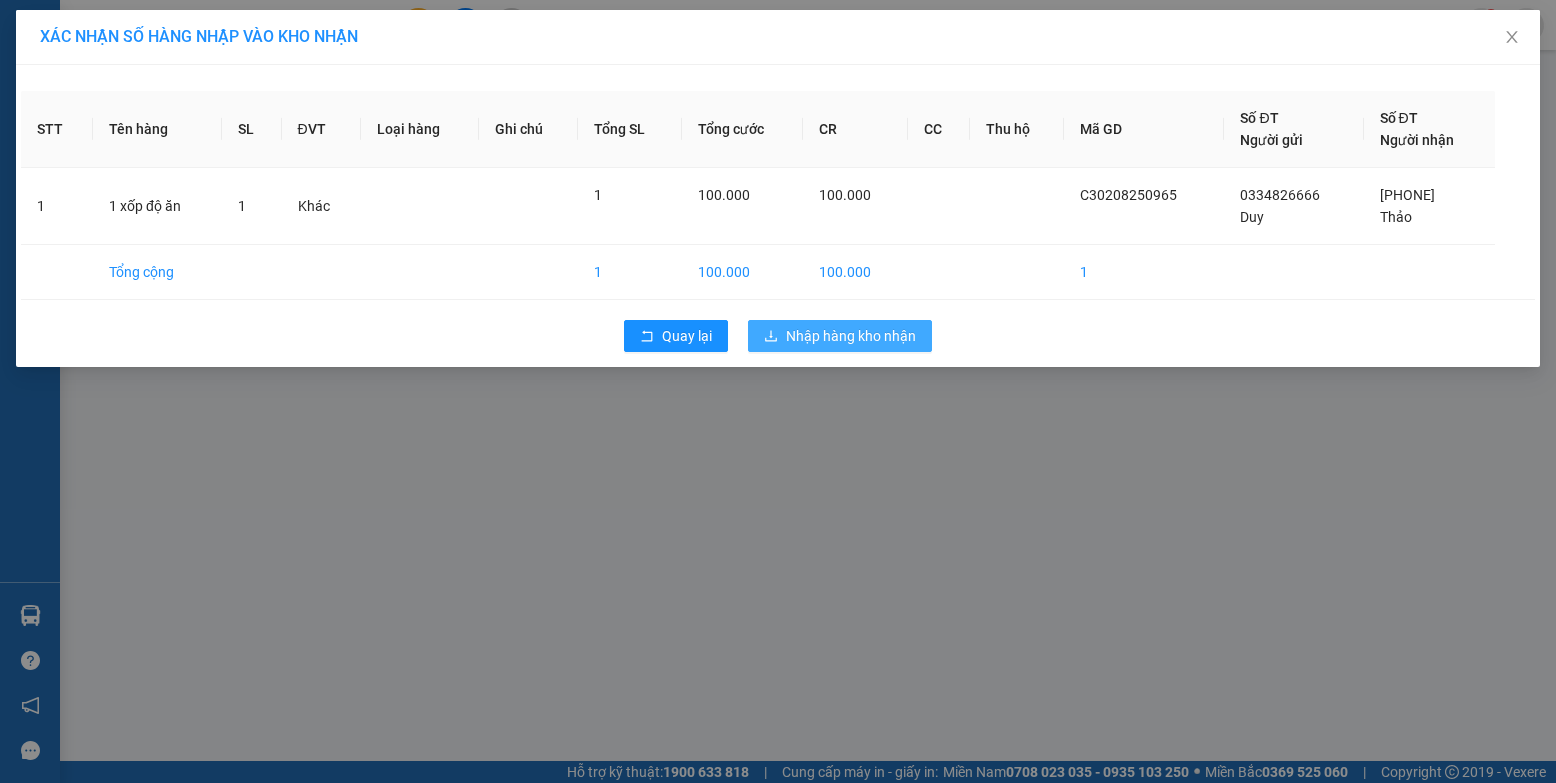 click on "Nhập hàng kho nhận" at bounding box center [851, 336] 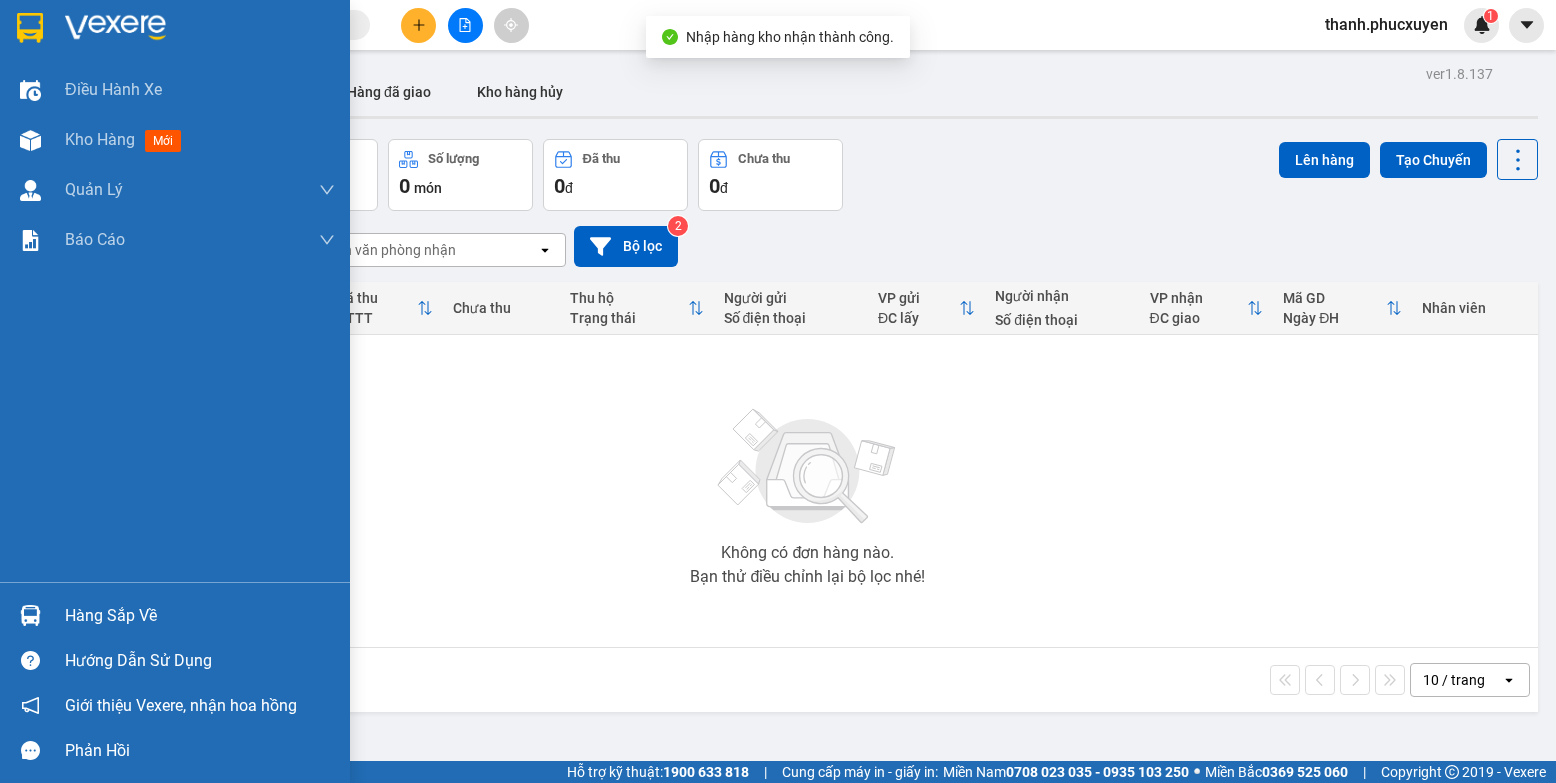 click at bounding box center [30, 615] 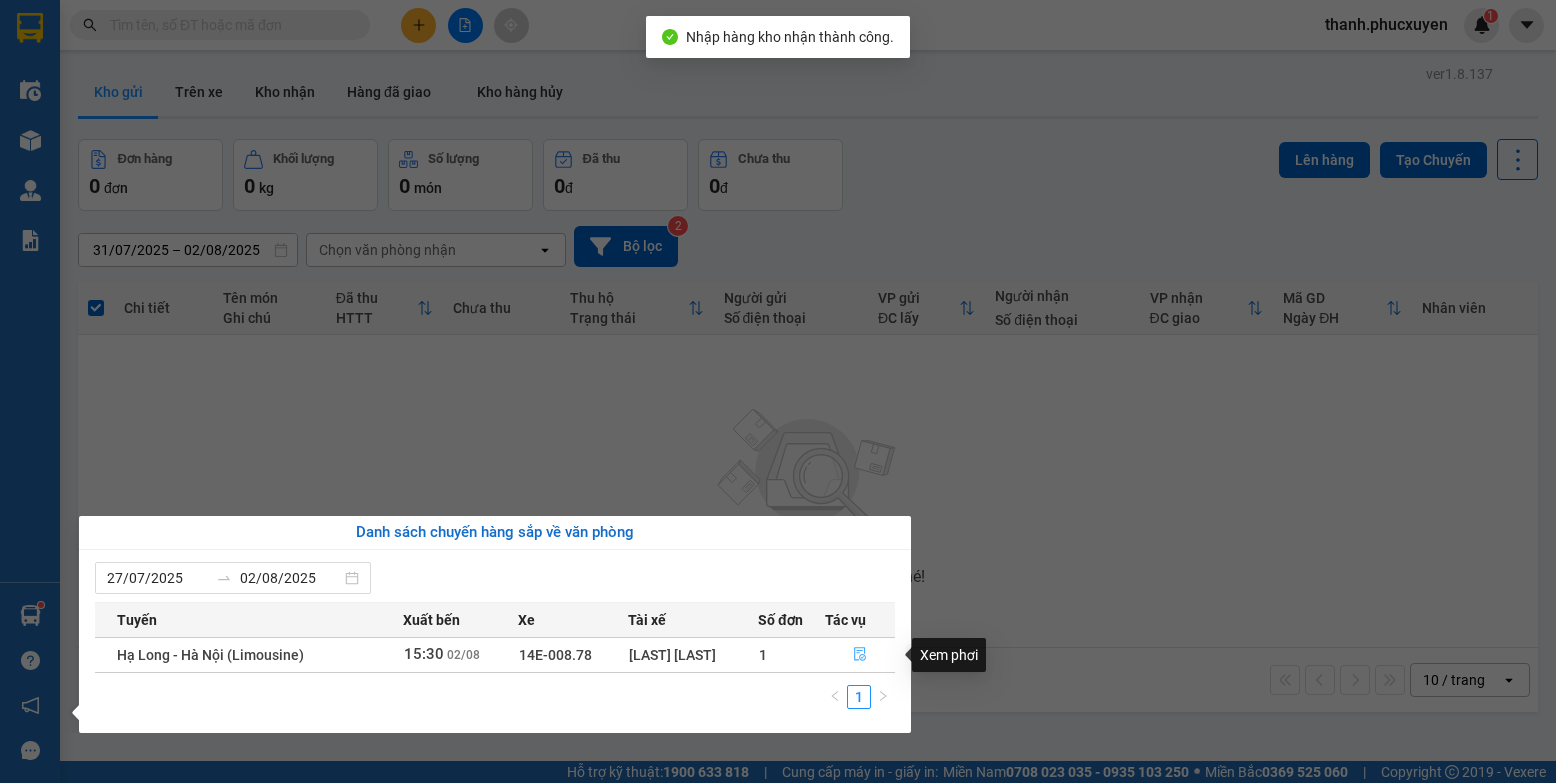 click 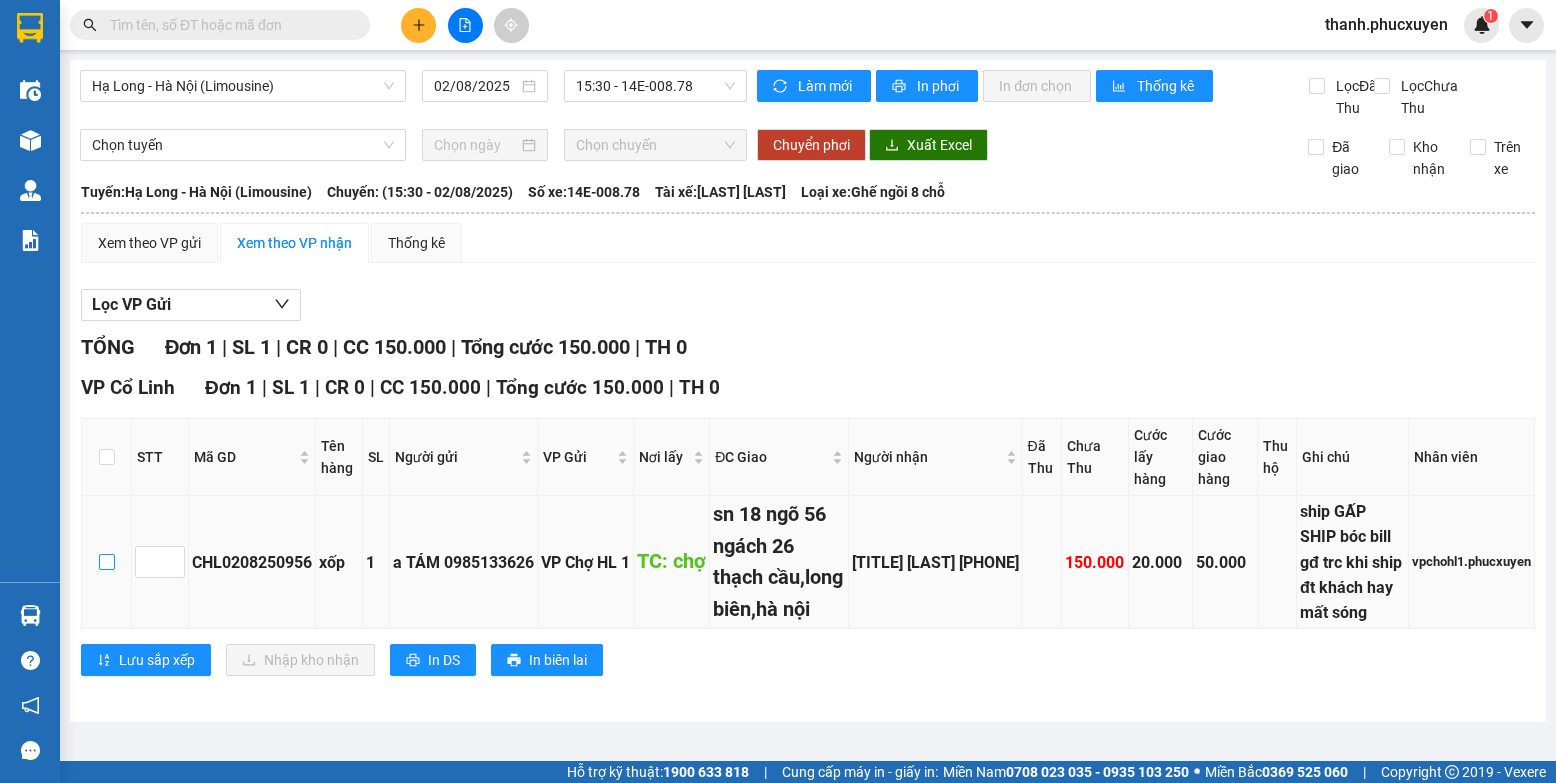 click at bounding box center (107, 562) 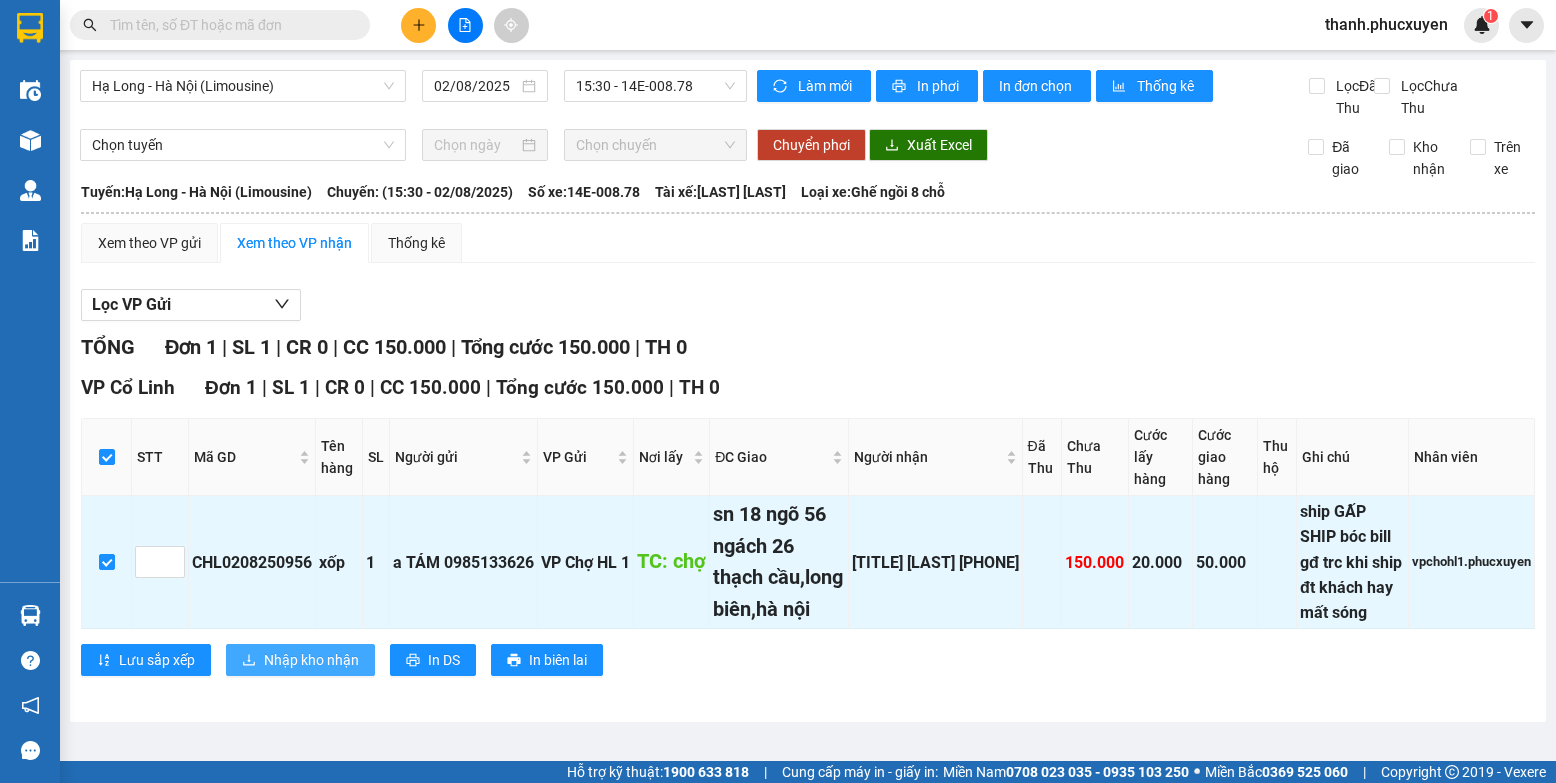 click on "Nhập kho nhận" at bounding box center [300, 660] 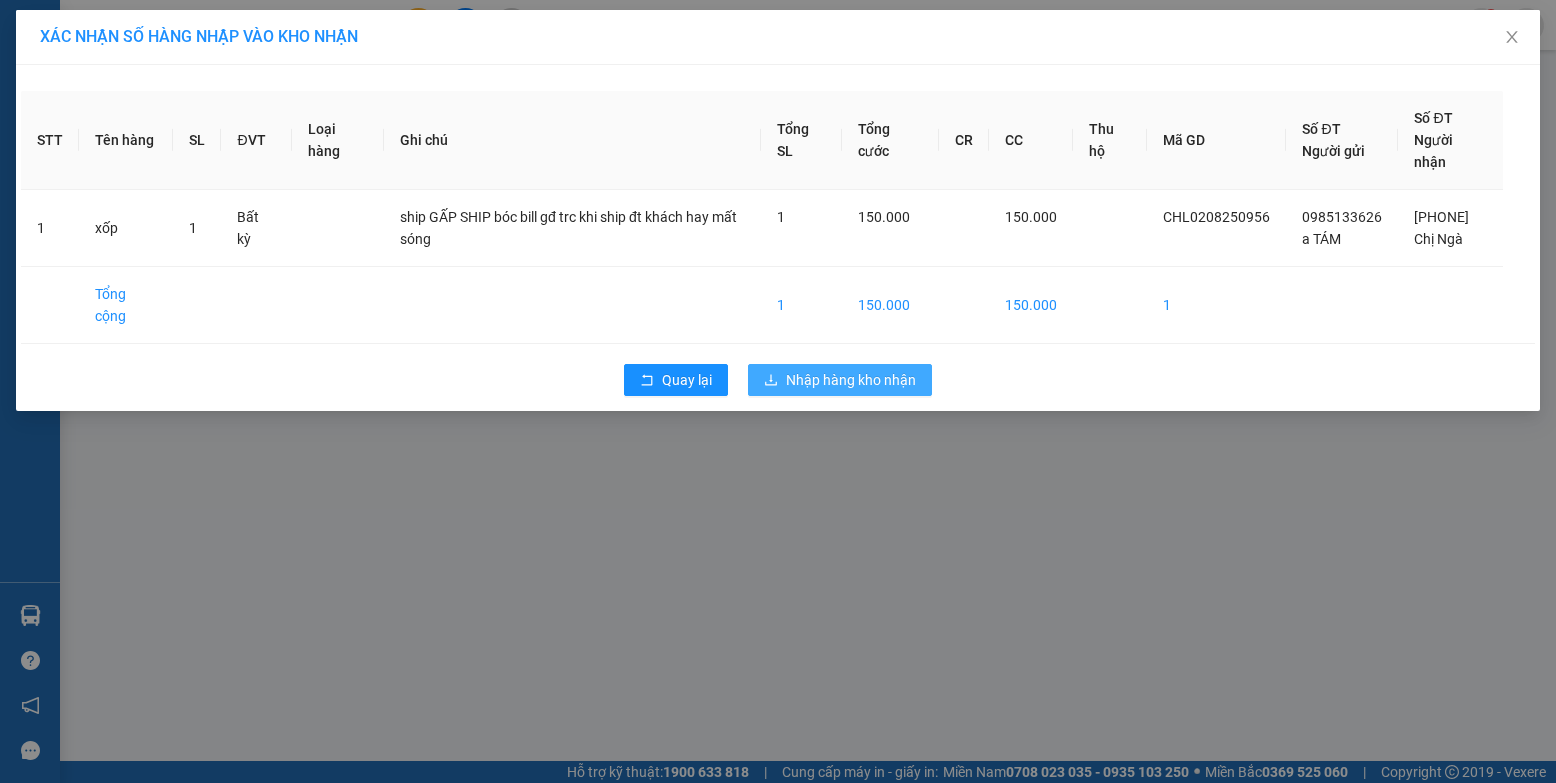 click on "Nhập hàng kho nhận" at bounding box center [851, 380] 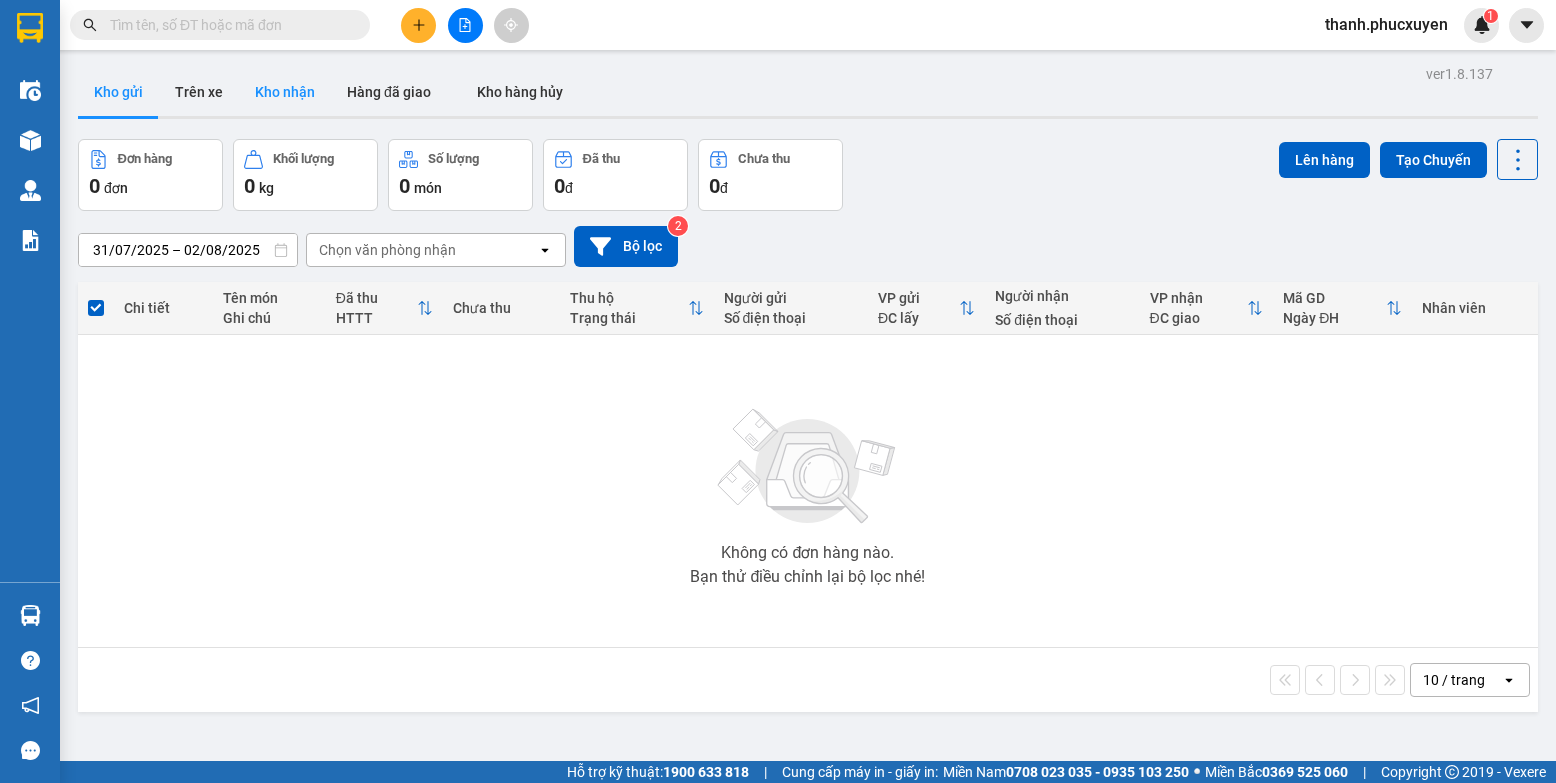 click on "Kho nhận" at bounding box center (285, 92) 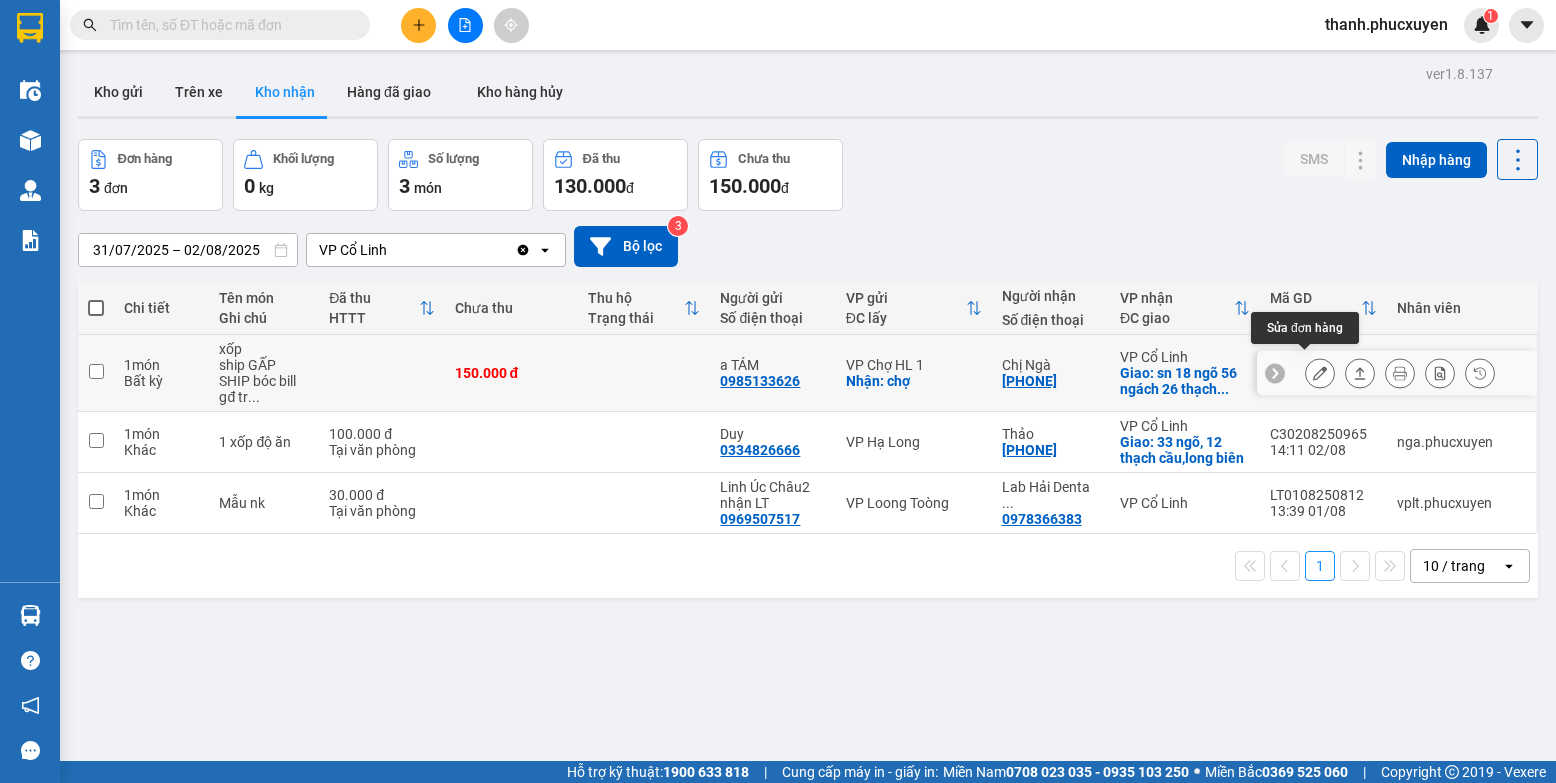 click 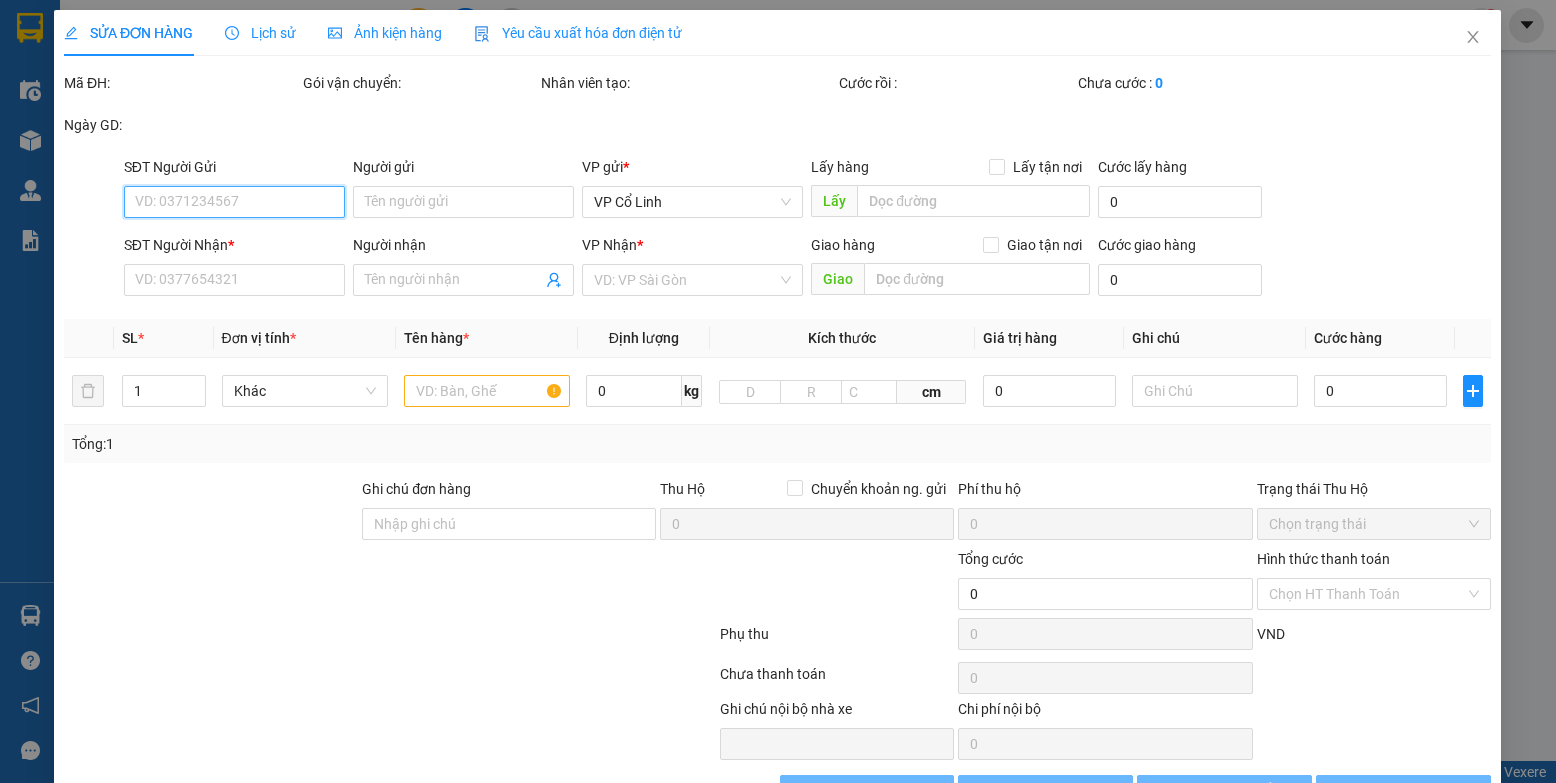 type on "0985133626" 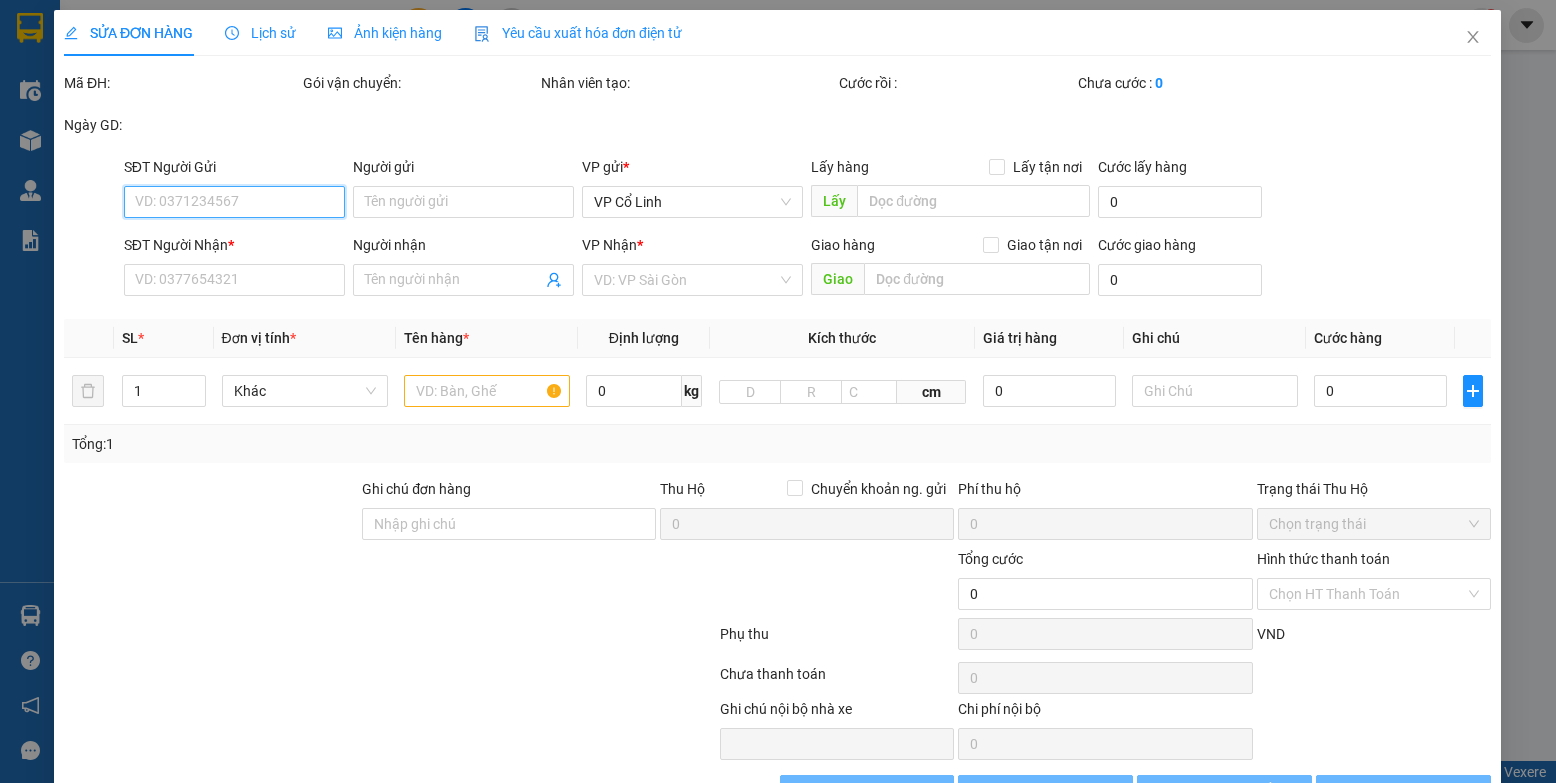 type on "a TÁM" 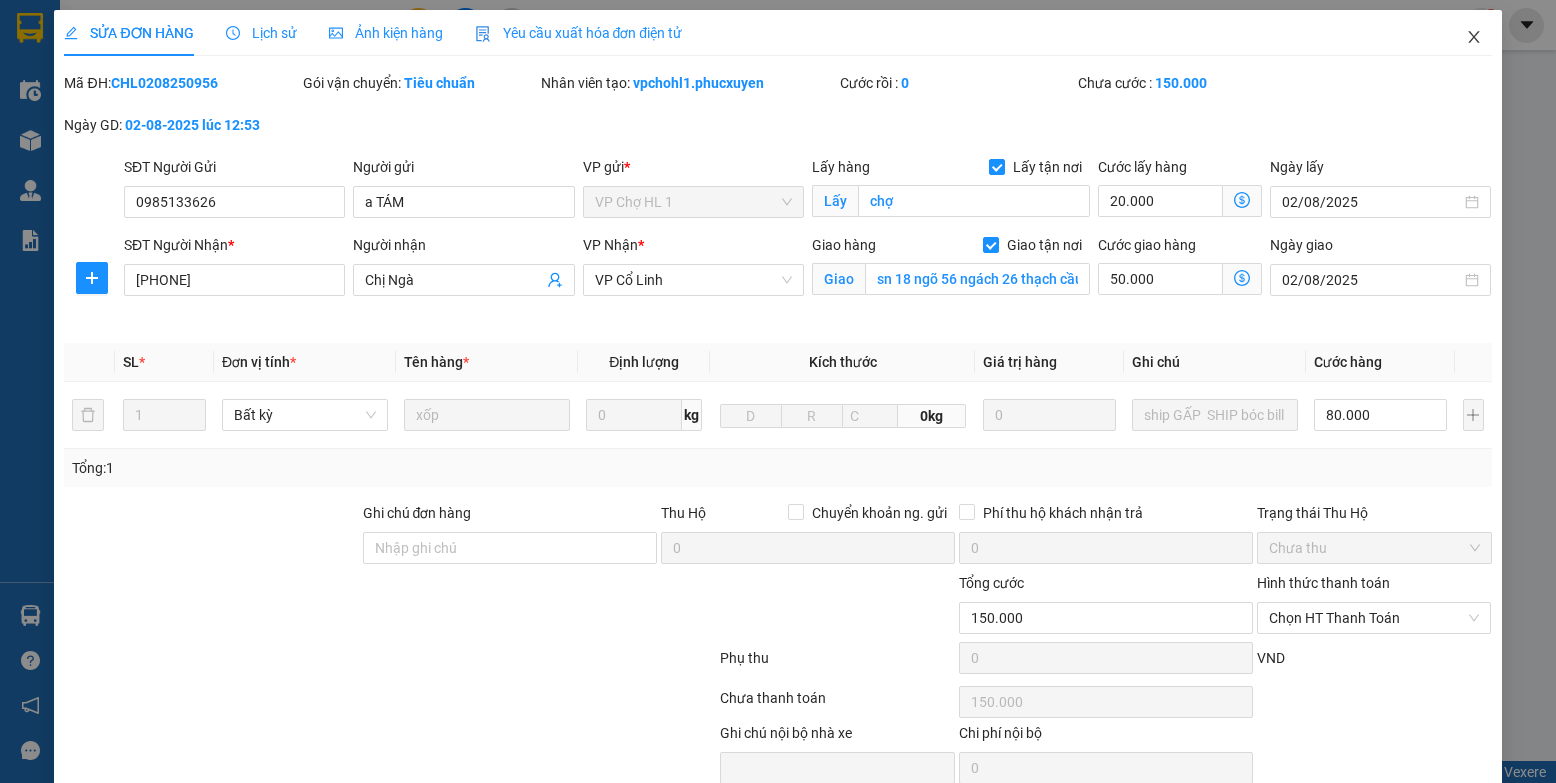 click 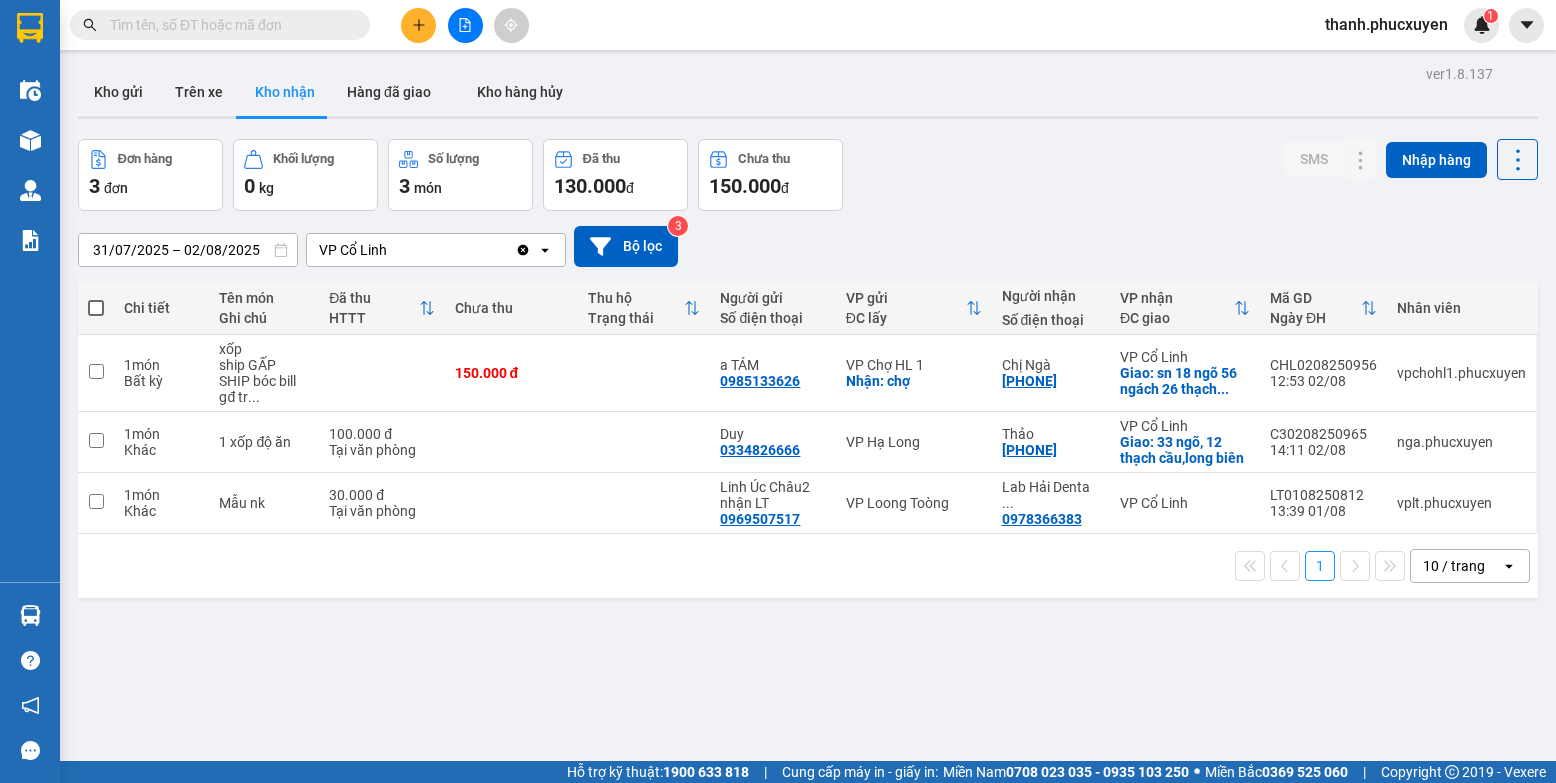 click at bounding box center [418, 25] 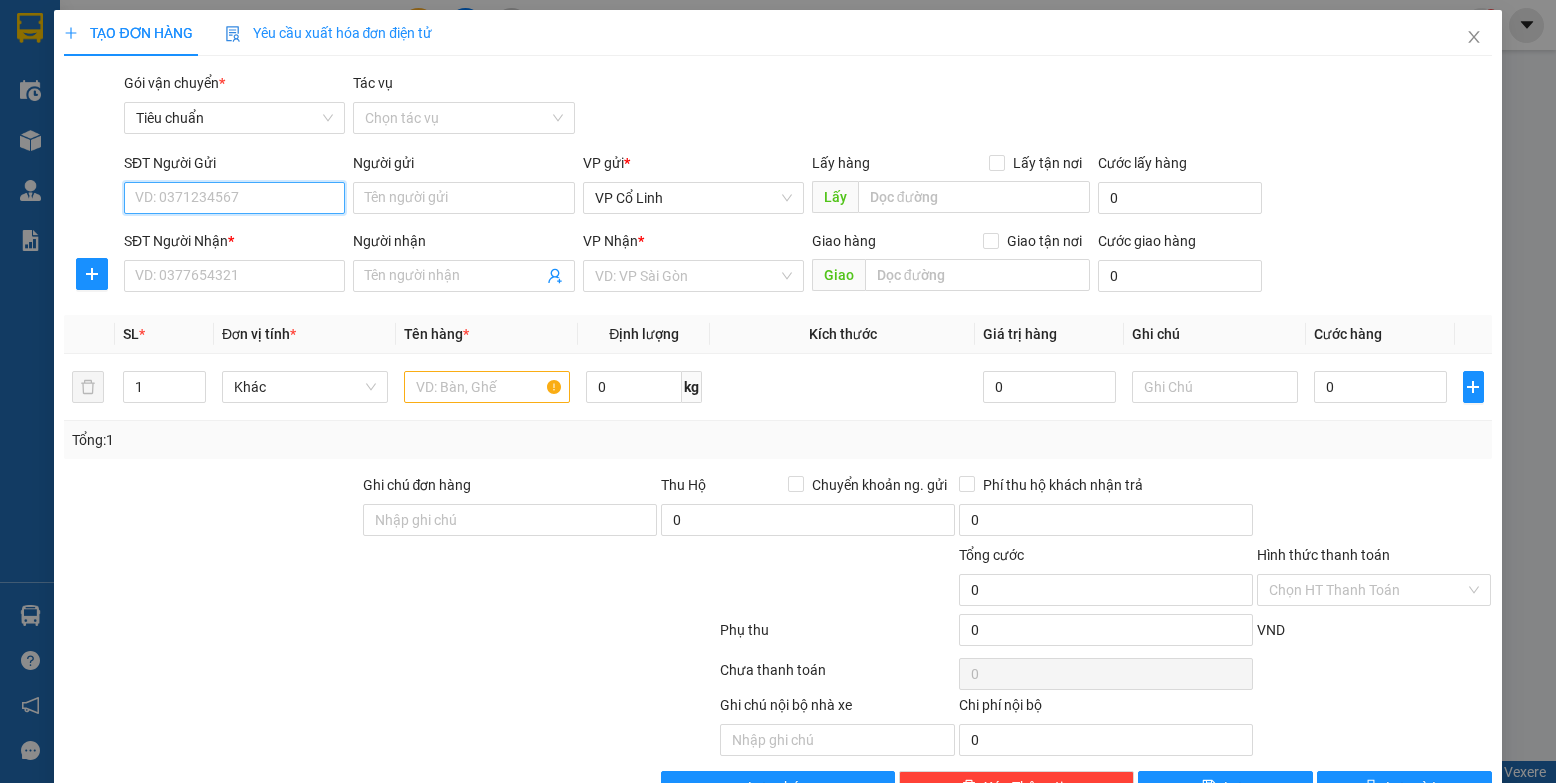 click on "SĐT Người Gửi" at bounding box center [234, 198] 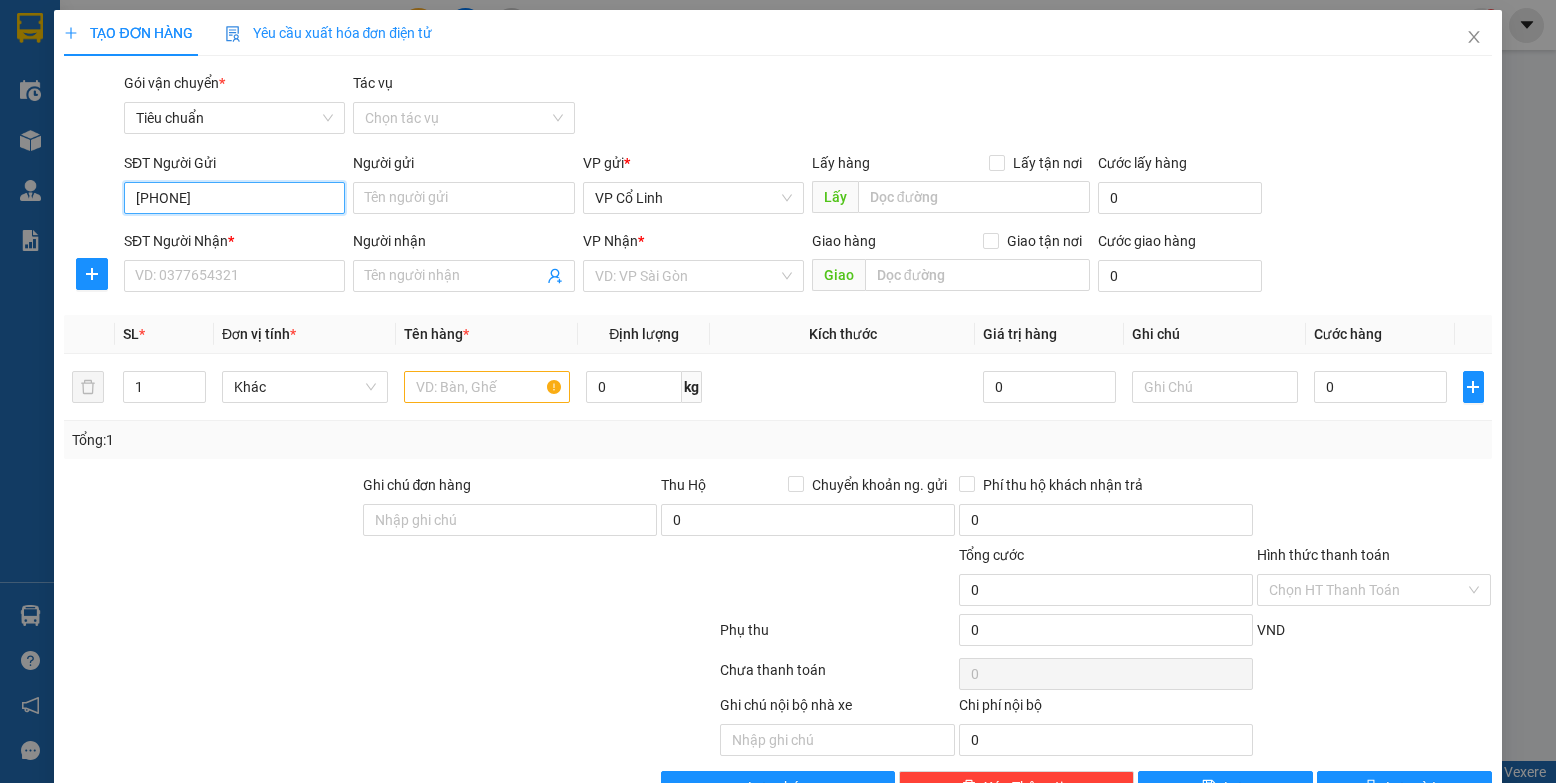 type on "0978366383" 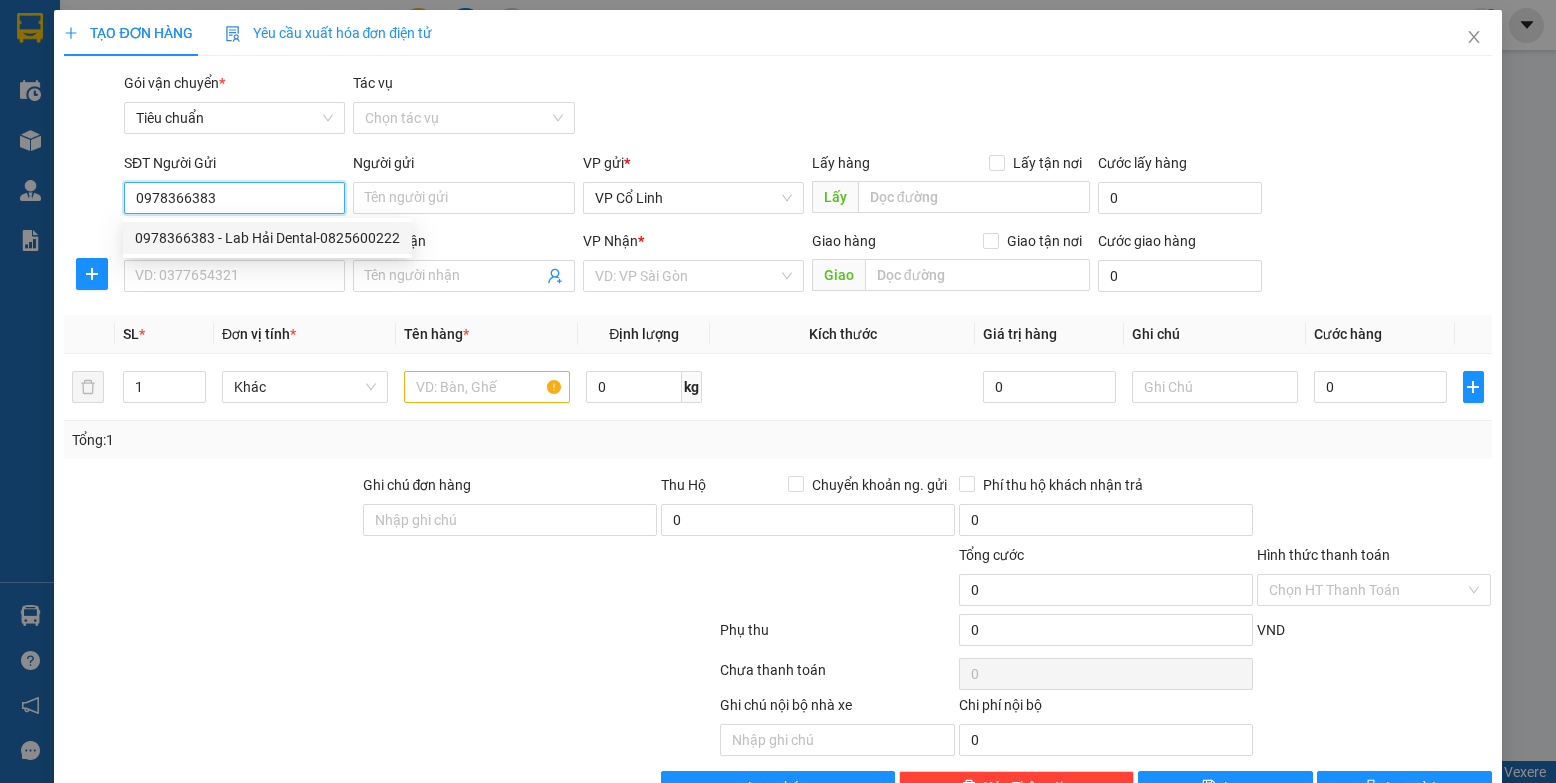 click on "0978366383 - Lab Hải Dental-0825600222" at bounding box center [267, 238] 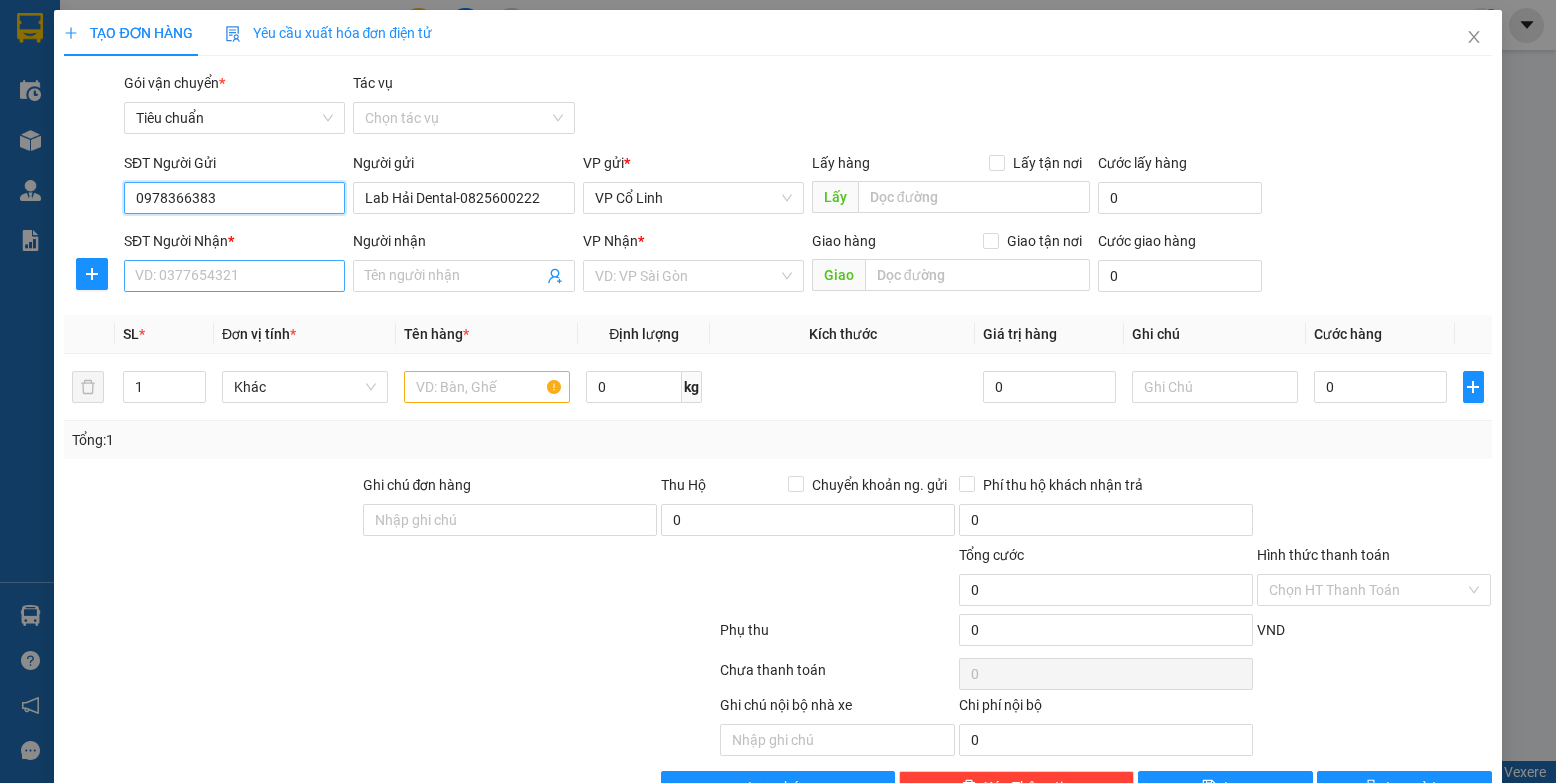 type on "0978366383" 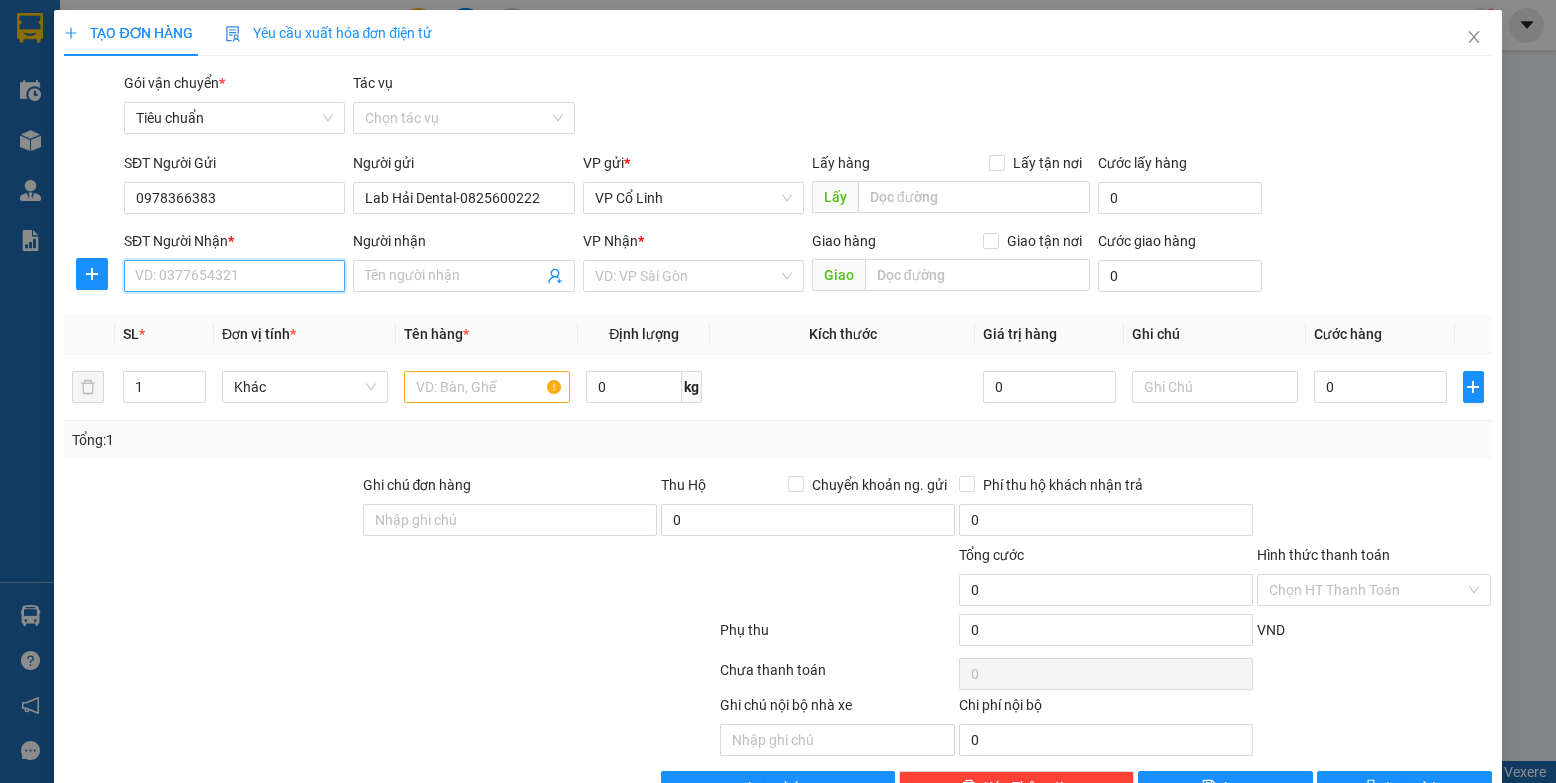 click on "SĐT Người Nhận  *" at bounding box center [234, 276] 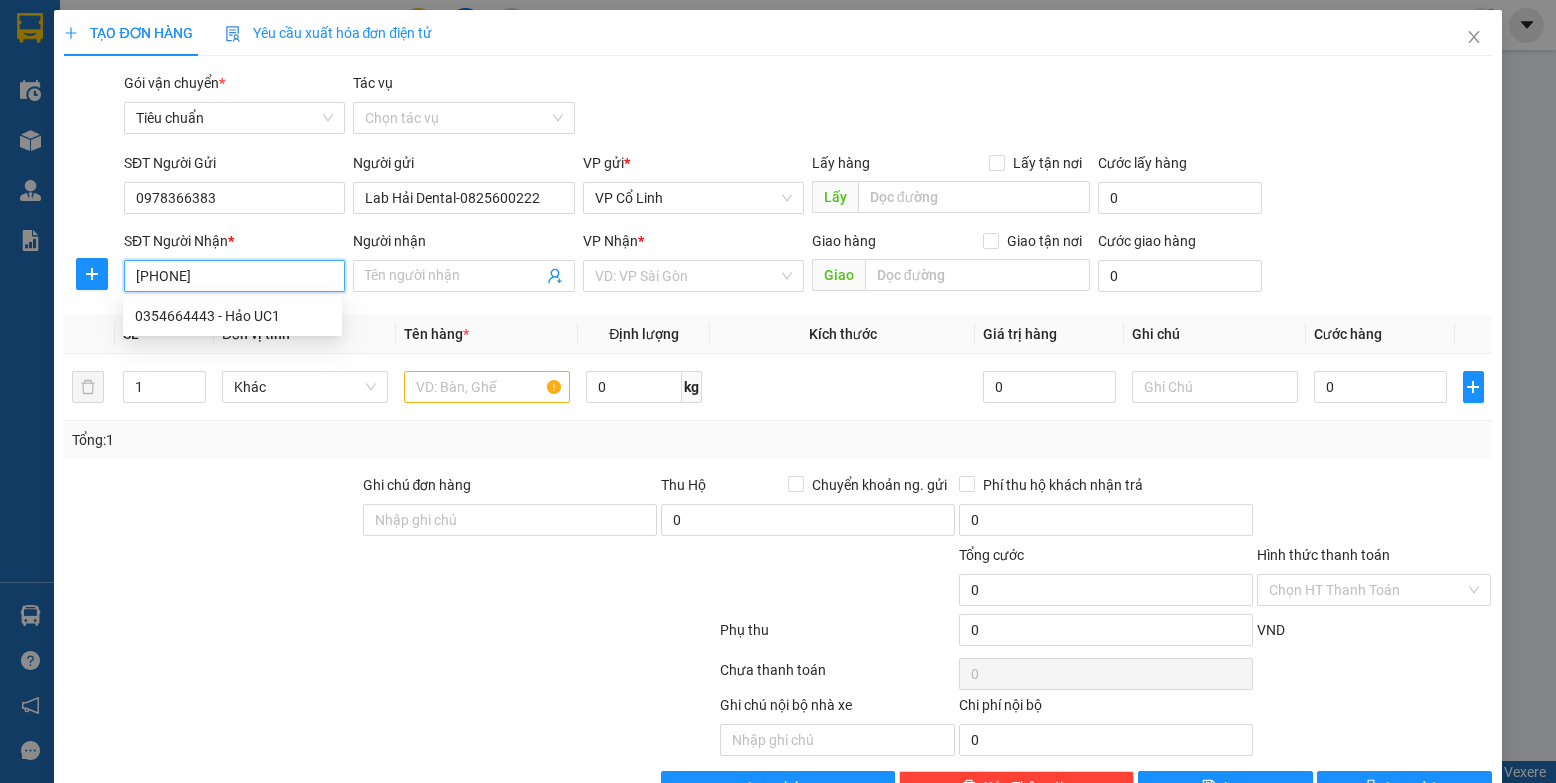 type on "0354664443" 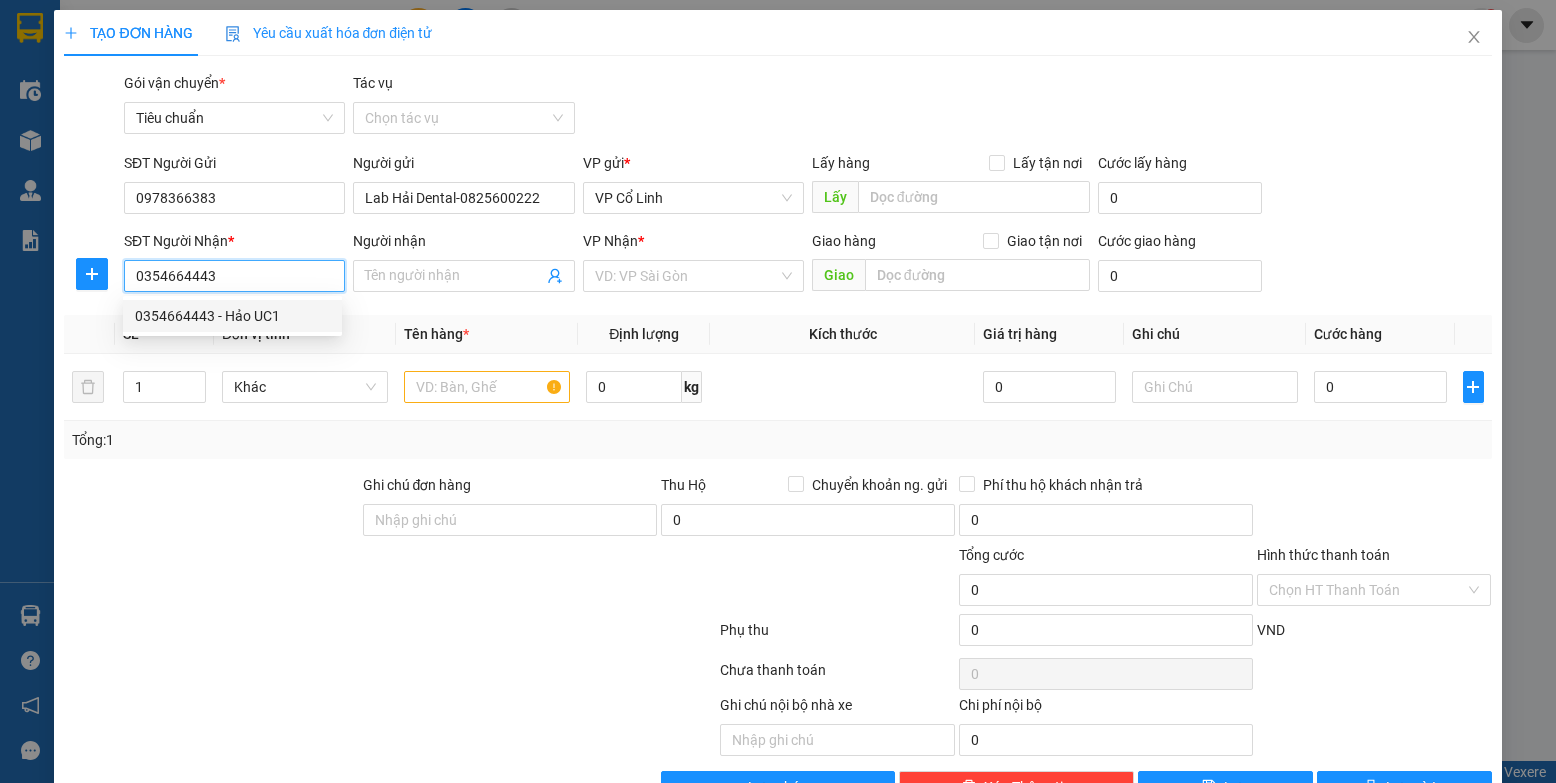 click on "0354664443 - Hảo UC1" at bounding box center (232, 316) 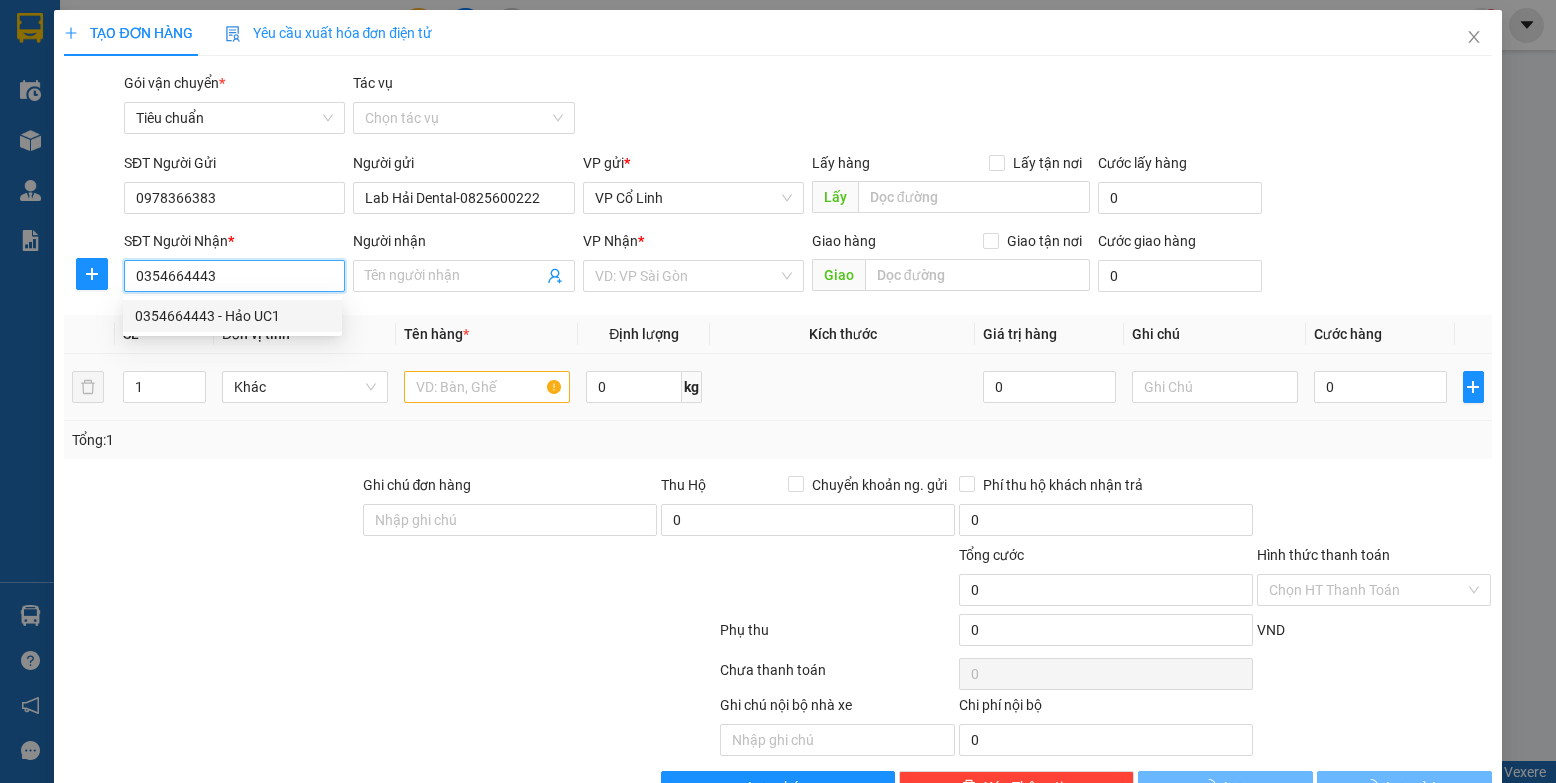 type on "Hảo UC1" 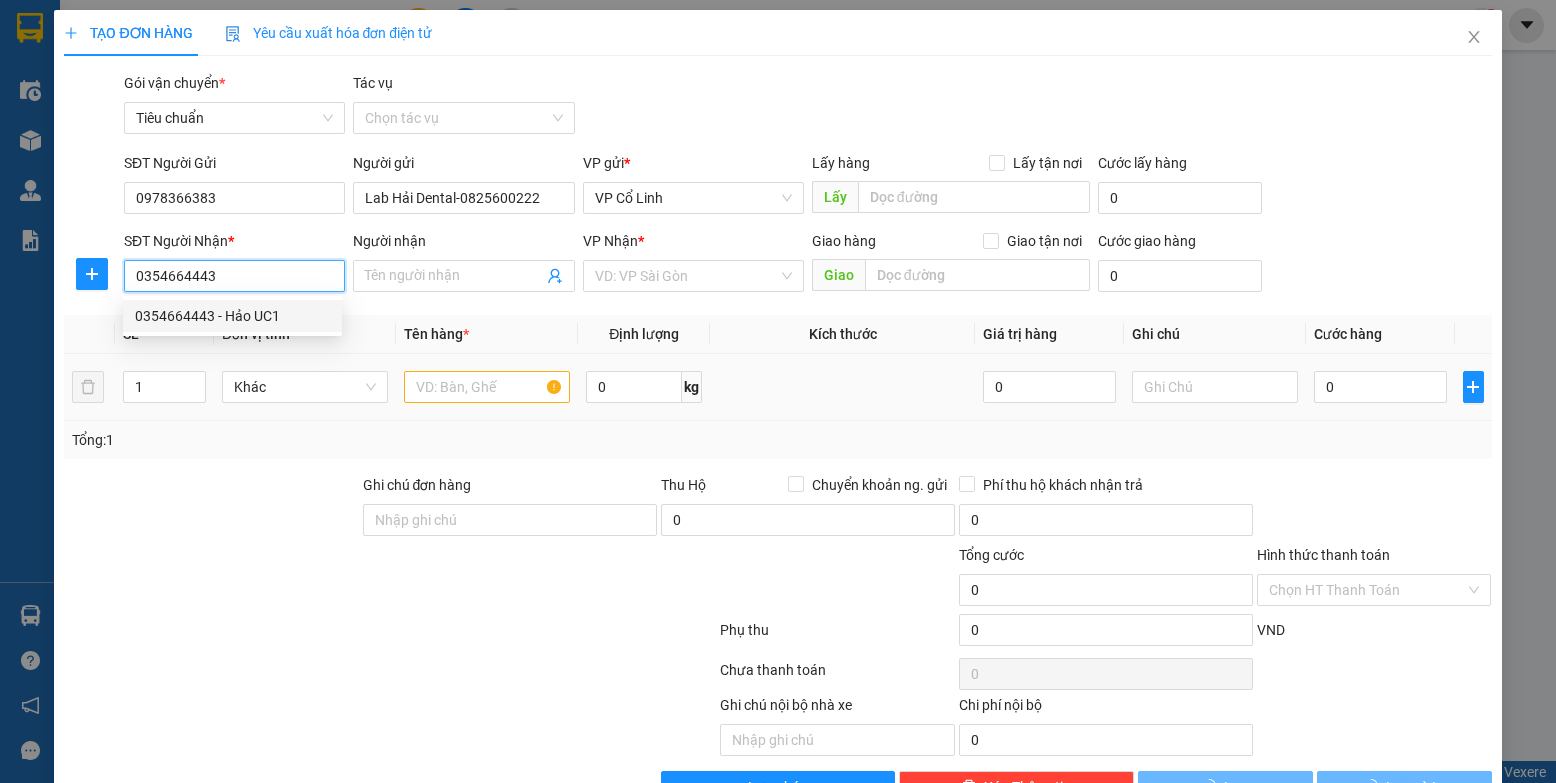 checkbox on "true" 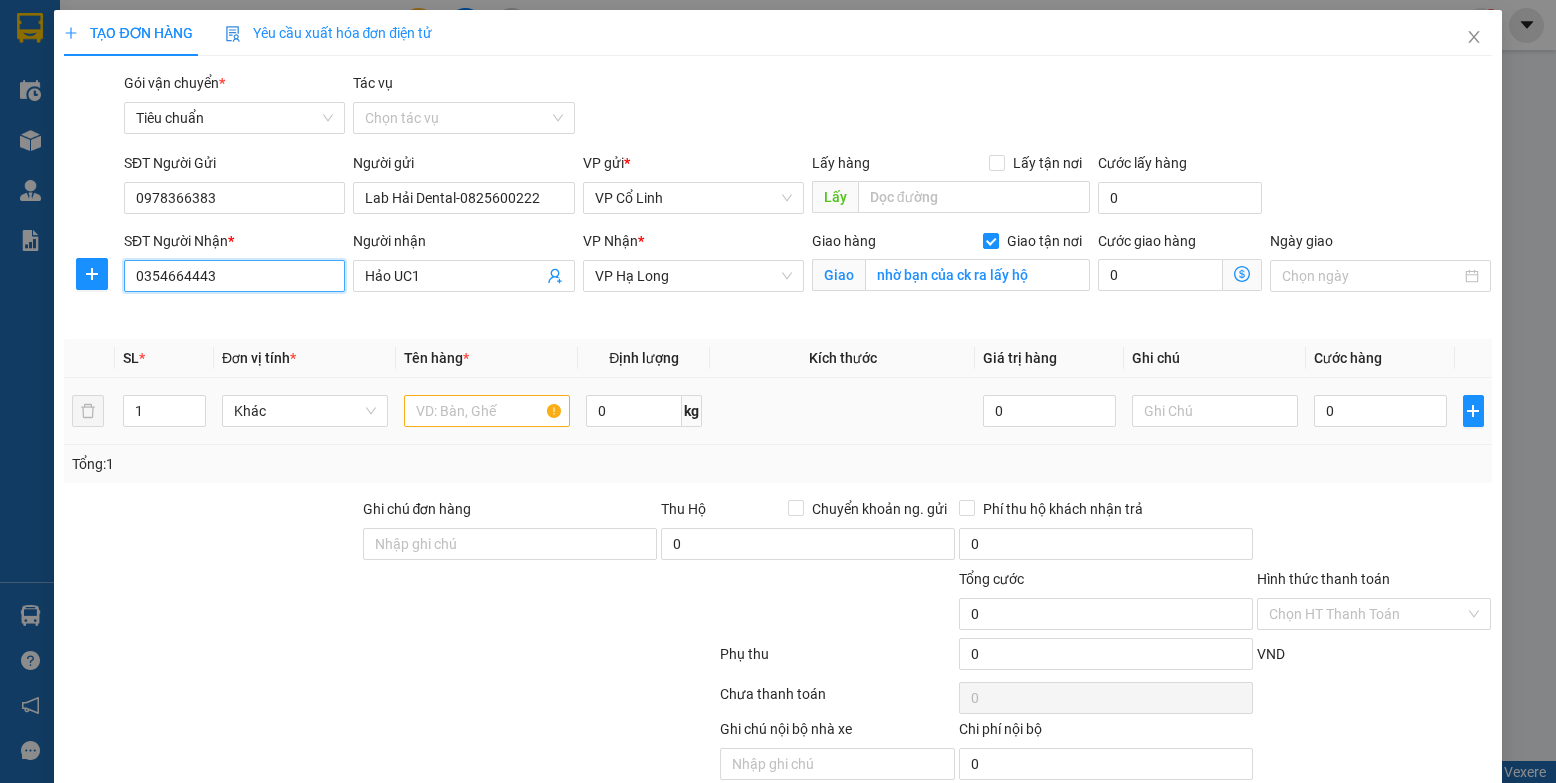 type on "0354664443" 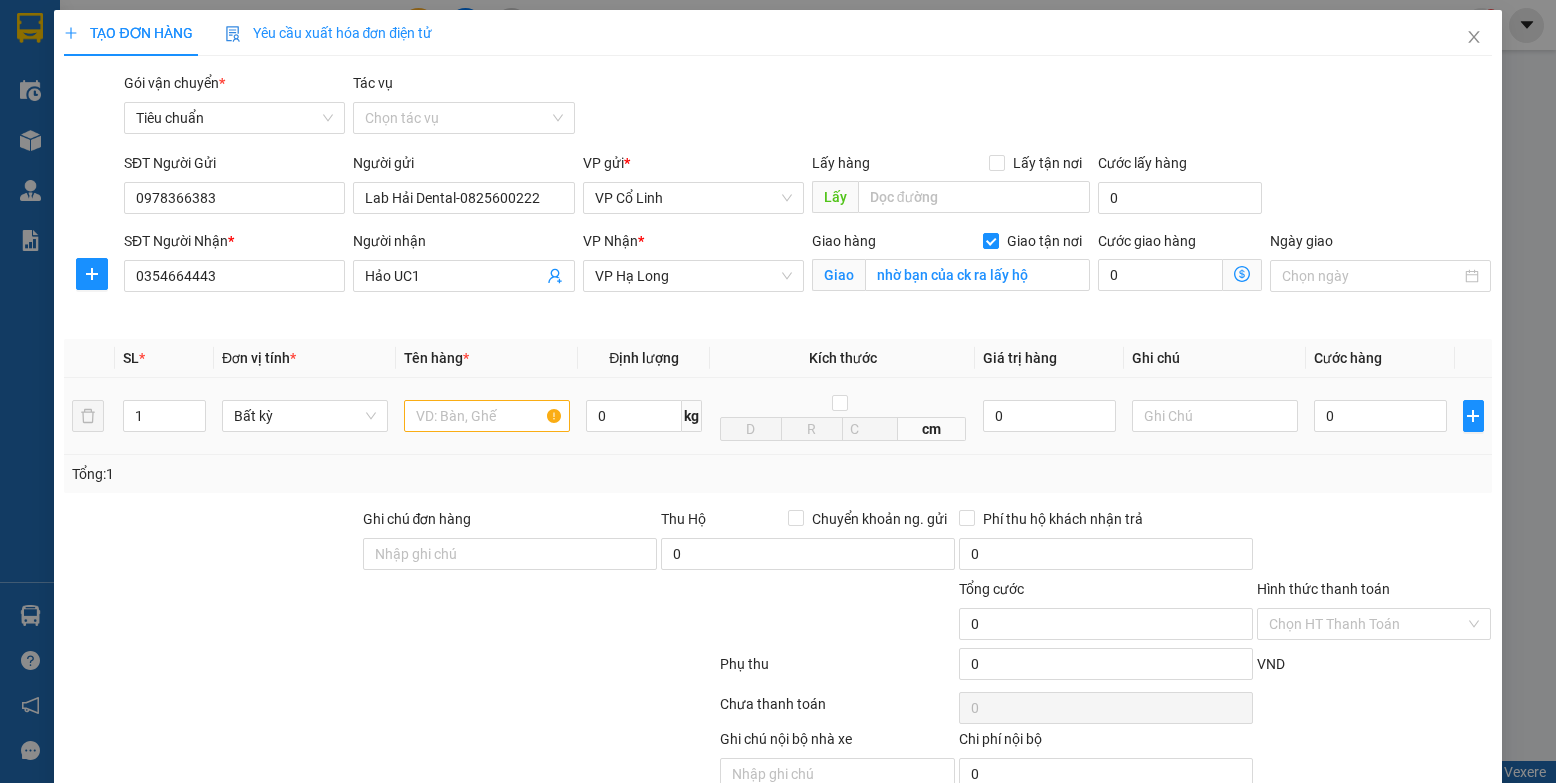 click at bounding box center [487, 416] 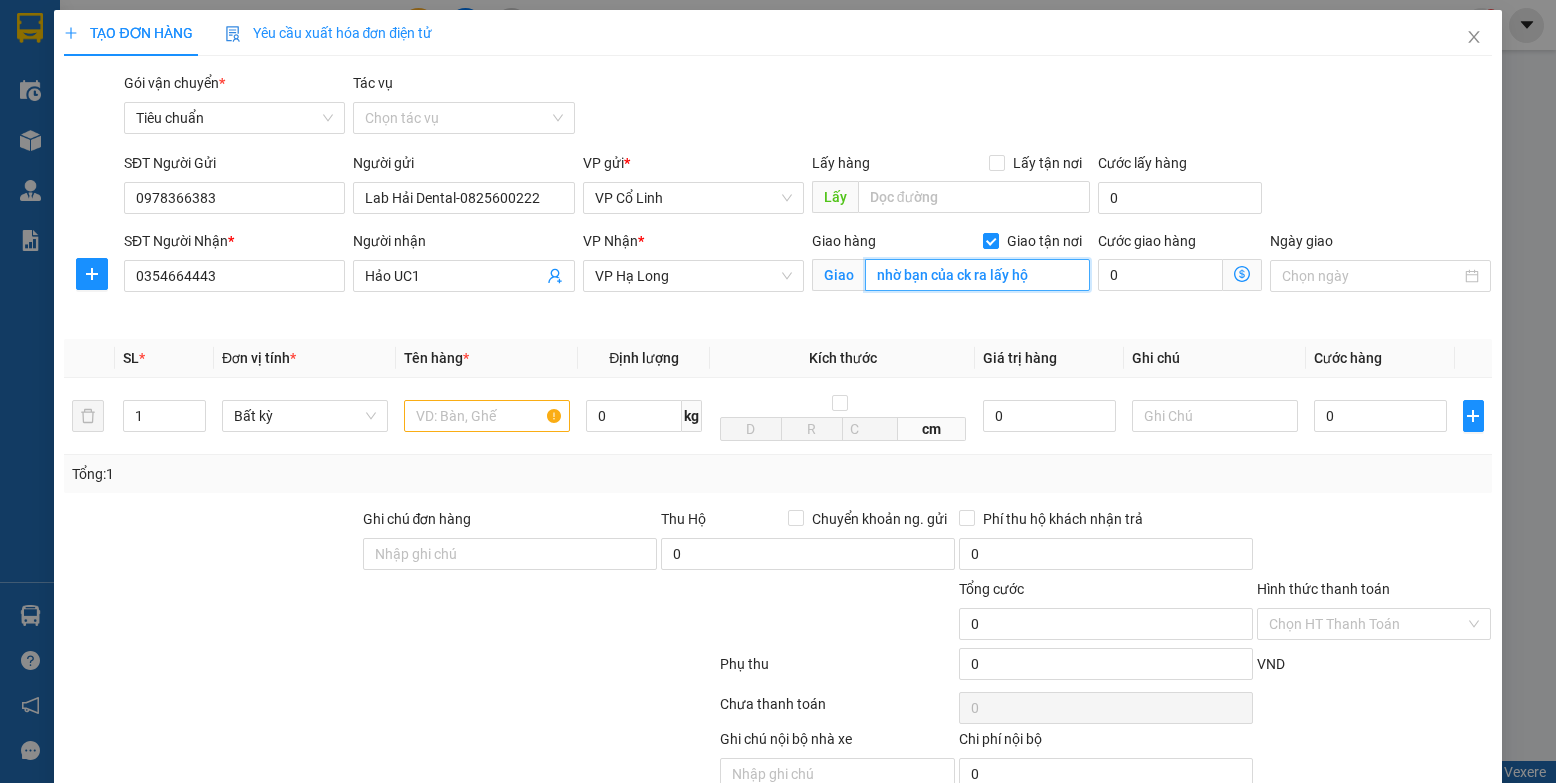 click on "nhờ bạn của ck ra lấy hộ" at bounding box center (978, 275) 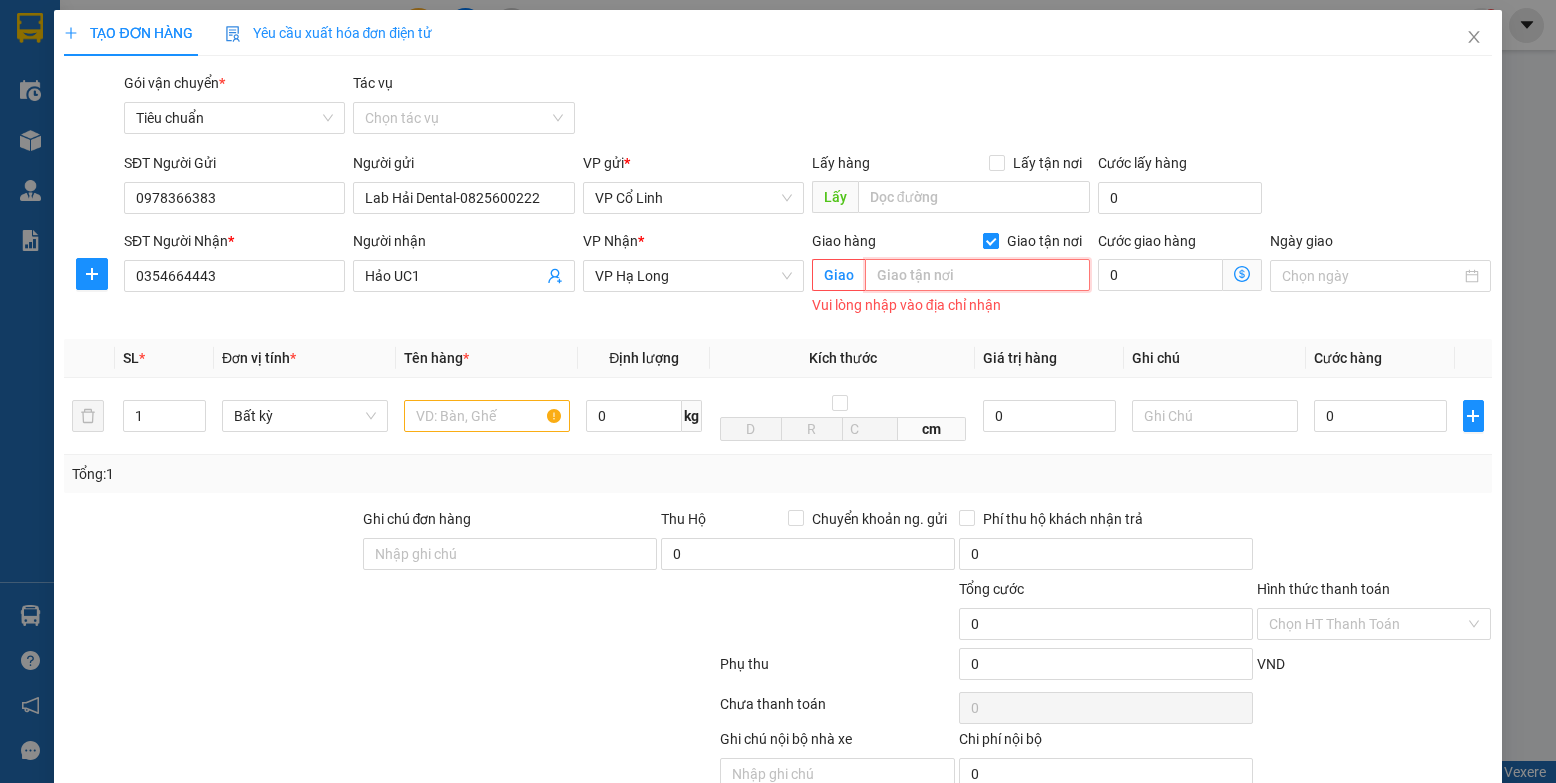 type 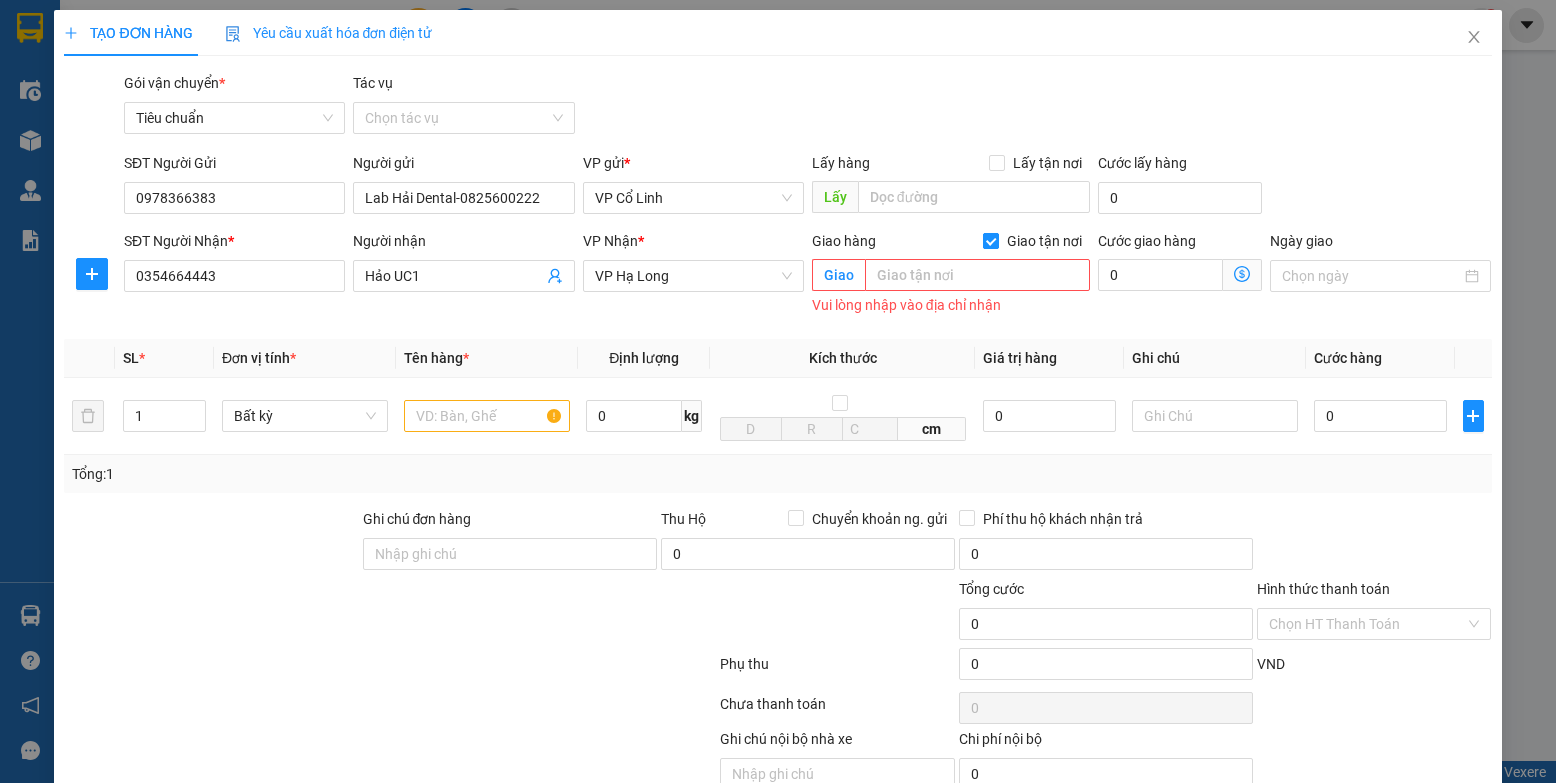 click on "Giao tận nơi" at bounding box center (990, 240) 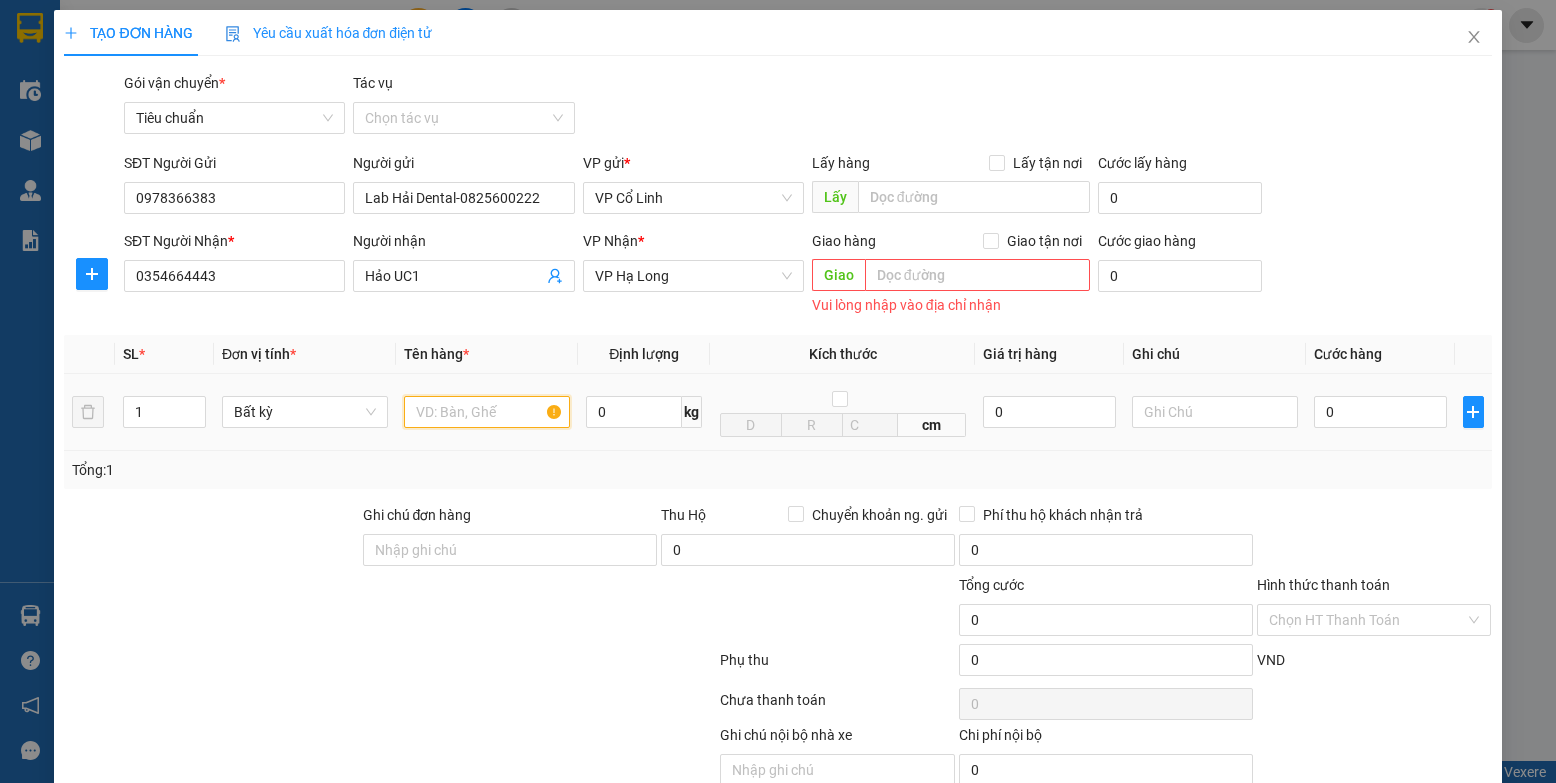 click at bounding box center [487, 412] 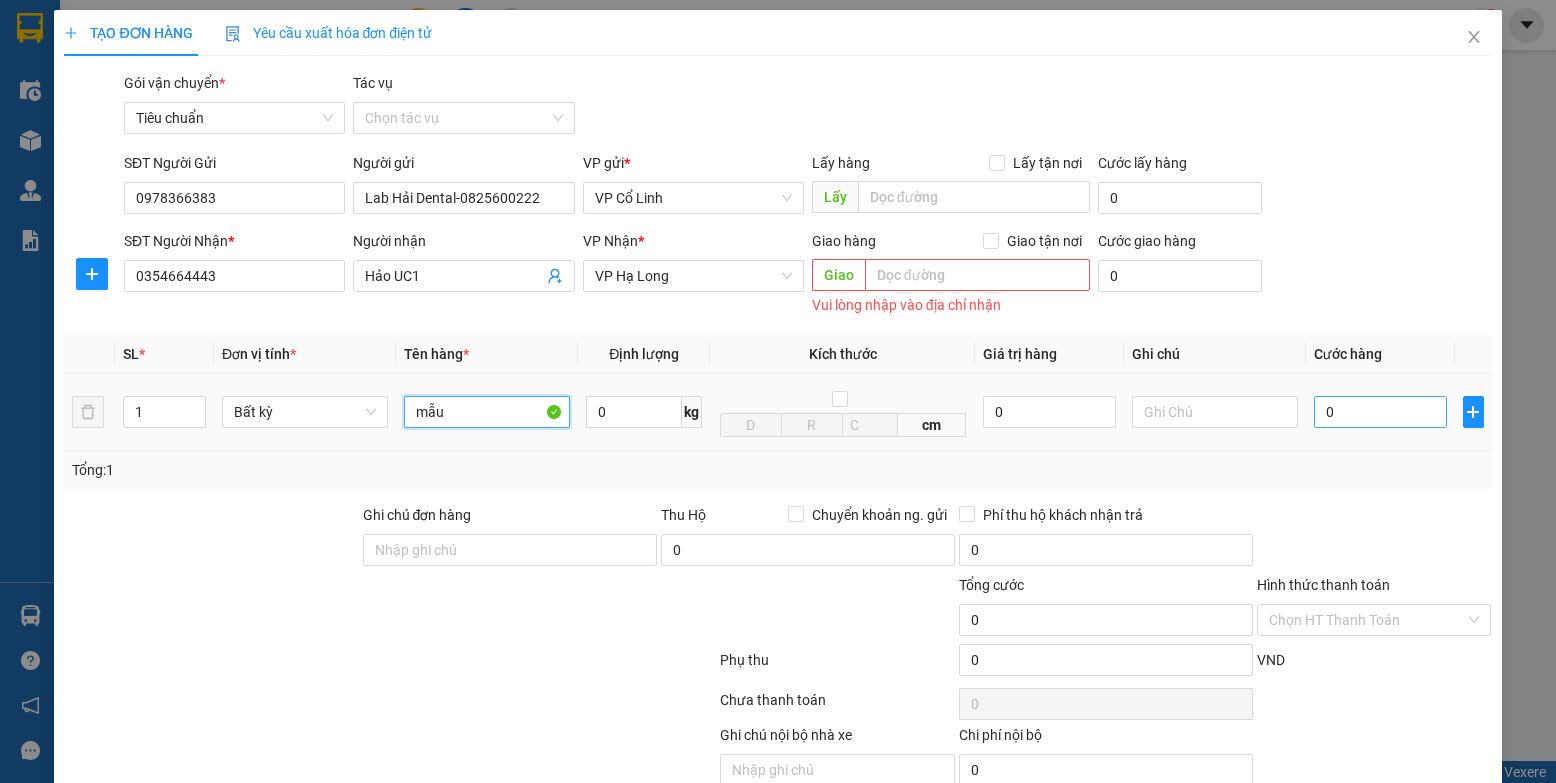 type on "mẫu" 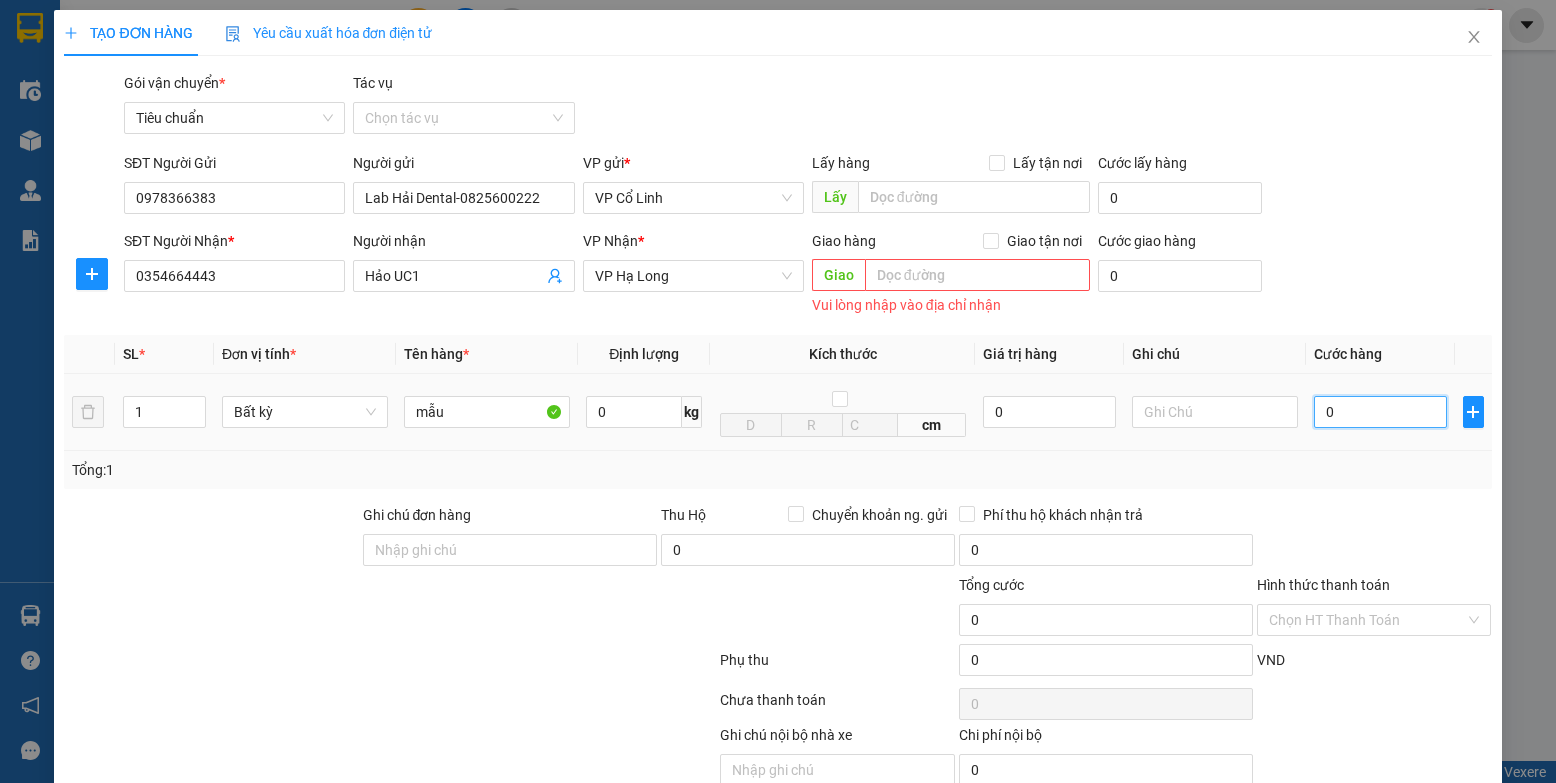 click on "0" at bounding box center (1380, 412) 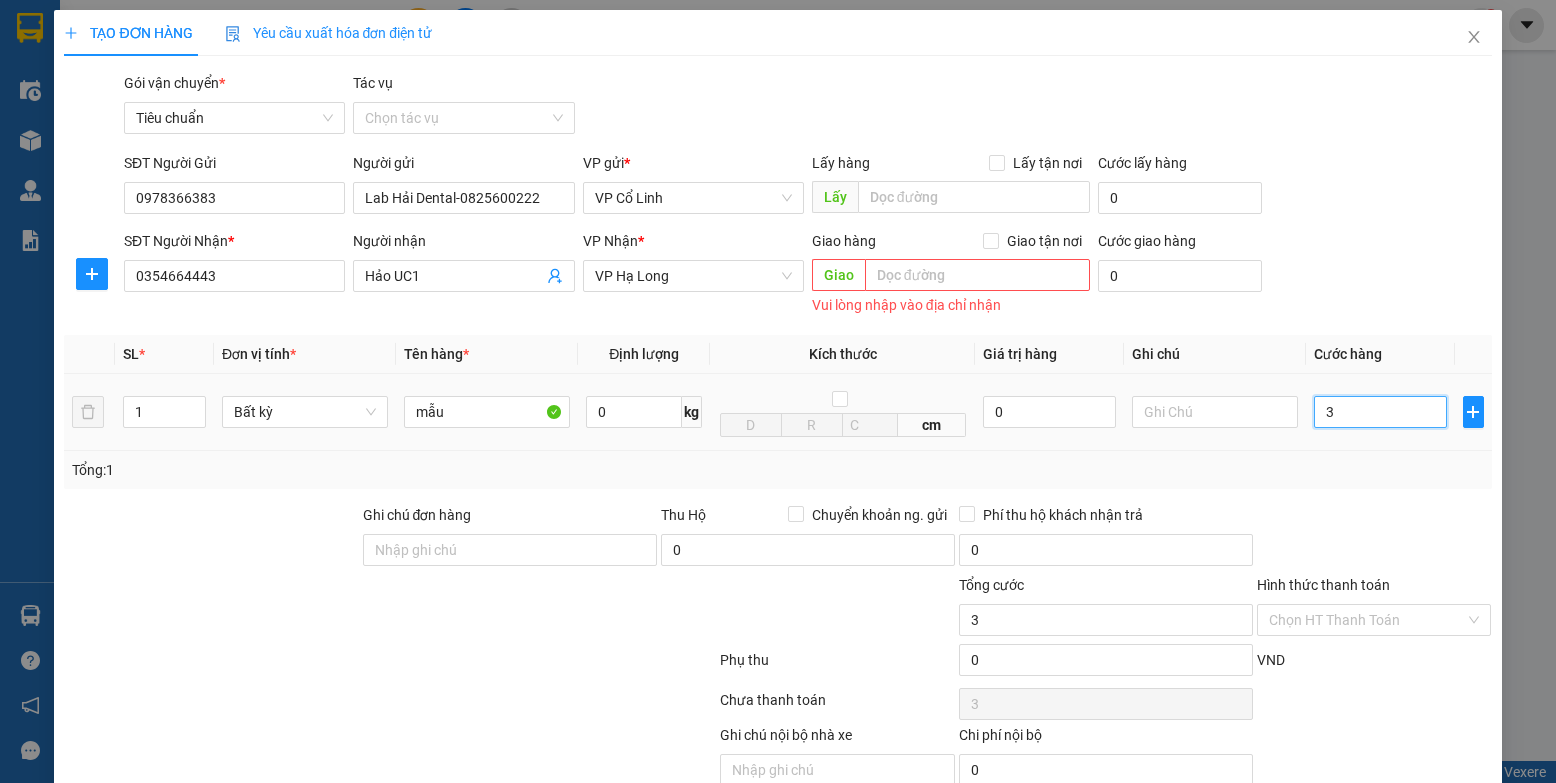 type on "30" 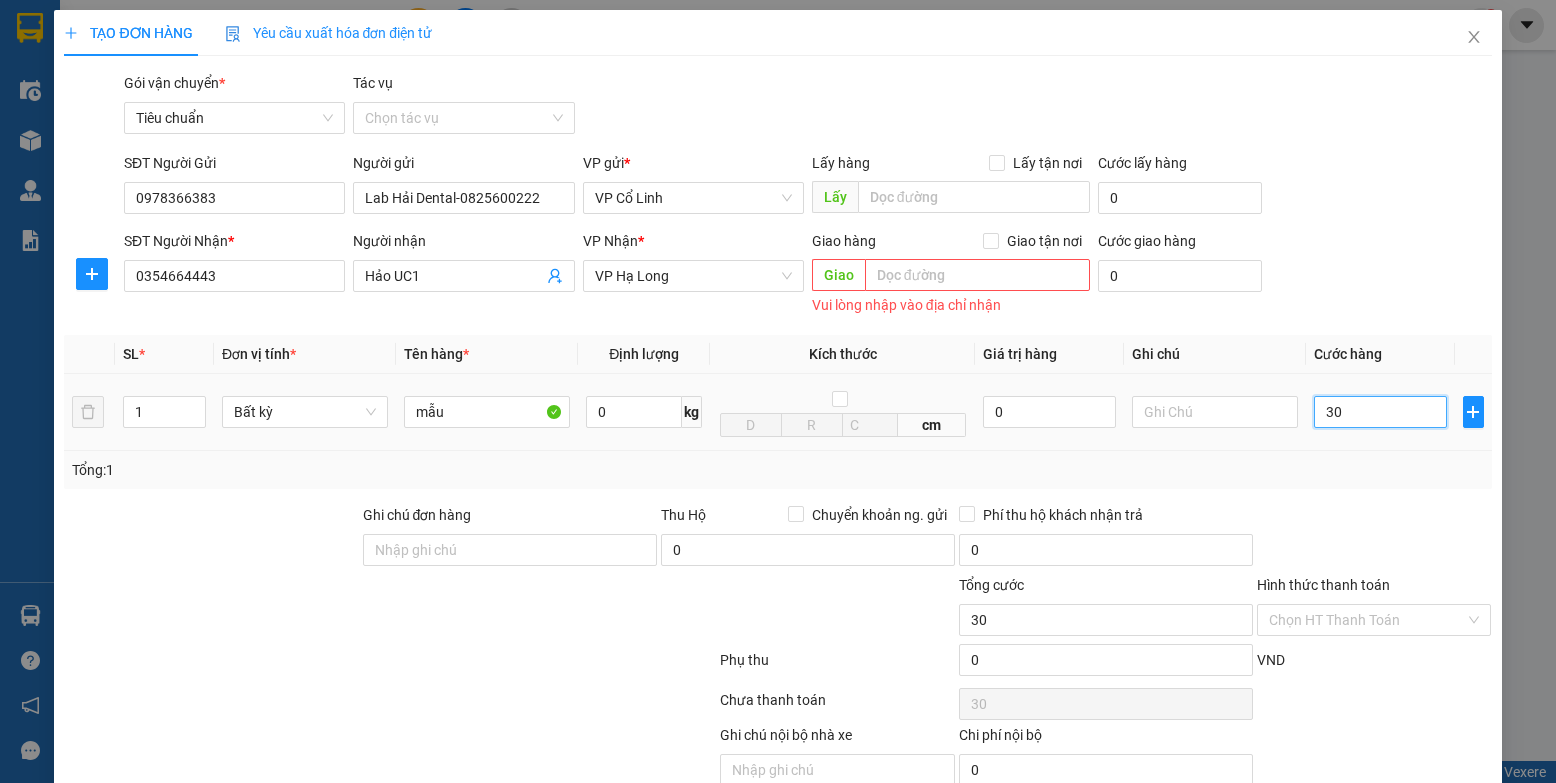 type on "300" 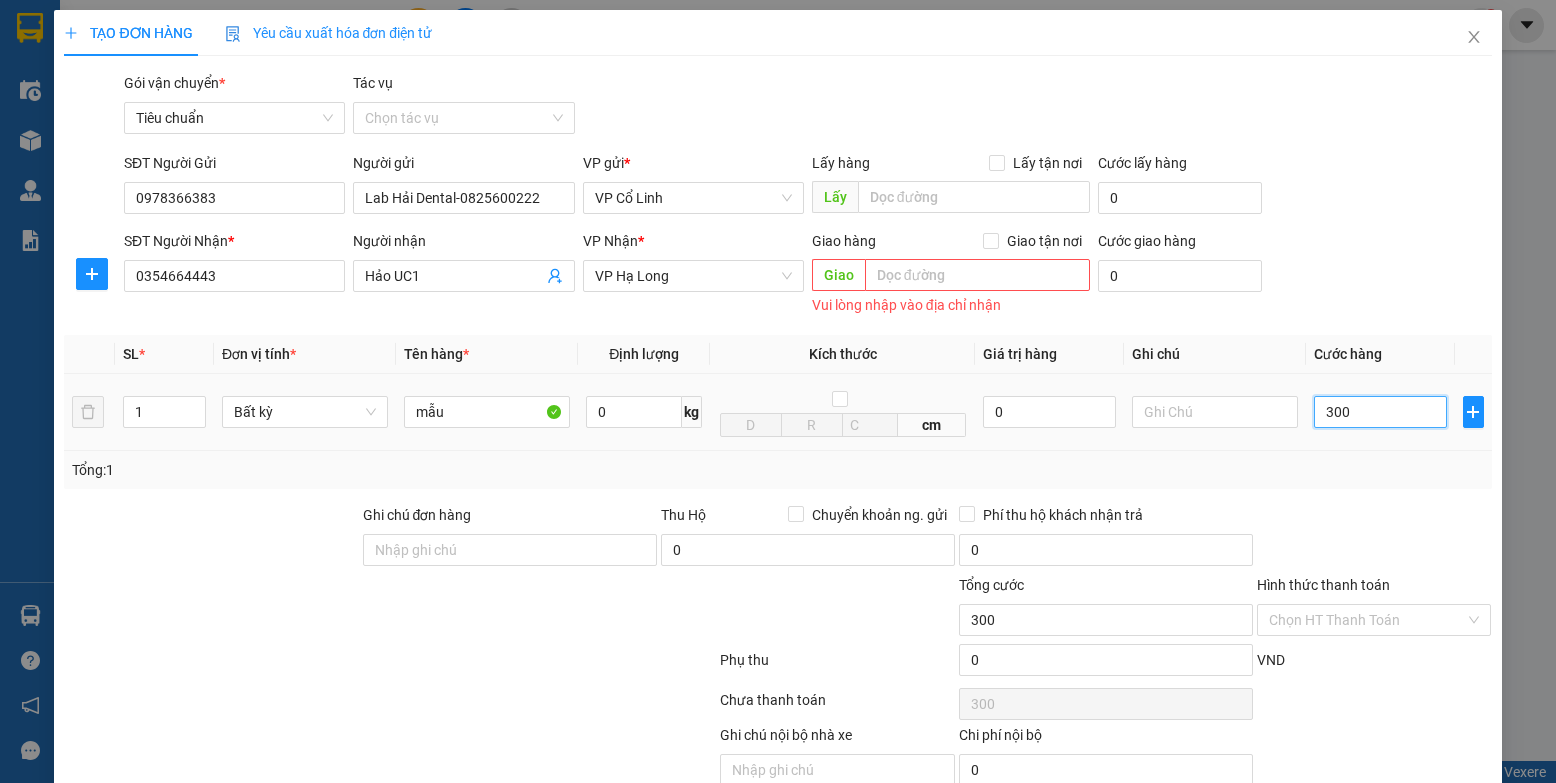 type on "3.000" 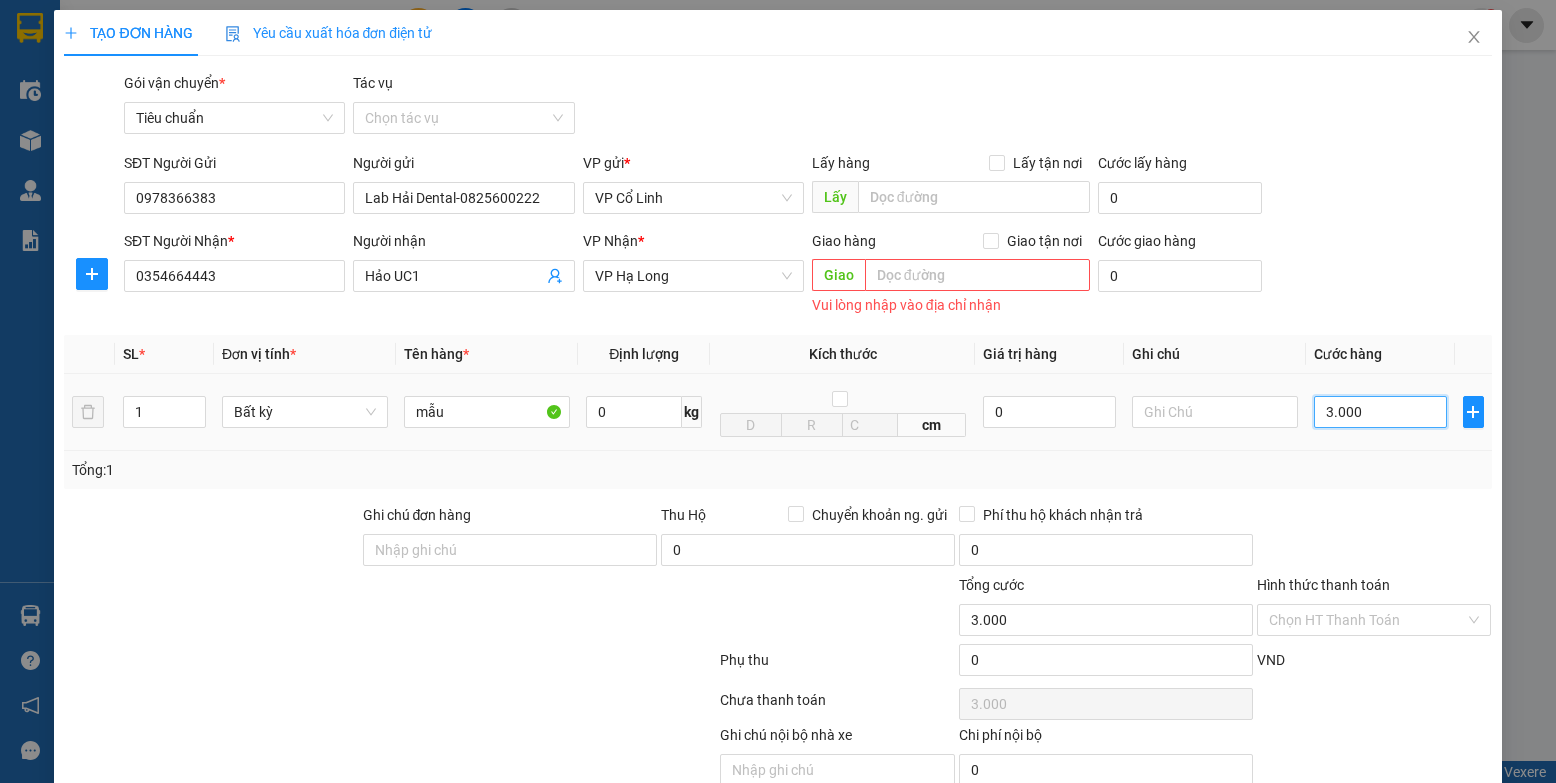 type on "30.000" 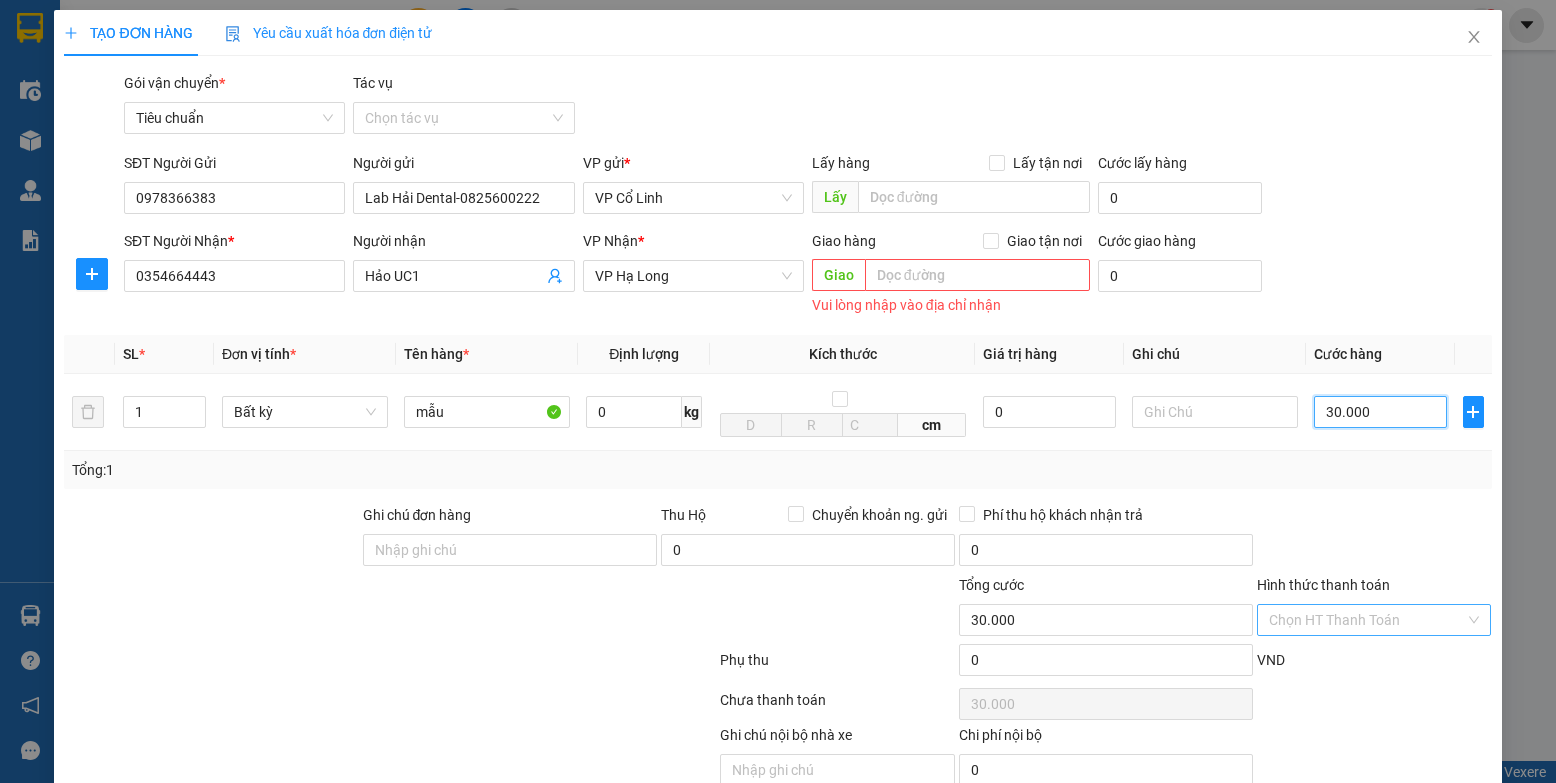 type on "30.000" 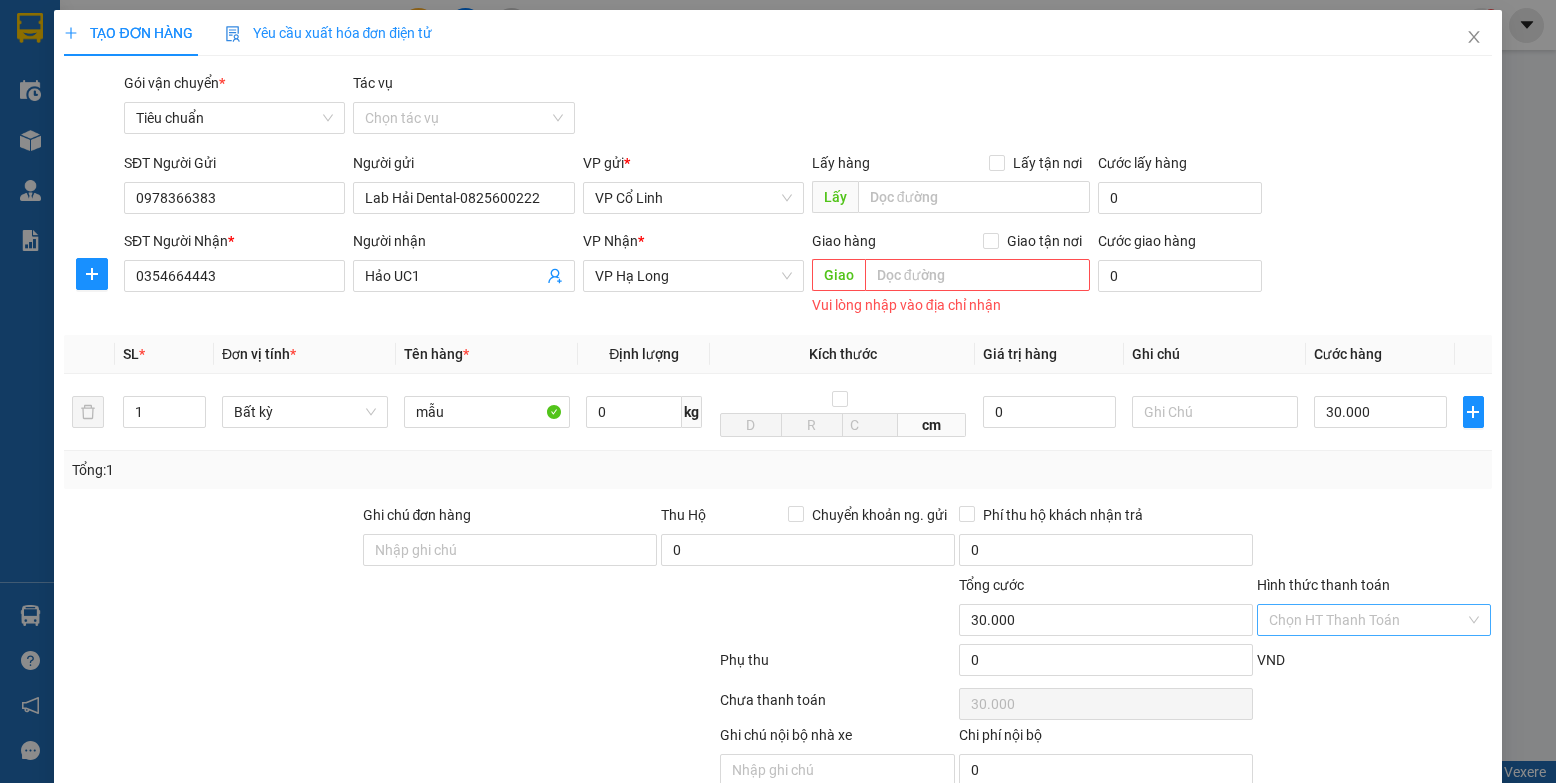 click on "Hình thức thanh toán" at bounding box center [1367, 620] 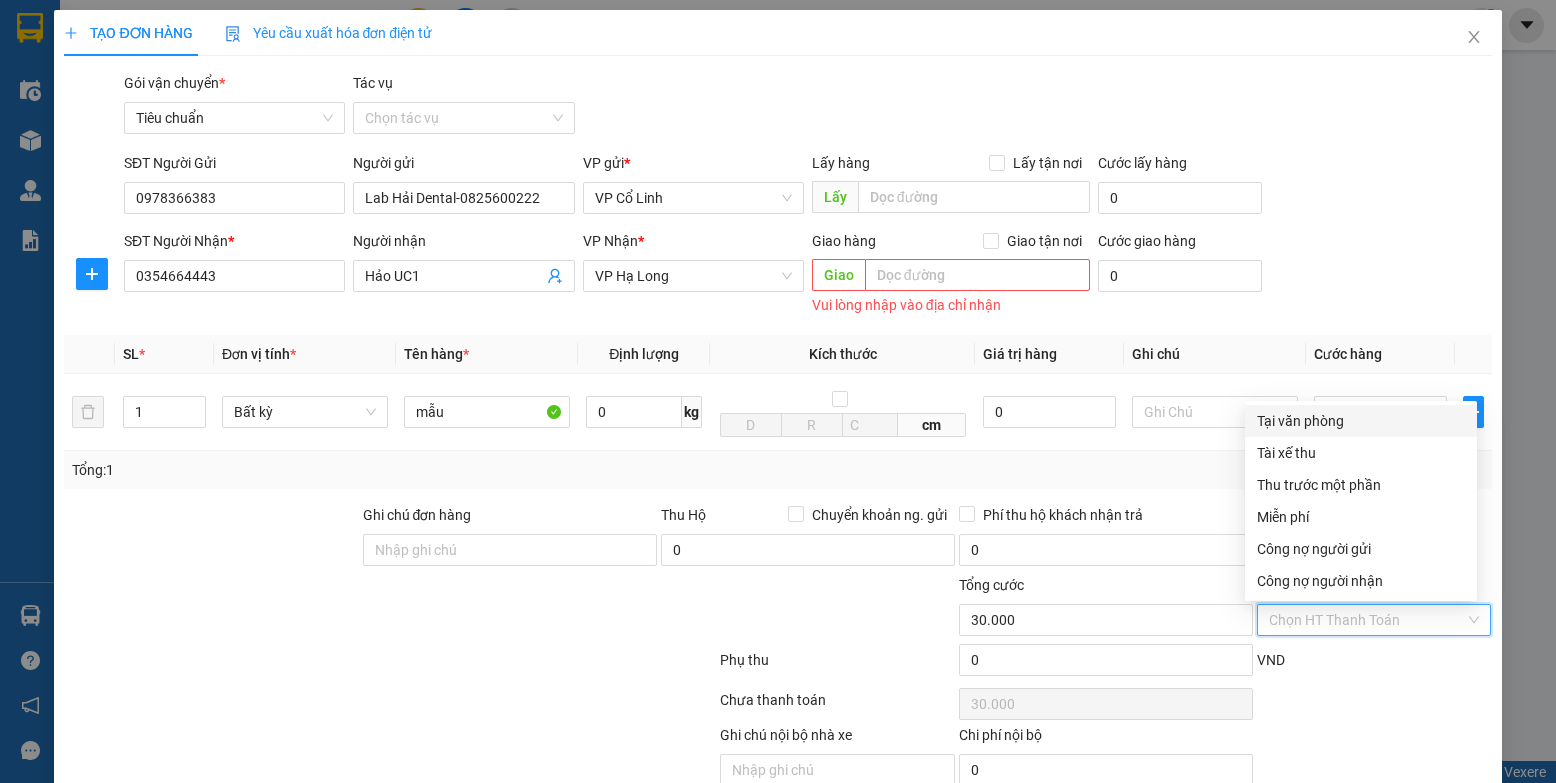 click on "Tại văn phòng" at bounding box center (1361, 421) 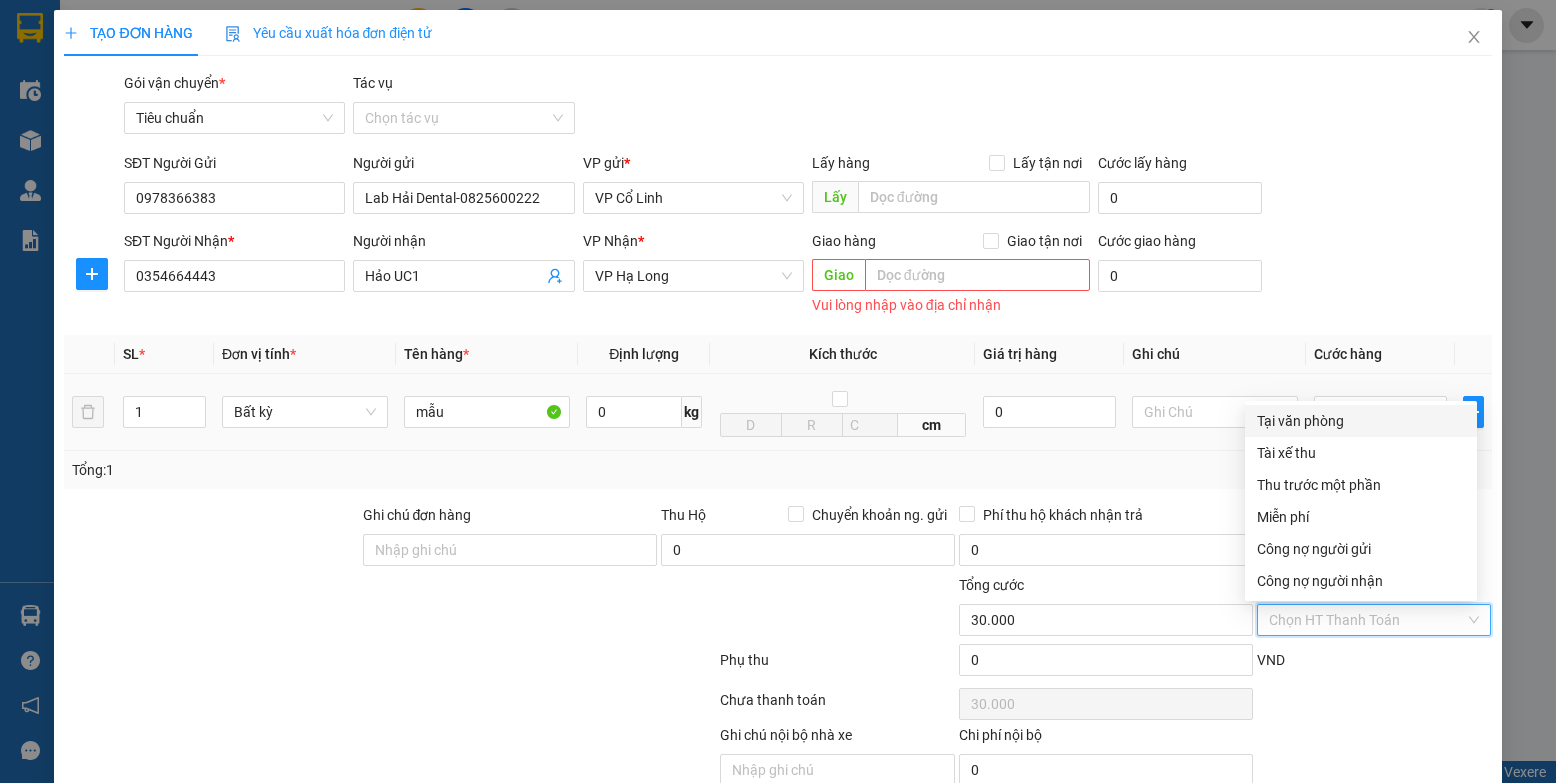 type on "0" 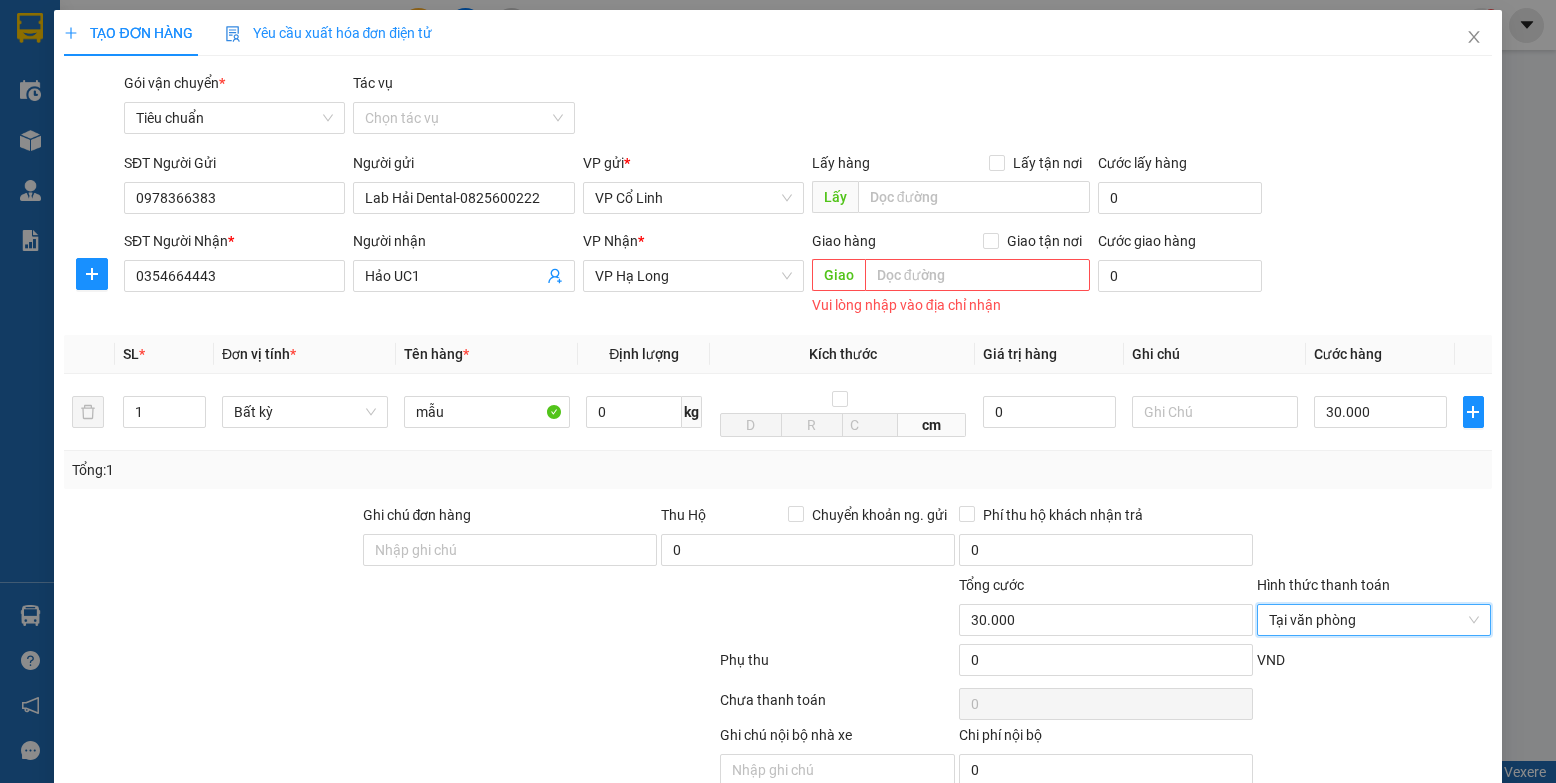 scroll, scrollTop: 90, scrollLeft: 0, axis: vertical 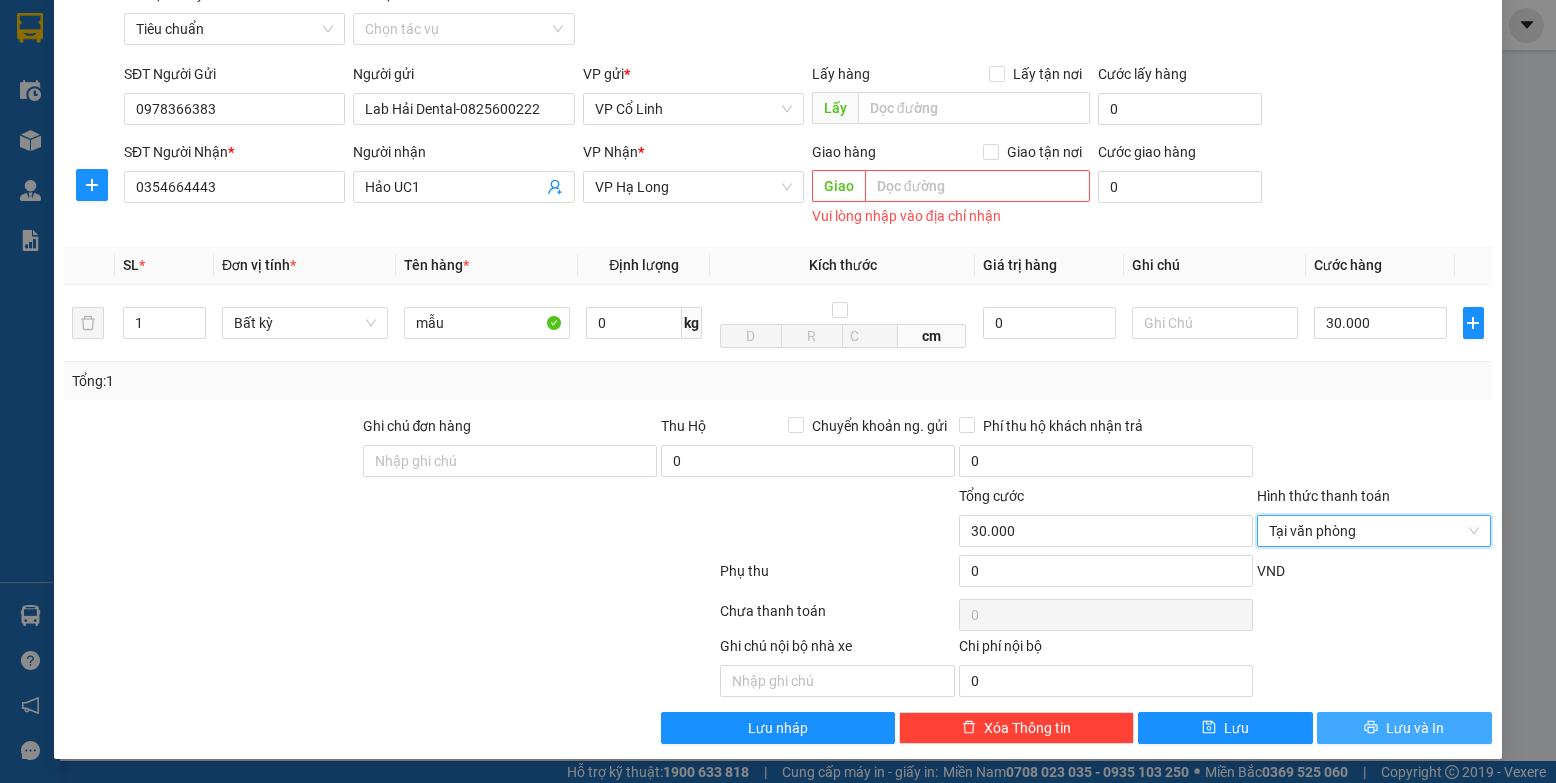 click on "Lưu và In" at bounding box center [1415, 728] 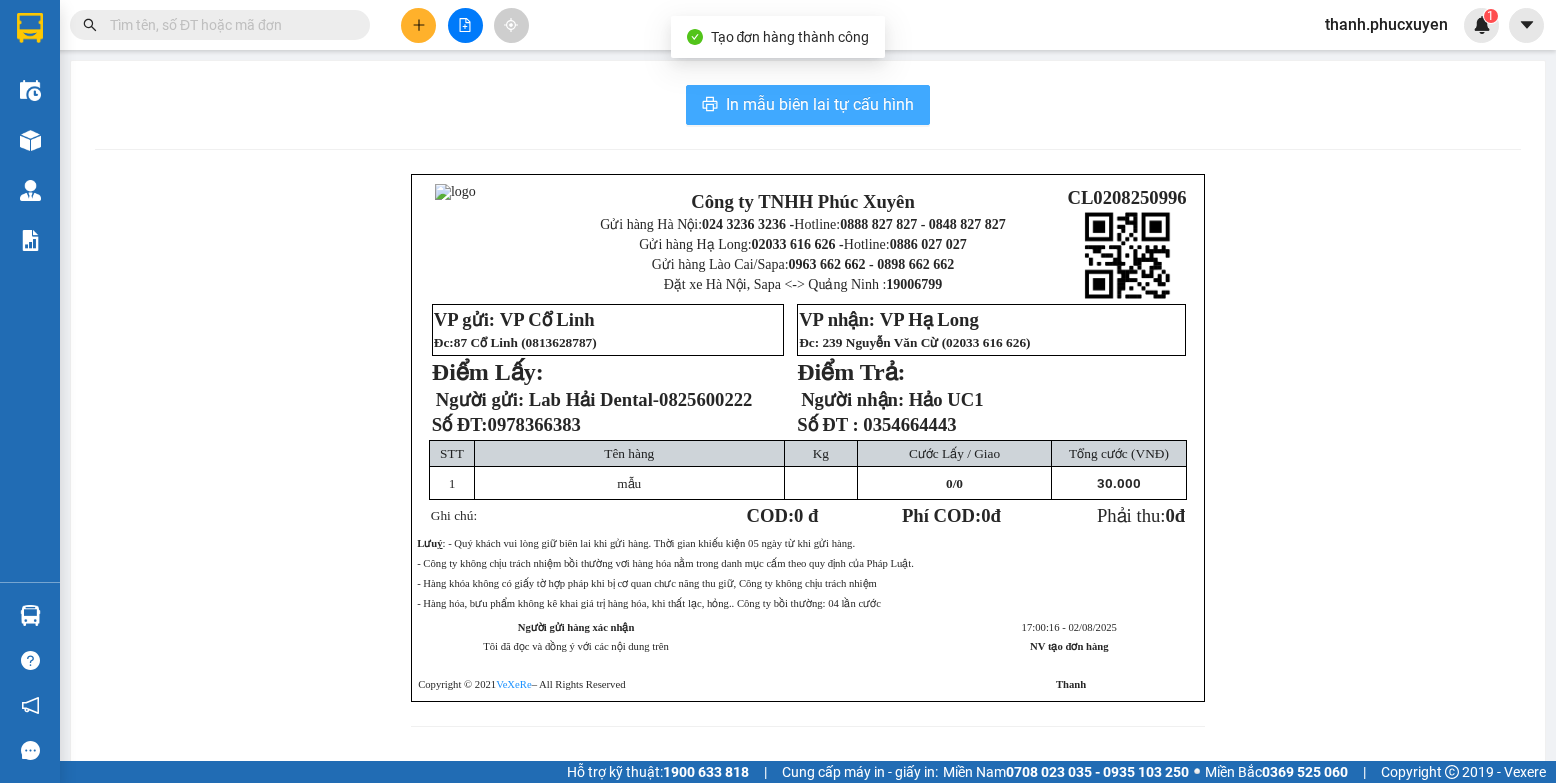 click on "In mẫu biên lai tự cấu hình" at bounding box center (808, 105) 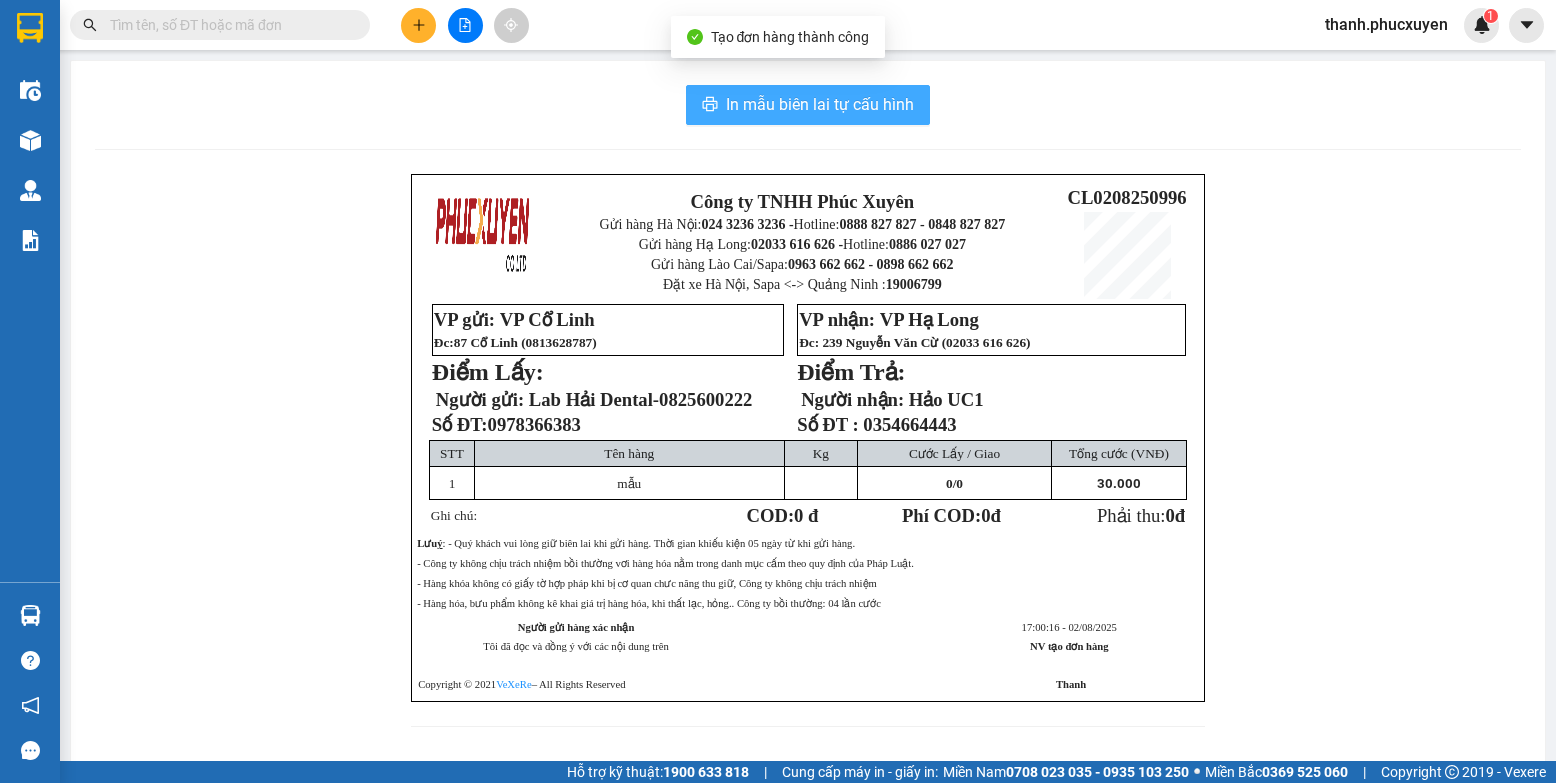 scroll, scrollTop: 0, scrollLeft: 0, axis: both 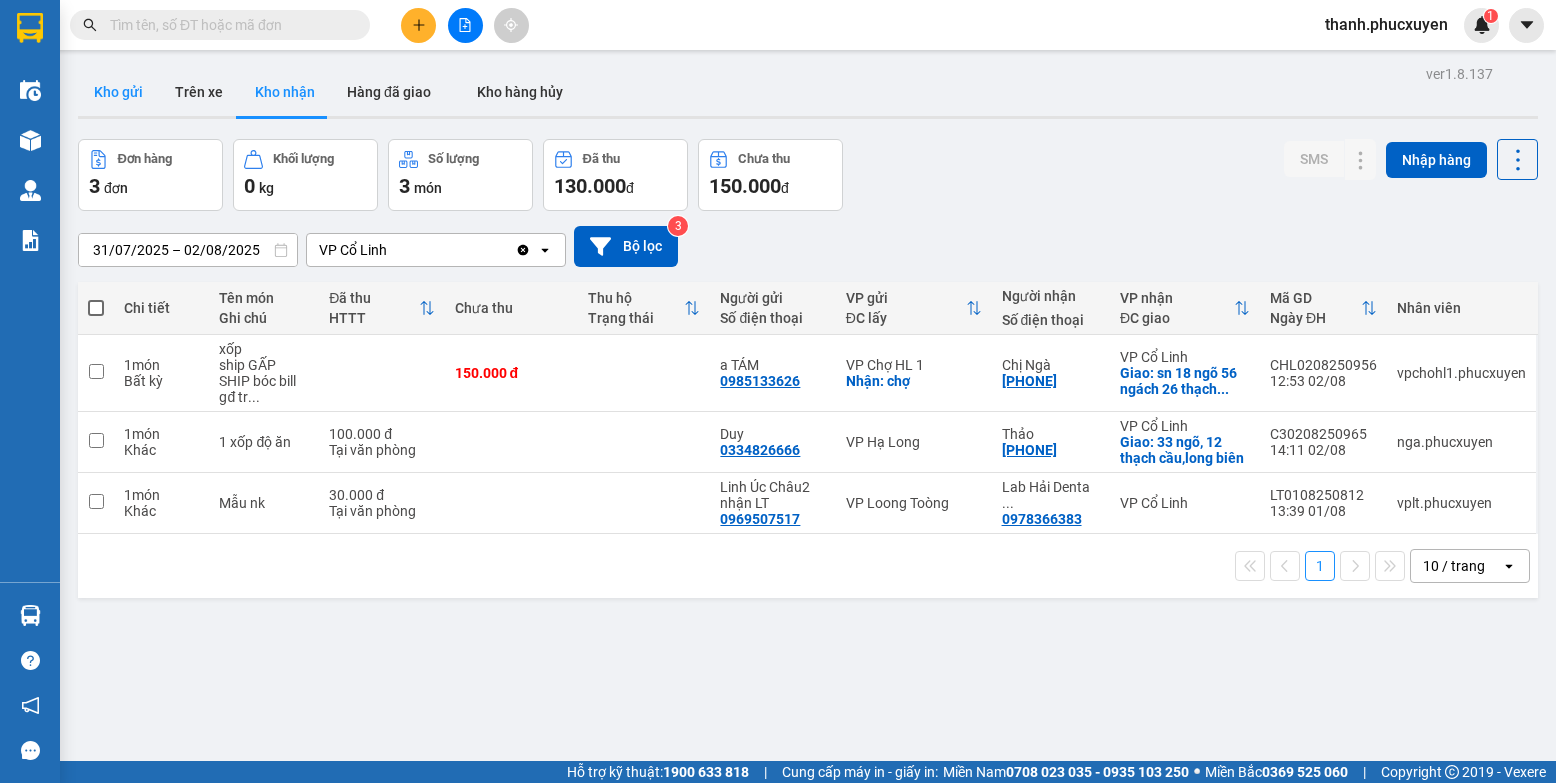 click on "Kho gửi" at bounding box center [118, 92] 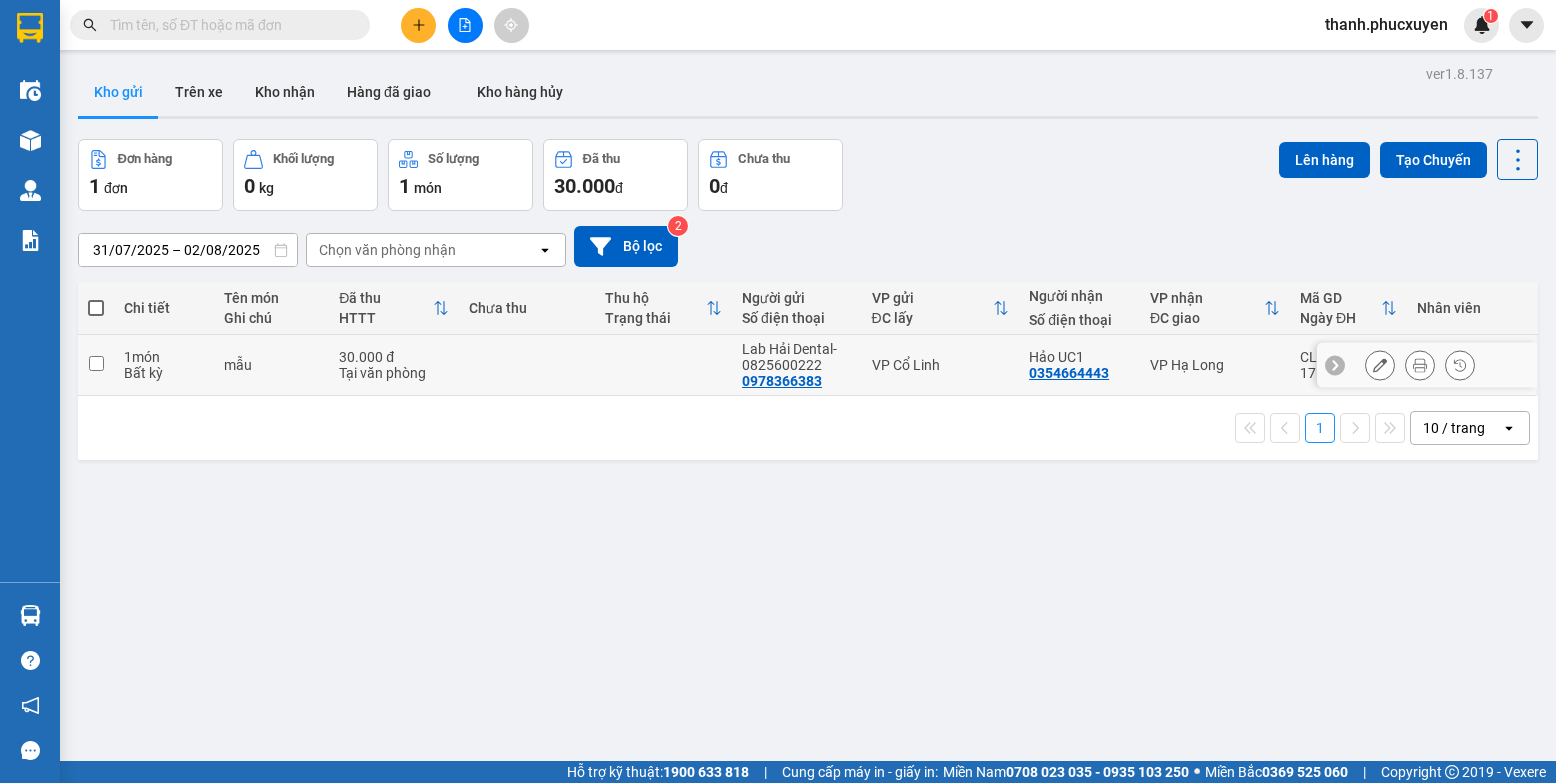click at bounding box center [96, 363] 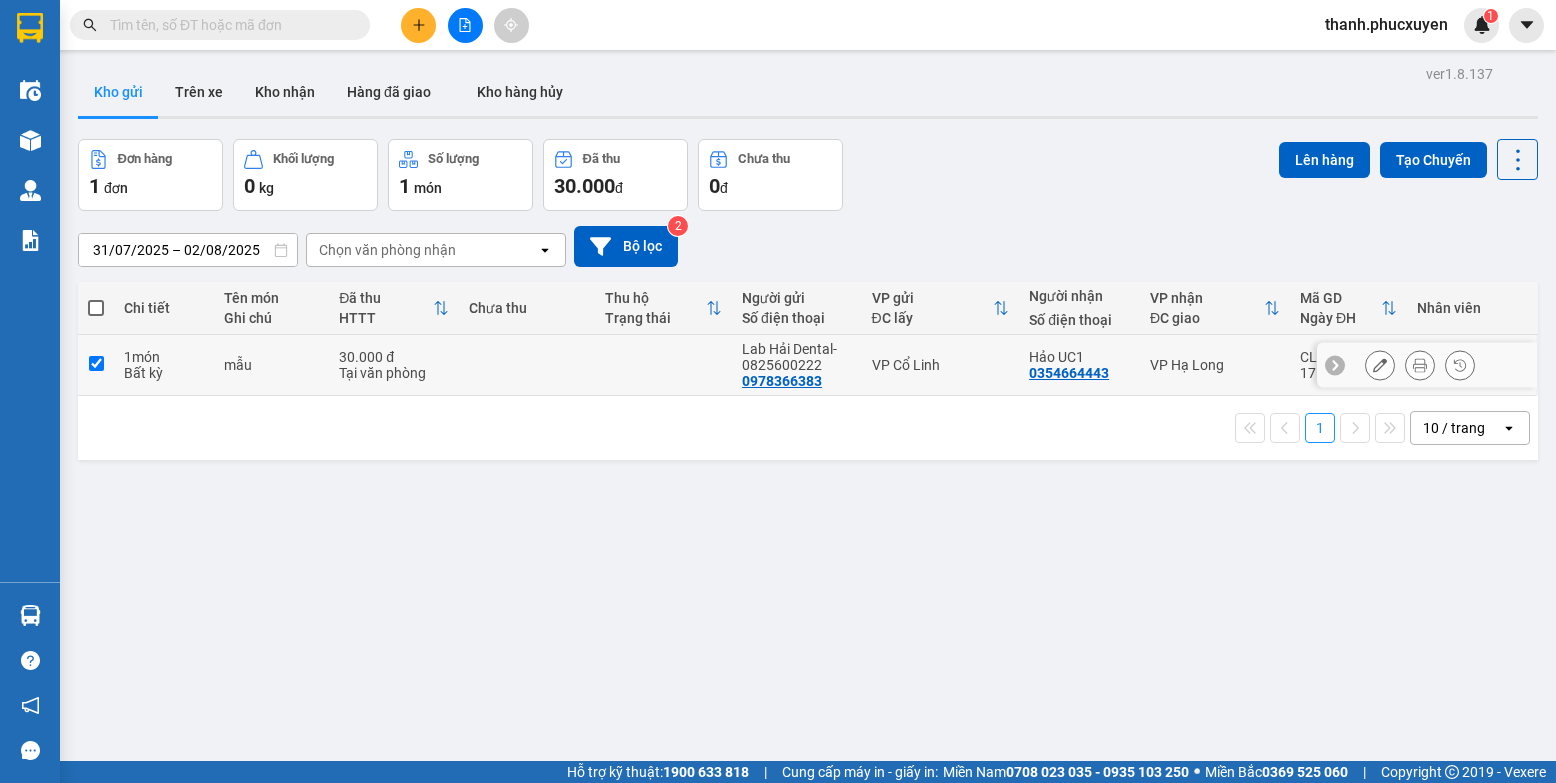 checkbox on "true" 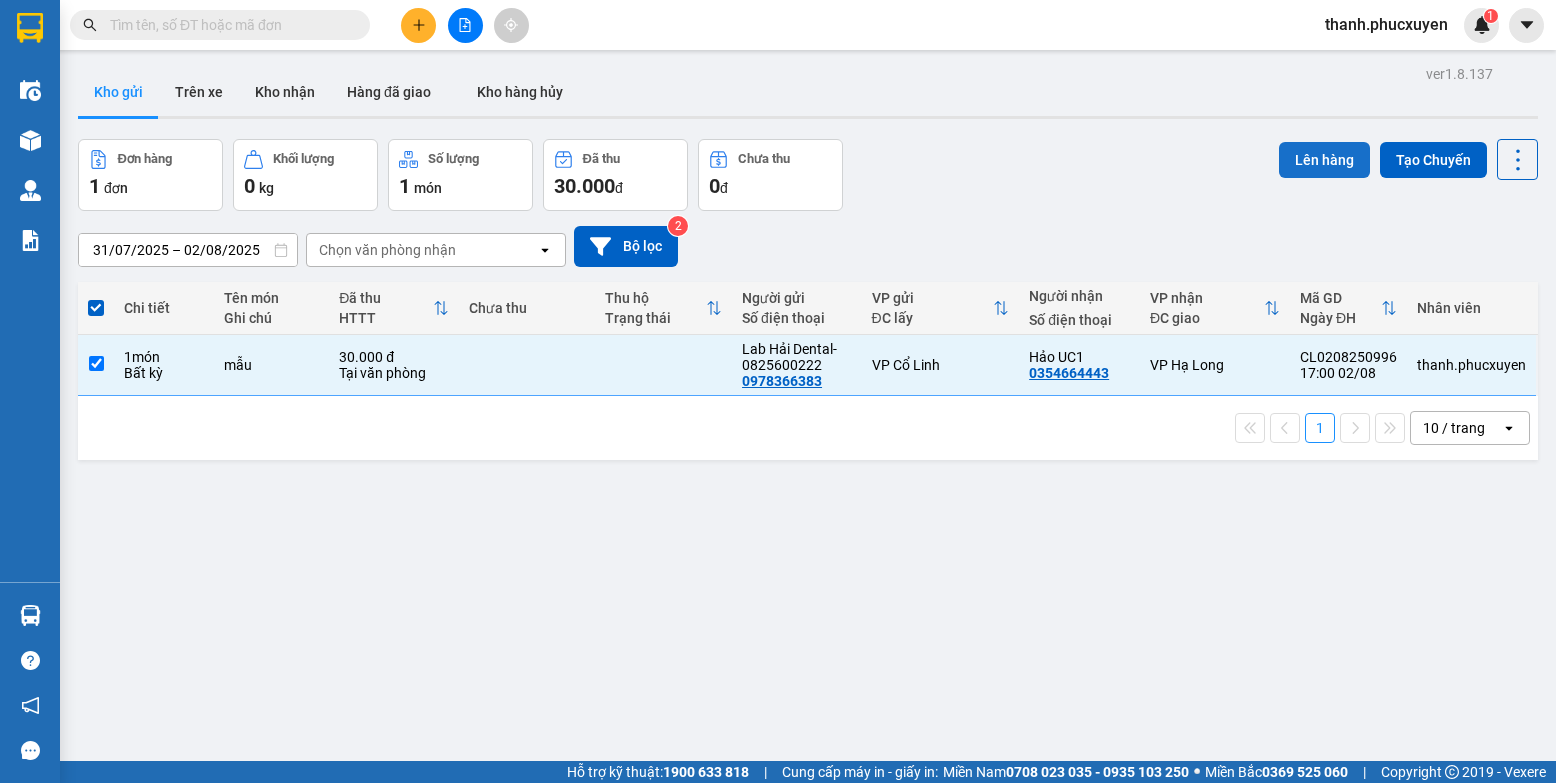 click on "Lên hàng" at bounding box center [1324, 160] 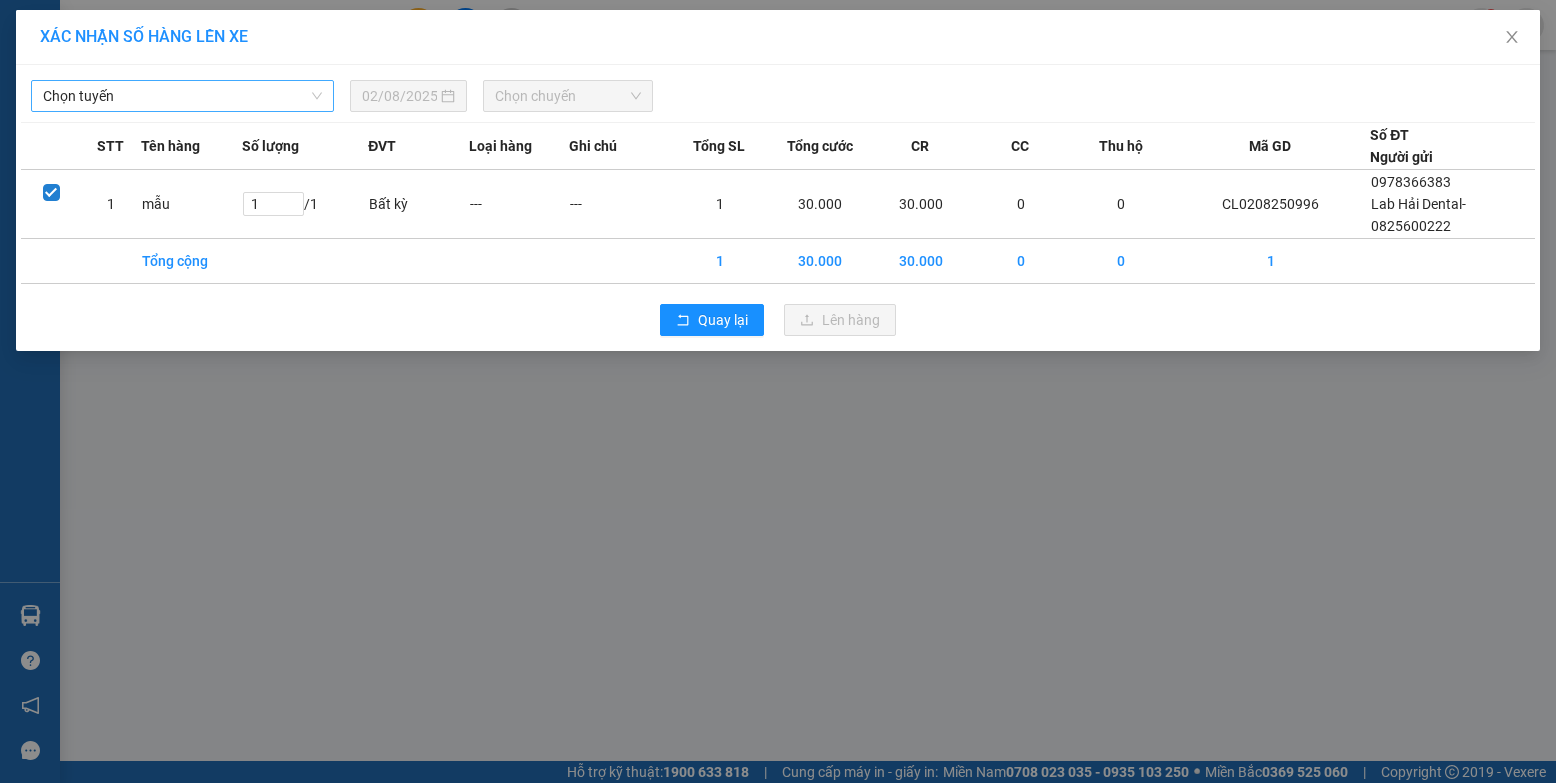 click on "Chọn tuyến" at bounding box center [182, 96] 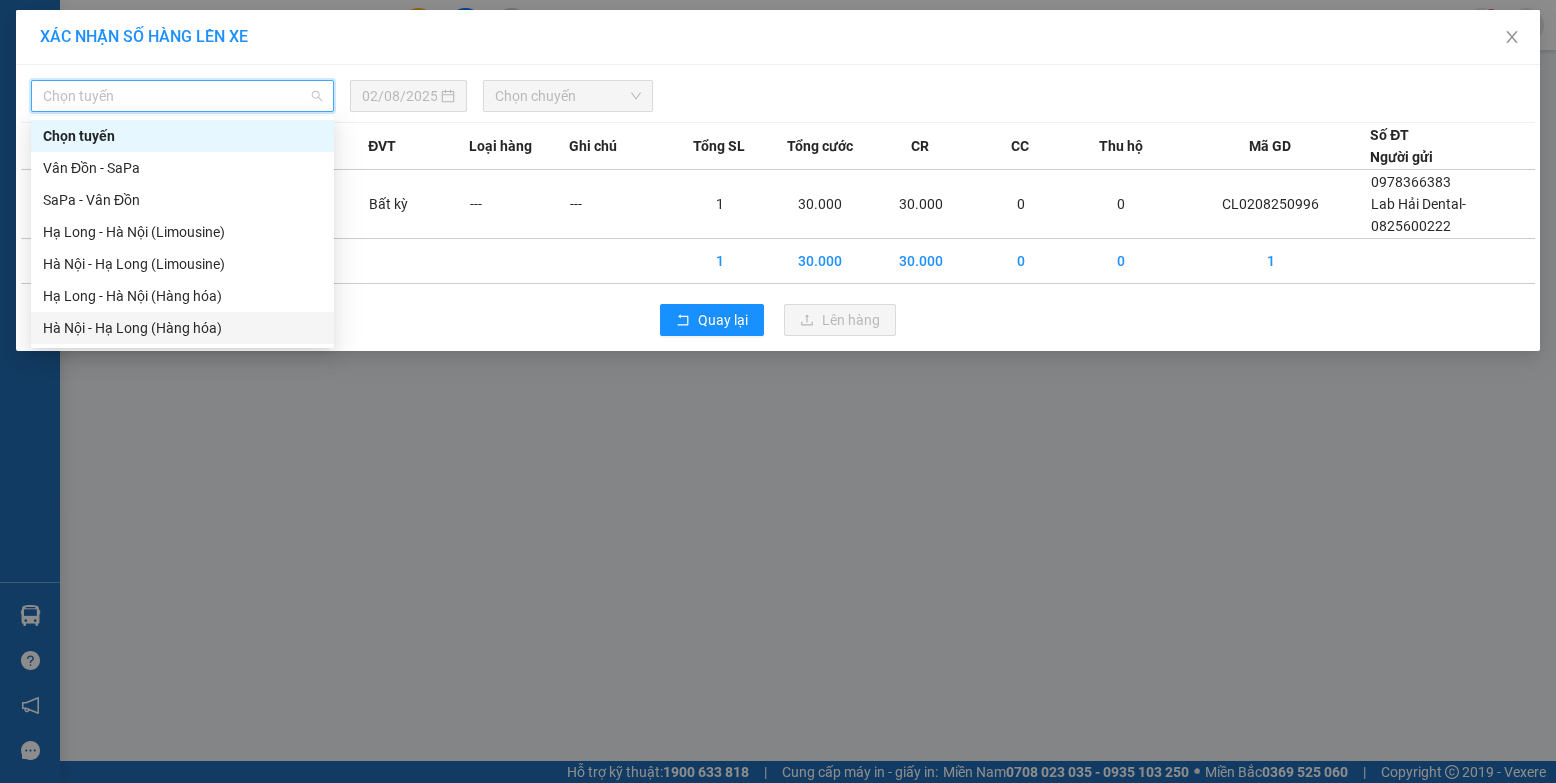 click on "Hà Nội - Hạ Long (Hàng hóa)" at bounding box center (182, 328) 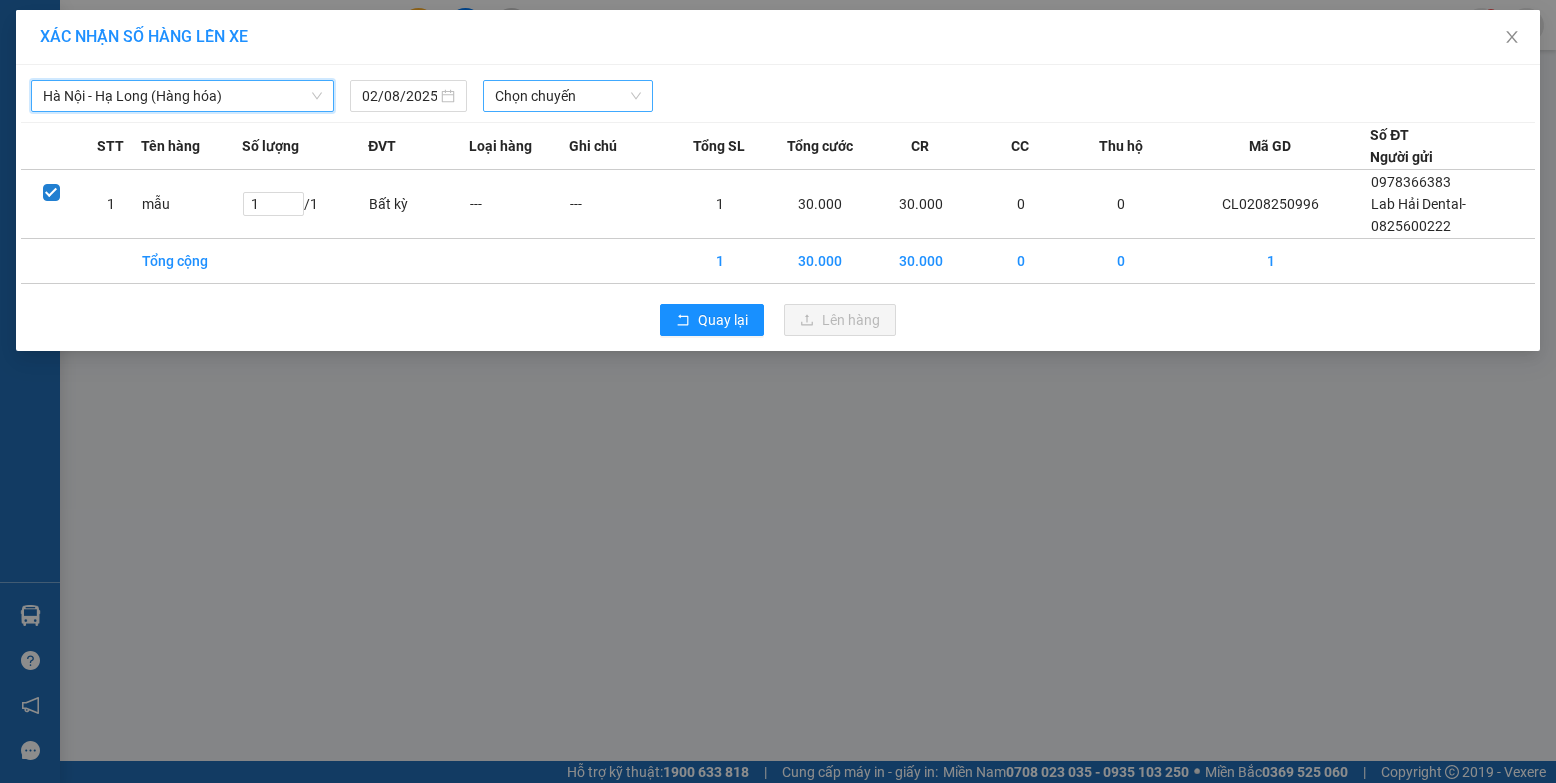 click on "Chọn chuyến" at bounding box center (568, 96) 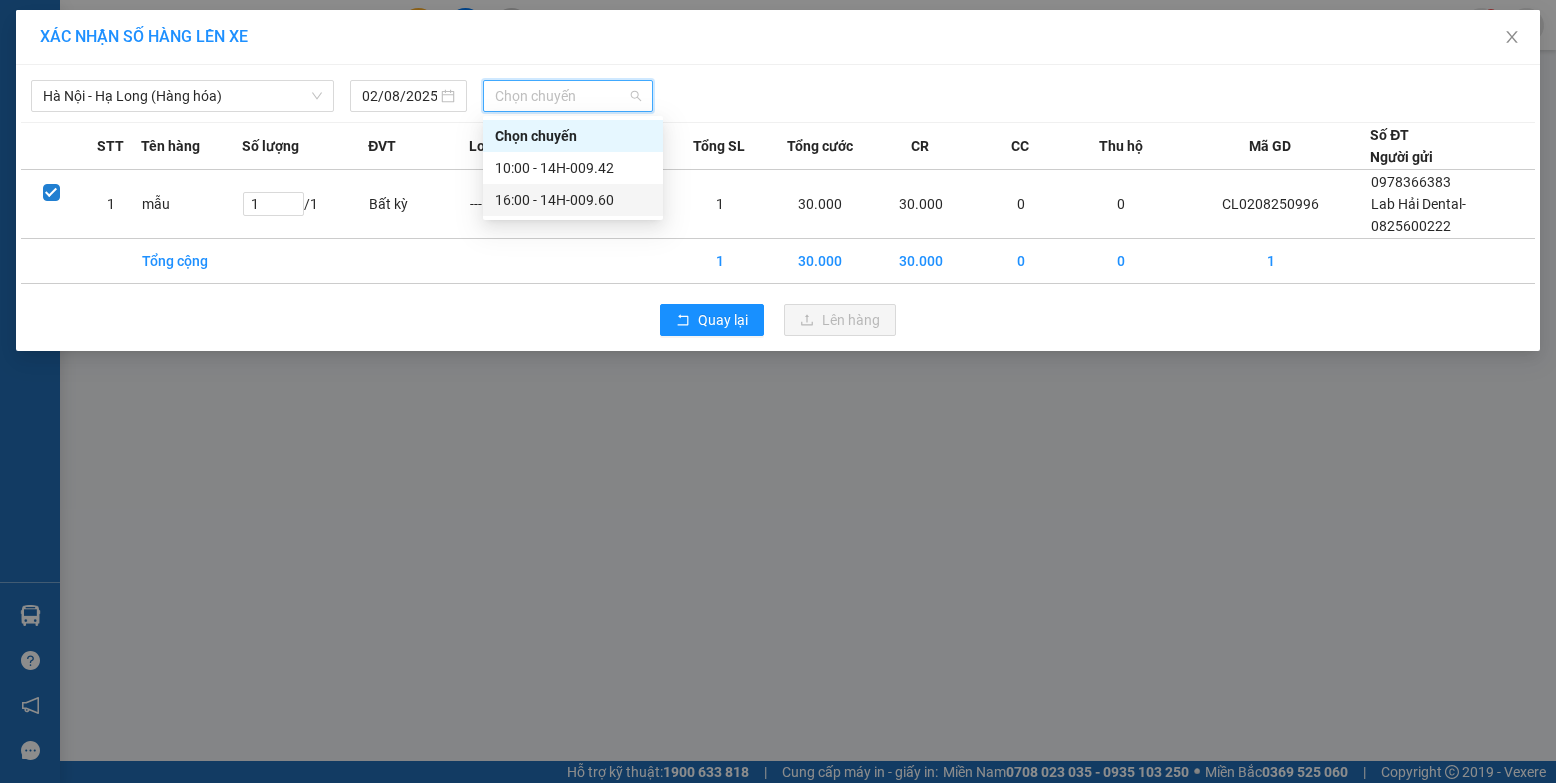 click on "16:00     - 14H-009.60" at bounding box center [573, 200] 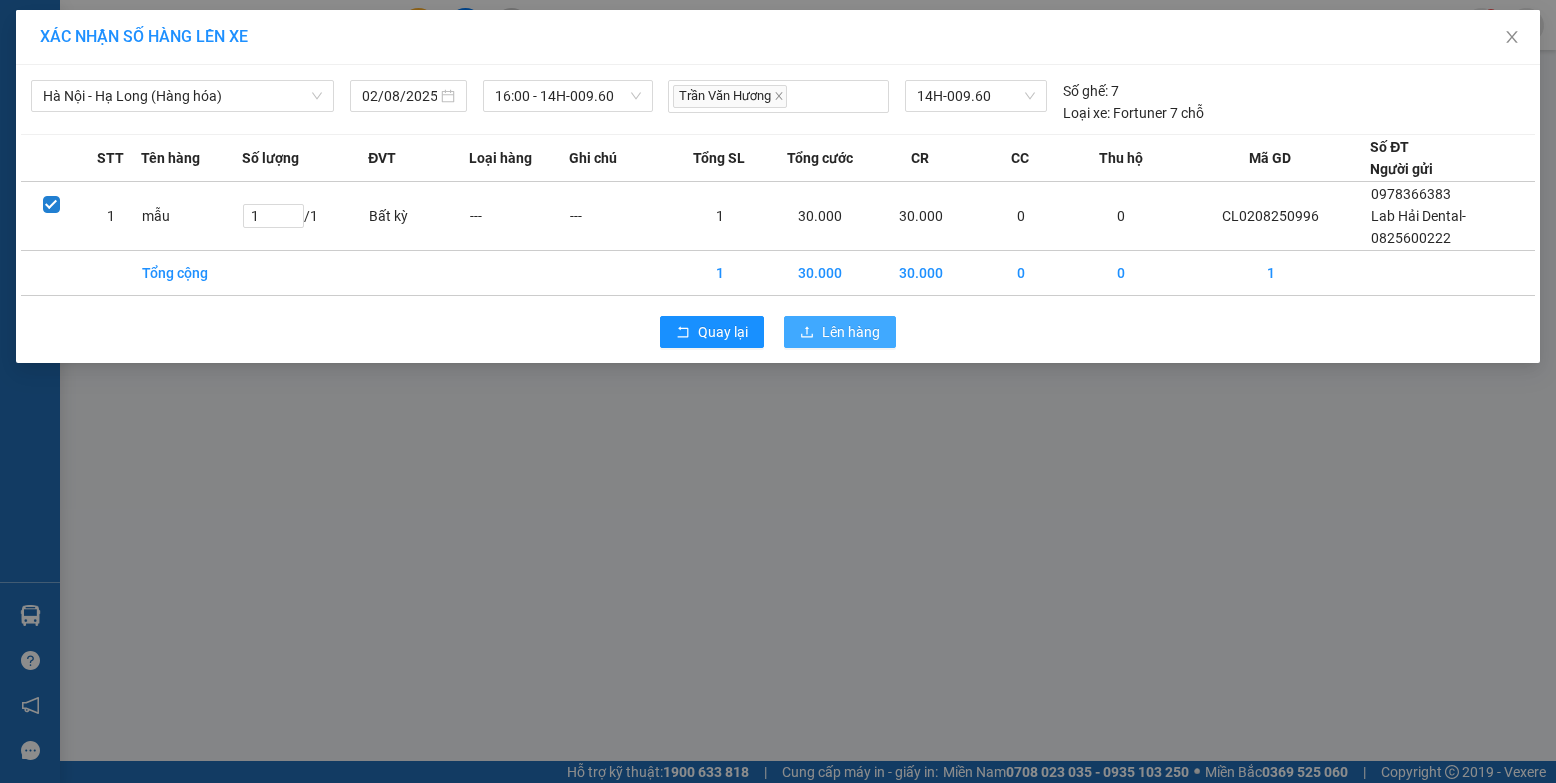 click 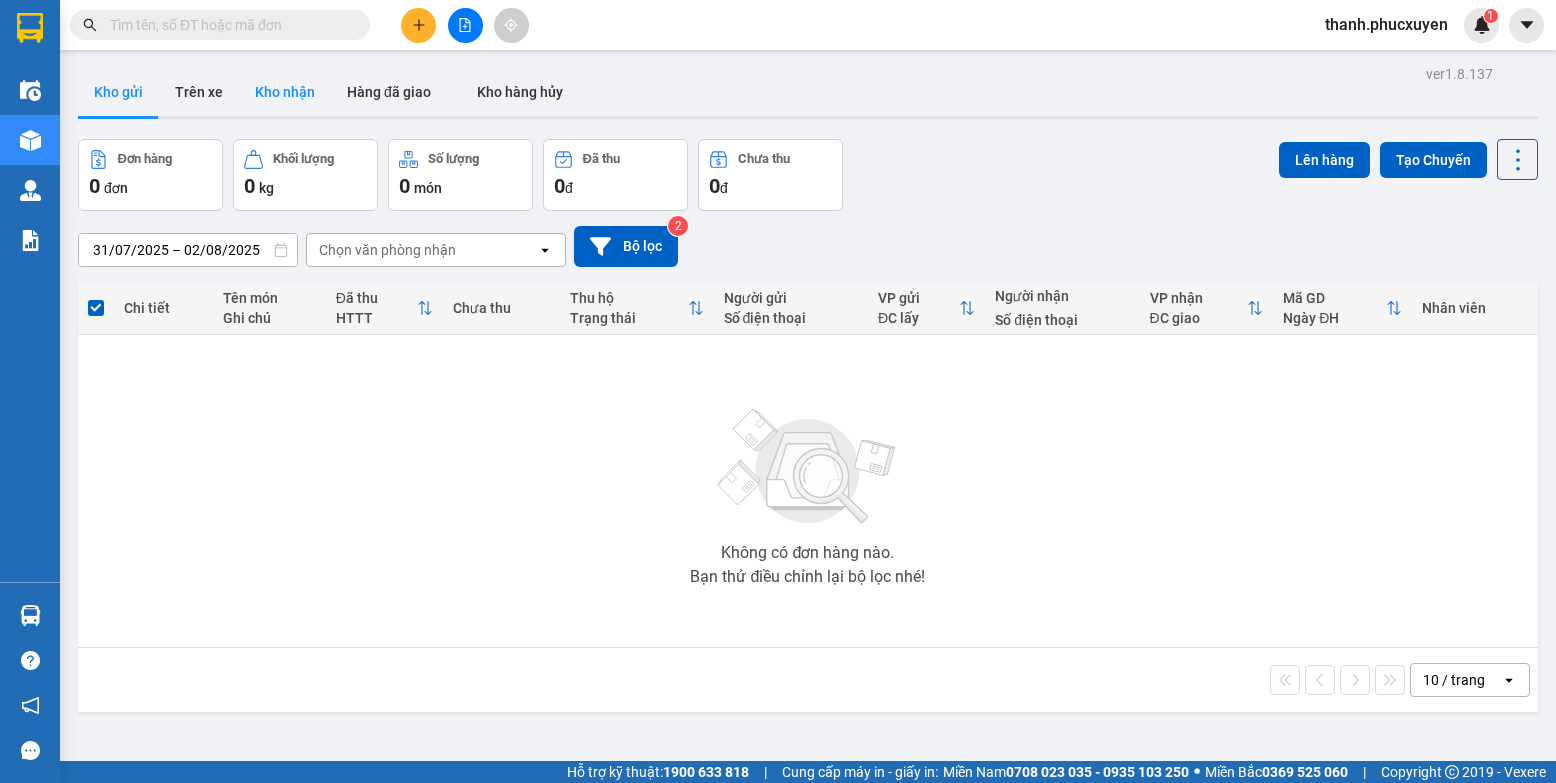 click on "Kho nhận" at bounding box center [285, 92] 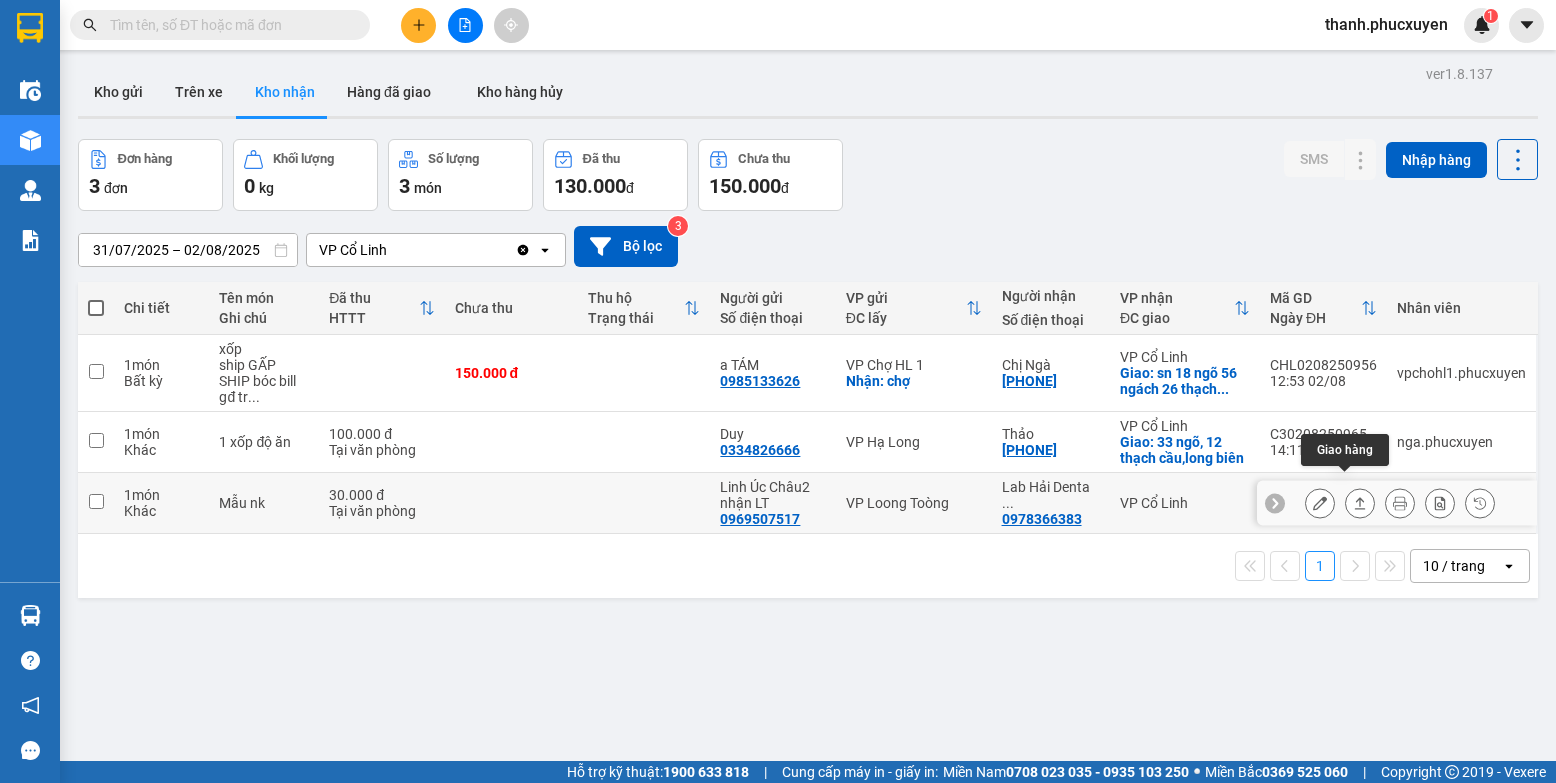 click at bounding box center [1360, 503] 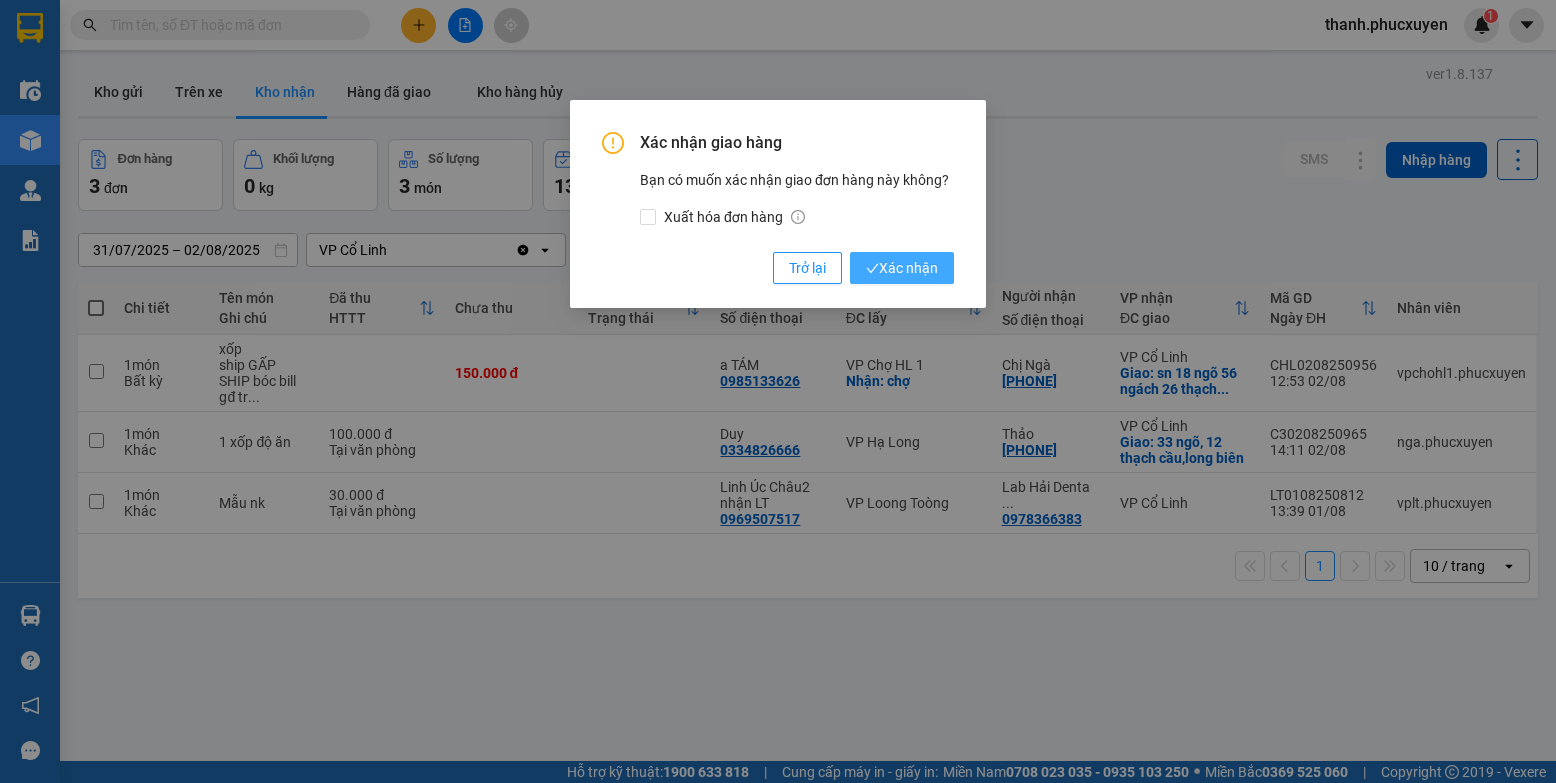 click on "Xác nhận" at bounding box center (902, 268) 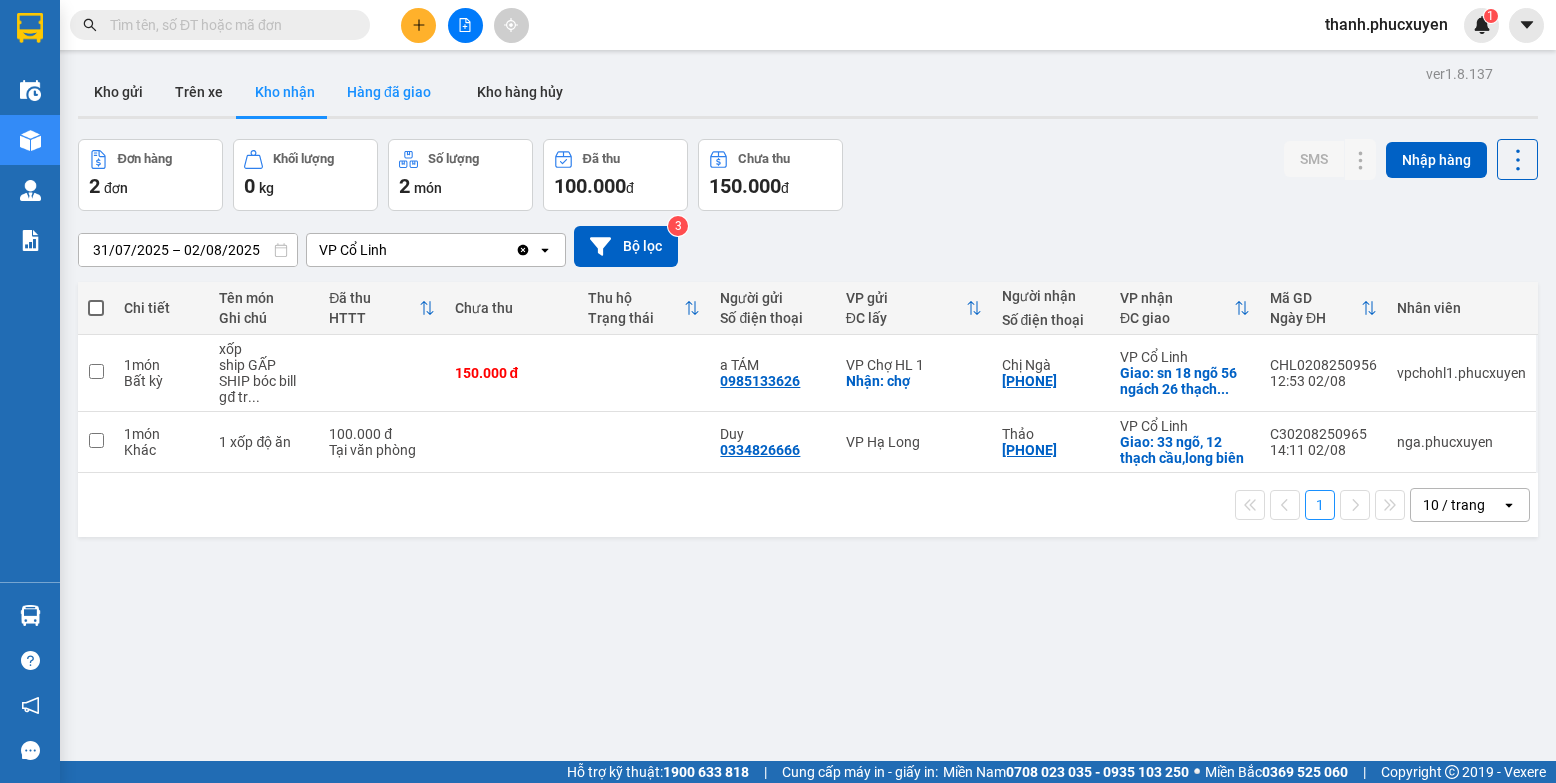 click on "Hàng đã giao" at bounding box center [389, 92] 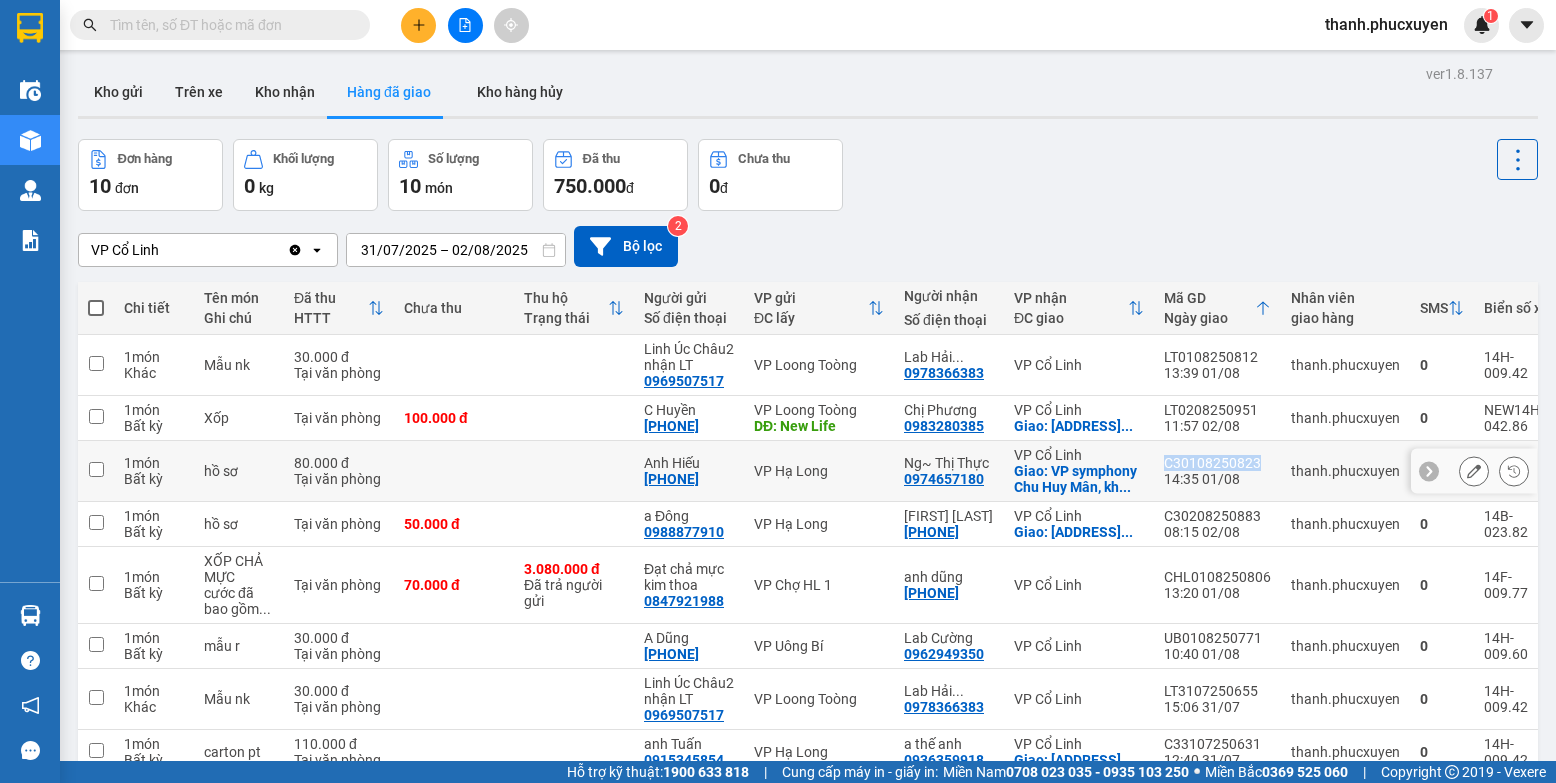 drag, startPoint x: 1255, startPoint y: 476, endPoint x: 1164, endPoint y: 476, distance: 91 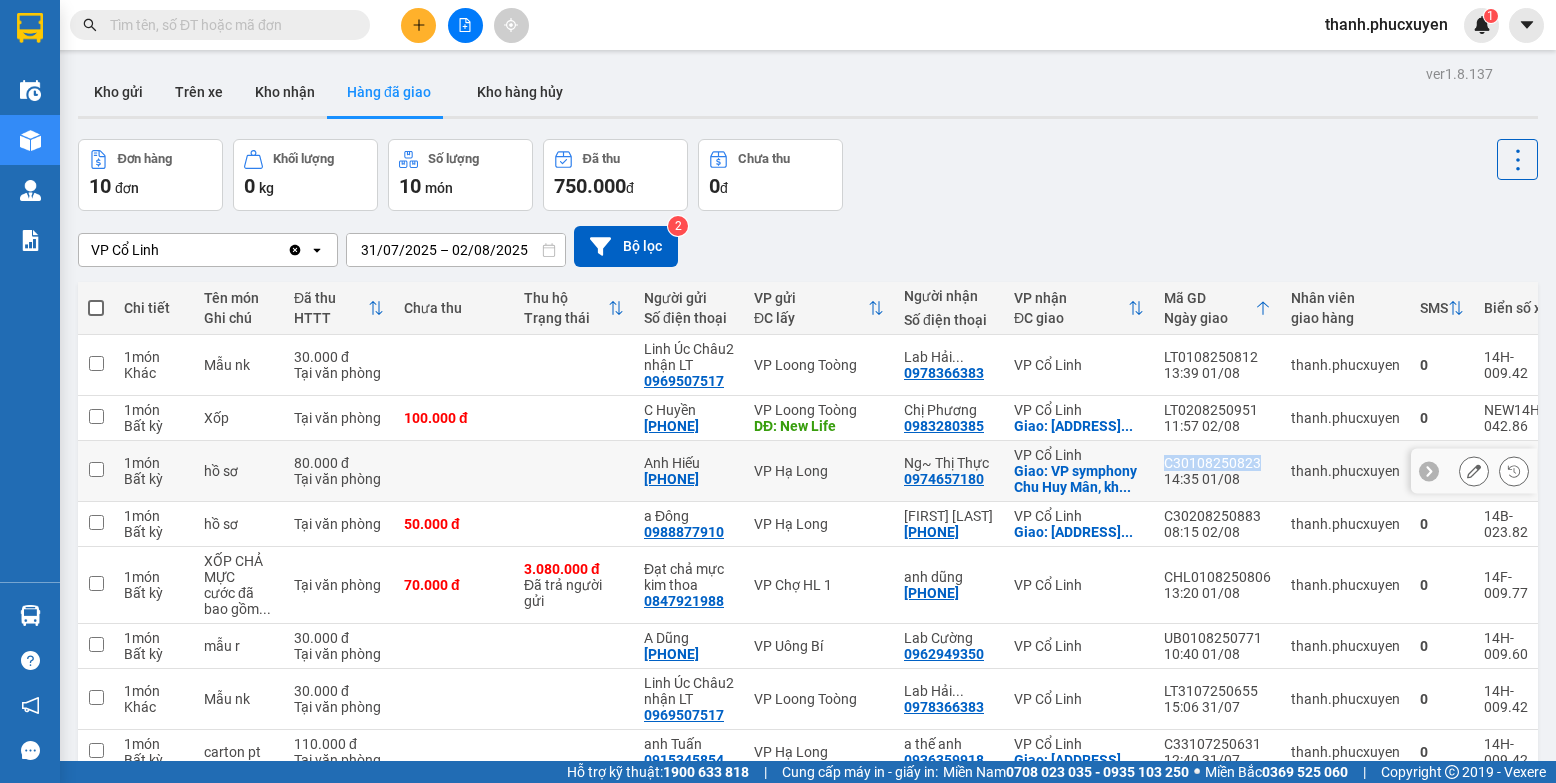 click on "C30108250823" at bounding box center (1217, 463) 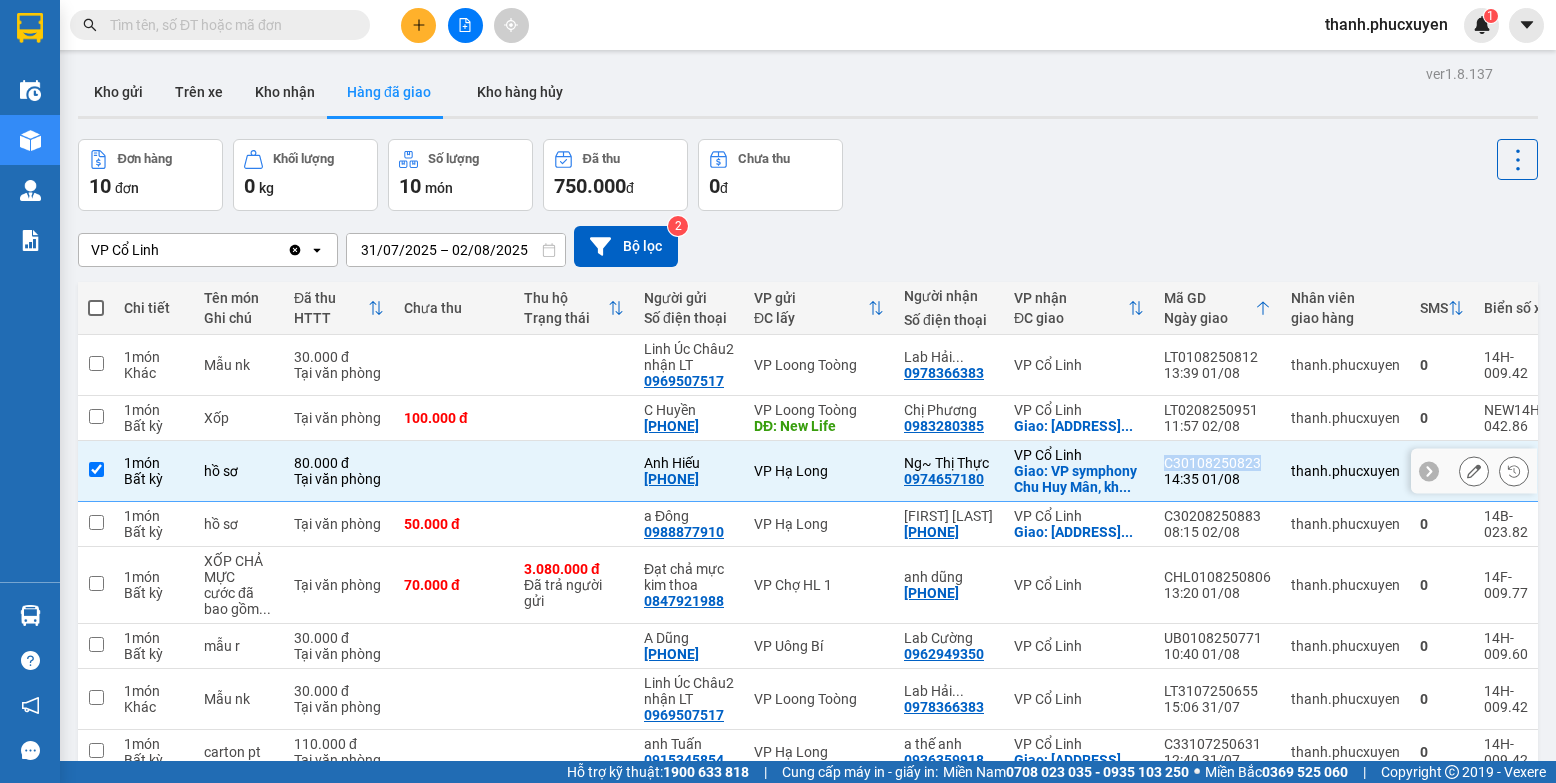 checkbox on "true" 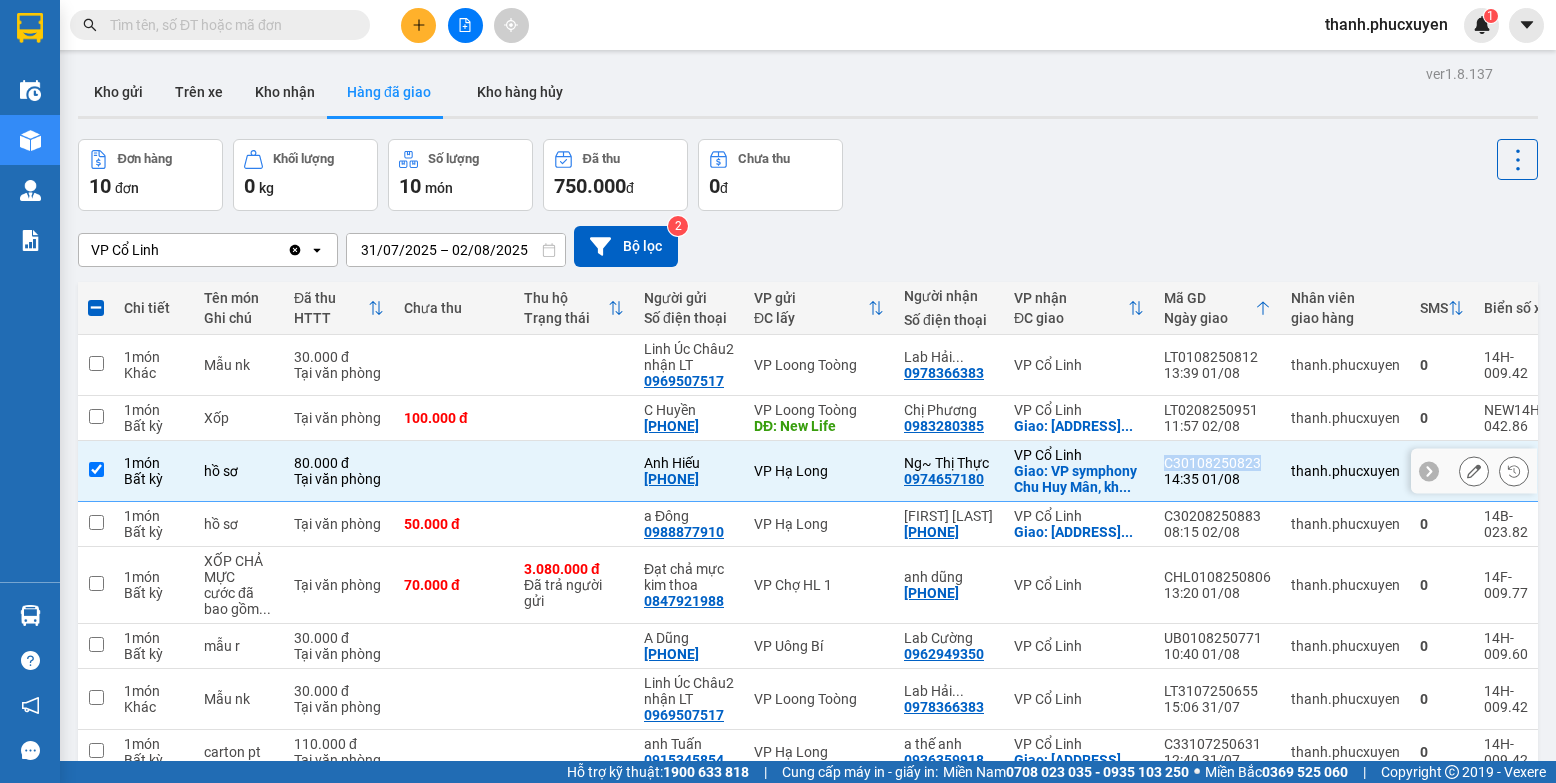 copy on "C30108250823" 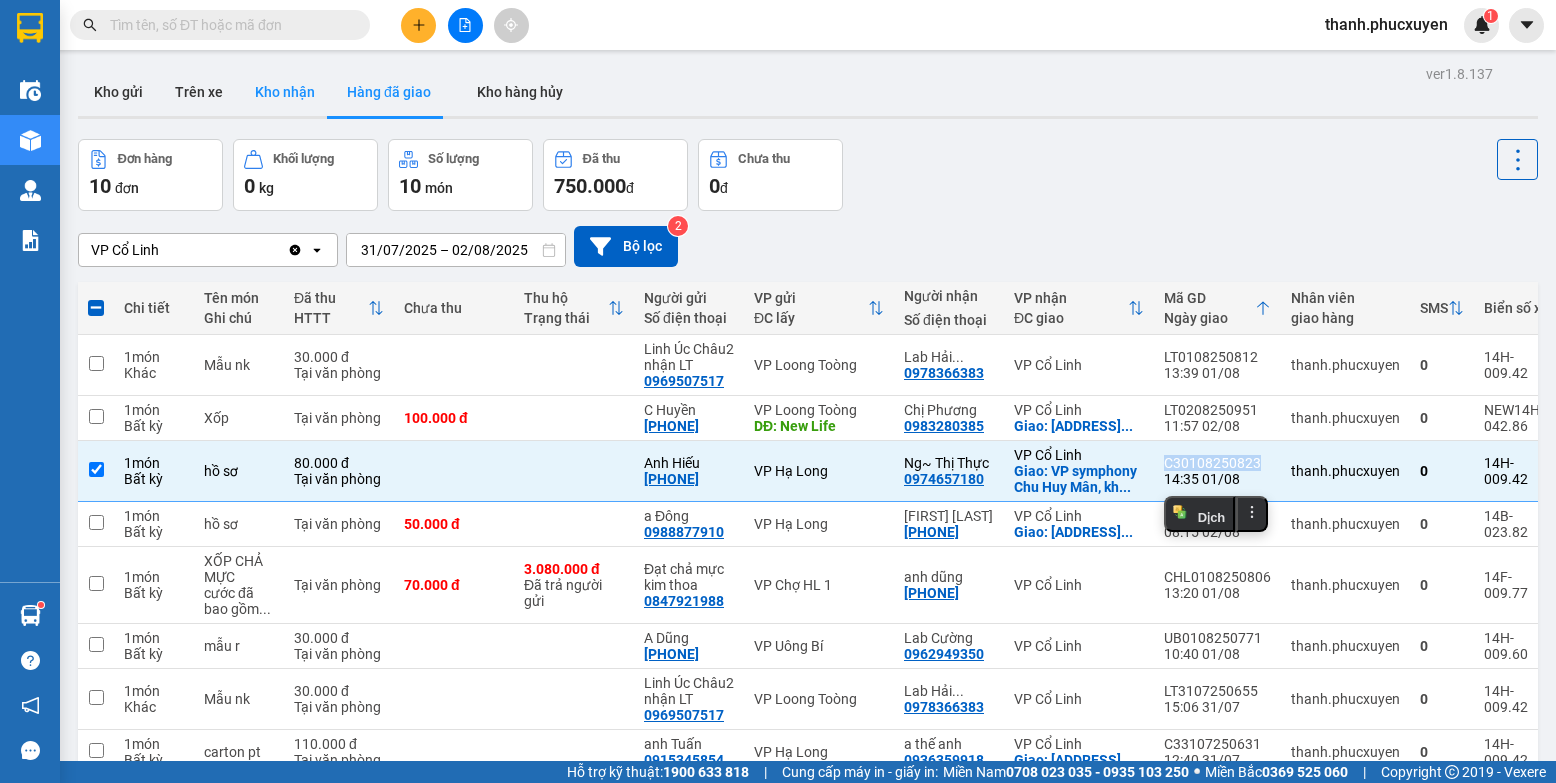 click on "Kho nhận" at bounding box center [285, 92] 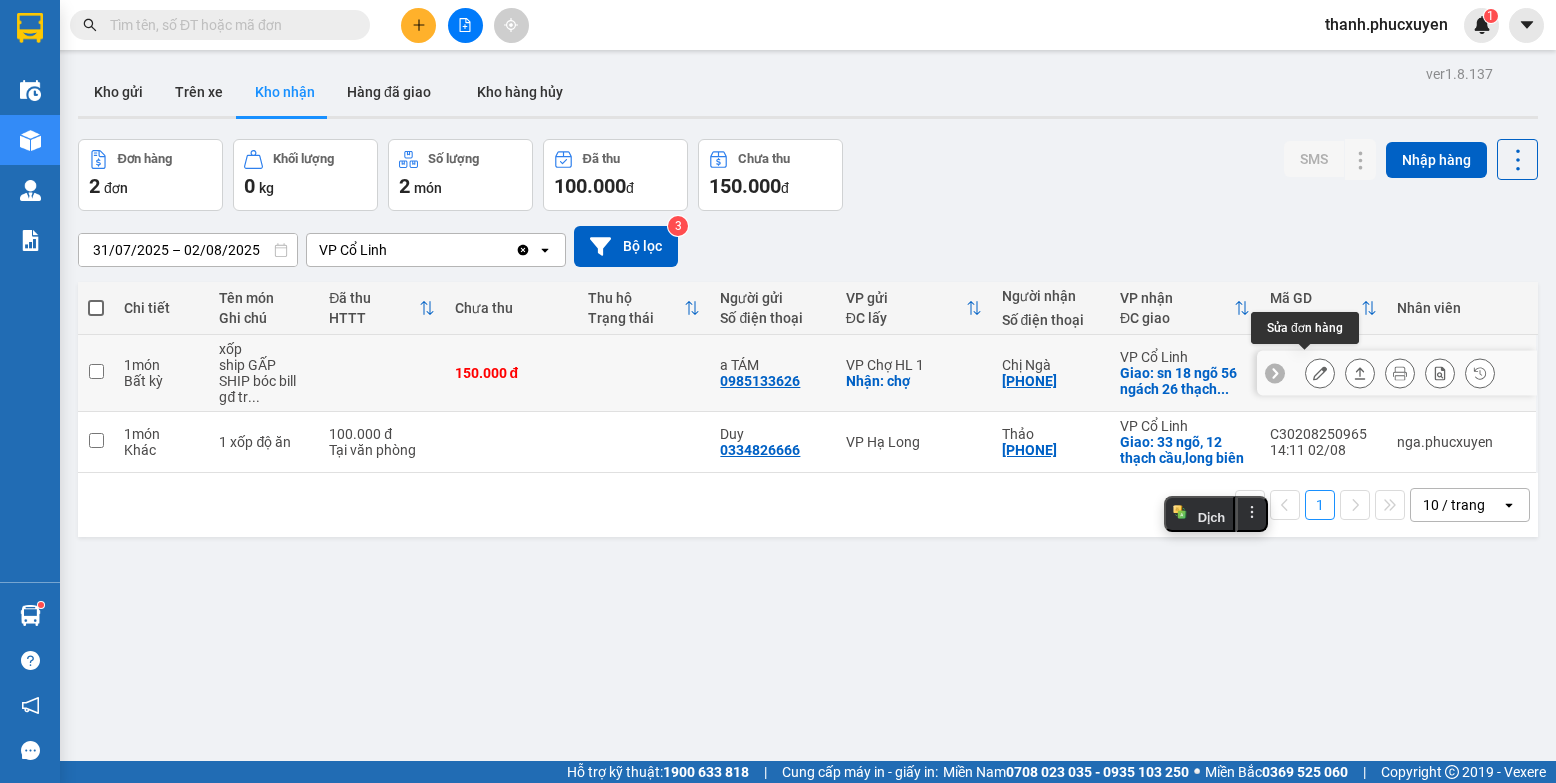 click 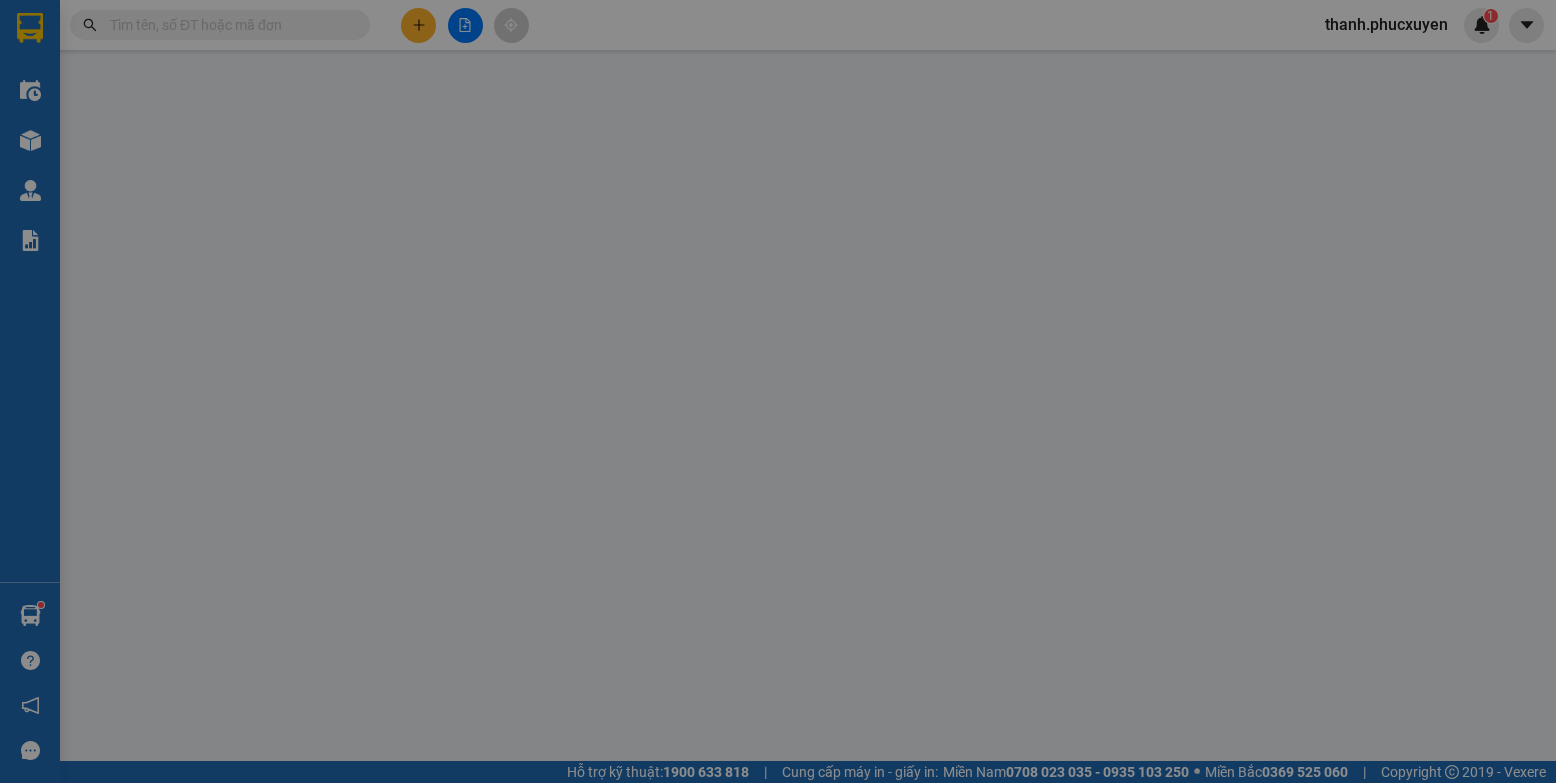type on "0985133626" 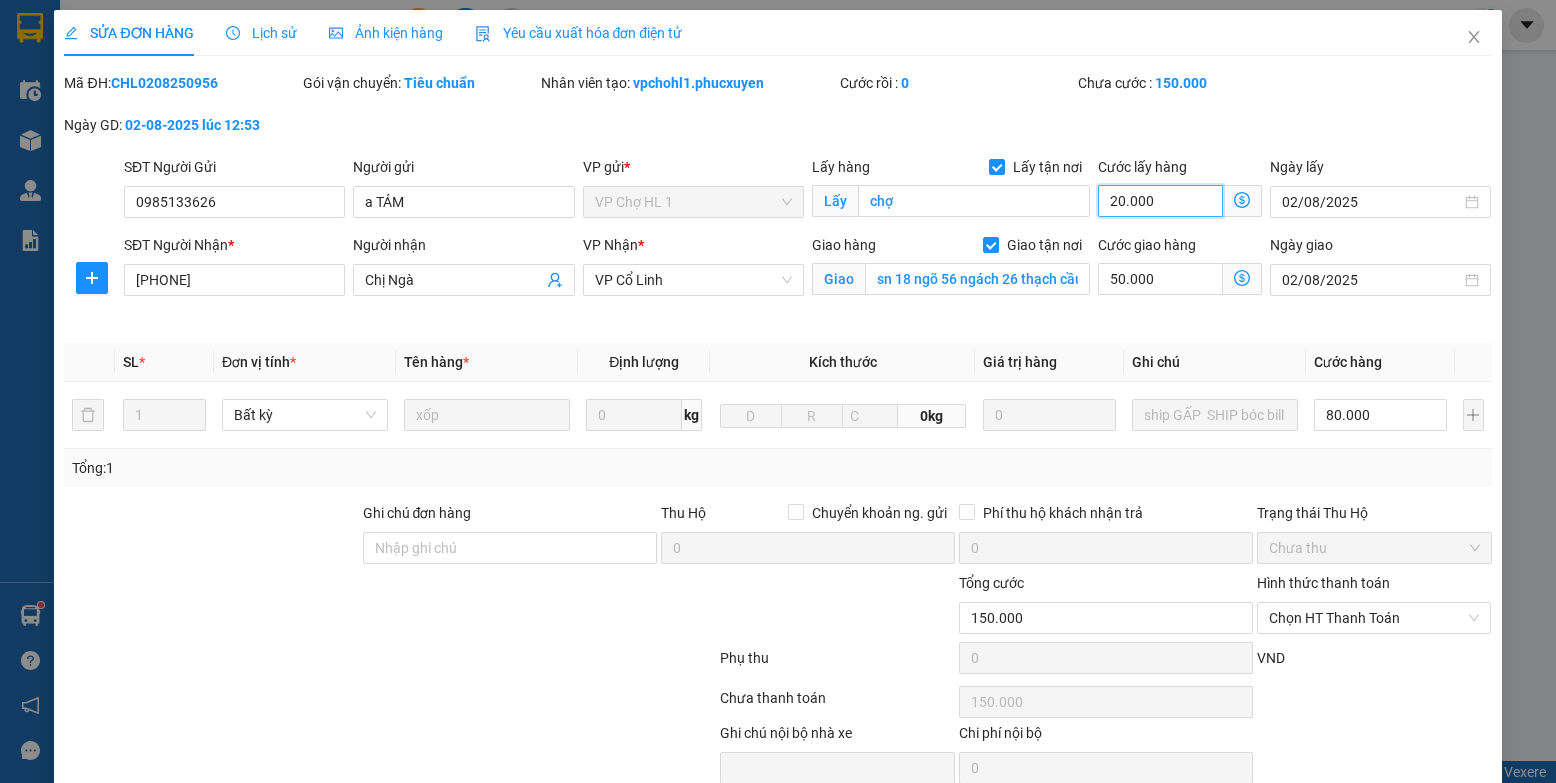 click on "20.000" at bounding box center [1160, 201] 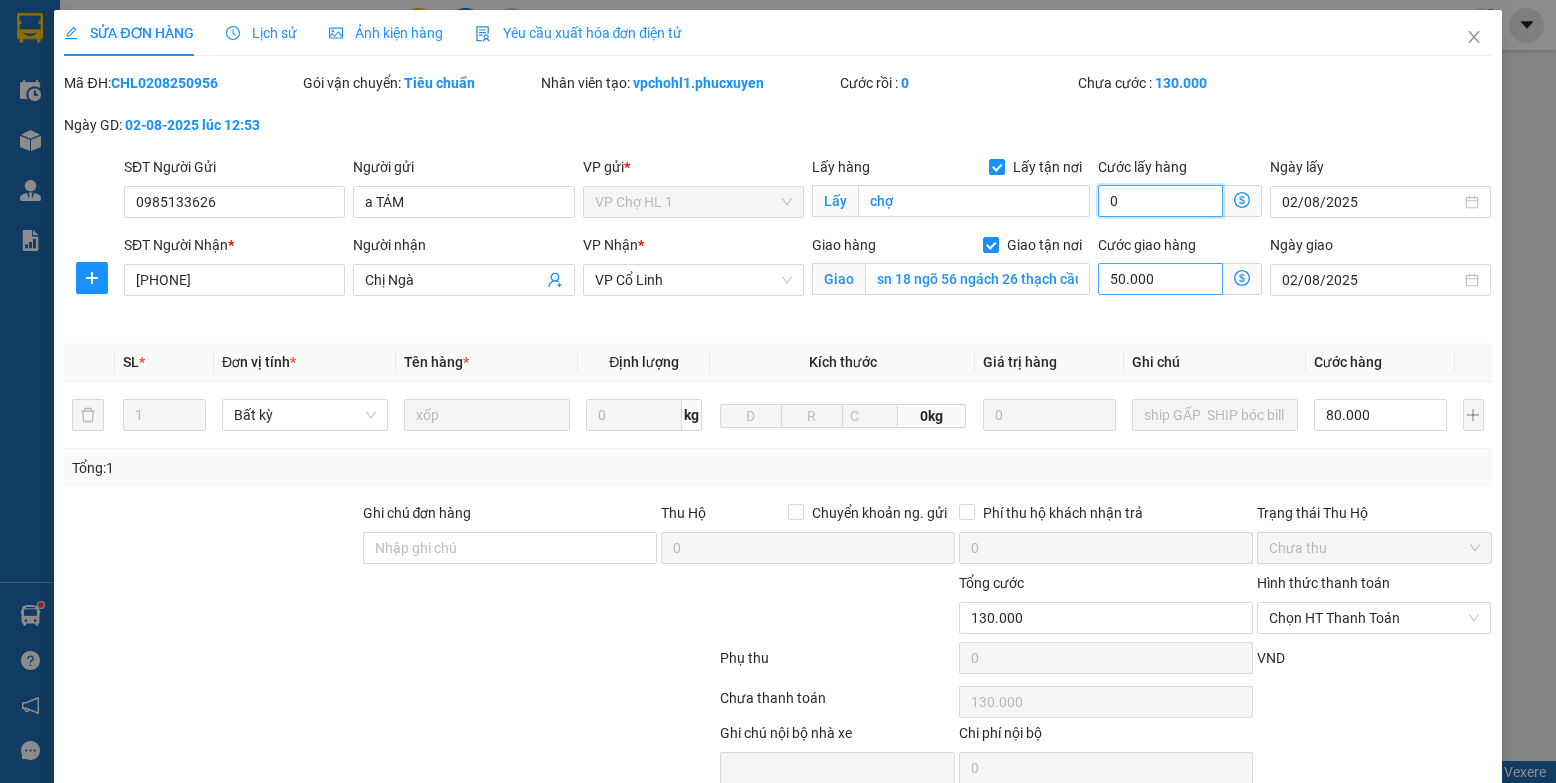 type on "0" 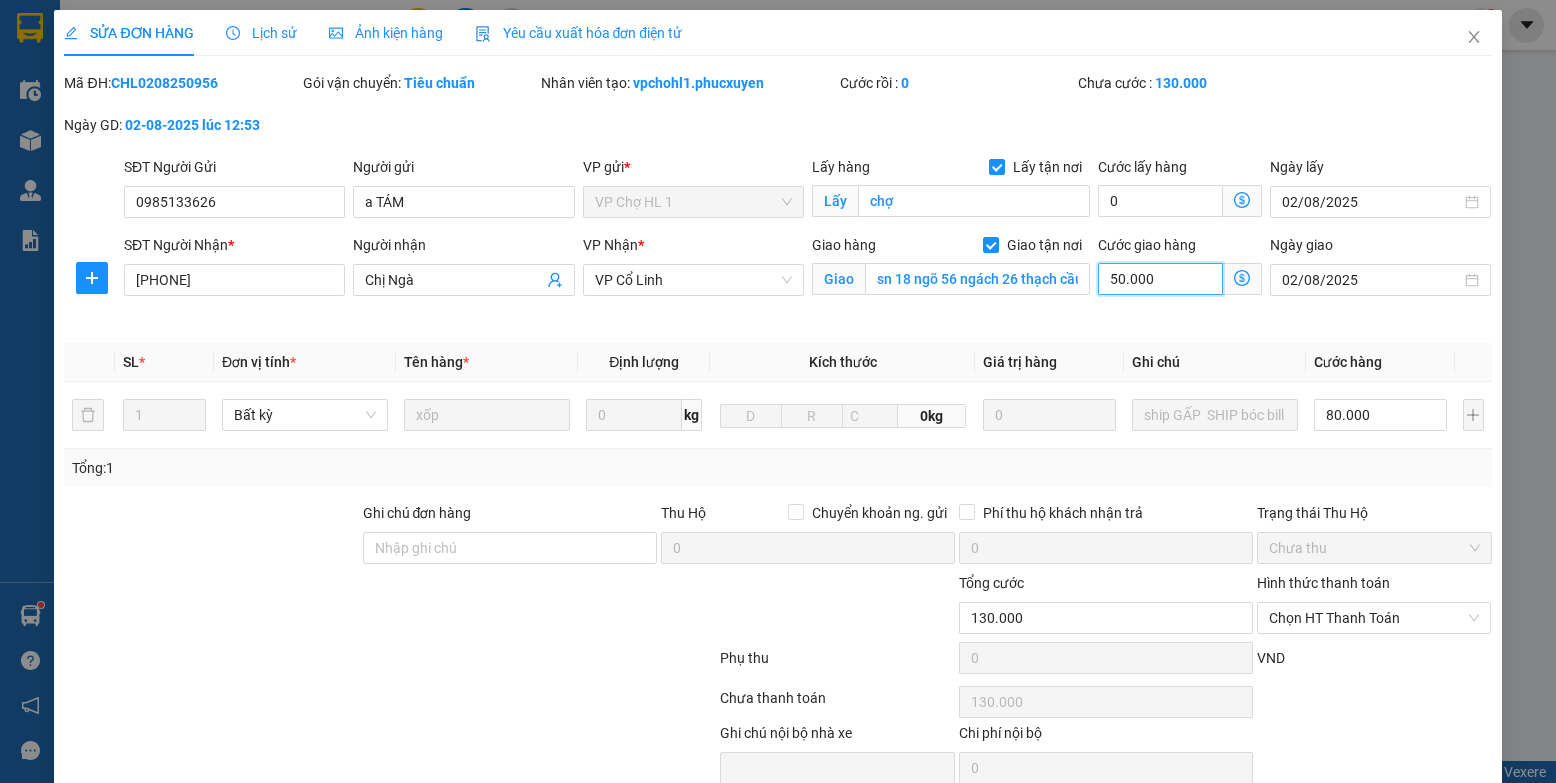 click on "50.000" at bounding box center [1160, 279] 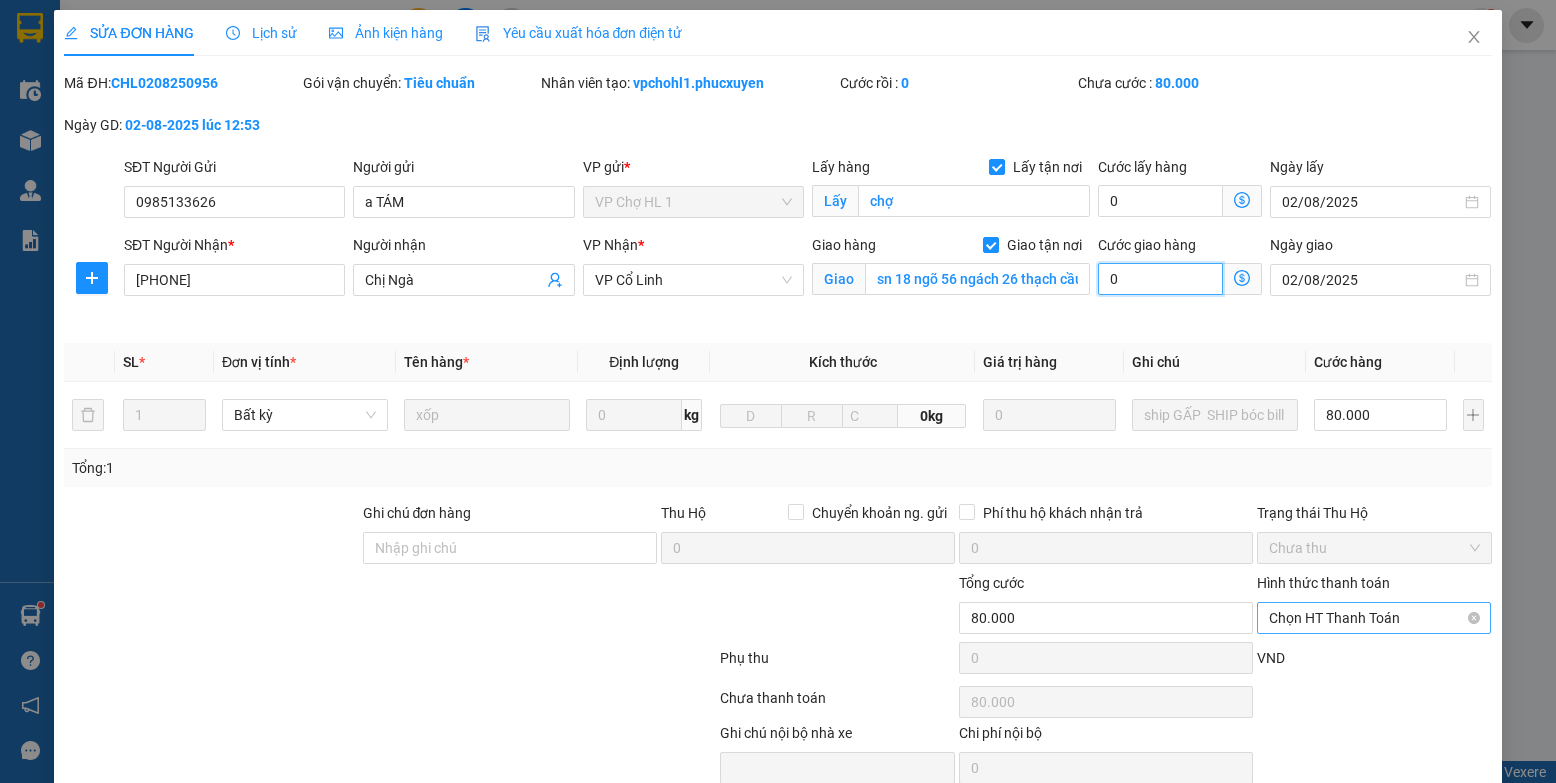 click on "Chọn HT Thanh Toán" at bounding box center (1374, 618) 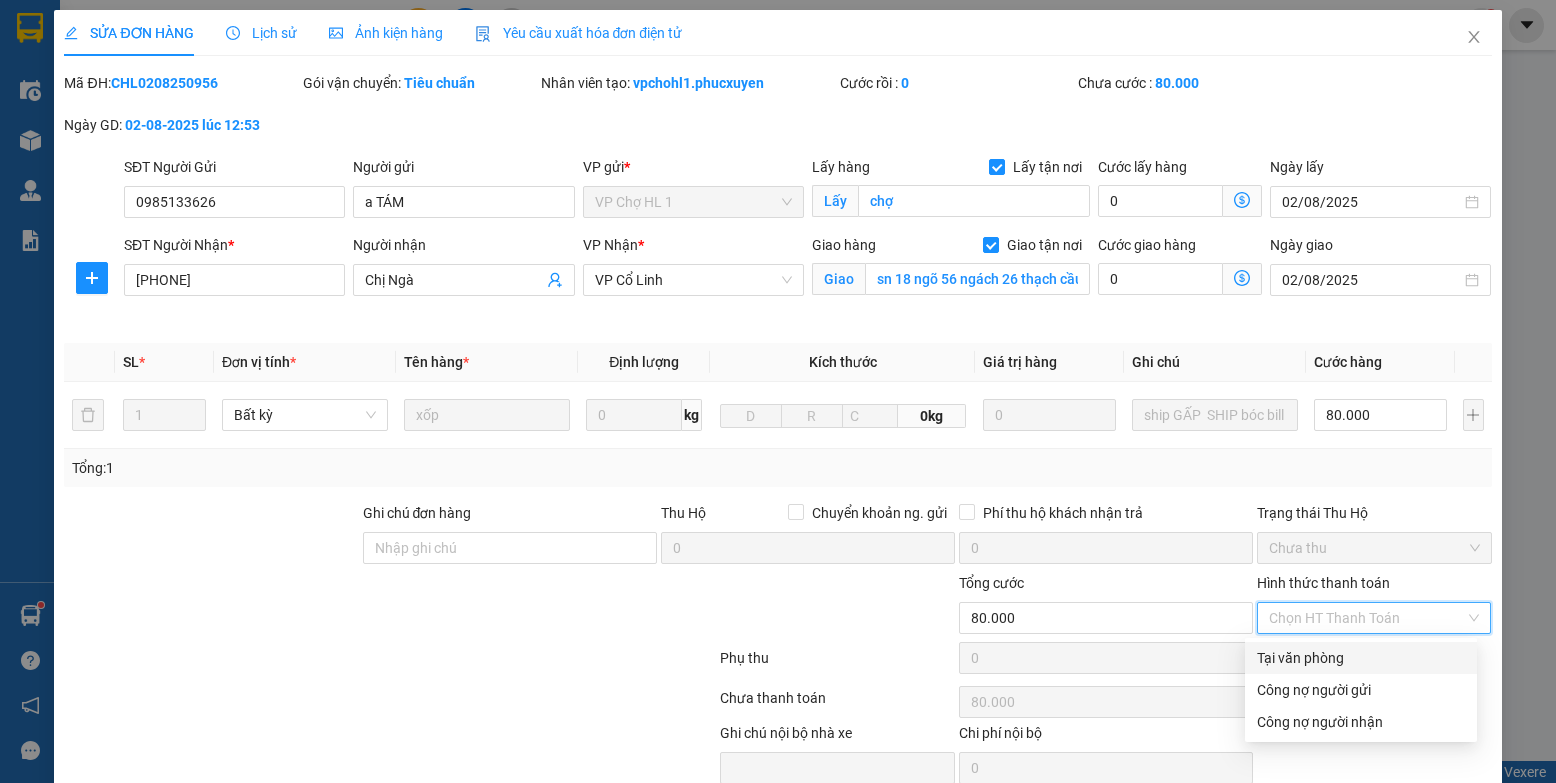 click on "Tại văn phòng" at bounding box center [1361, 658] 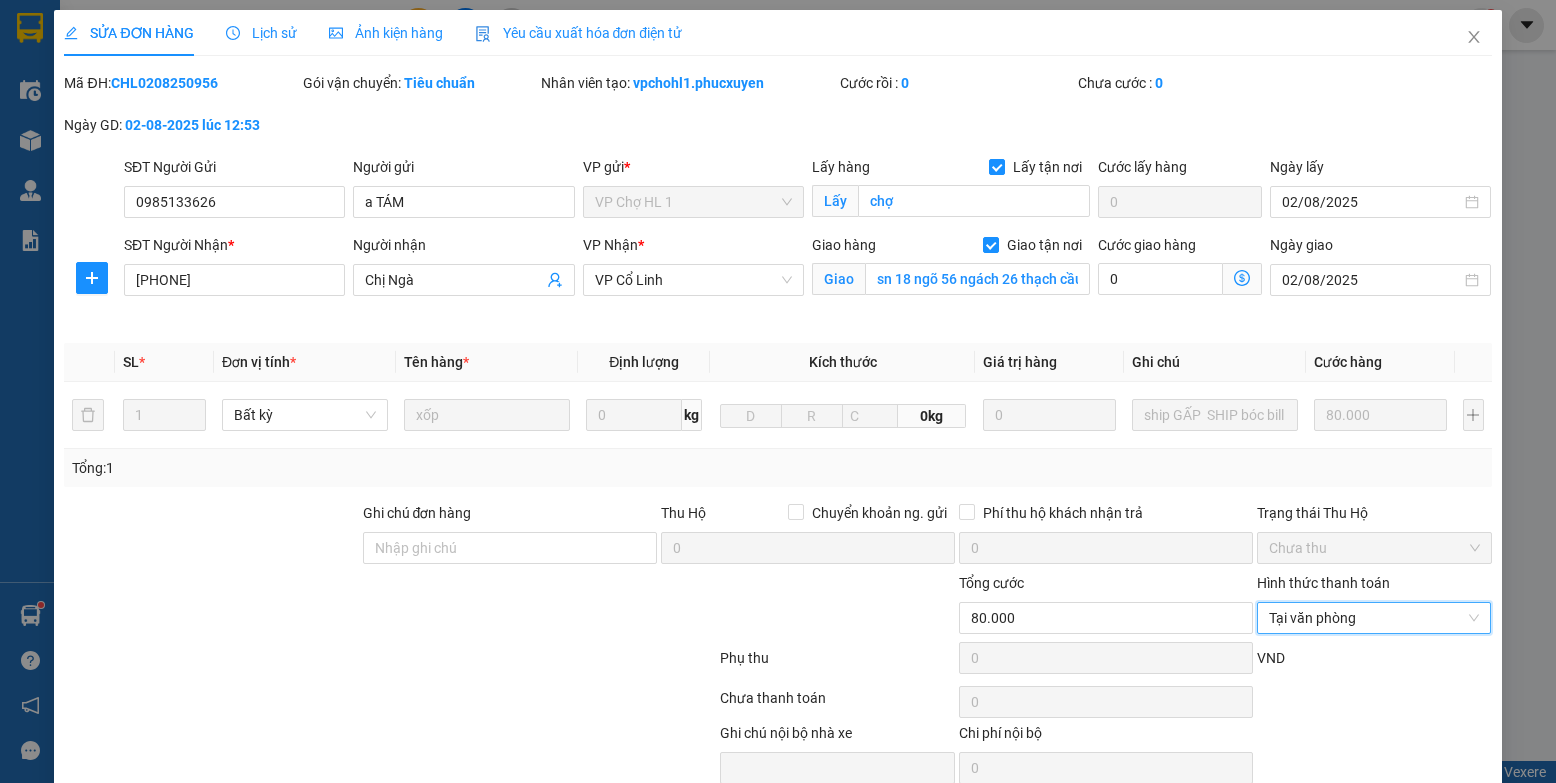 scroll, scrollTop: 87, scrollLeft: 0, axis: vertical 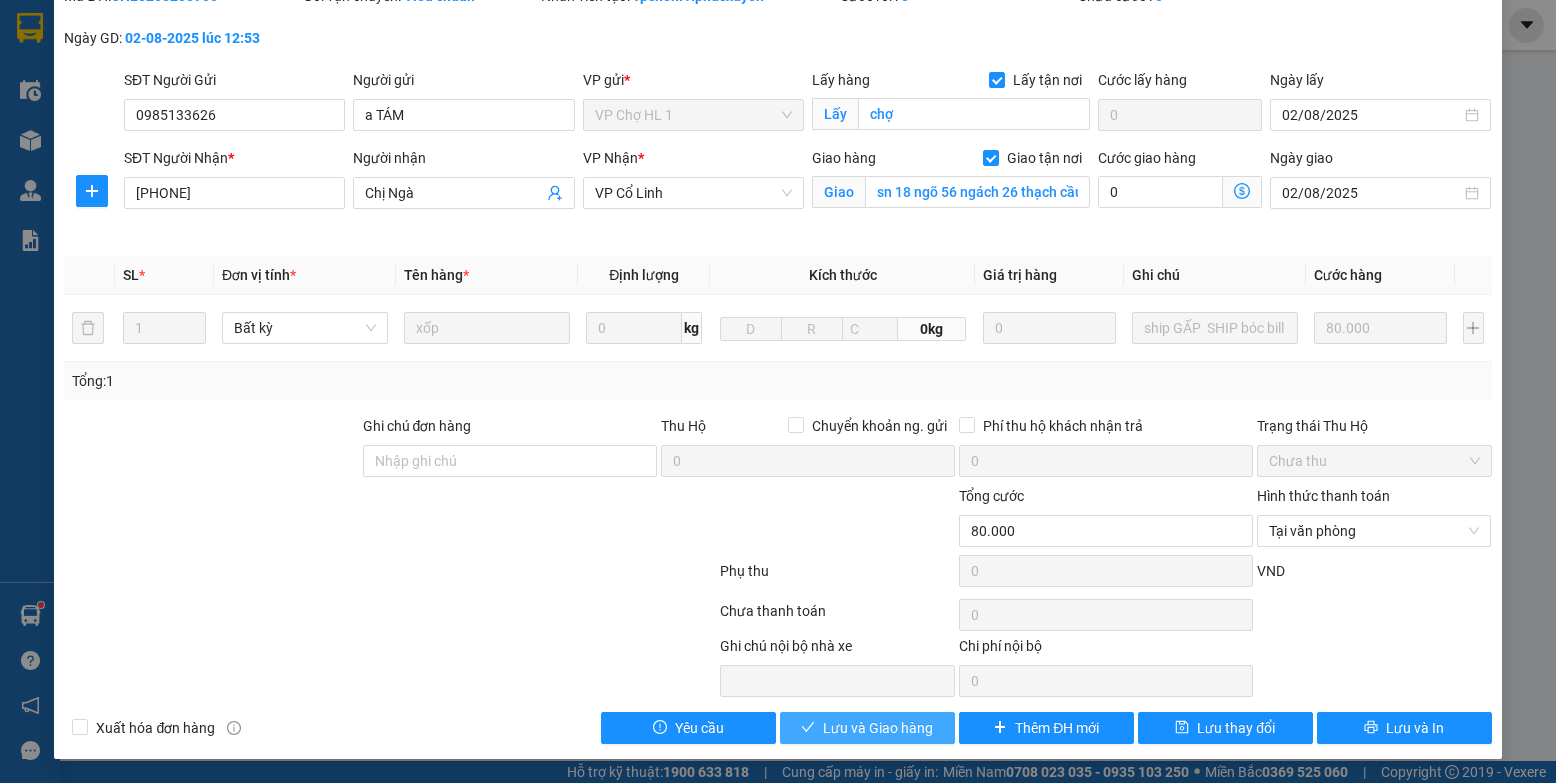 click on "Lưu và Giao hàng" at bounding box center (878, 728) 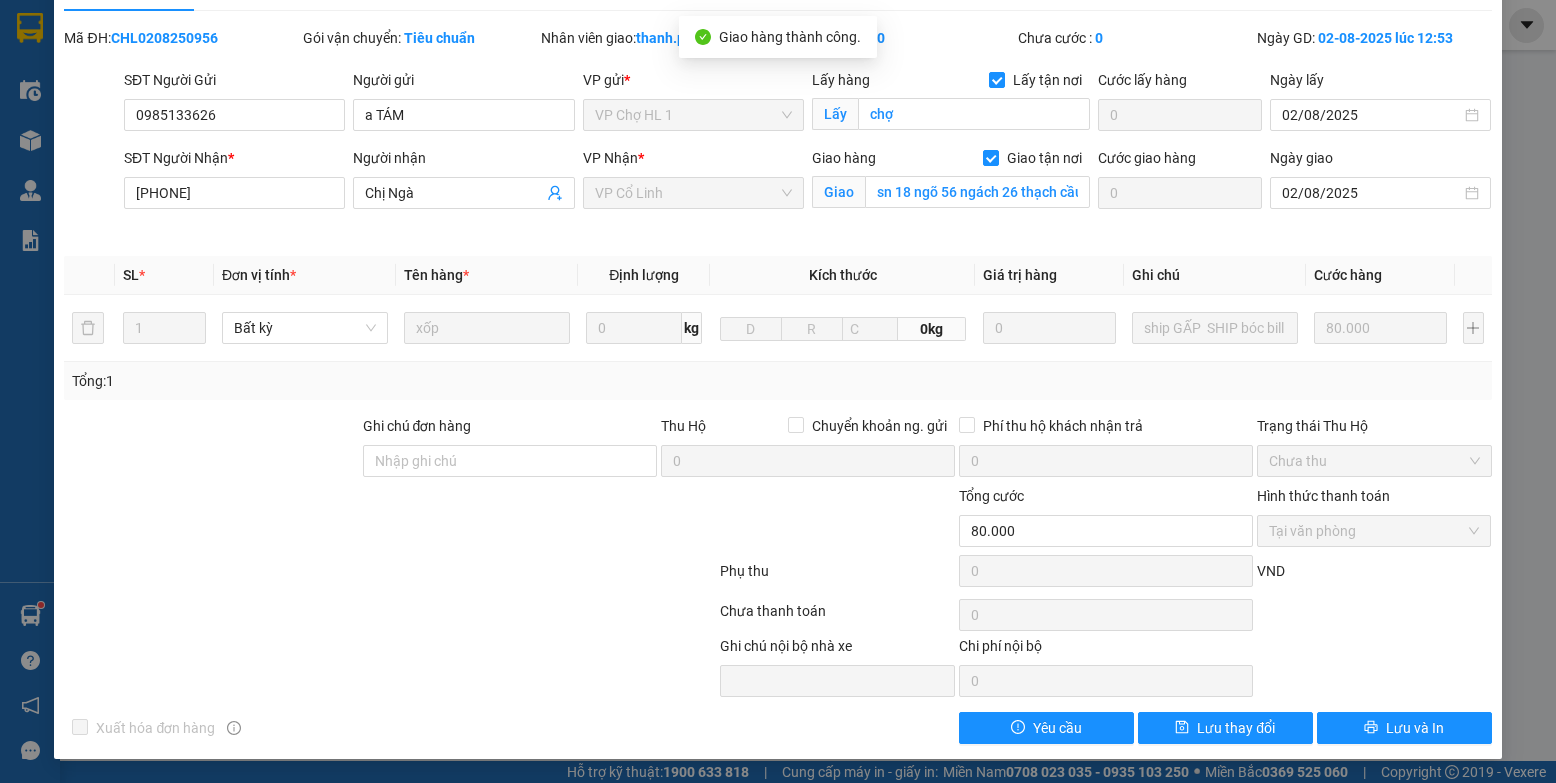 scroll, scrollTop: 0, scrollLeft: 0, axis: both 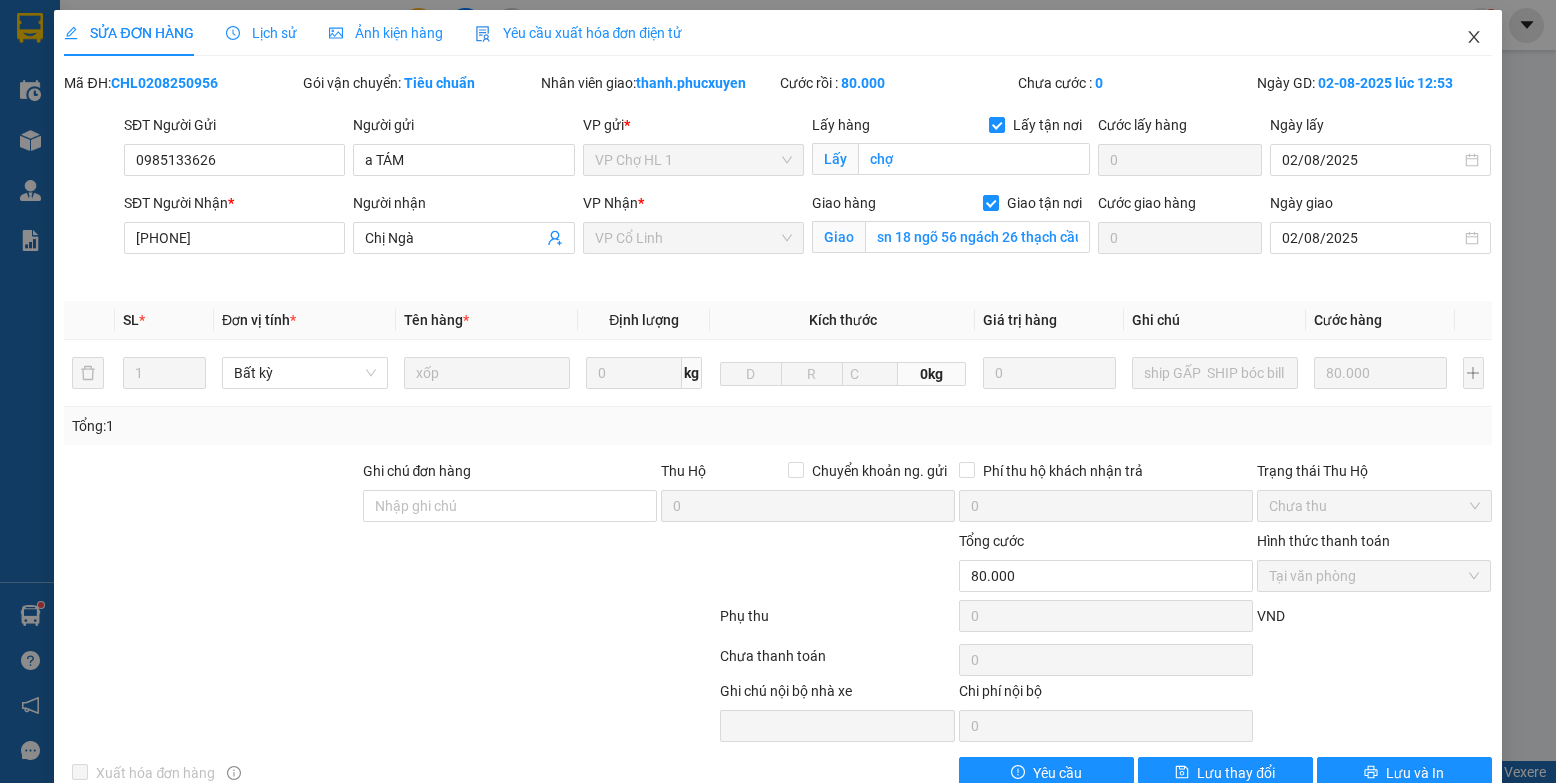 click 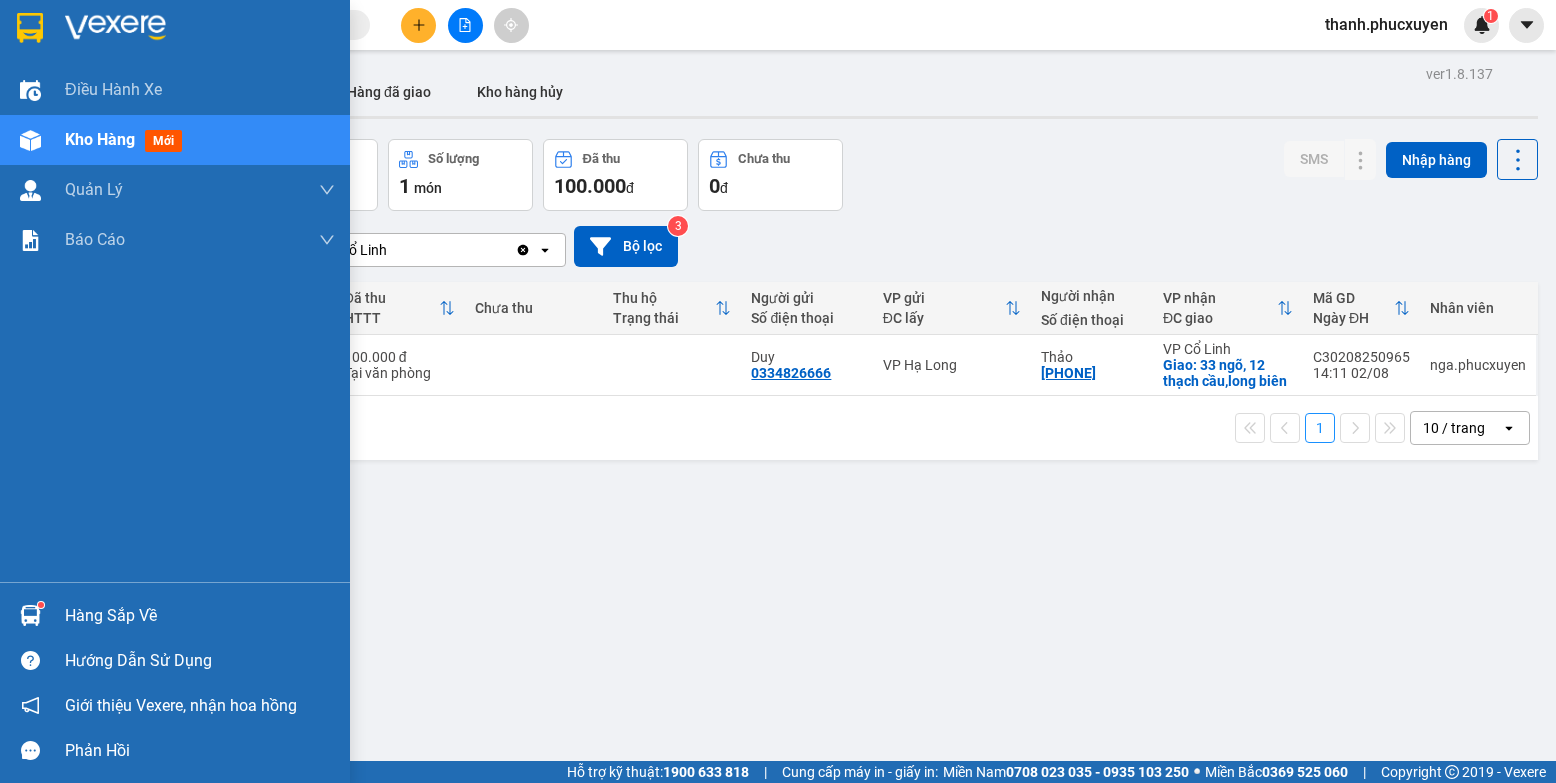 click on "Hàng sắp về" at bounding box center (175, 615) 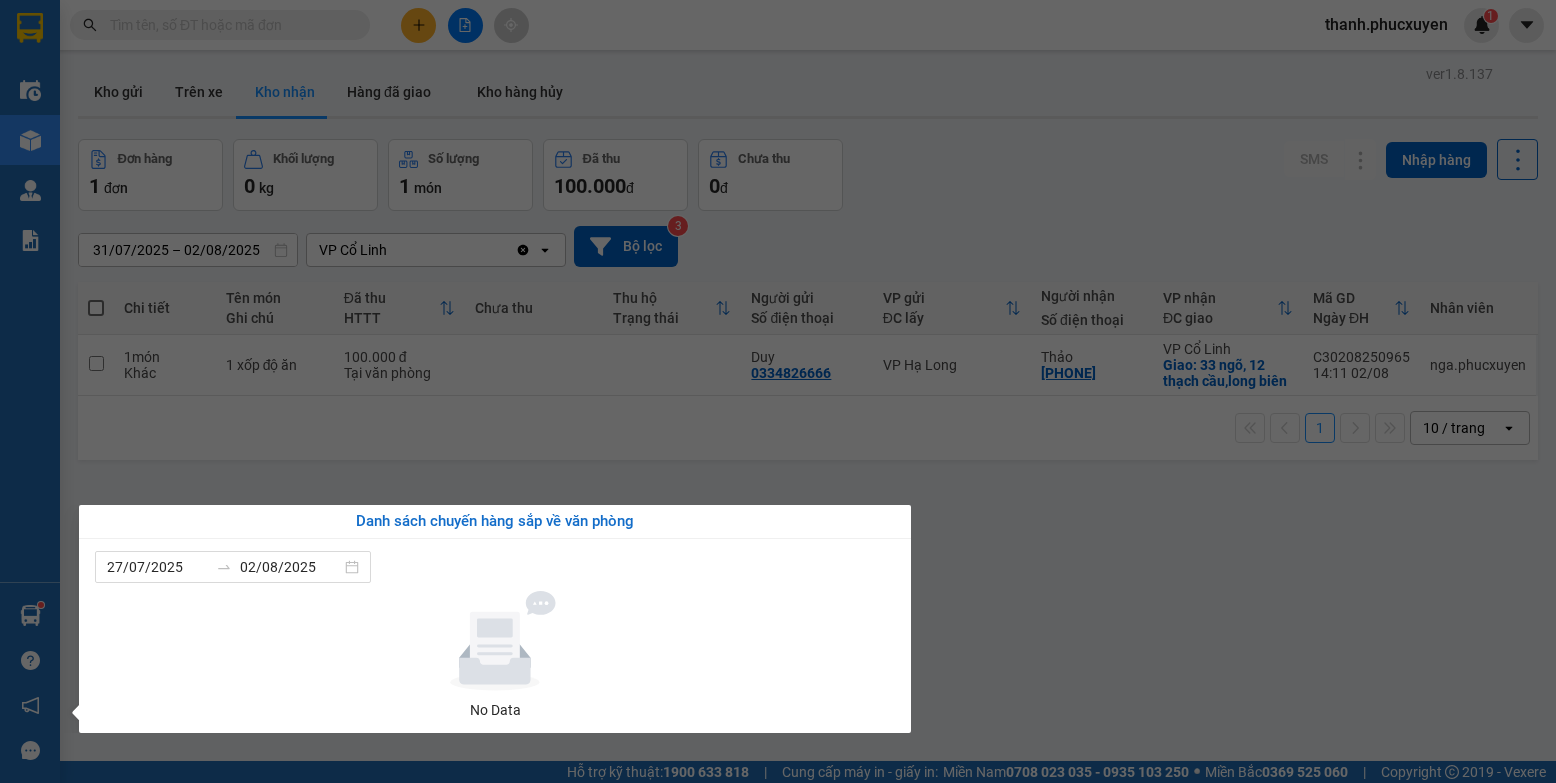 click on "Kết quả tìm kiếm ( 0 )  Bộ lọc  No Data thanh.phucxuyen 1     Điều hành xe     Kho hàng mới     Quản Lý Quản lý thu hộ Quản lý chuyến Quản lý khách hàng Quản lý khách hàng mới Quản lý giao nhận mới Quản lý kiểm kho     Báo cáo  11. Báo cáo đơn giao nhận nội bộ 1. Chi tiết đơn hàng văn phòng 12. Thống kê đơn đối tác 2. Tổng doanh thu theo từng văn phòng 3. Thống kê đơn hàng toàn nhà xe  4. Báo cáo dòng tiền theo nhân viên 5. Doanh thu thực tế chi tiết theo phòng hàng  8. Thống kê nhận và gửi hàng theo văn phòng 9. Thống kê chi tiết đơn hàng theo văn phòng gửi Báo cáo Dòng tiền Thực thu của Nhân viên (Tách cước) Hàng sắp về Hướng dẫn sử dụng Giới thiệu Vexere, nhận hoa hồng Phản hồi Phần mềm hỗ trợ bạn tốt chứ? ver  1.8.137 Kho gửi Trên xe Kho nhận Hàng đã giao Kho hàng hủy Đơn hàng 1 đơn Khối lượng 0 kg" at bounding box center [778, 391] 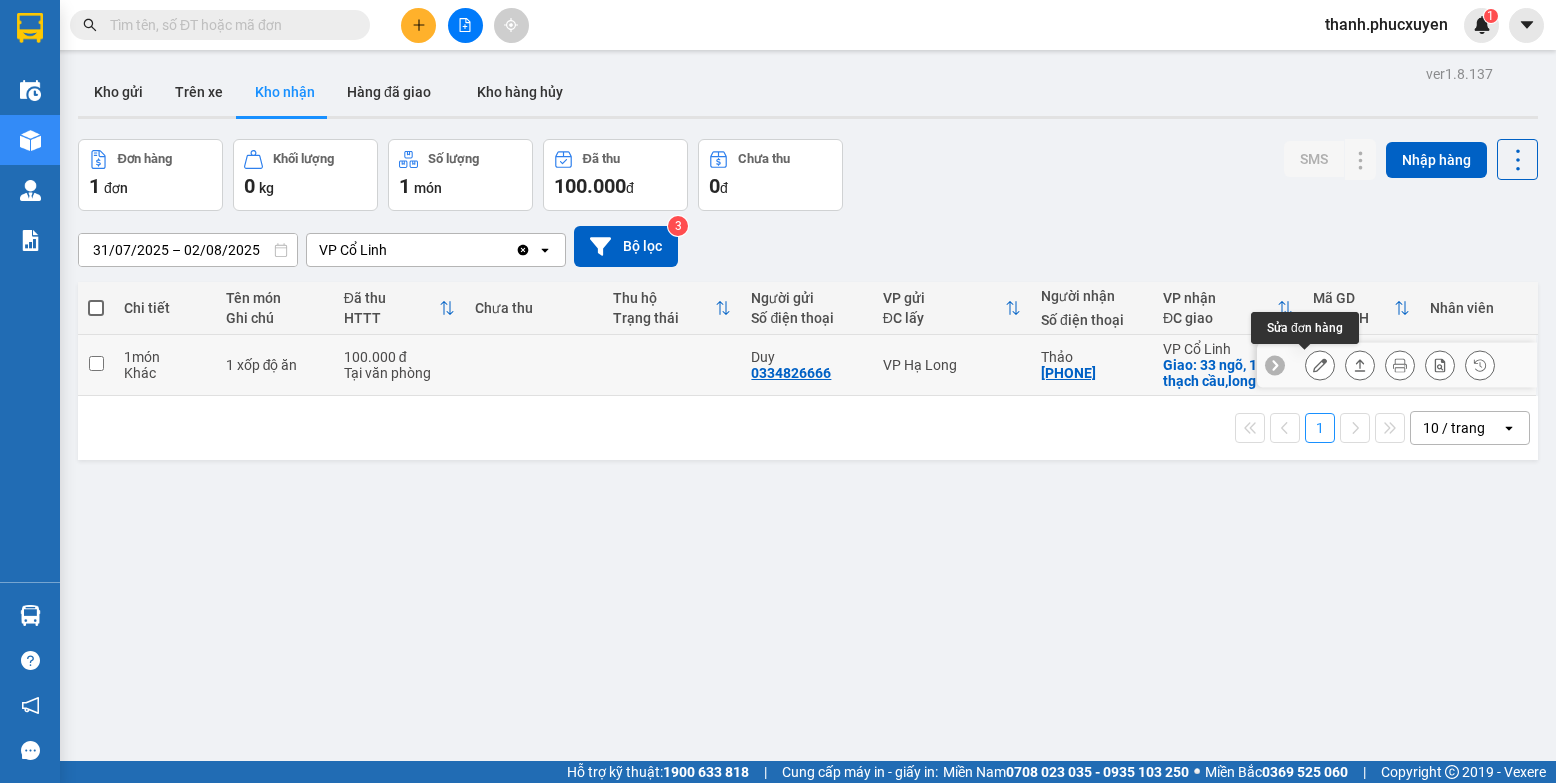 click 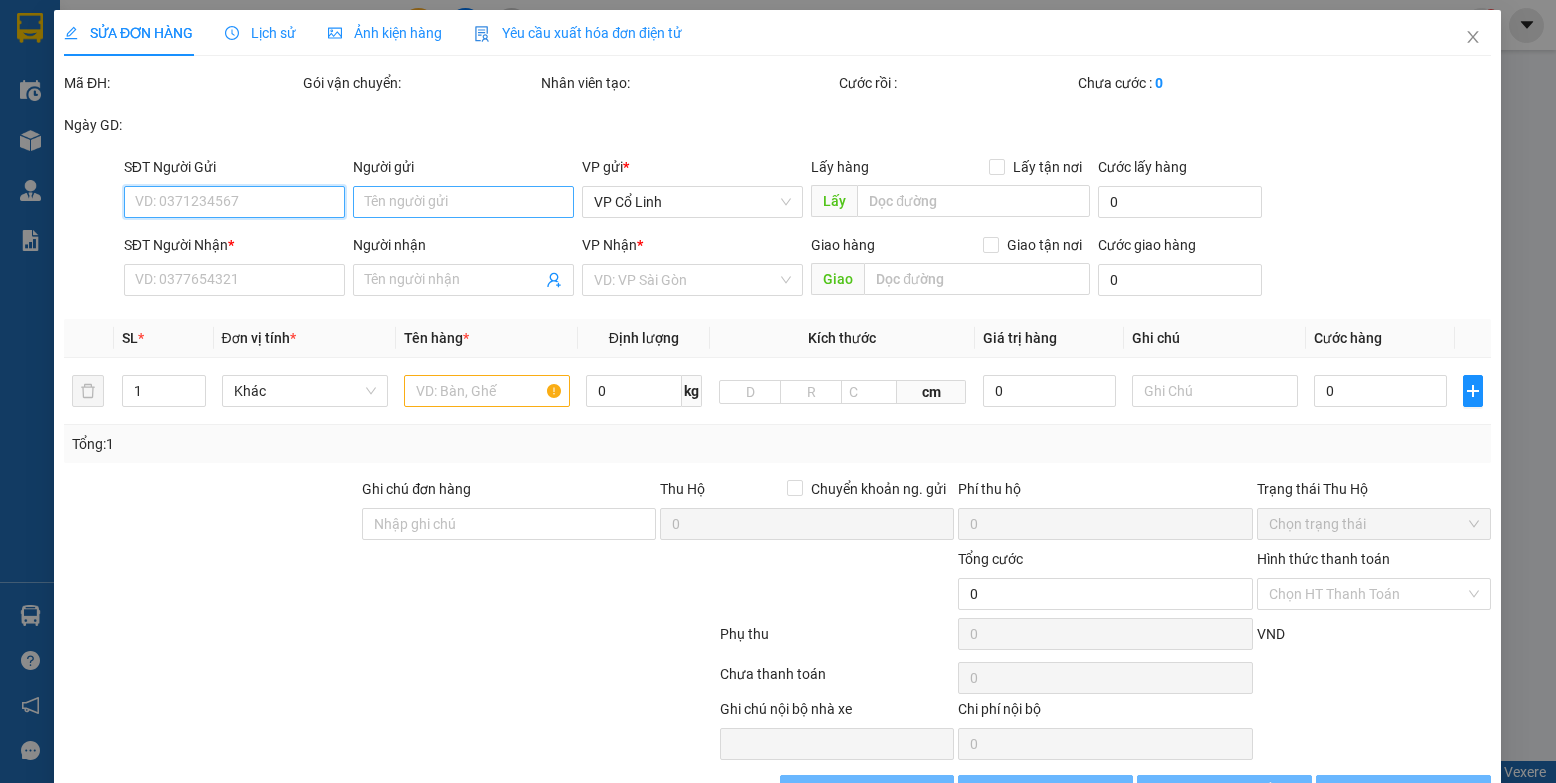 type on "0334826666" 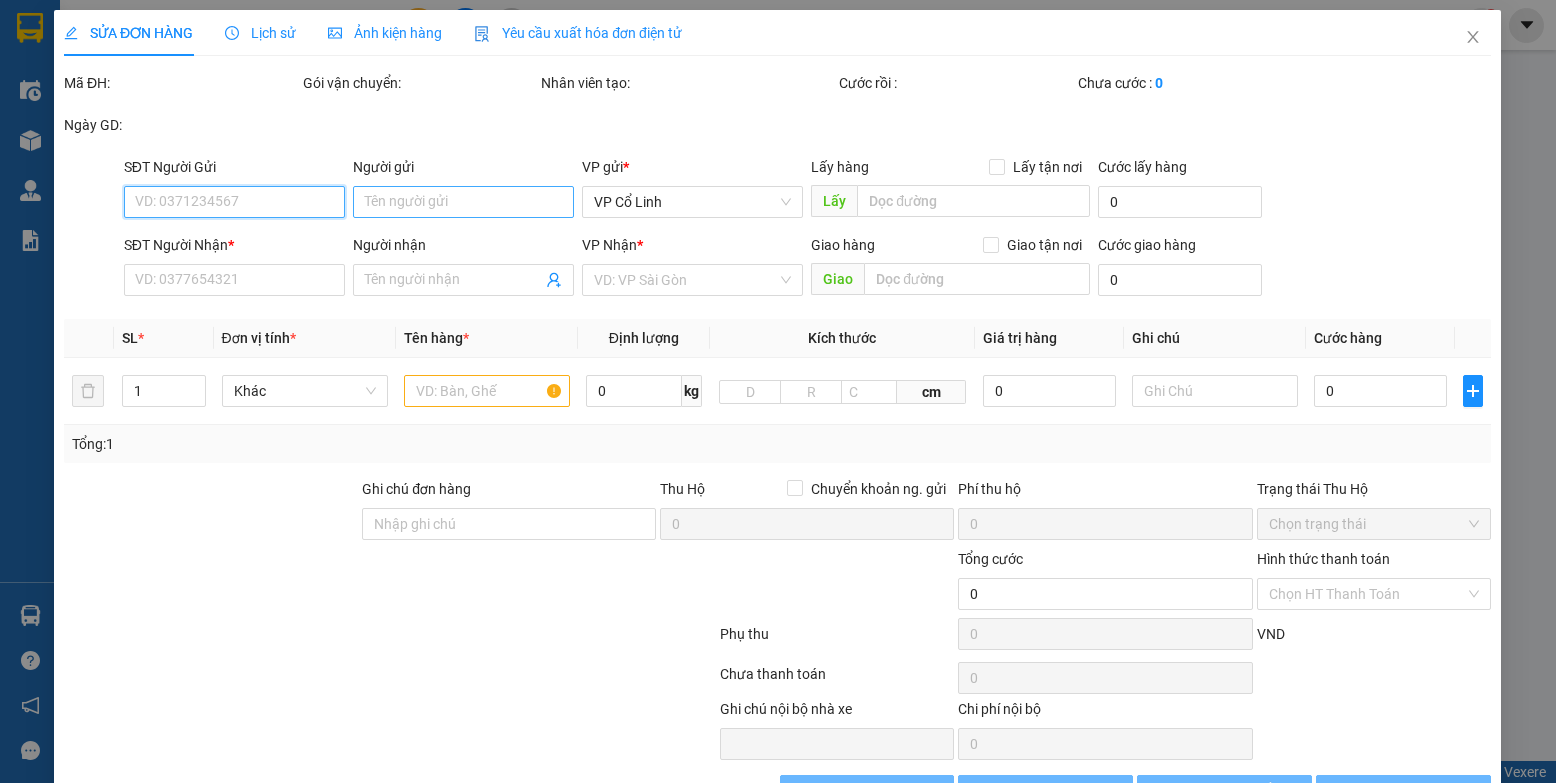 type on "Duy" 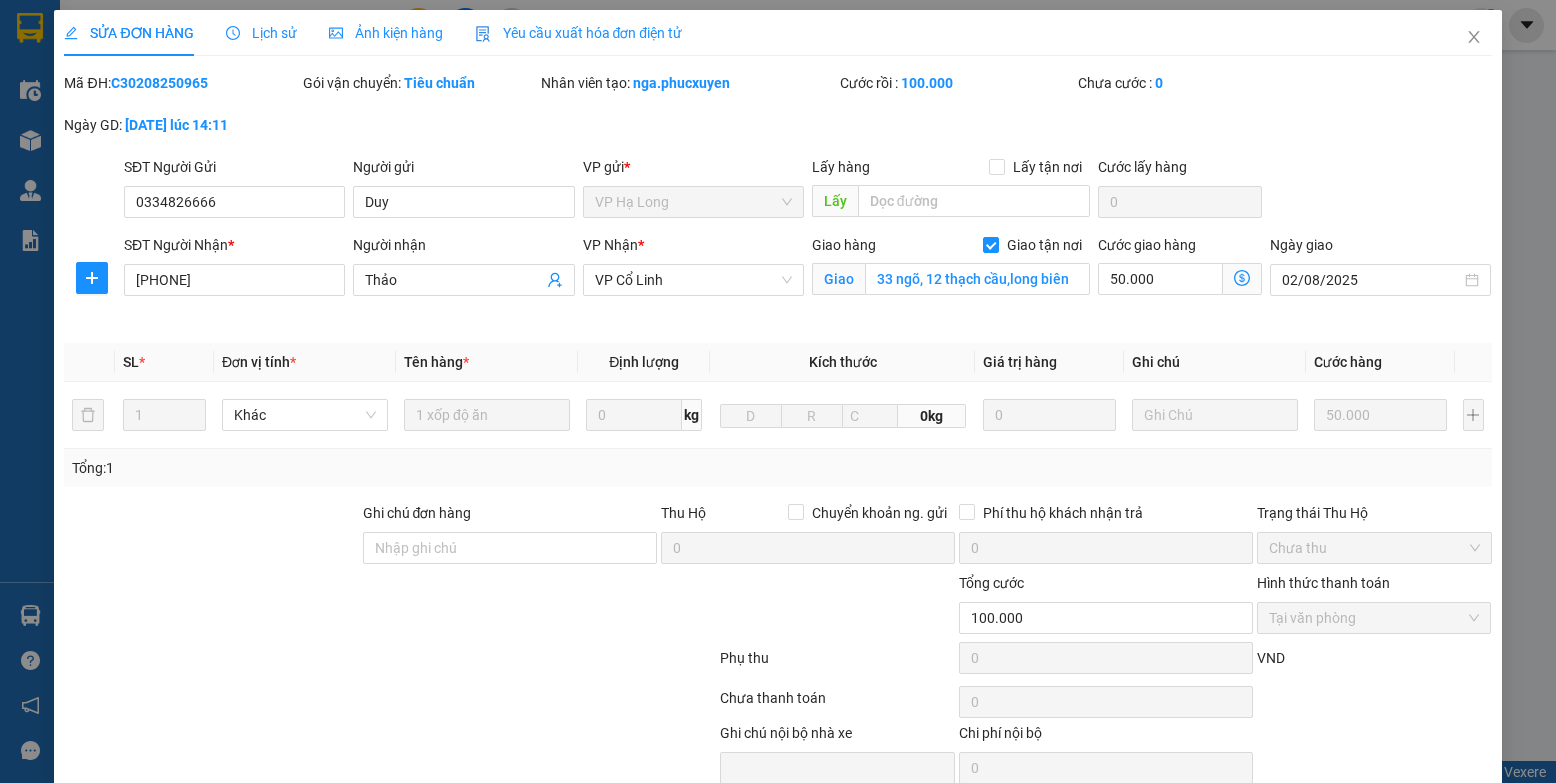 drag, startPoint x: 214, startPoint y: 77, endPoint x: 113, endPoint y: 95, distance: 102.59142 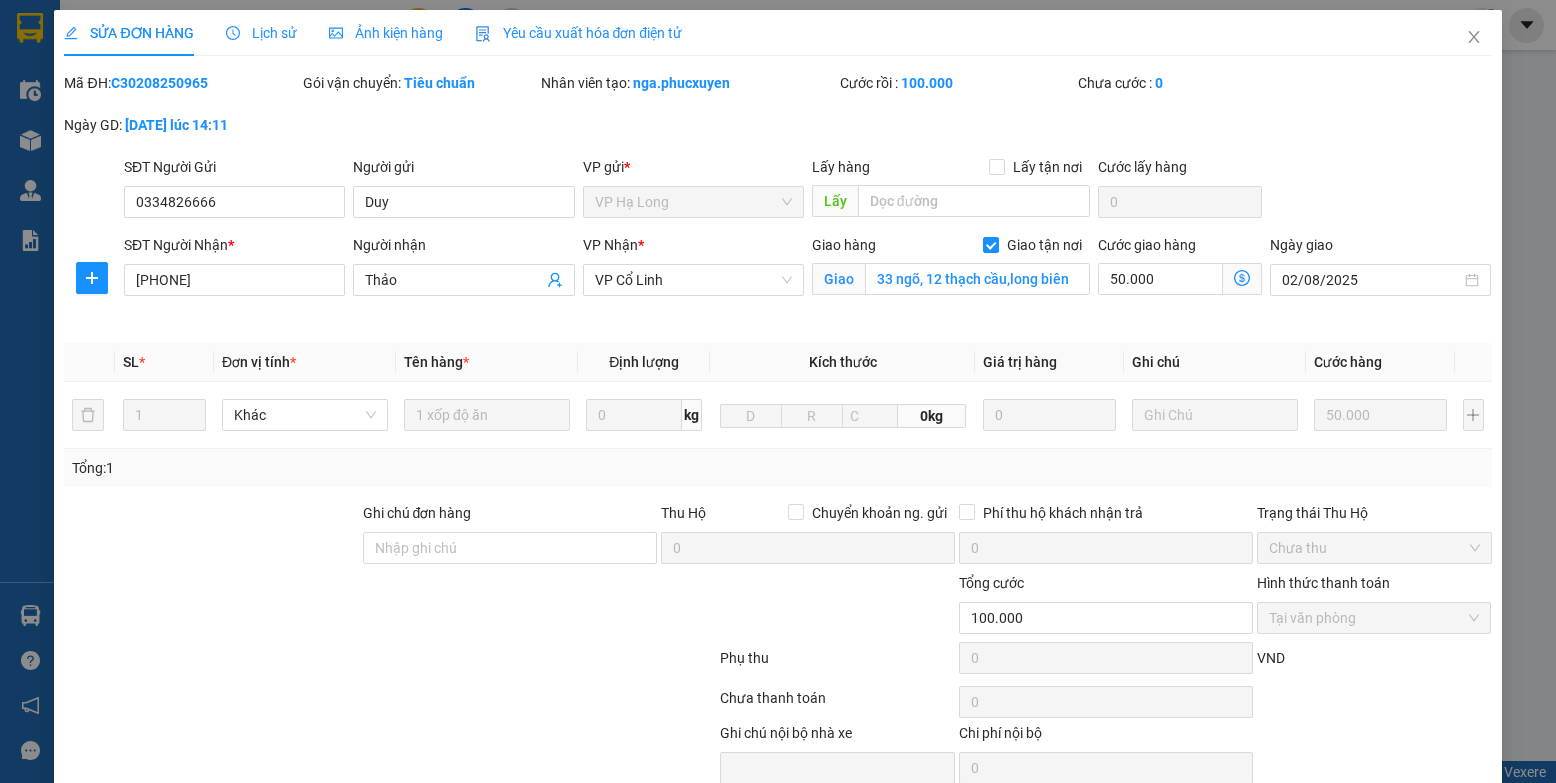 click on "Mã ĐH:  C30208250965" at bounding box center [181, 93] 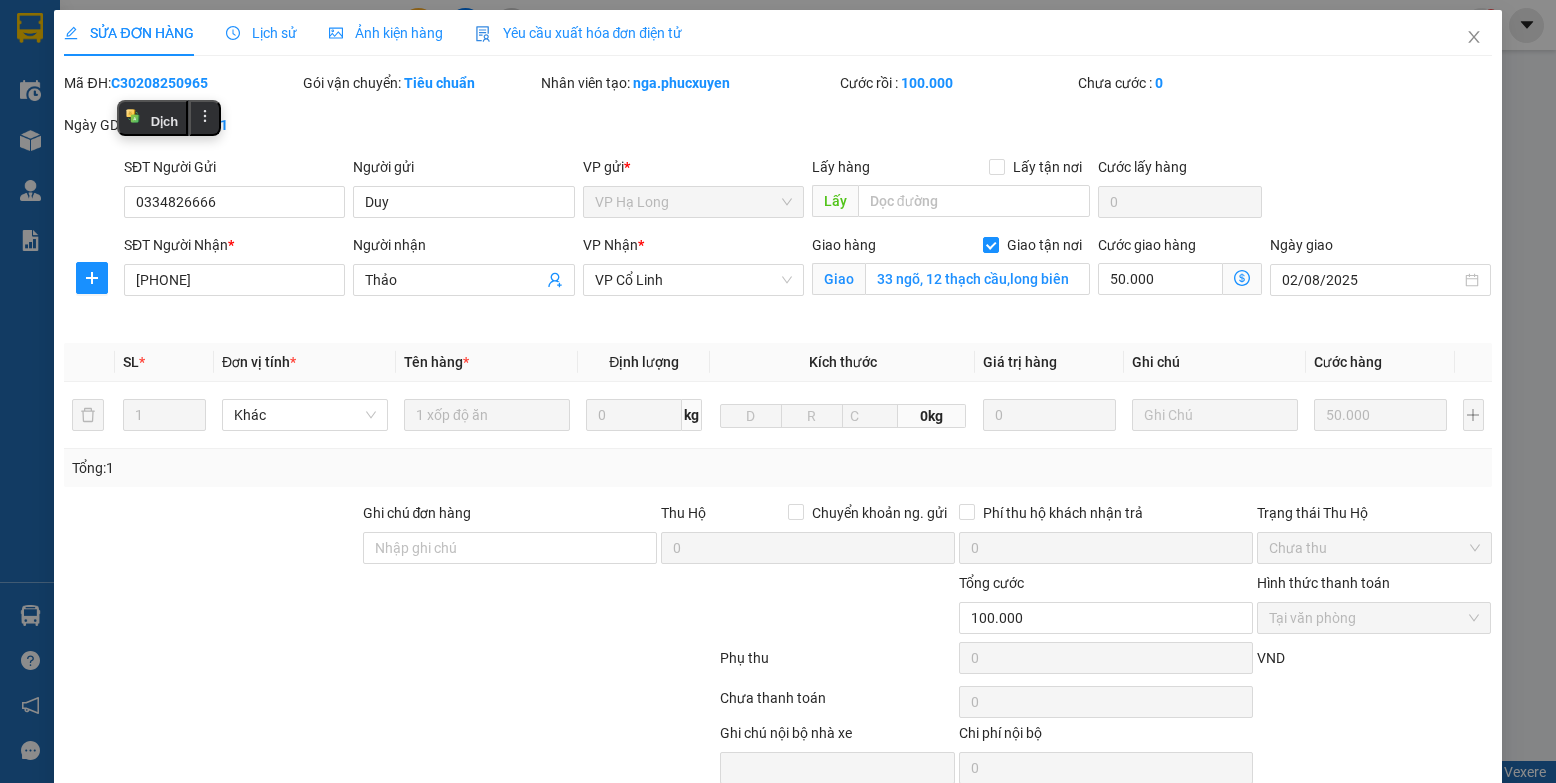 copy on "C30208250965" 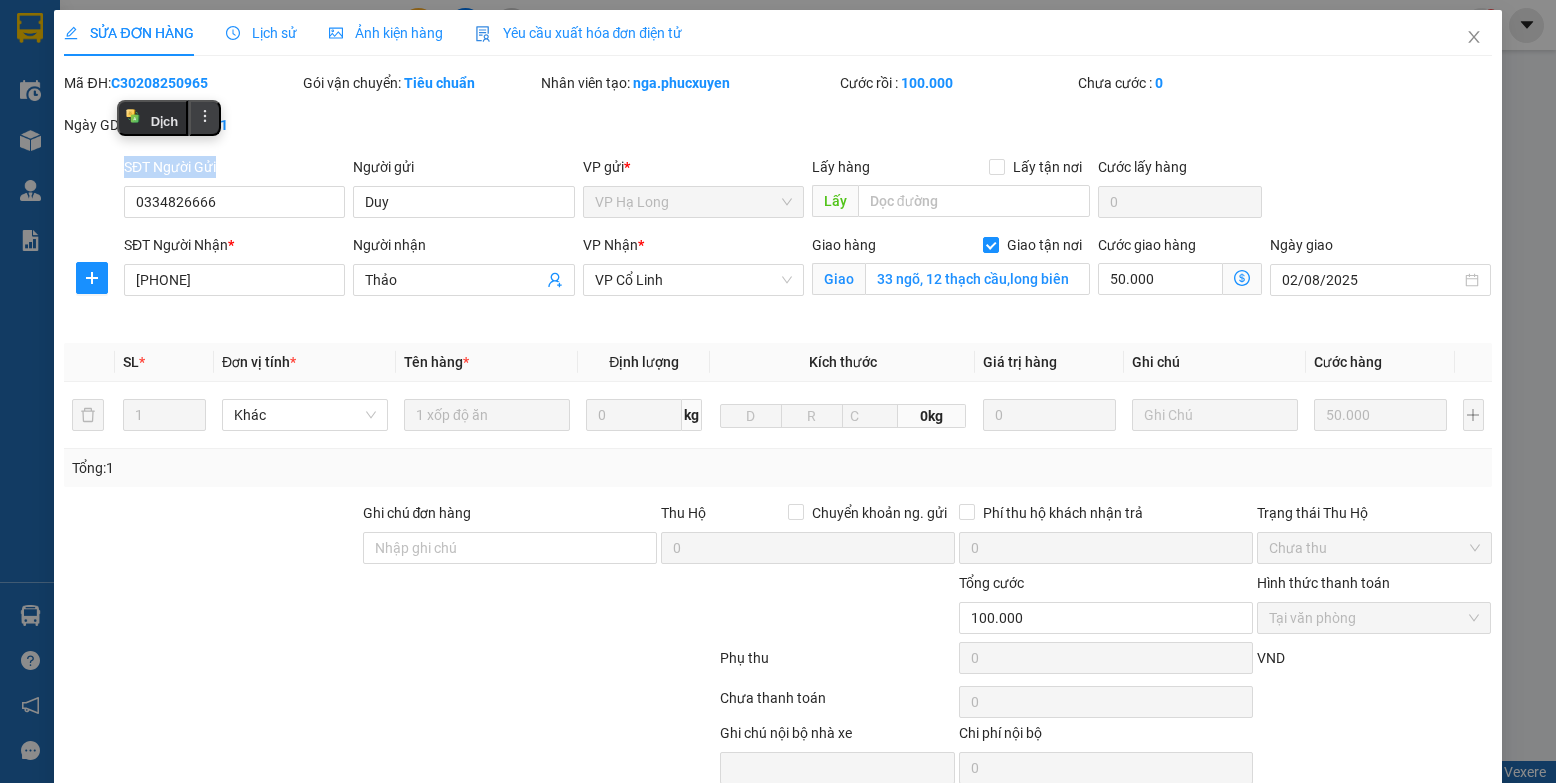 click on "SĐT Người Gửi [PHONE] Người gửi Duy VP gửi  * VP Hạ Long  Lấy hàng Lấy tận nơi Lấy Cước lấy hàng 0 SĐT Người Nhận  * [PHONE] Người nhận Thảo VP Nhận  * VP Cổ Linh Giao hàng Giao tận nơi Giao 33 ngõ, 12 thạch cầu,long biên Cước giao hàng 50.000 Ngày giao [DATE]/2025" at bounding box center [777, 242] 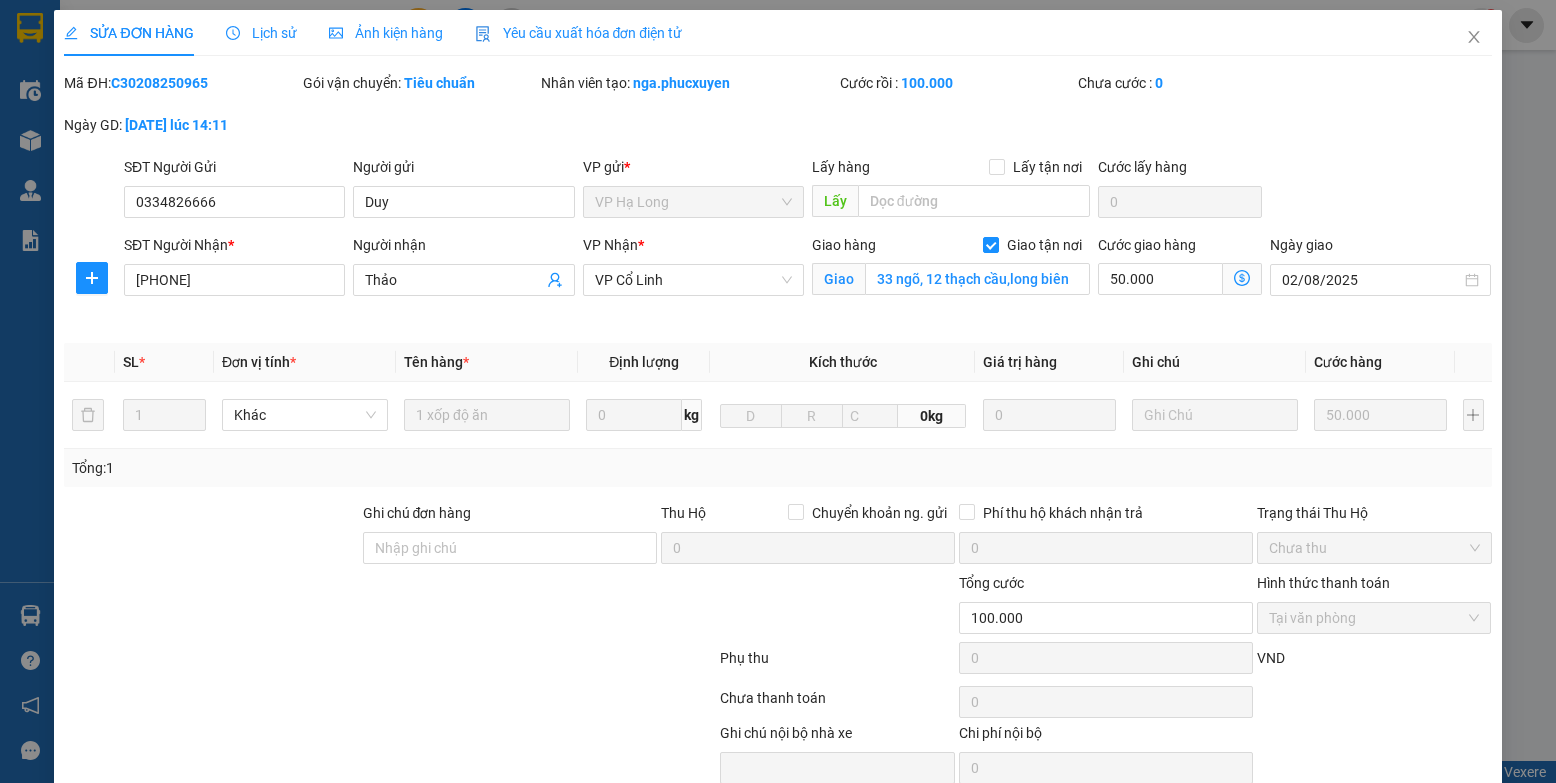 click on "VND" at bounding box center [1374, 664] 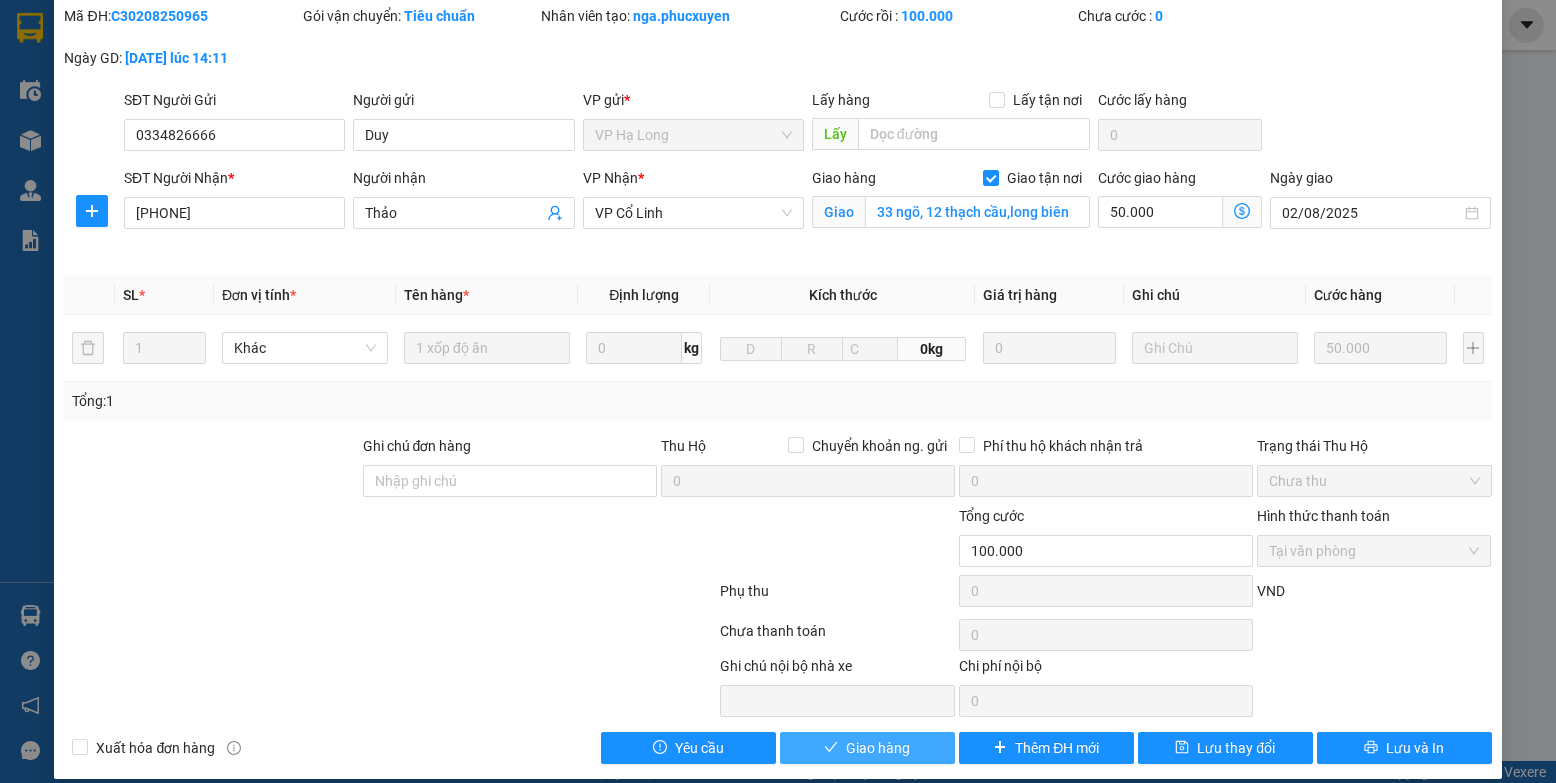 scroll, scrollTop: 87, scrollLeft: 0, axis: vertical 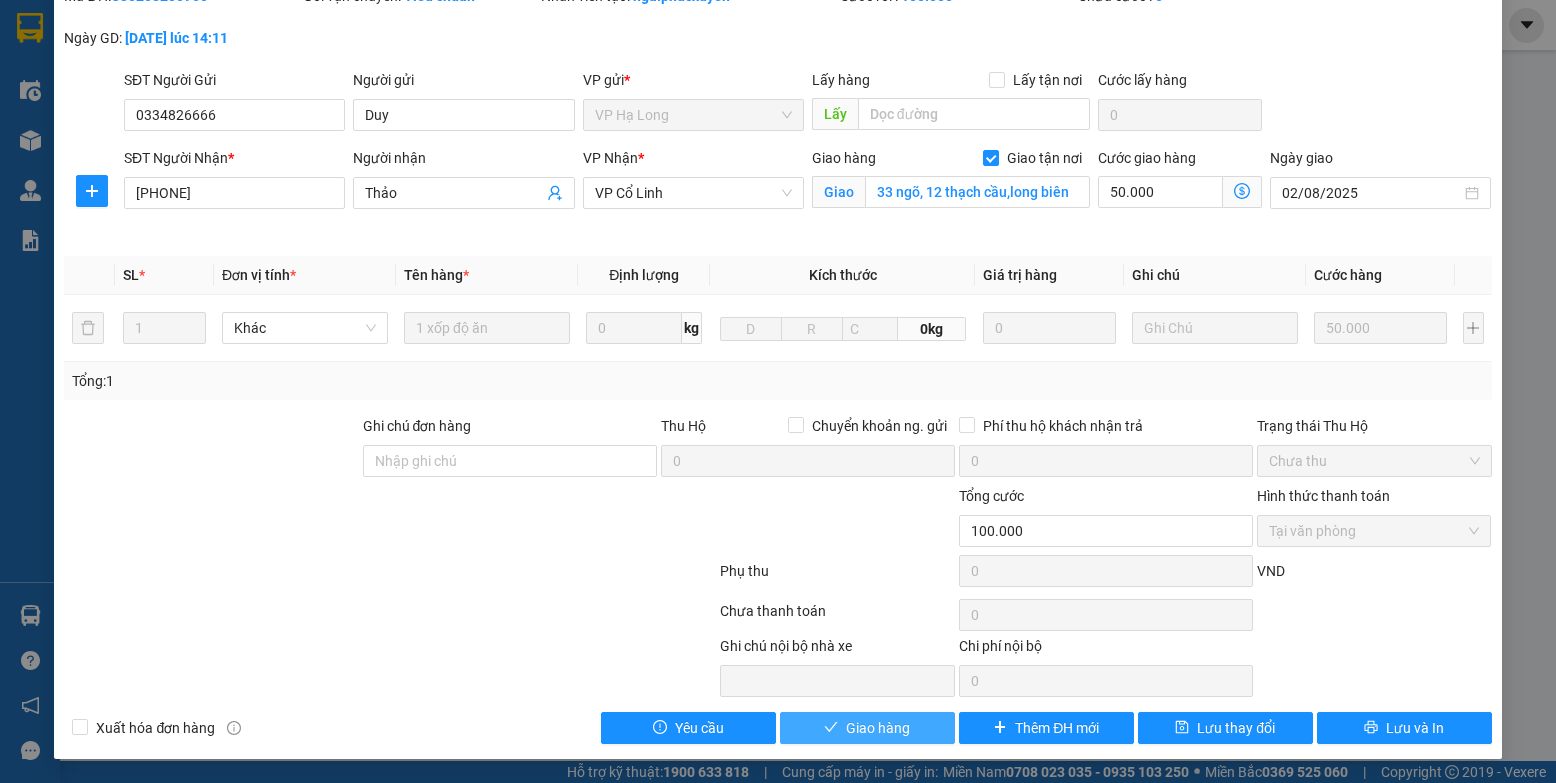 click on "Giao hàng" at bounding box center [878, 728] 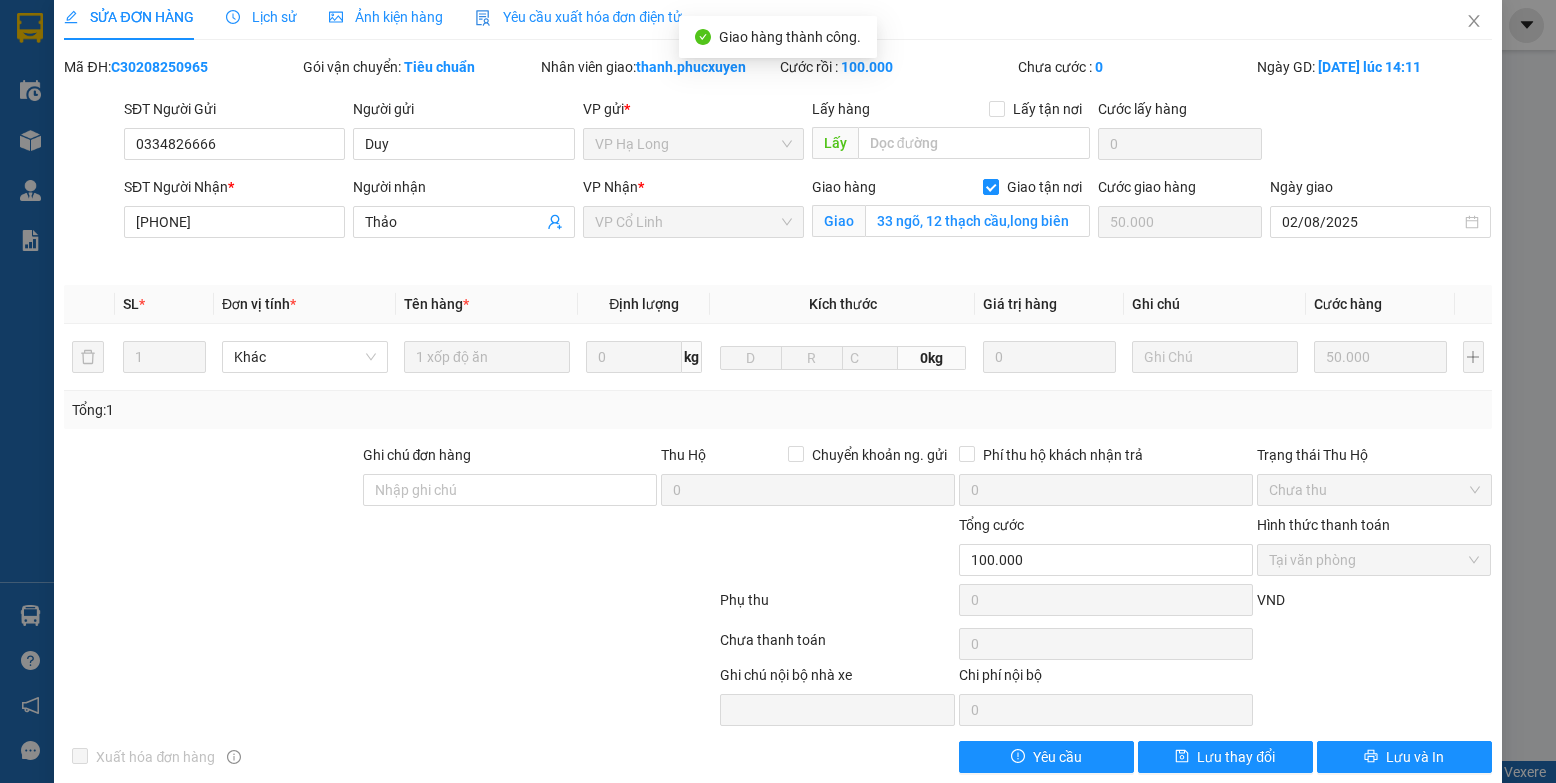 scroll, scrollTop: 0, scrollLeft: 0, axis: both 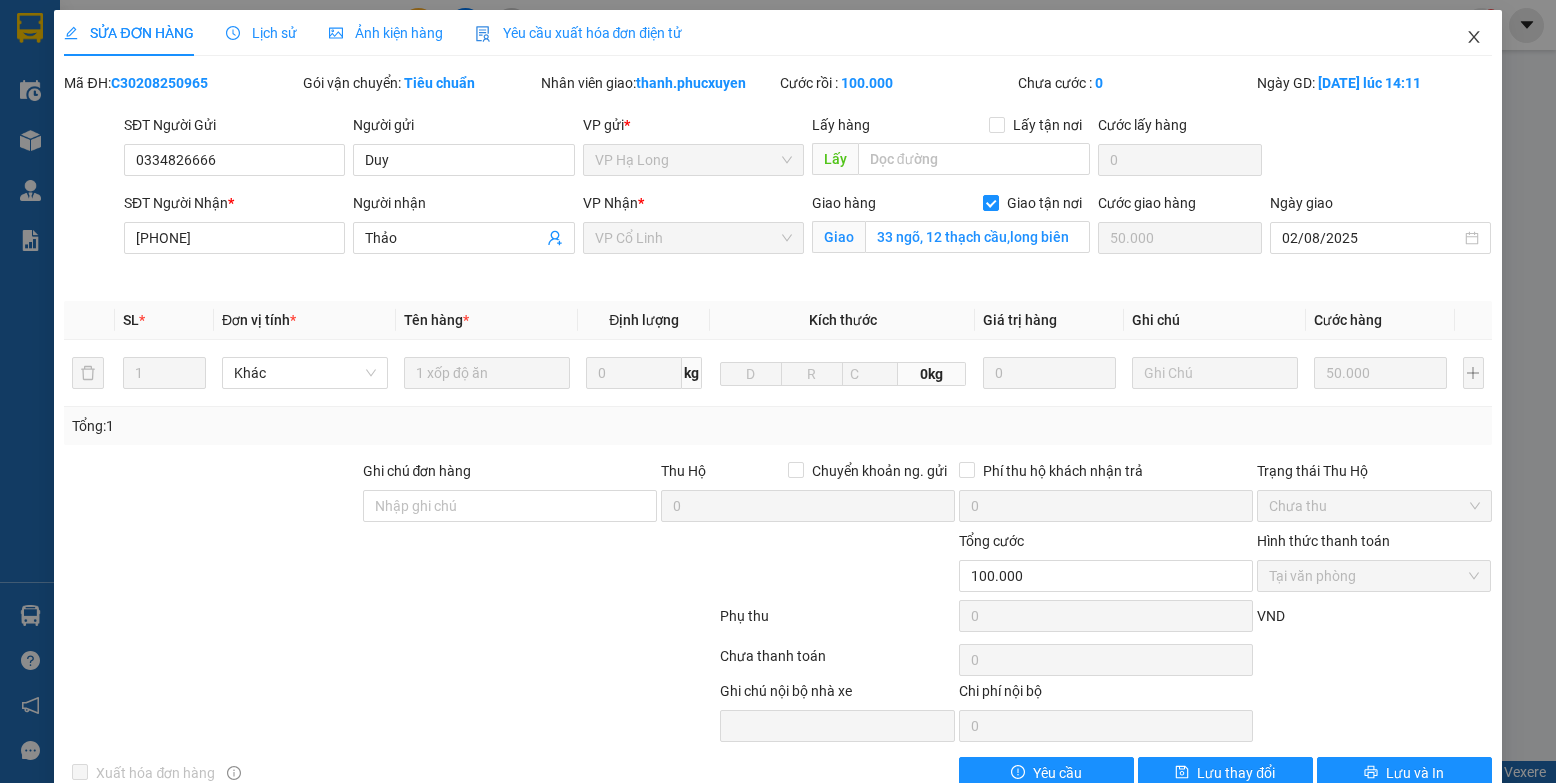 click 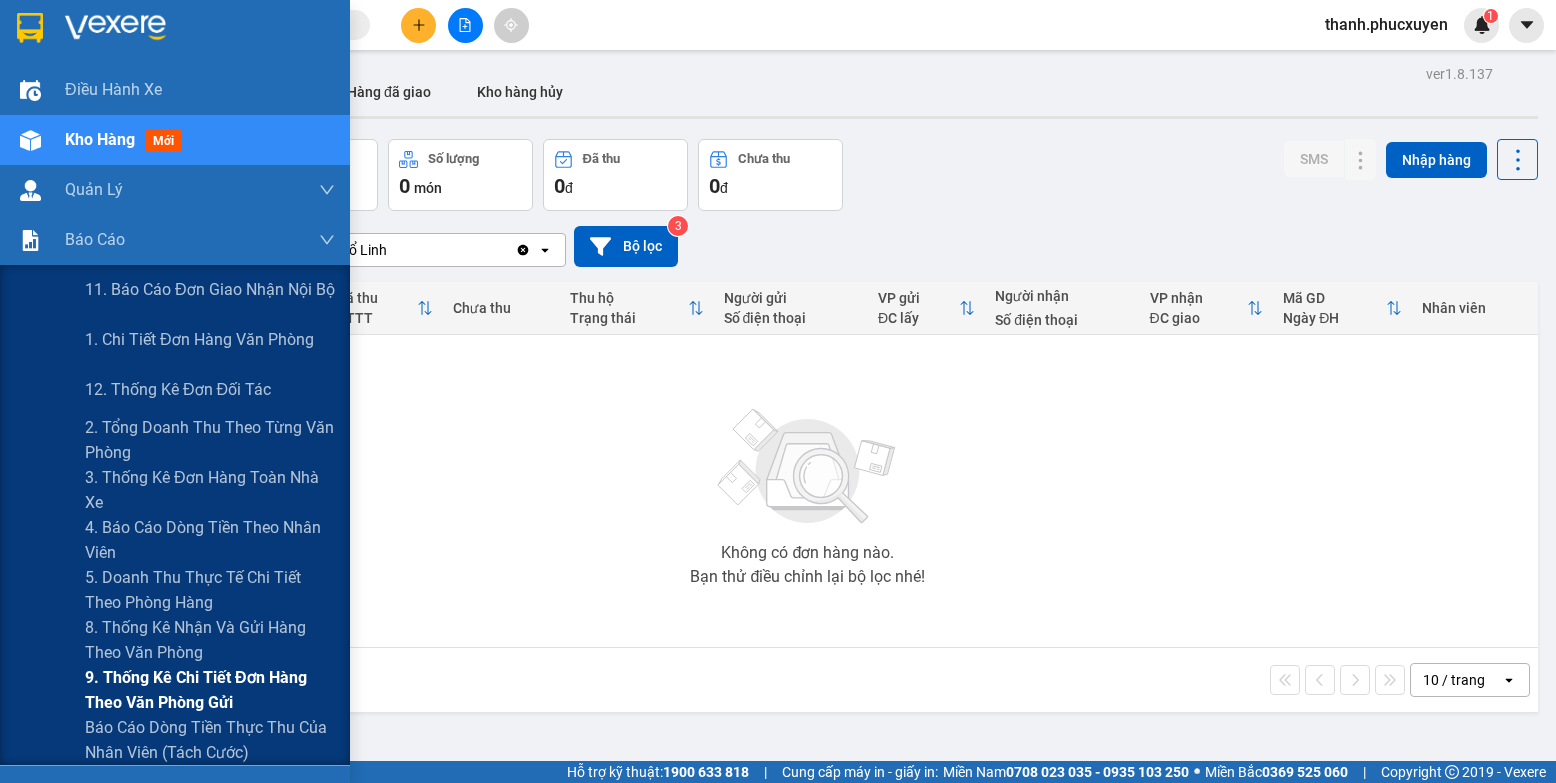 click on "9. Thống kê chi tiết đơn hàng theo văn phòng gửi" at bounding box center (210, 690) 